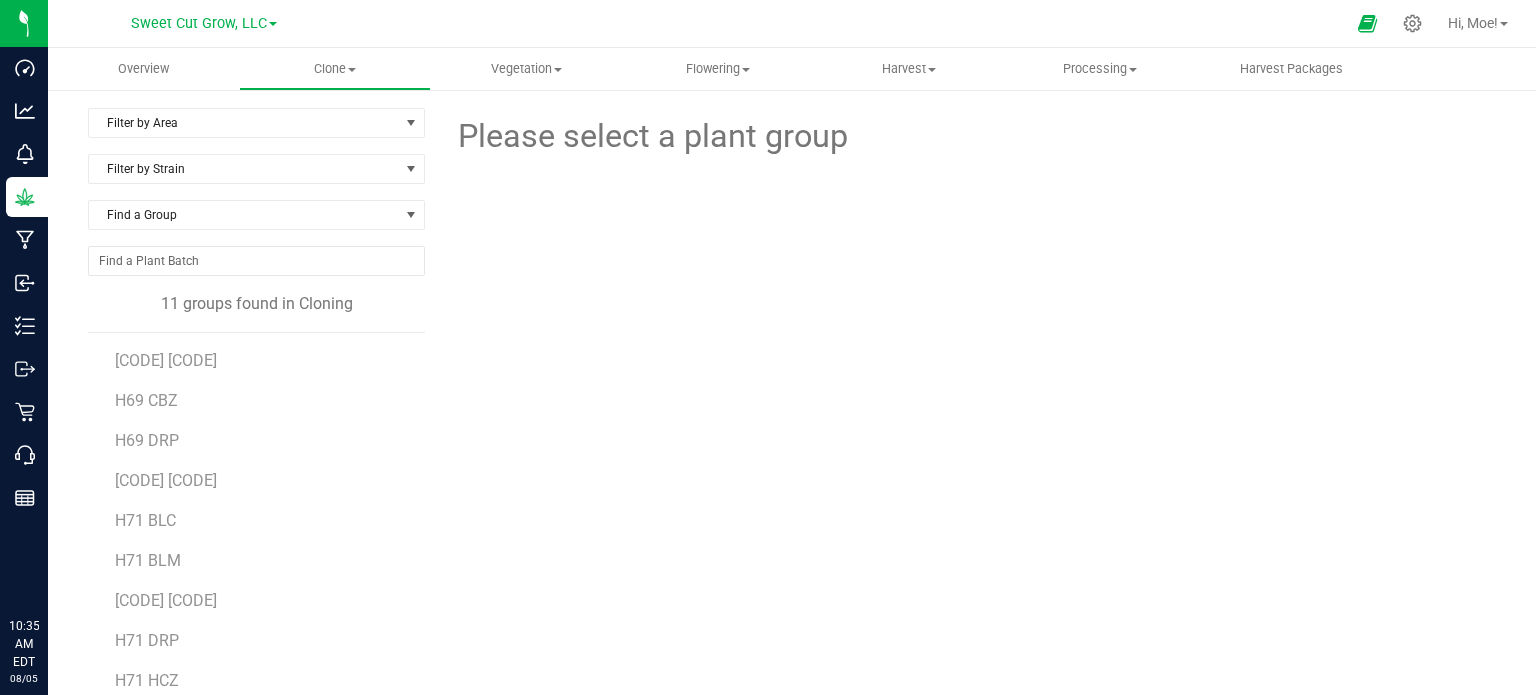 scroll, scrollTop: 0, scrollLeft: 0, axis: both 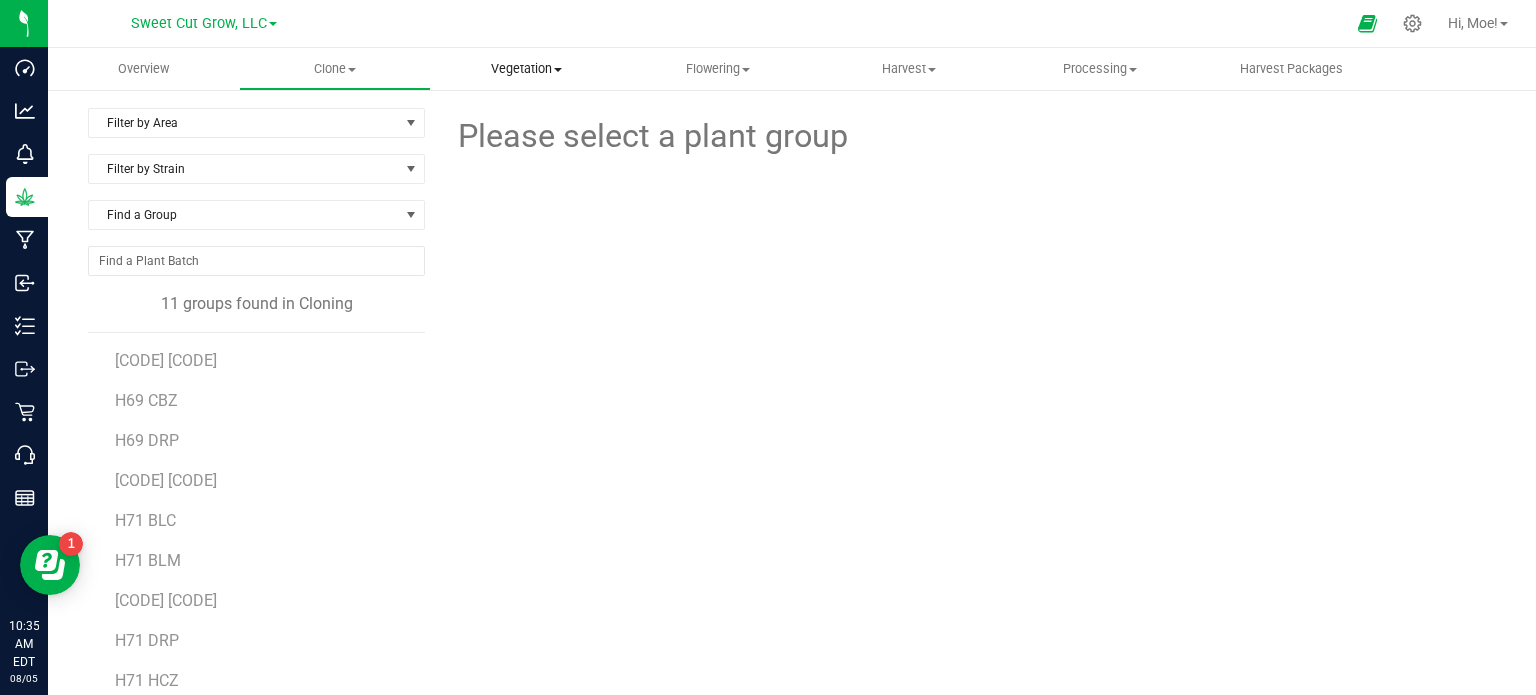 click at bounding box center (558, 70) 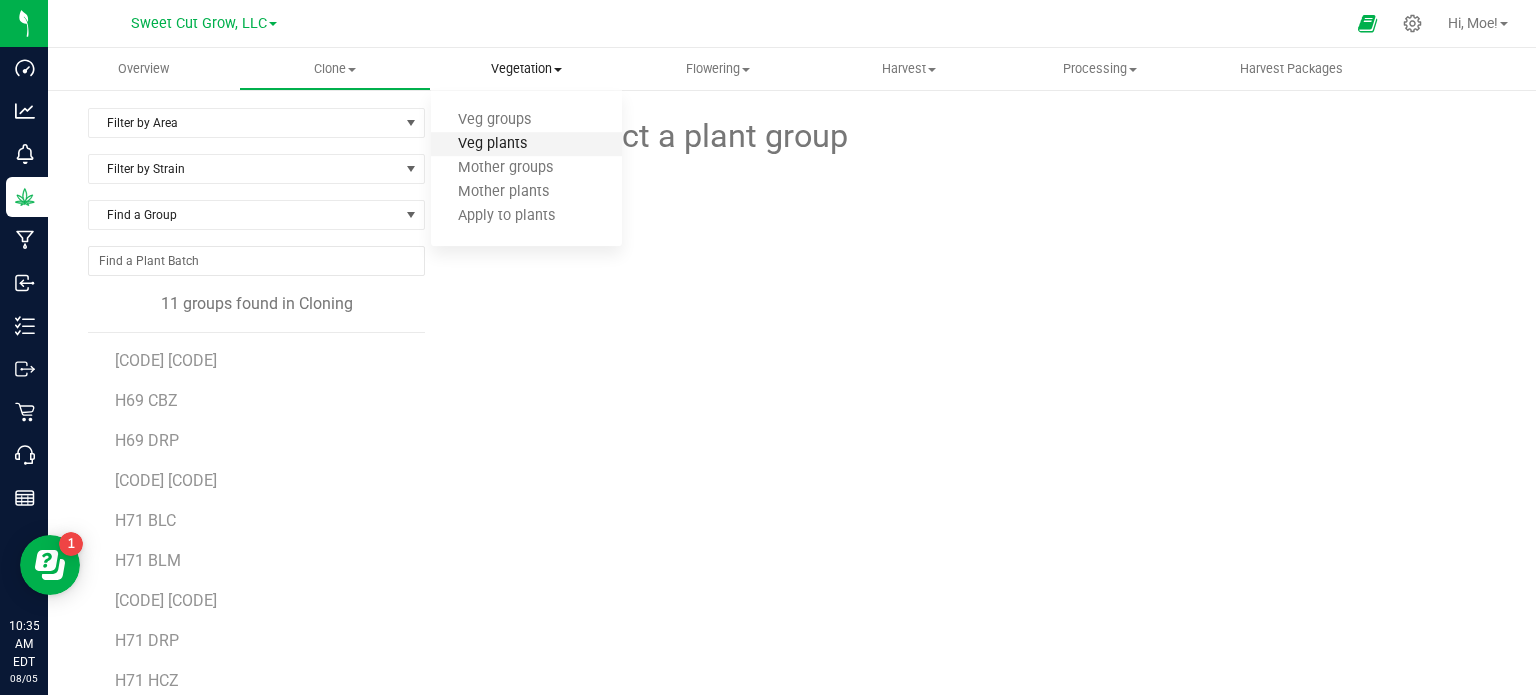 click on "Veg plants" at bounding box center (492, 144) 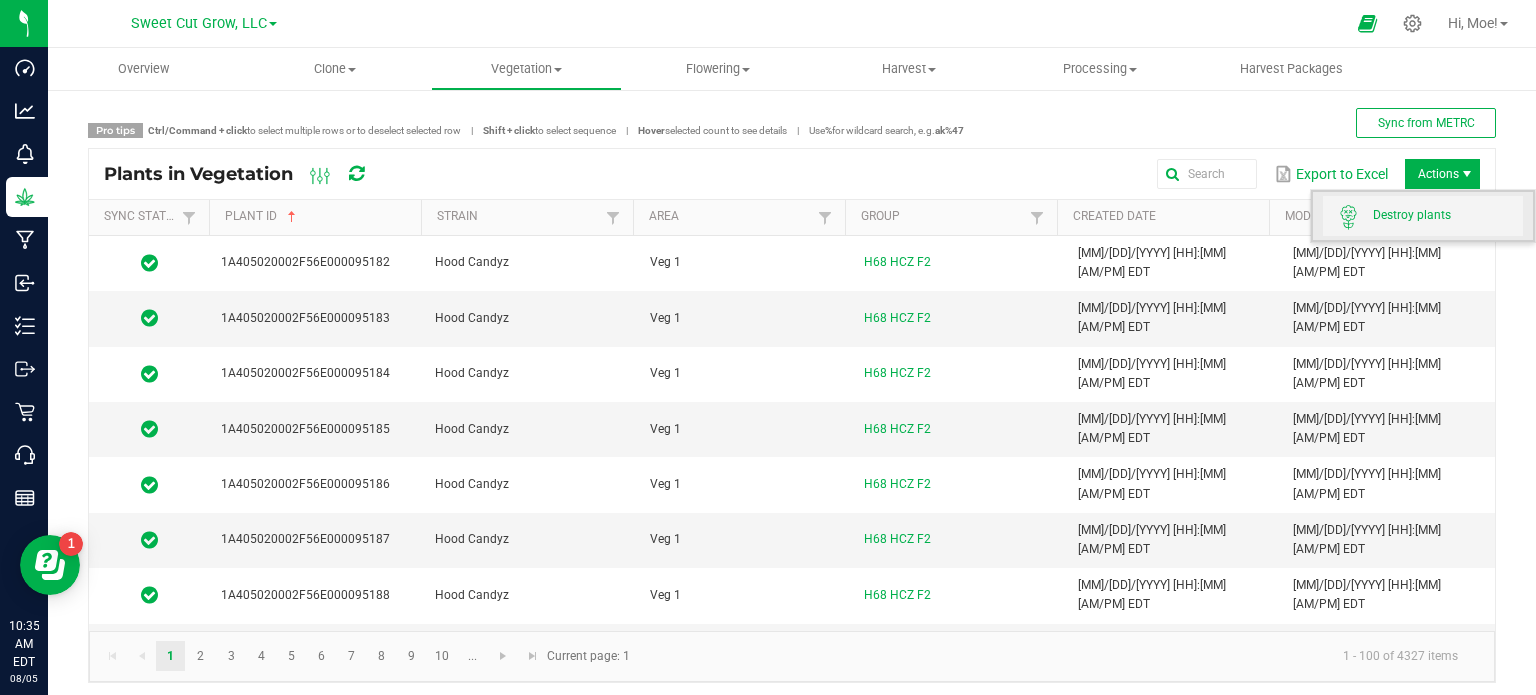 click on "Destroy plants" at bounding box center (1448, 215) 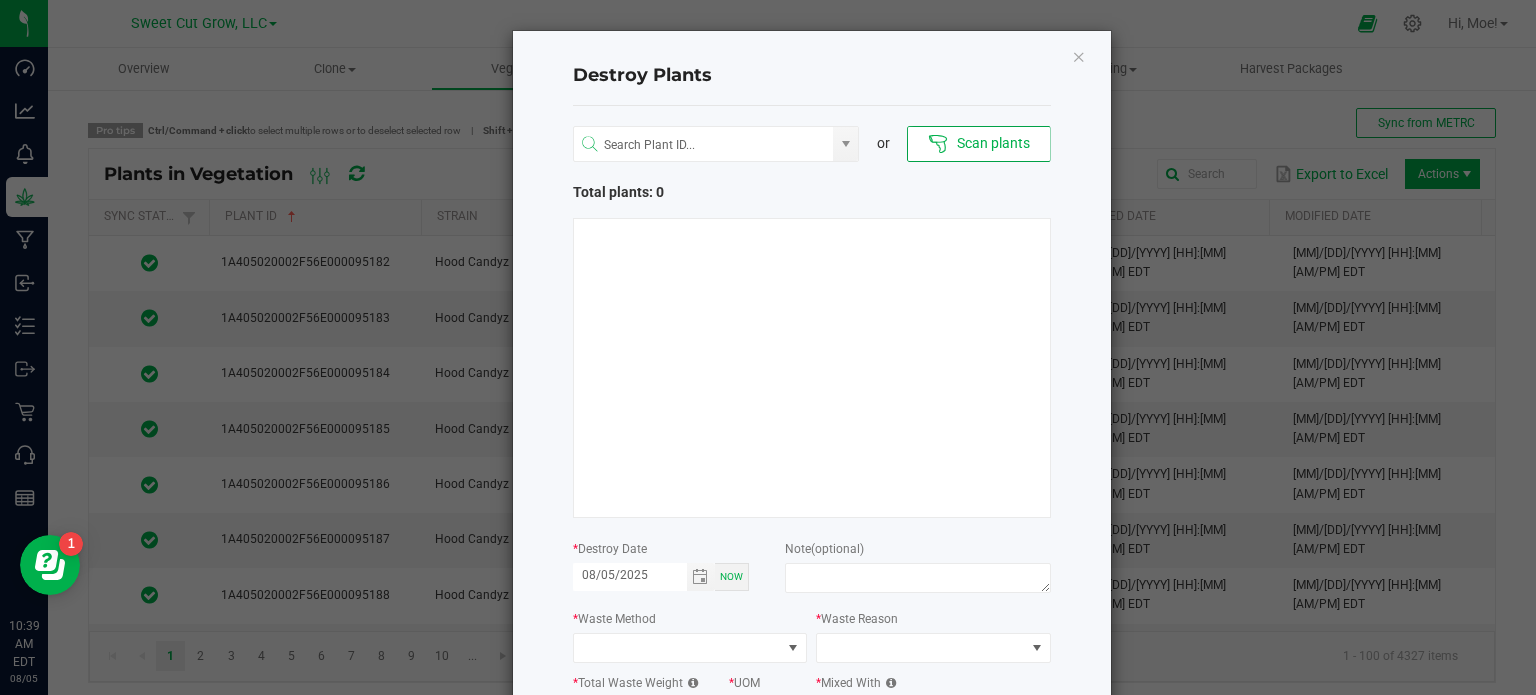 click on "Scan plants" 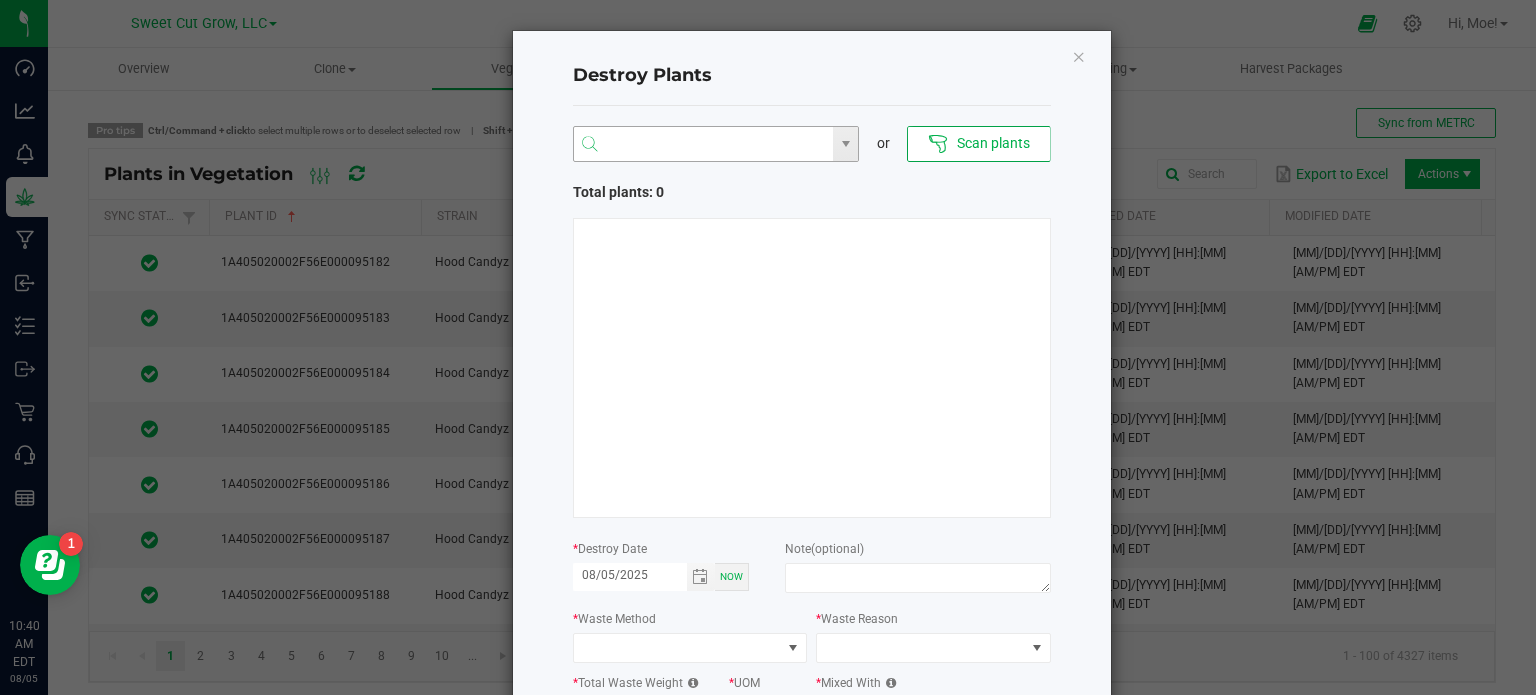 click at bounding box center [704, 145] 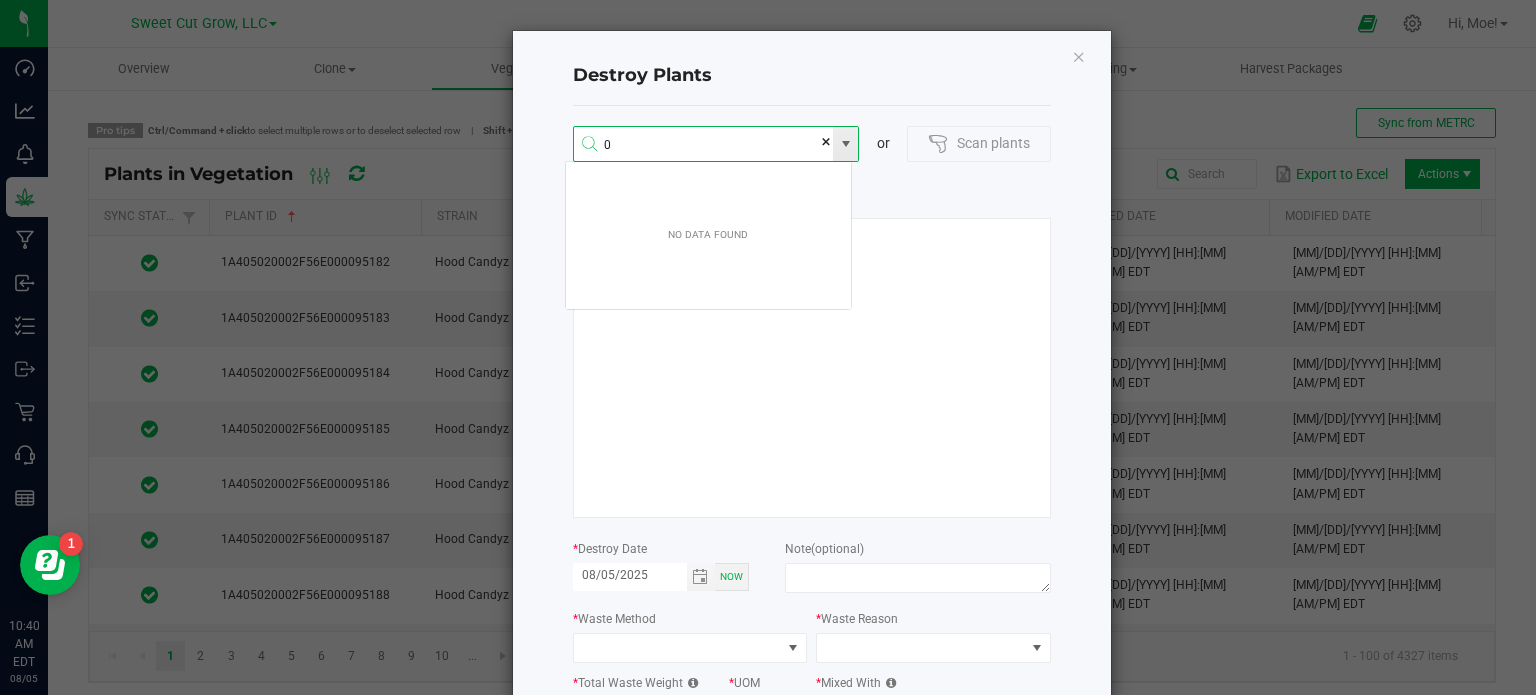 scroll, scrollTop: 99964, scrollLeft: 99712, axis: both 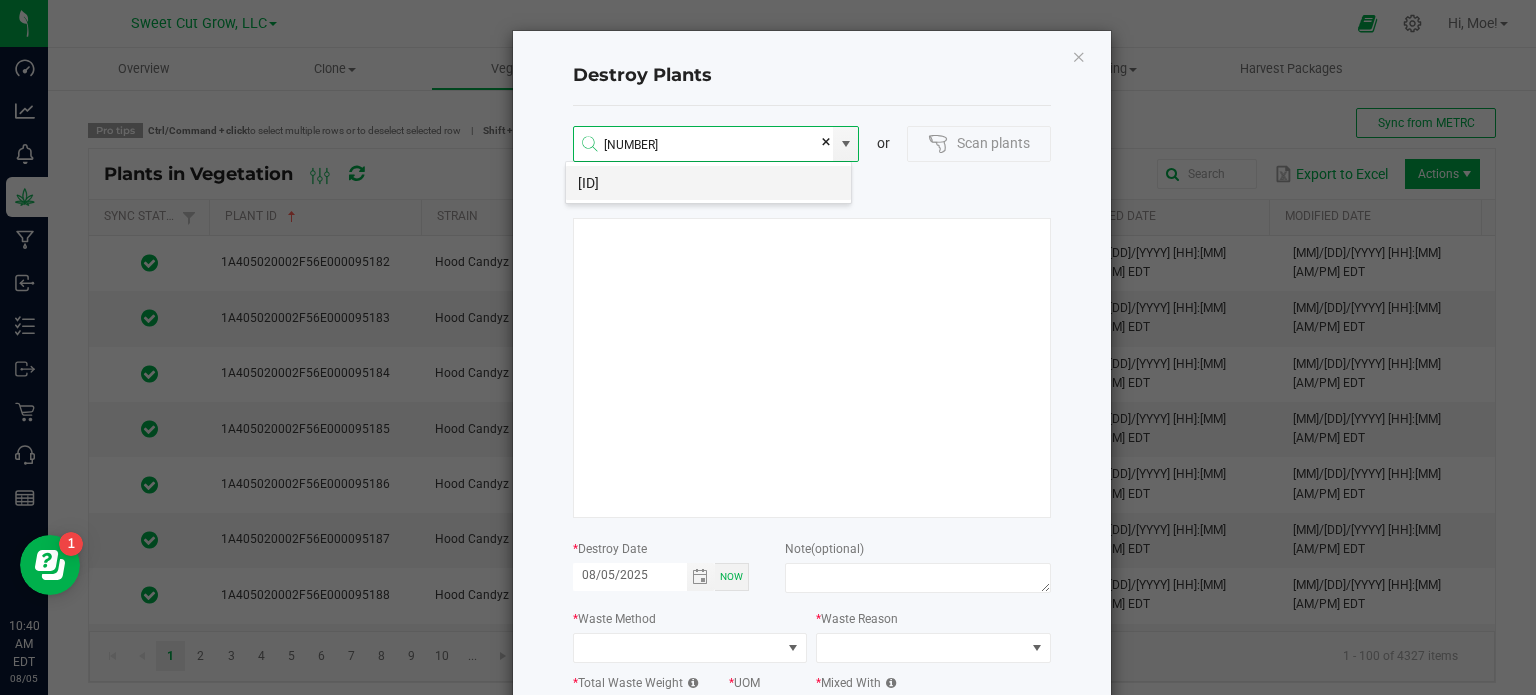 click on "[ID]" at bounding box center (708, 183) 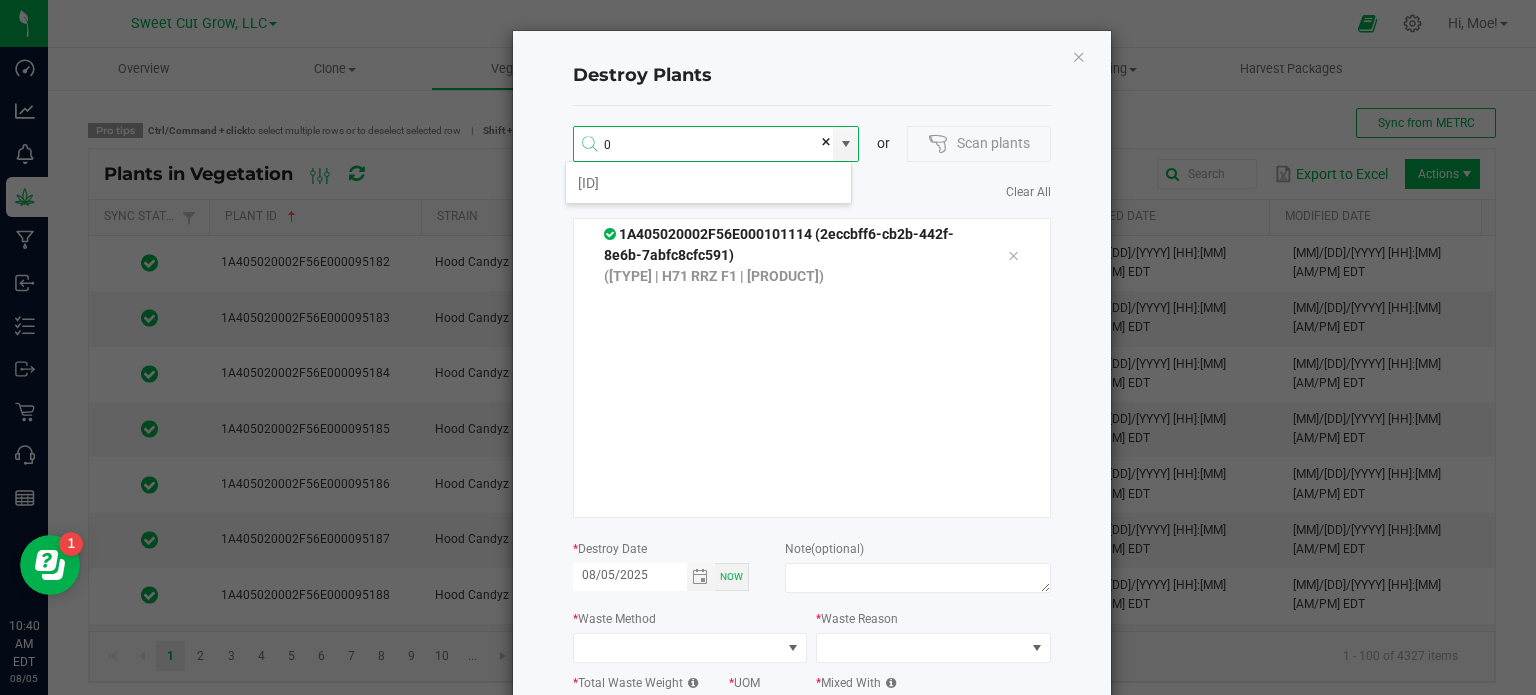 scroll, scrollTop: 99964, scrollLeft: 99712, axis: both 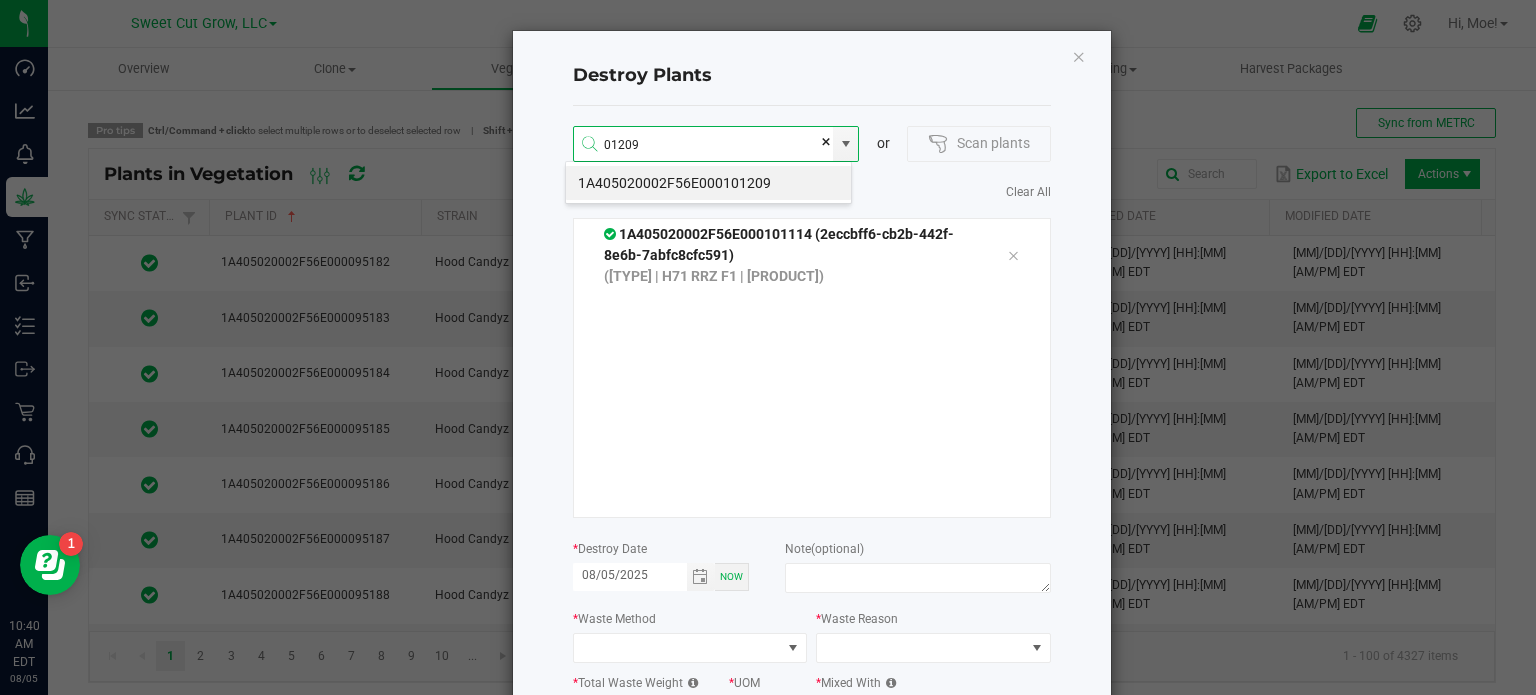 click on "1A405020002F56E000101209" at bounding box center (708, 183) 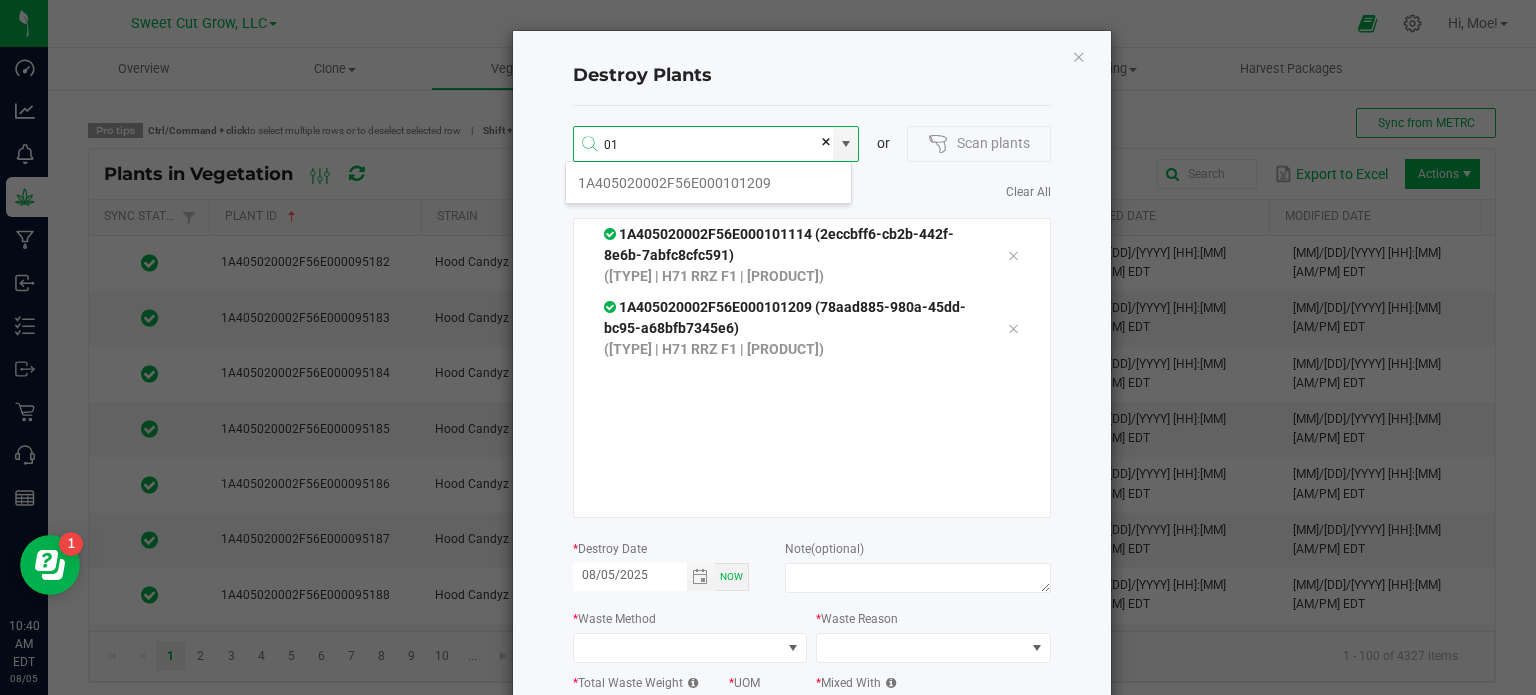 scroll, scrollTop: 99964, scrollLeft: 99712, axis: both 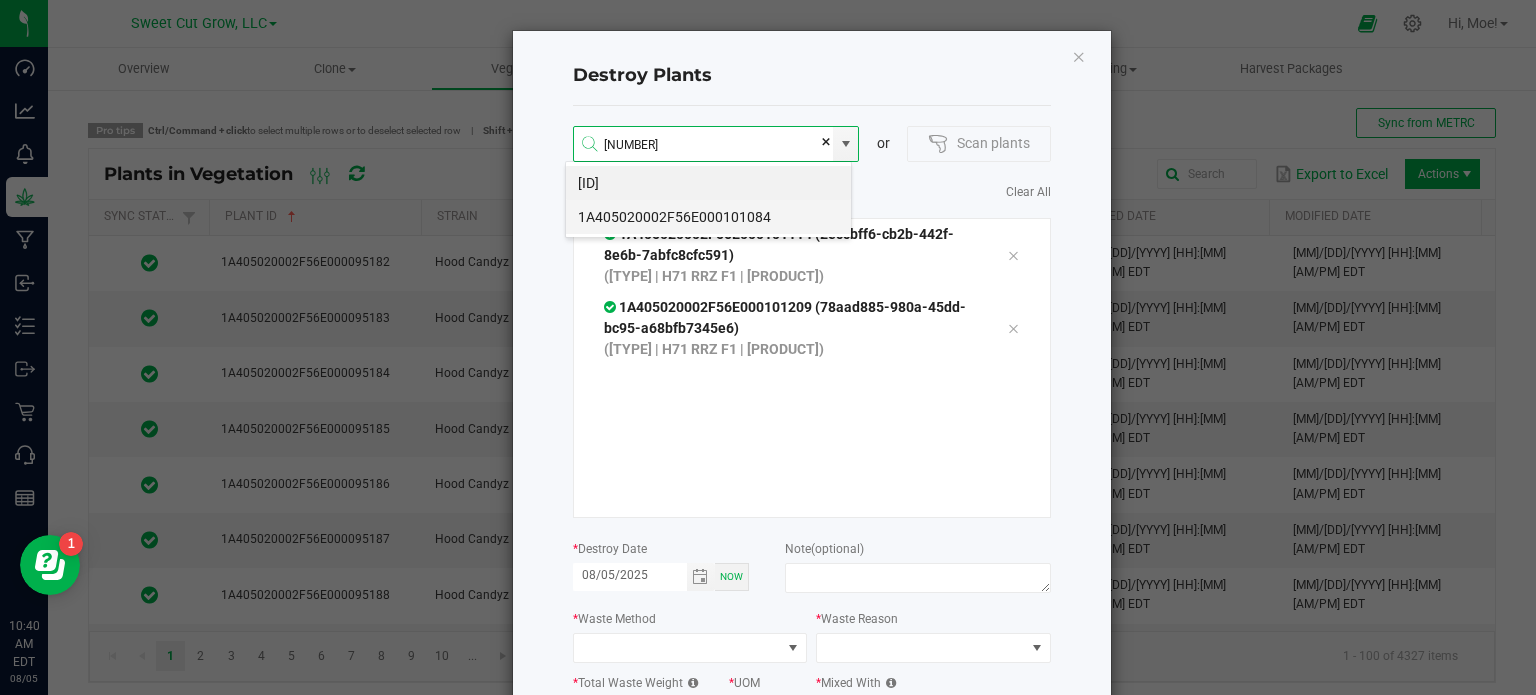 click on "1A405020002F56E000101084" at bounding box center (708, 217) 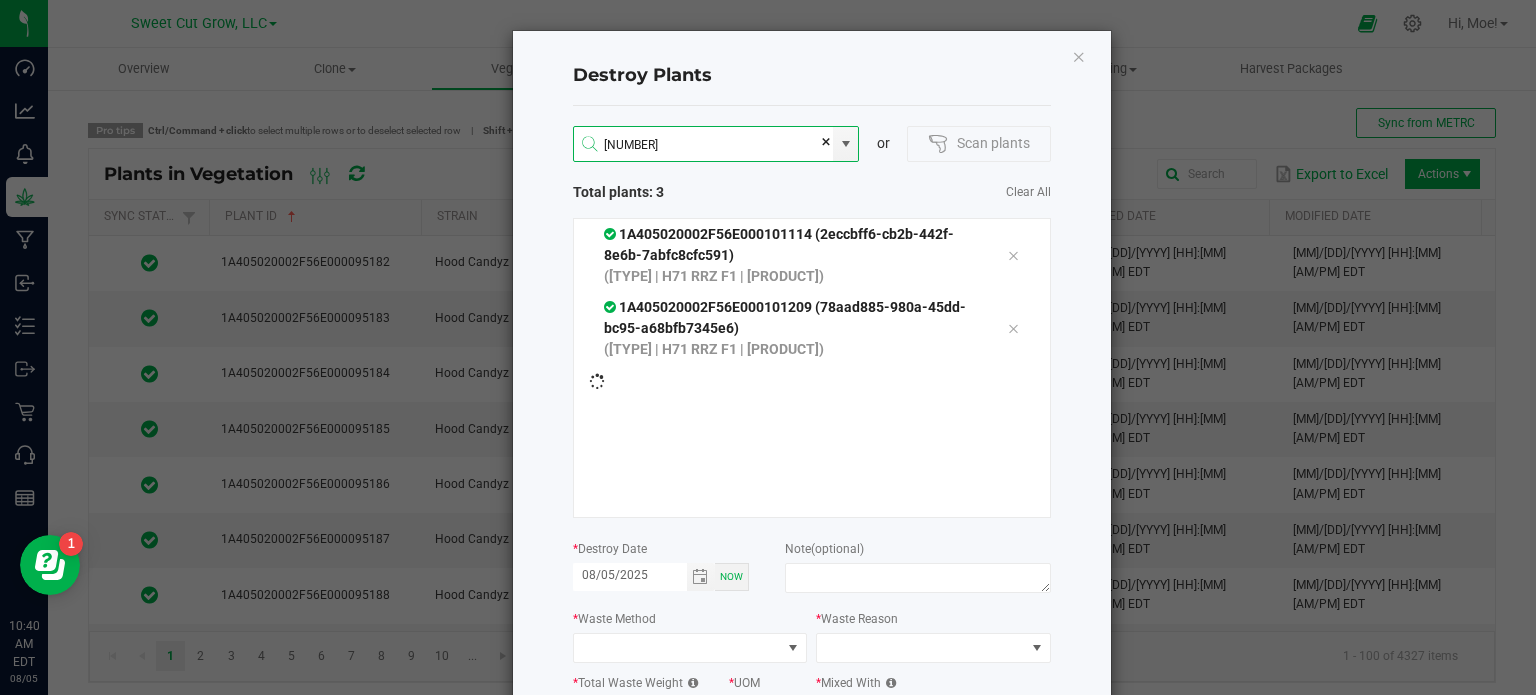 type on "1A405020002F56E000101084" 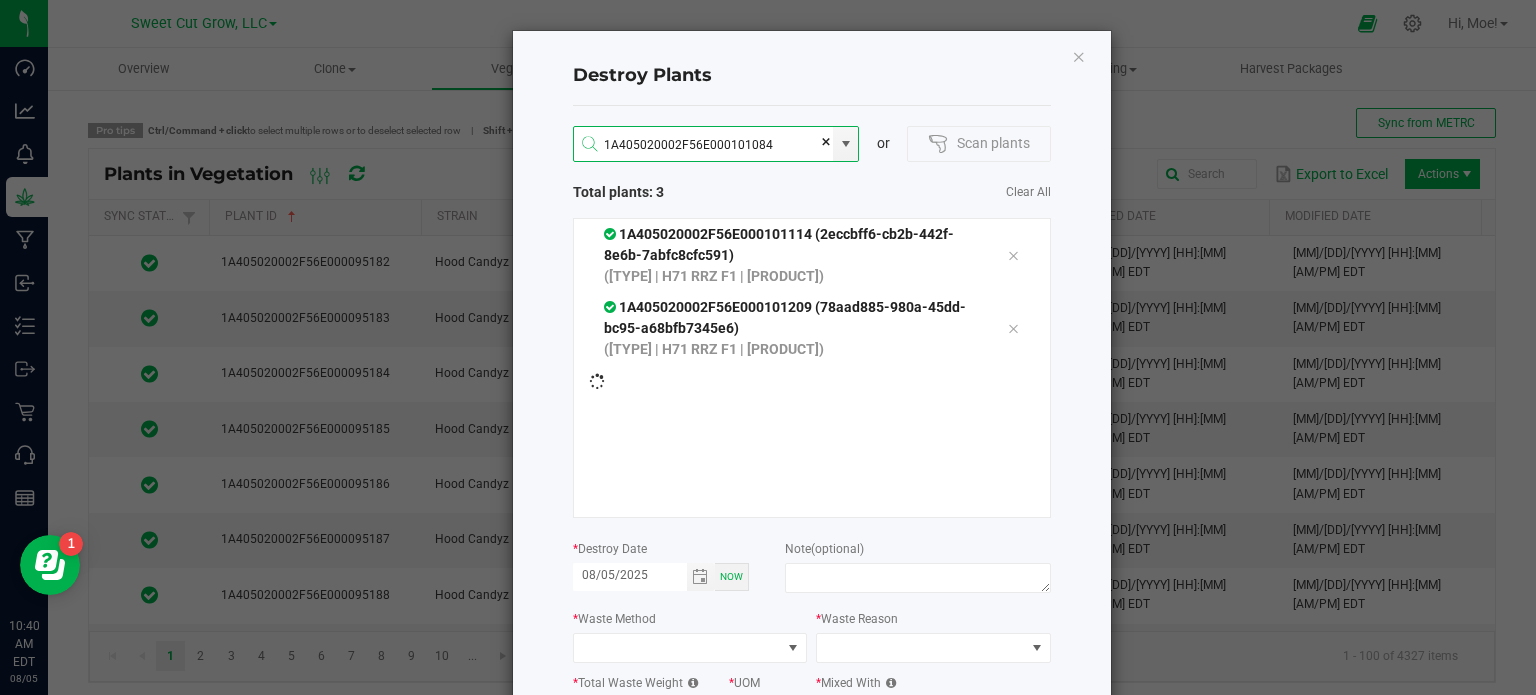 type 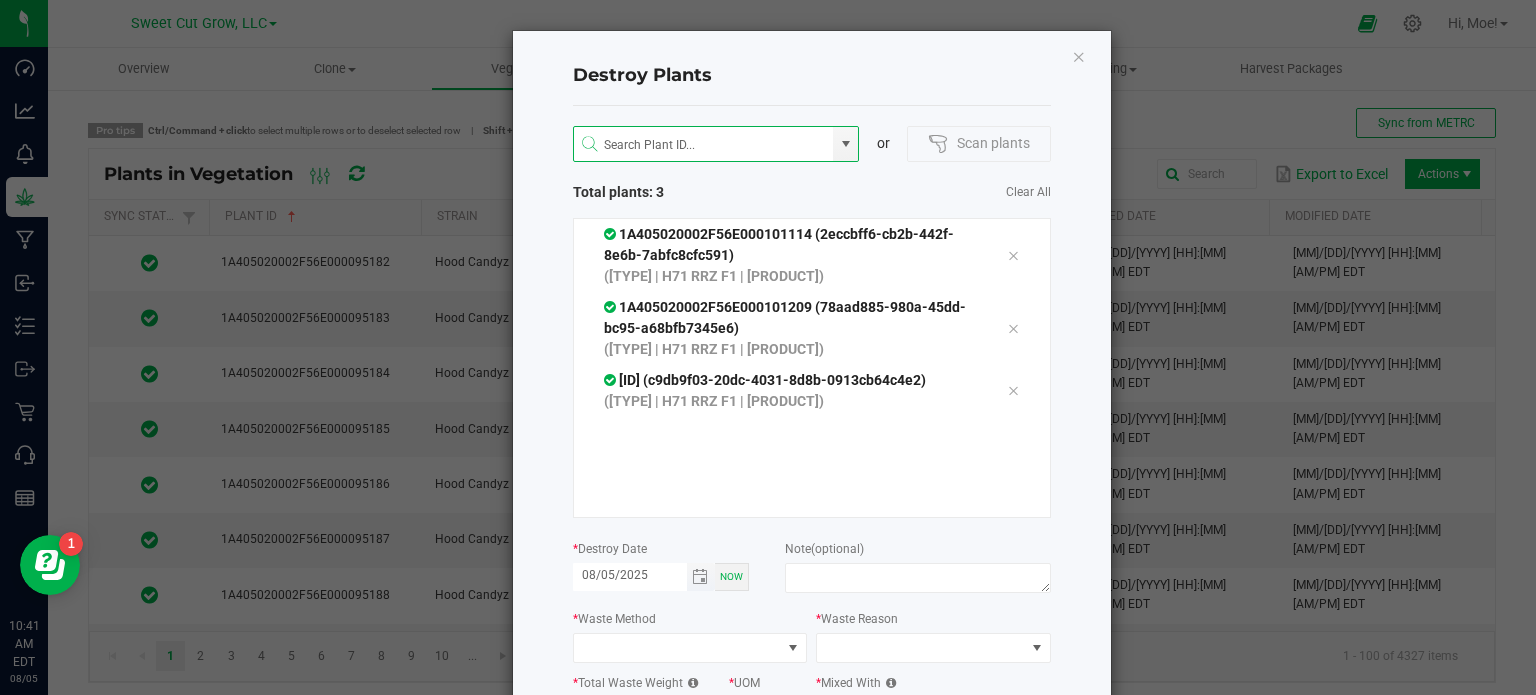 click on "08/05/2025" at bounding box center [630, 575] 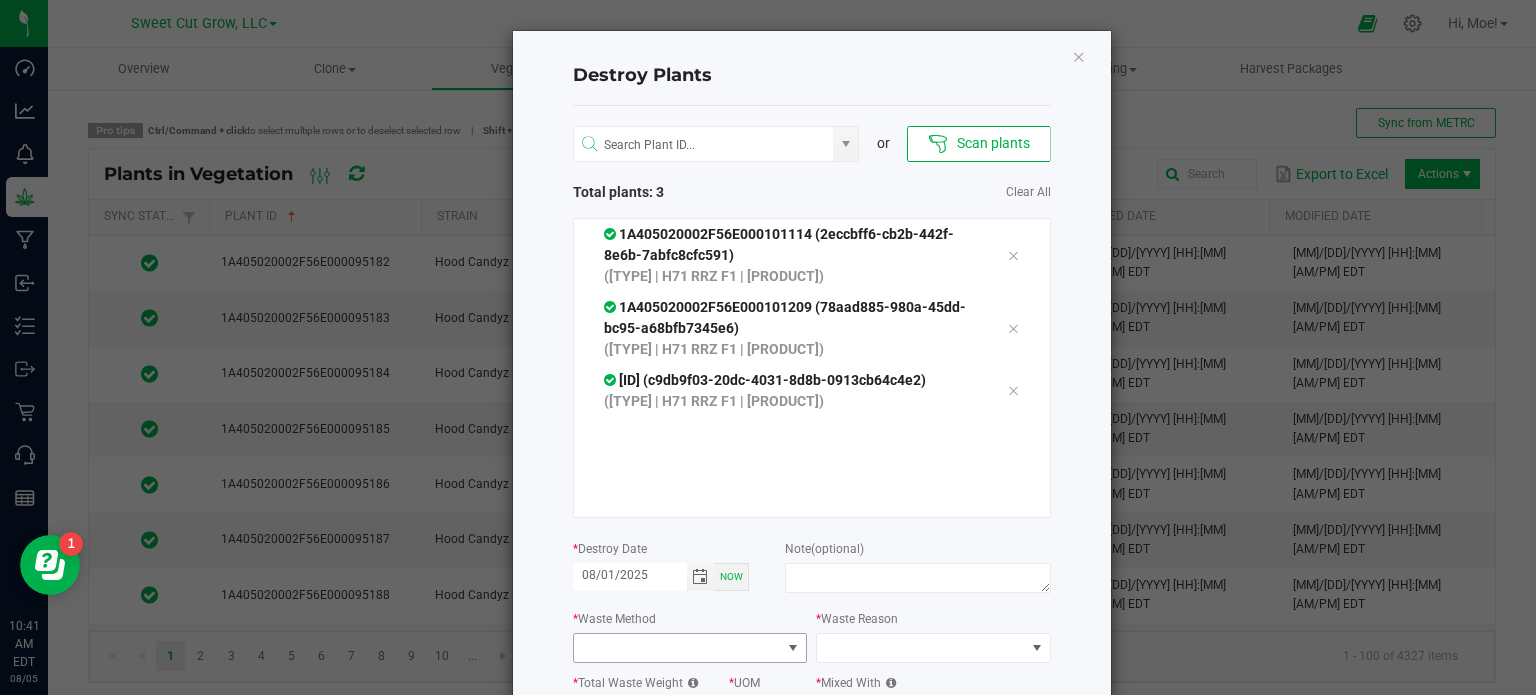 type on "08/01/2025" 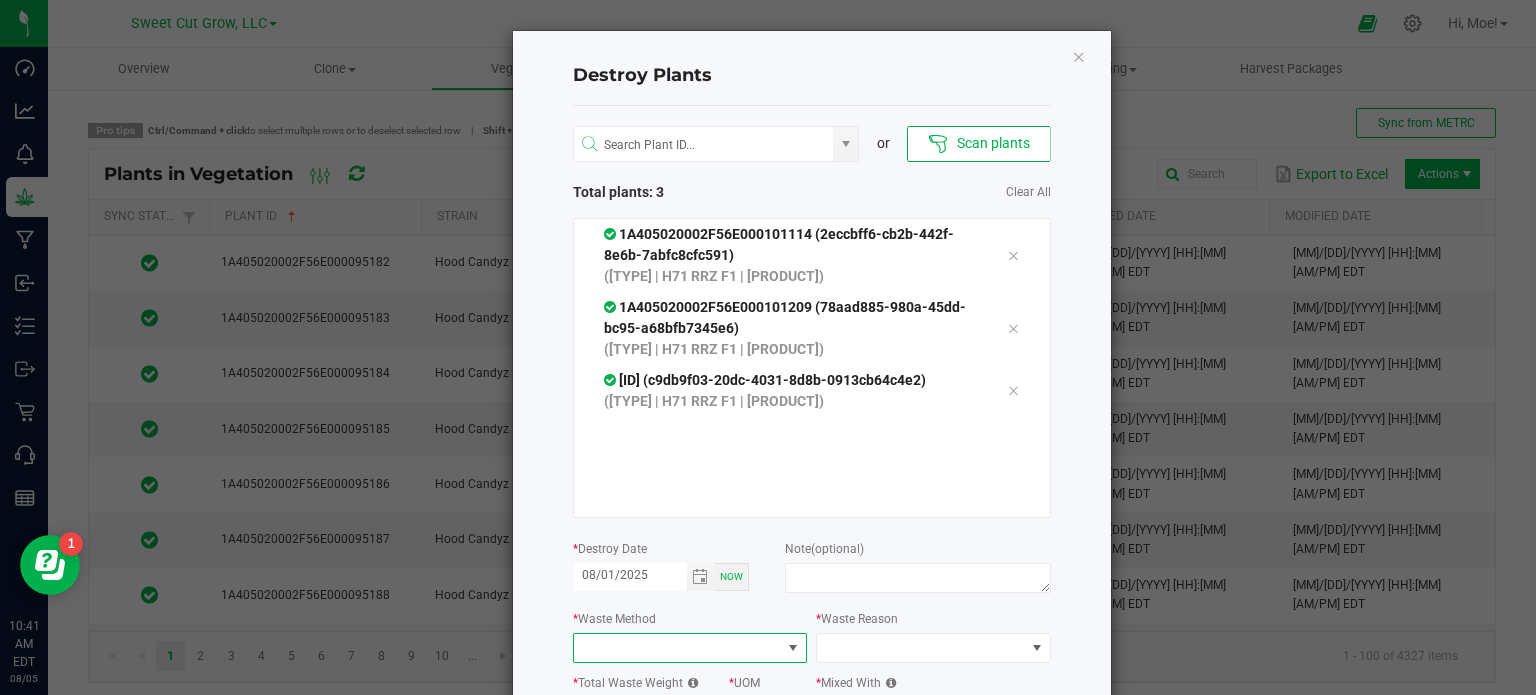 click at bounding box center [793, 648] 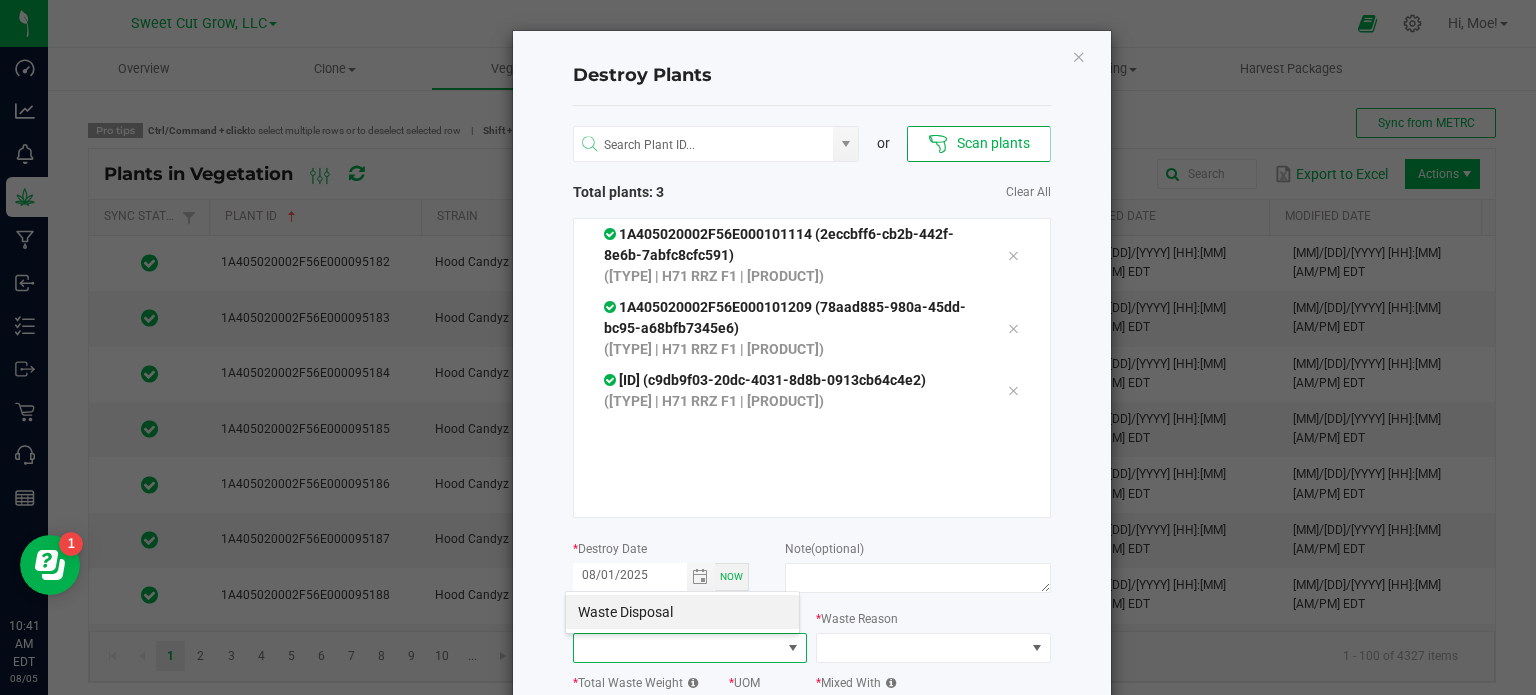 scroll, scrollTop: 99970, scrollLeft: 99765, axis: both 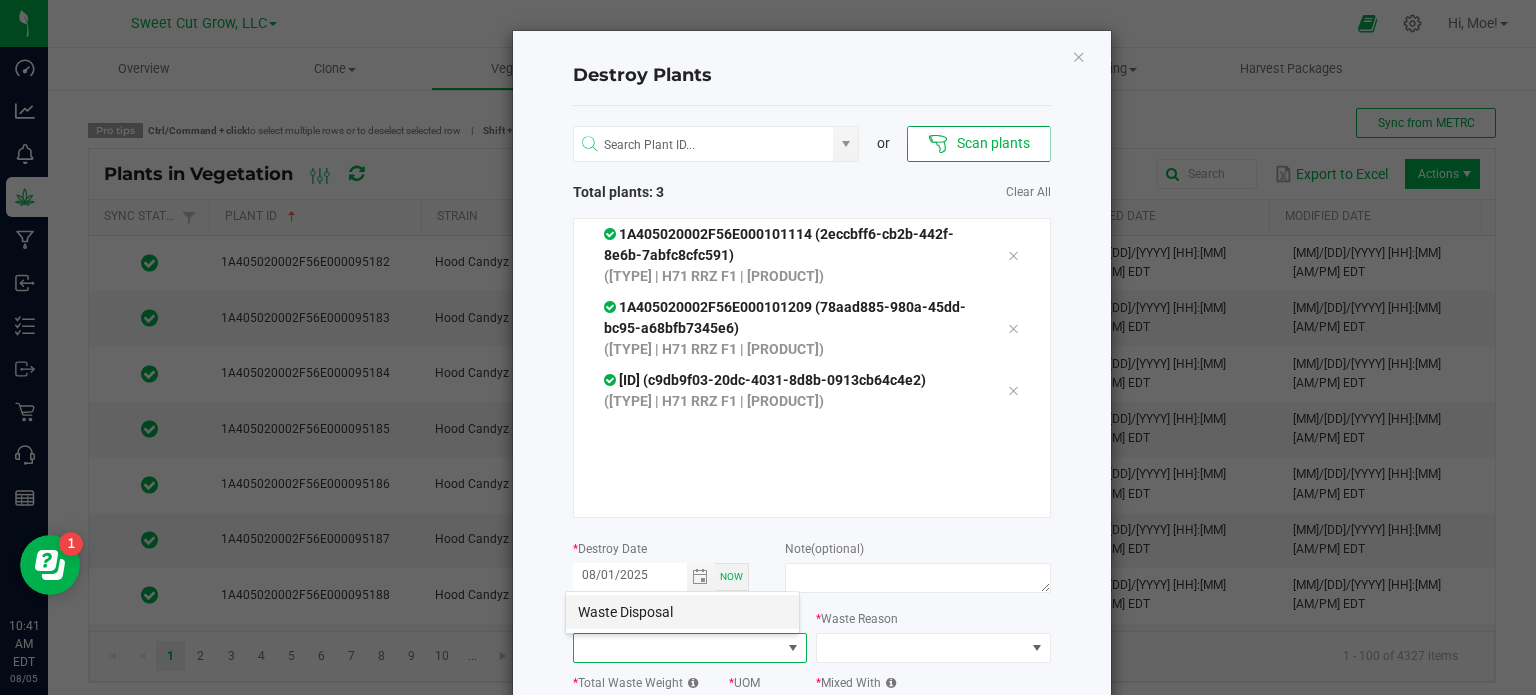 click on "Waste Disposal" at bounding box center [682, 612] 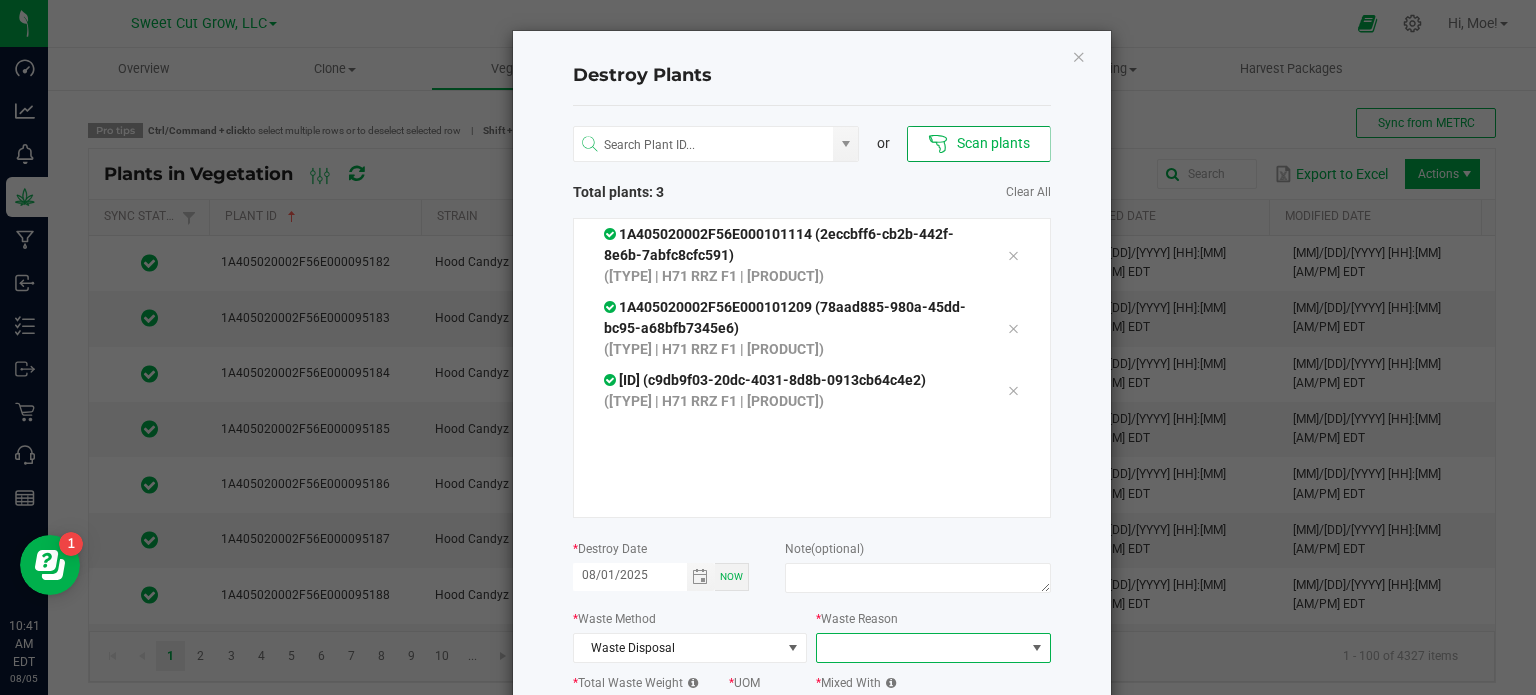 click at bounding box center (1037, 648) 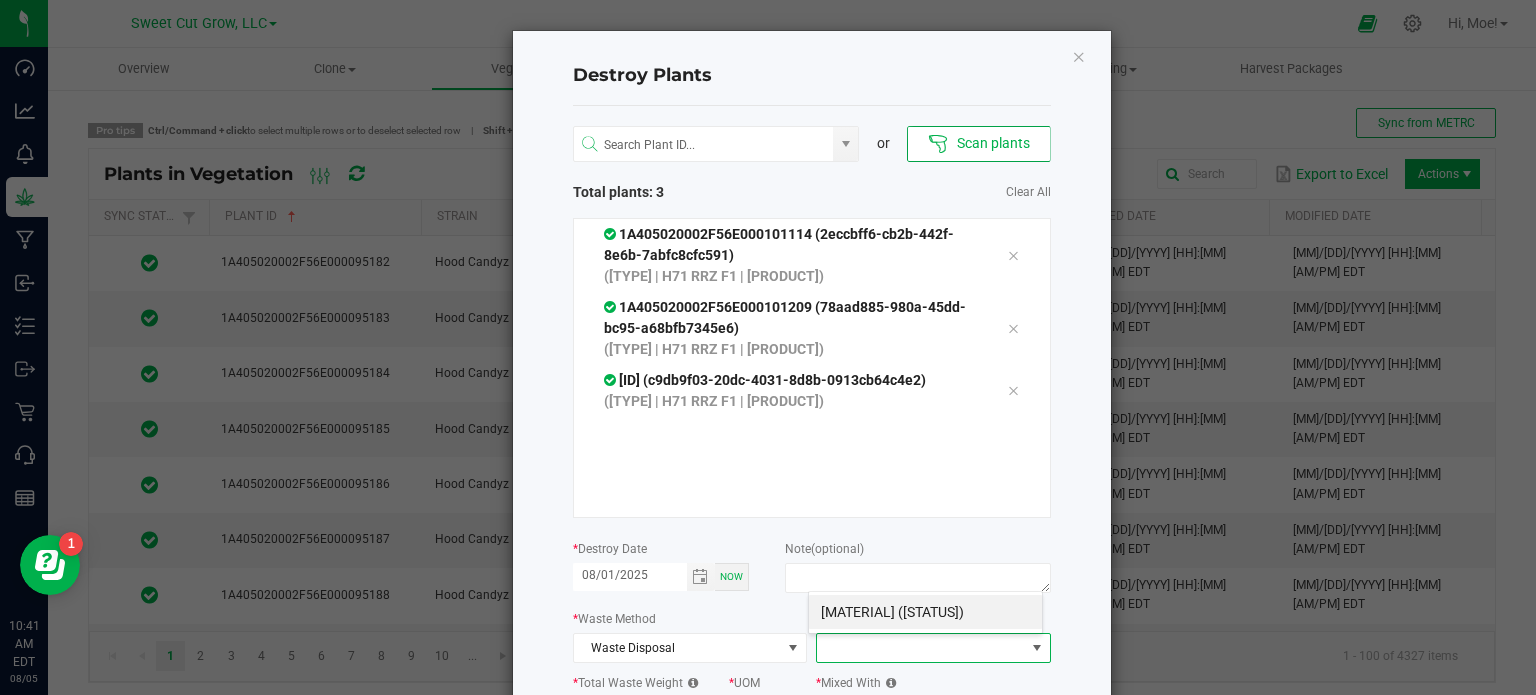 scroll, scrollTop: 99970, scrollLeft: 99765, axis: both 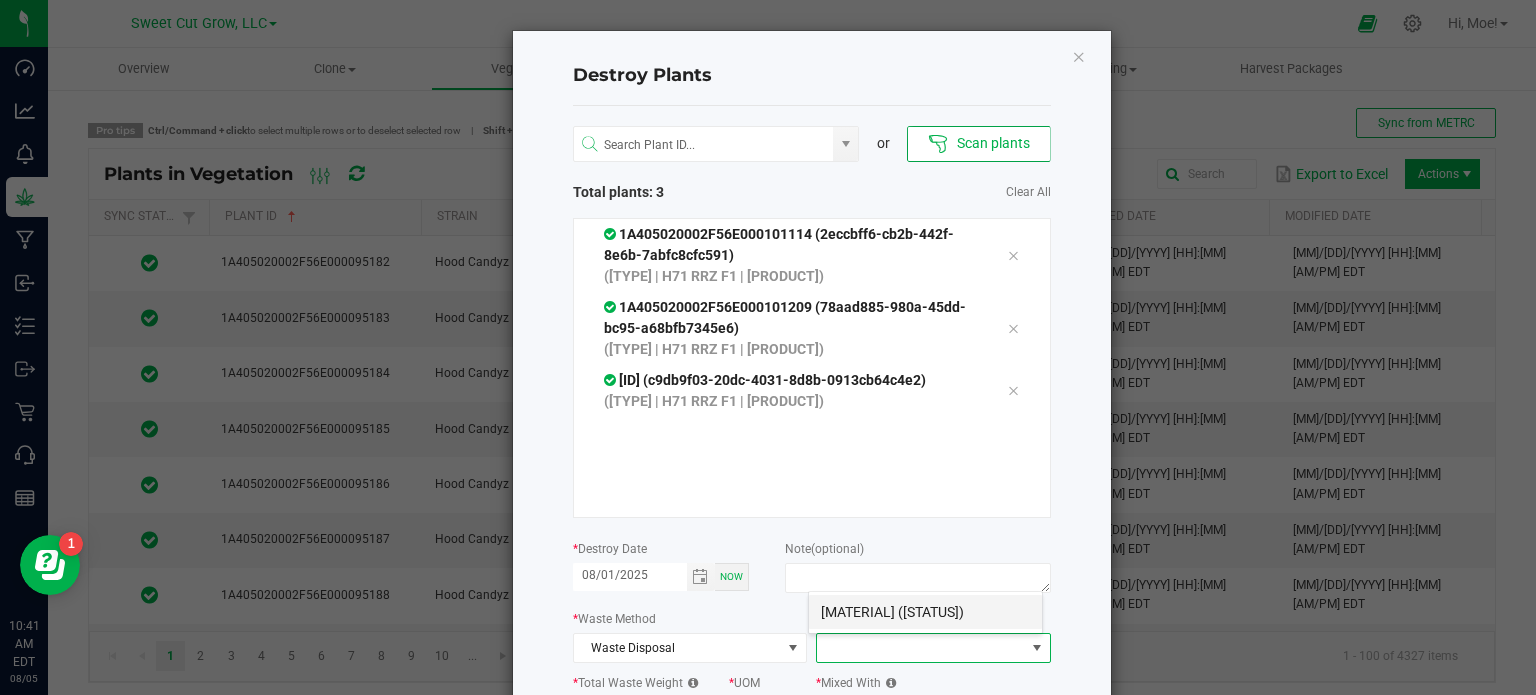 click on "[MATERIAL] ([STATUS])" at bounding box center (925, 612) 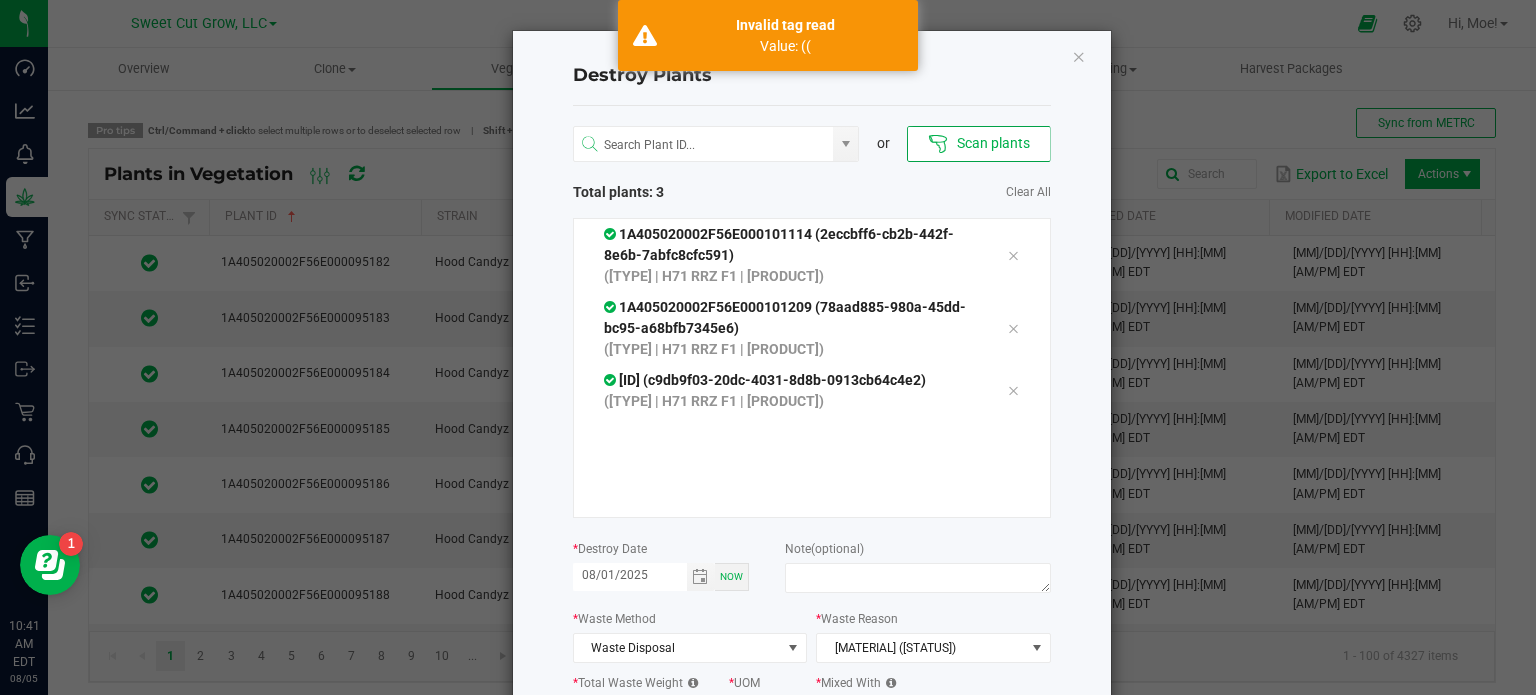 click on "Destroy Plants
or
Scan plants   Total plants: 3   Clear All
[ID] (2eccbff6-cb2b-442f-8e6b-7abfc8cfc591)  (Vegetative | H71 RRZ F1 | Red Runtz)
[ID] (78aad885-980a-45dd-bc95-a68bfb7345e6)  (Vegetative | H71 RRZ F1 | Red Runtz)
[ID] (c9db9f03-20dc-4031-8d8b-0913cb64c4e2)  (Vegetative | H71 RRZ F1 | Red Runtz) *  Destroy Date  [DATE] Now  Note   (optional)  *  Waste Method  Waste Disposal *  Waste Reason  Waste (Pre-Harvest) *  Total Waste Weight  0.0000 *  UOM  g *  Mixed With  Soil  Cancel   Destroy" 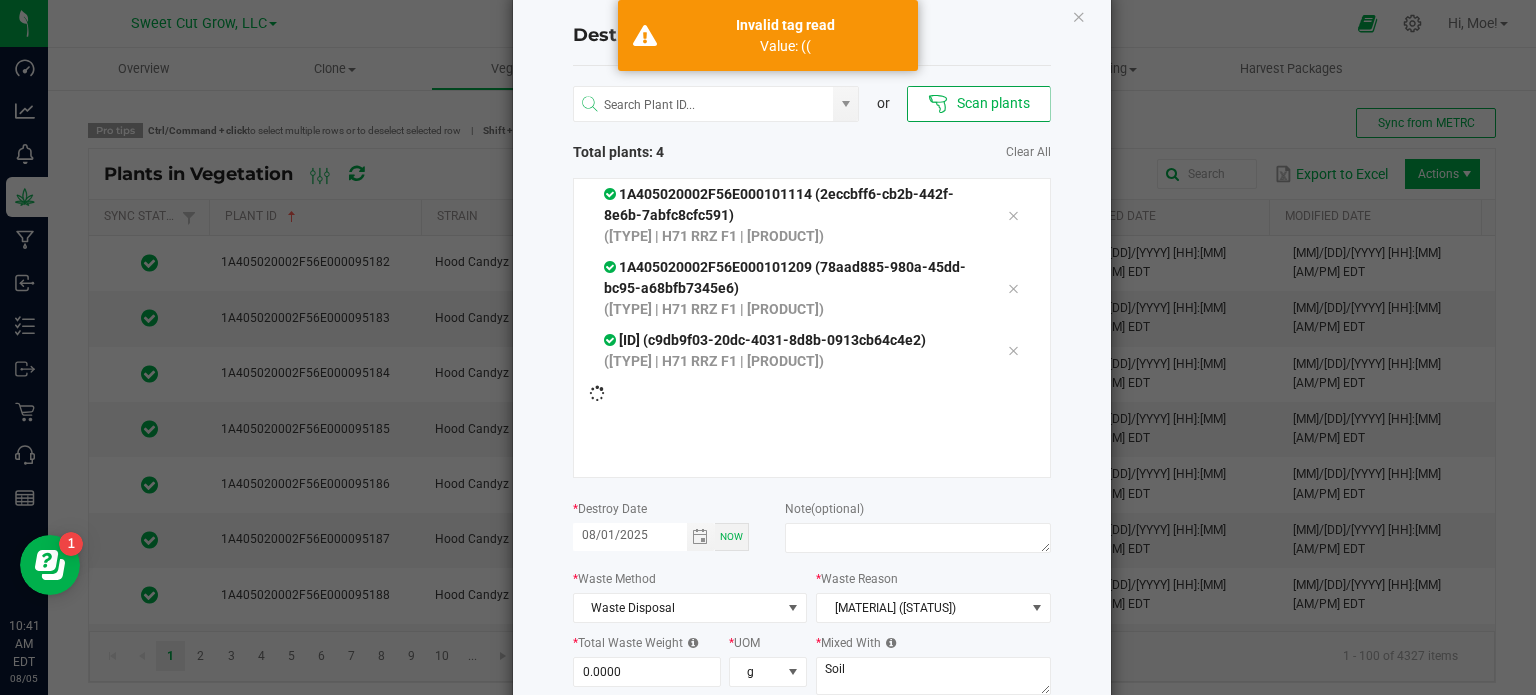 scroll, scrollTop: 80, scrollLeft: 0, axis: vertical 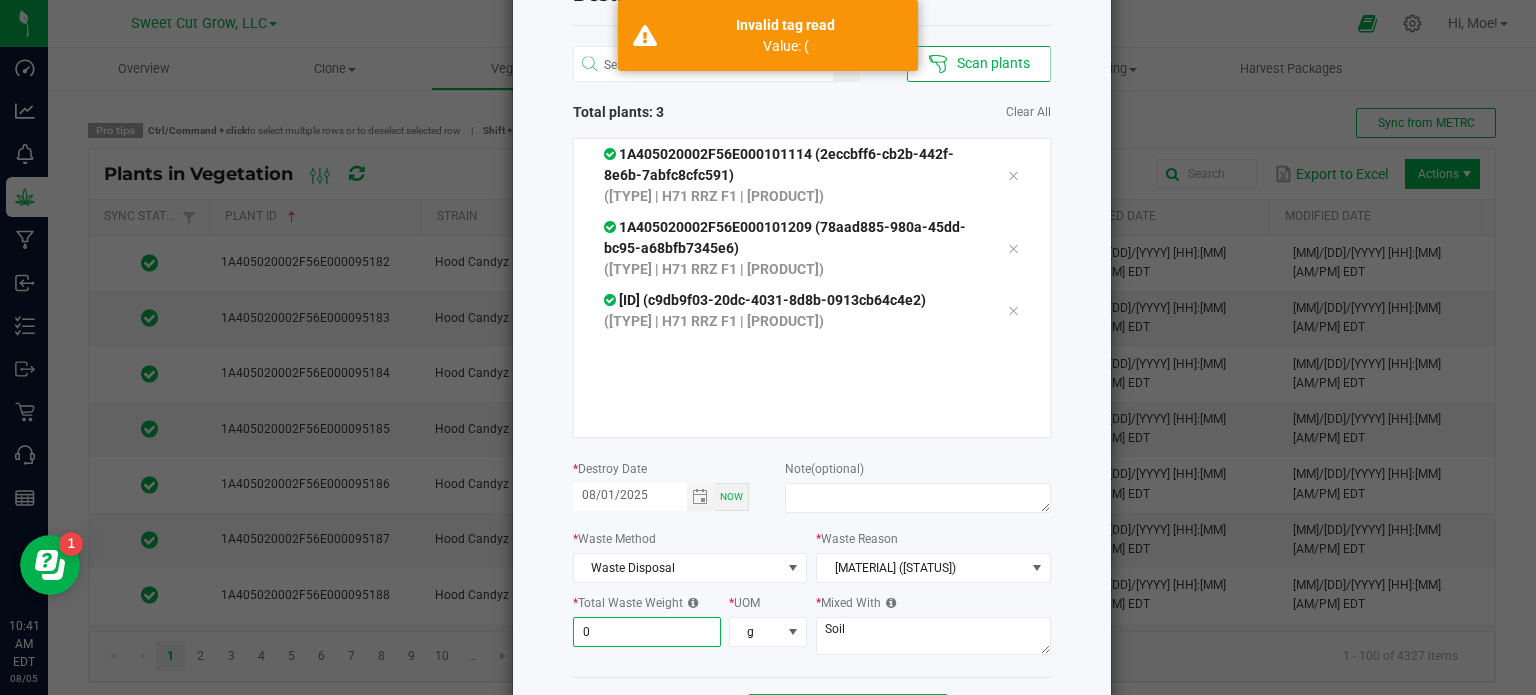 click on "0" at bounding box center (647, 632) 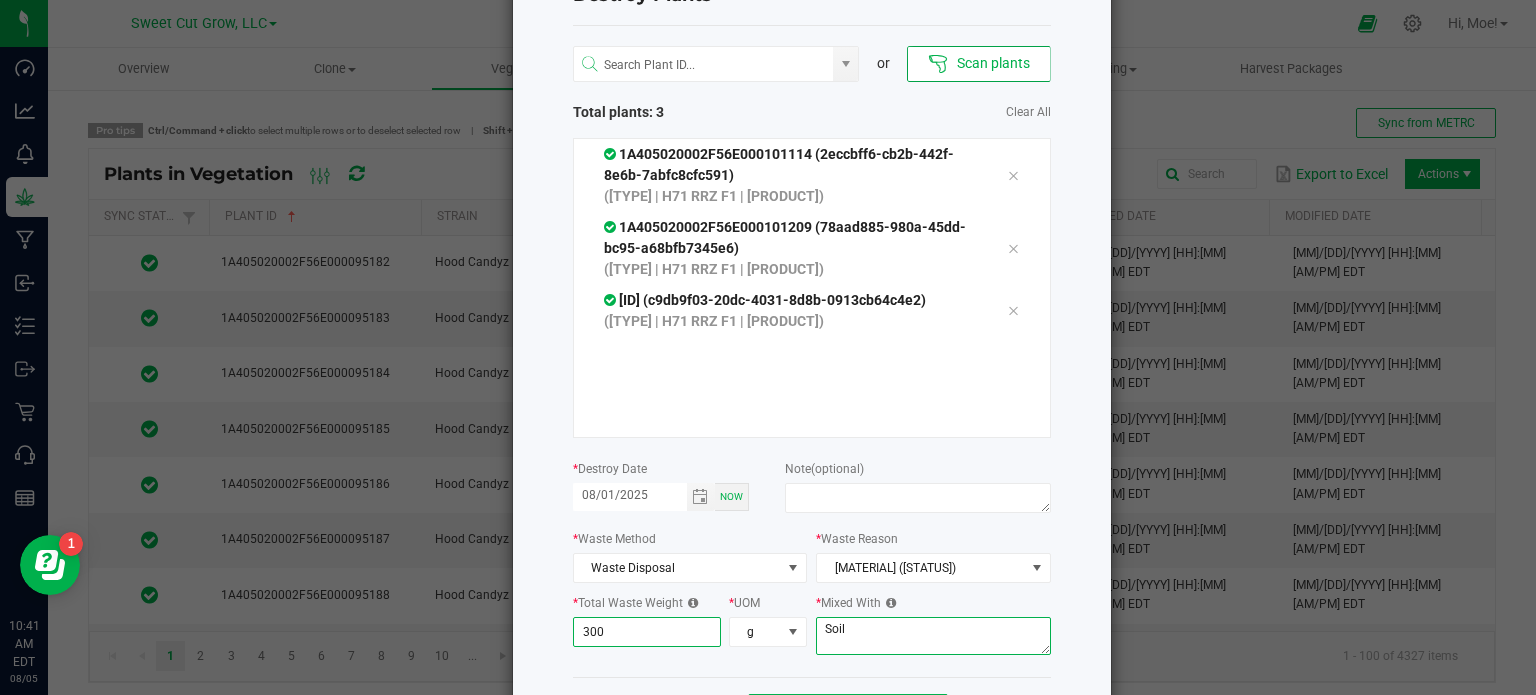 type on "300.0000" 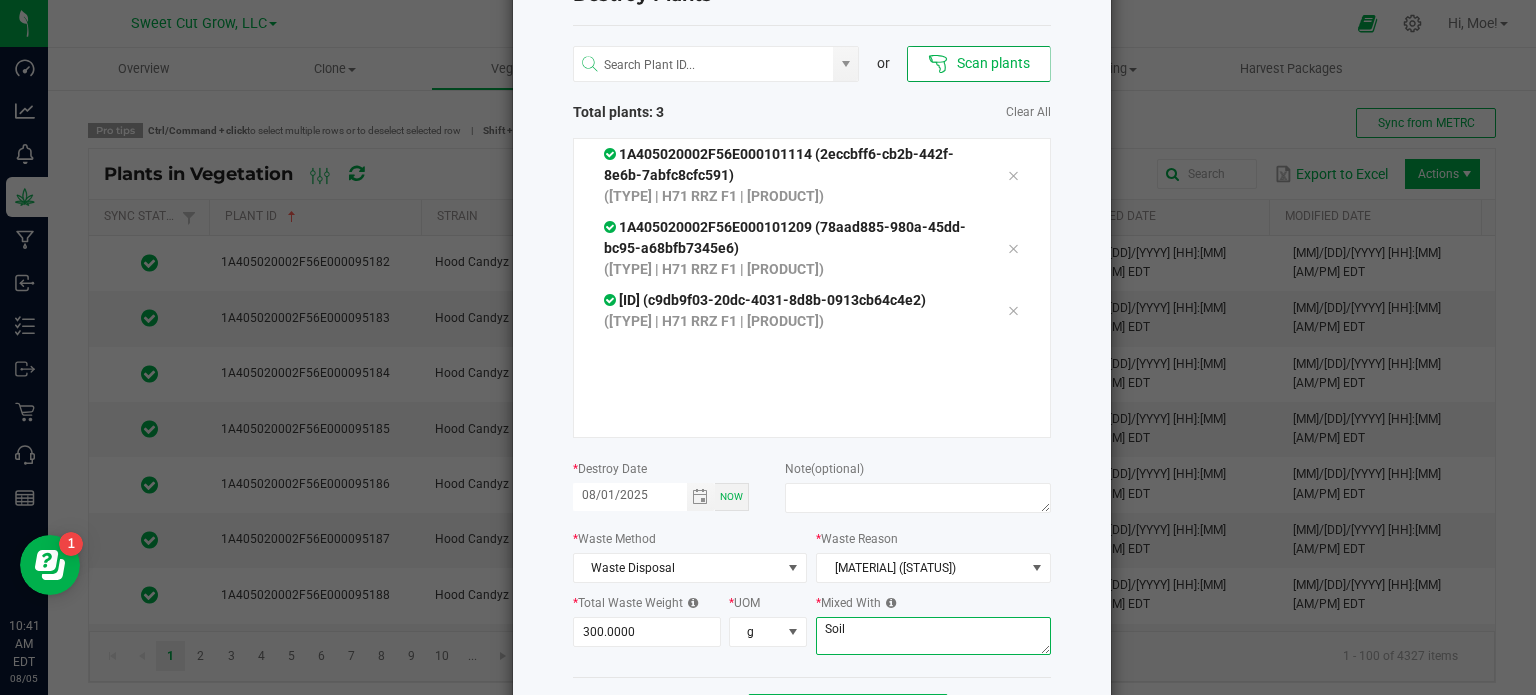 click on "Soil" at bounding box center (933, 636) 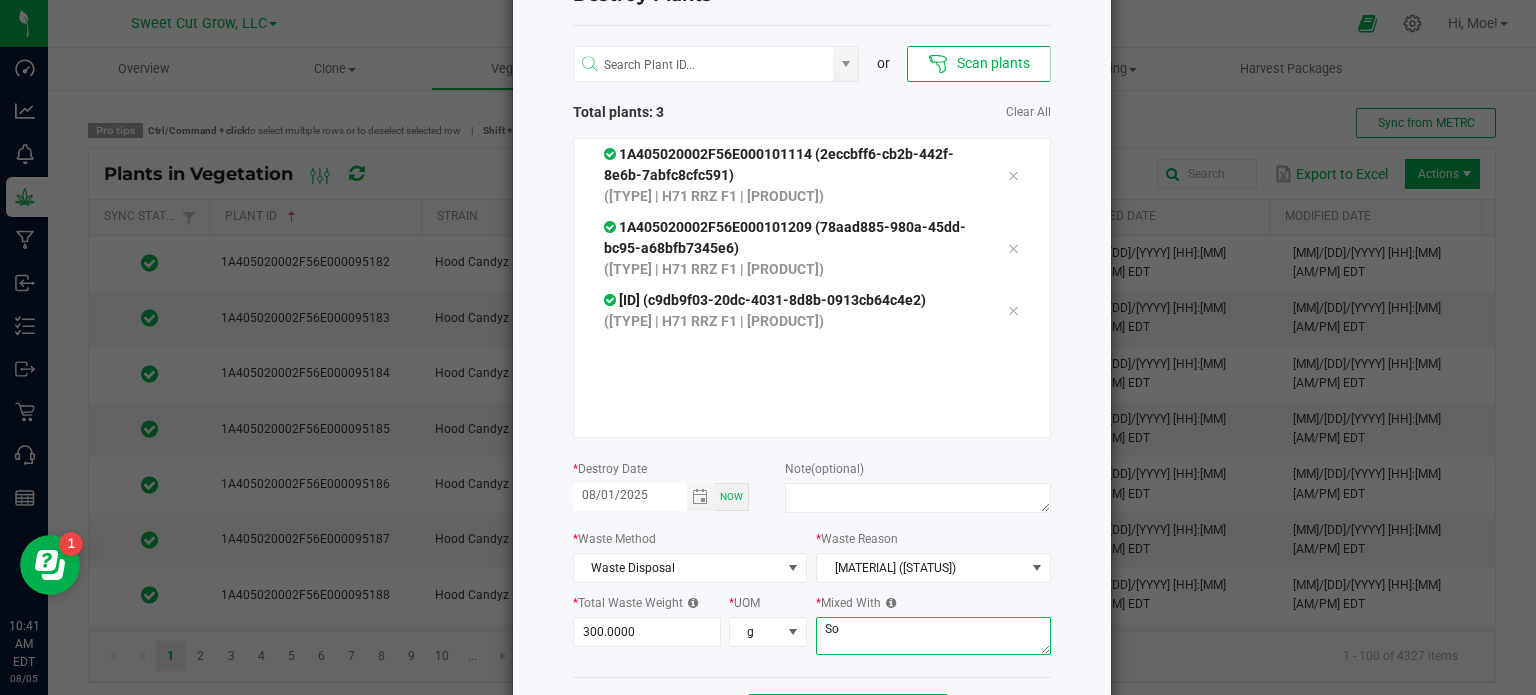 type on "S" 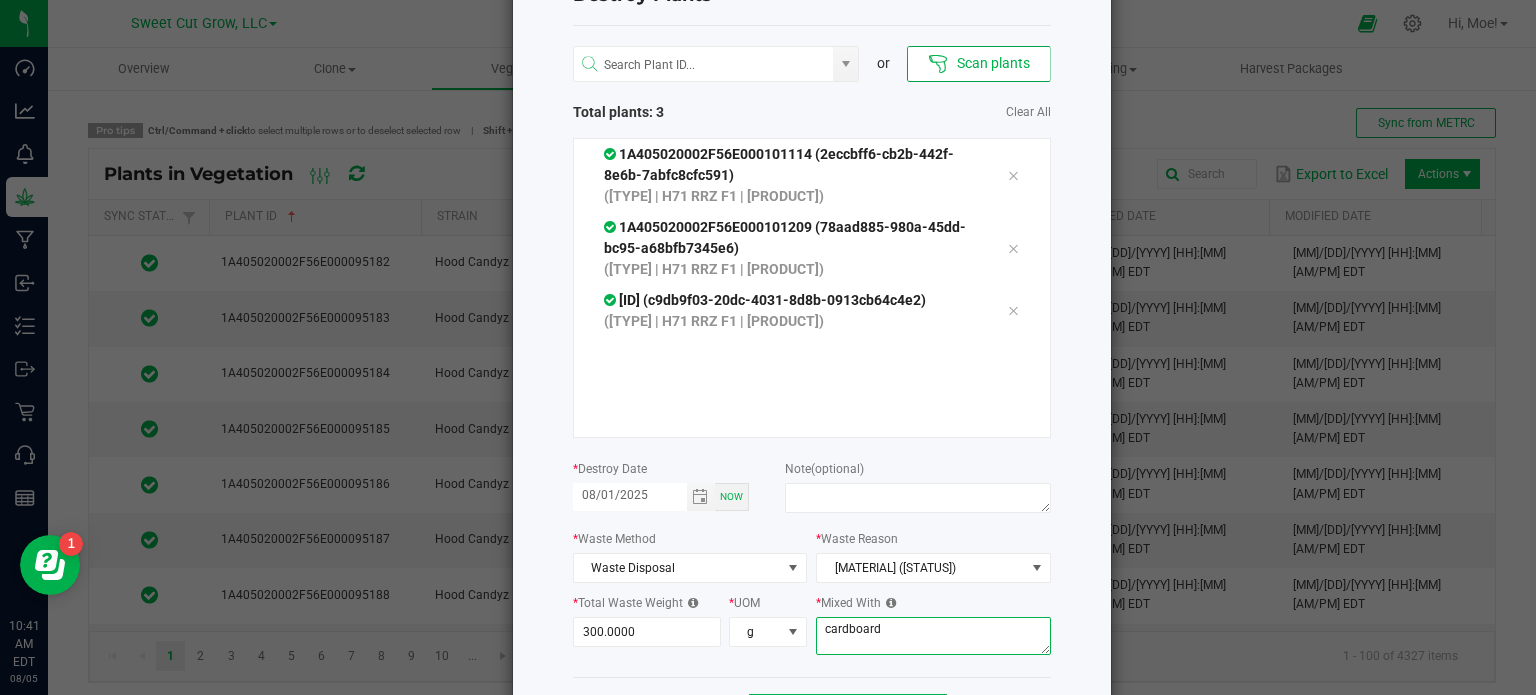 type on "cardboard" 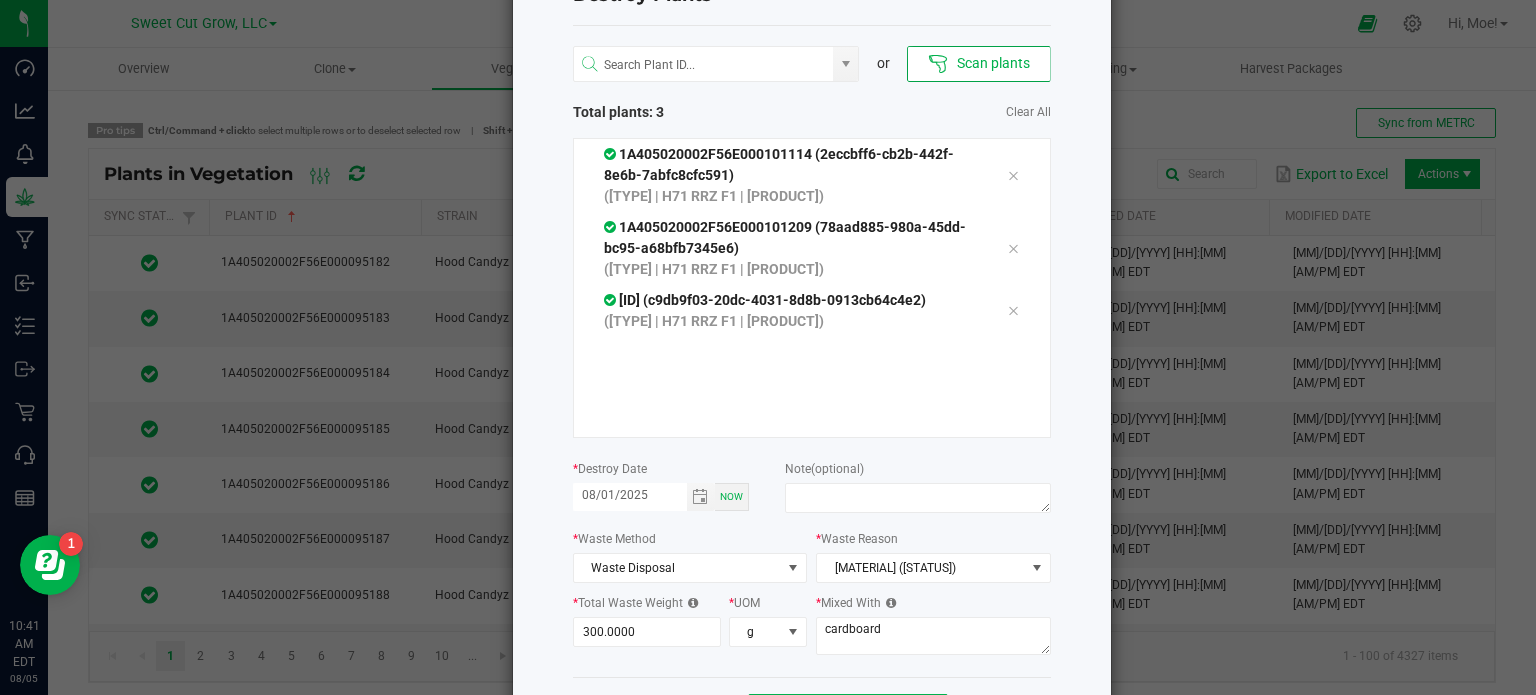 click on "Destroy Plants
or
Scan plants   Total plants: 3   Clear All
[ID] (2eccbff6-cb2b-442f-8e6b-7abfc8cfc591)  (Vegetative | H71 RRZ F1 | Red Runtz)
[ID] (78aad885-980a-45dd-bc95-a68bfb7345e6)  (Vegetative | H71 RRZ F1 | Red Runtz)
[ID] (c9db9f03-20dc-4031-8d8b-0913cb64c4e2)  (Vegetative | H71 RRZ F1 | Red Runtz) *  Destroy Date  [DATE] Now  Note   (optional)  *  Waste Method  Waste Disposal *  Waste Reason  Waste (Pre-Harvest) *  Total Waste Weight  300.0000 *  UOM  g *  Mixed With  cardboard  Cancel   Destroy" 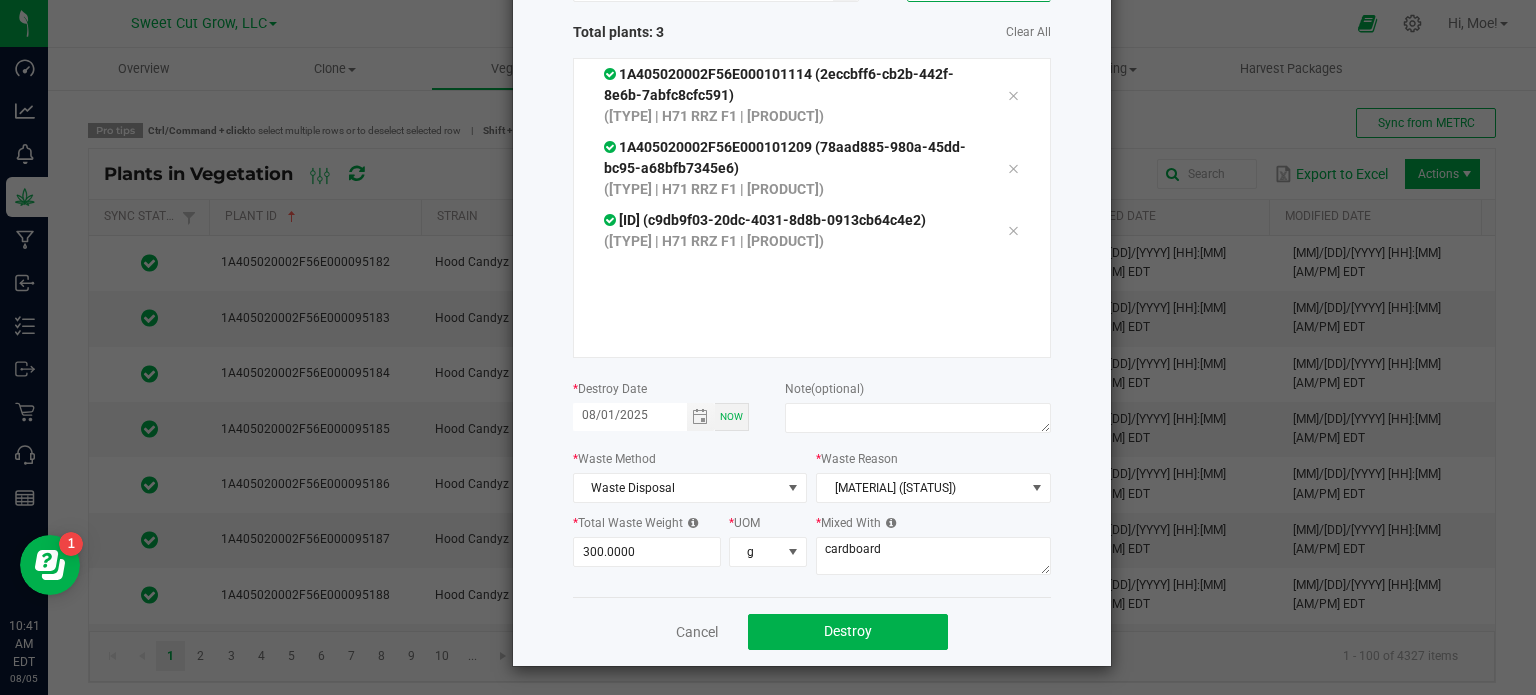 scroll, scrollTop: 161, scrollLeft: 0, axis: vertical 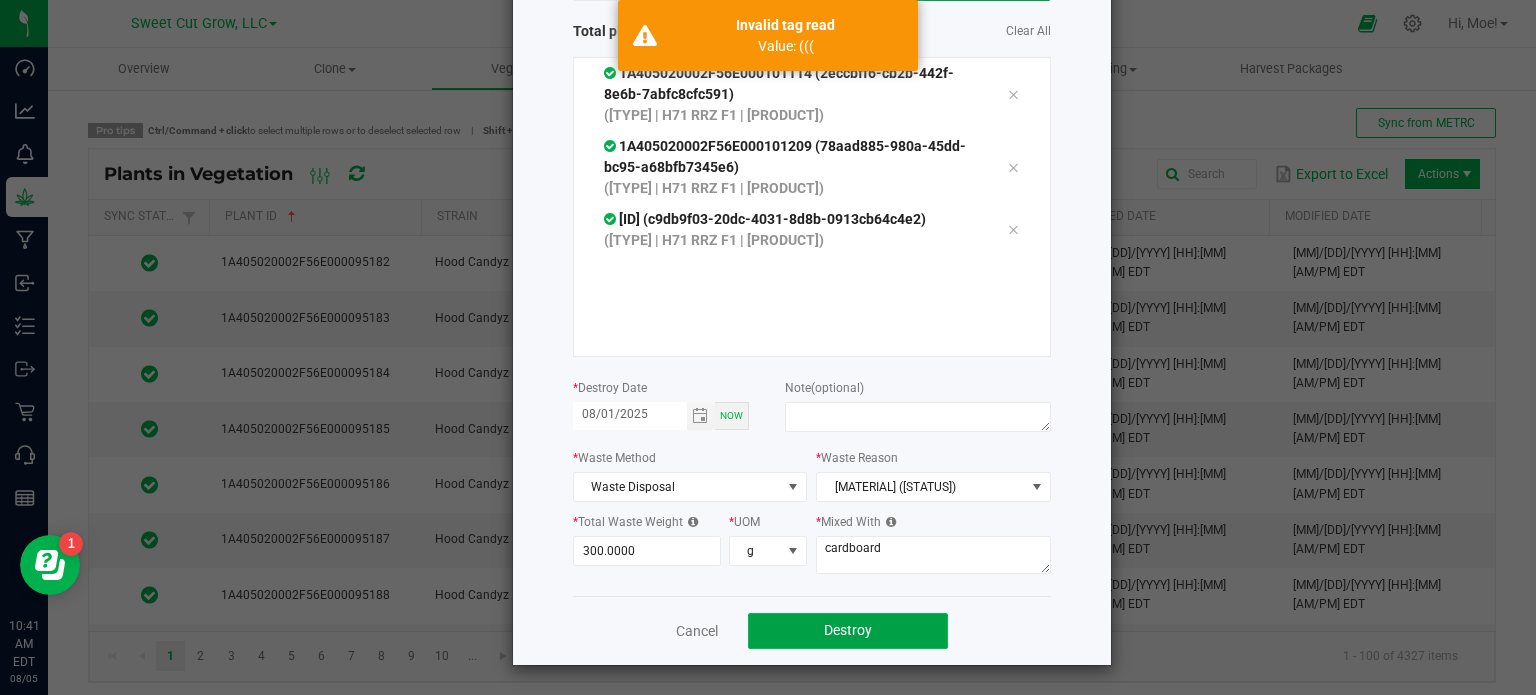 drag, startPoint x: 875, startPoint y: 626, endPoint x: 888, endPoint y: 644, distance: 22.203604 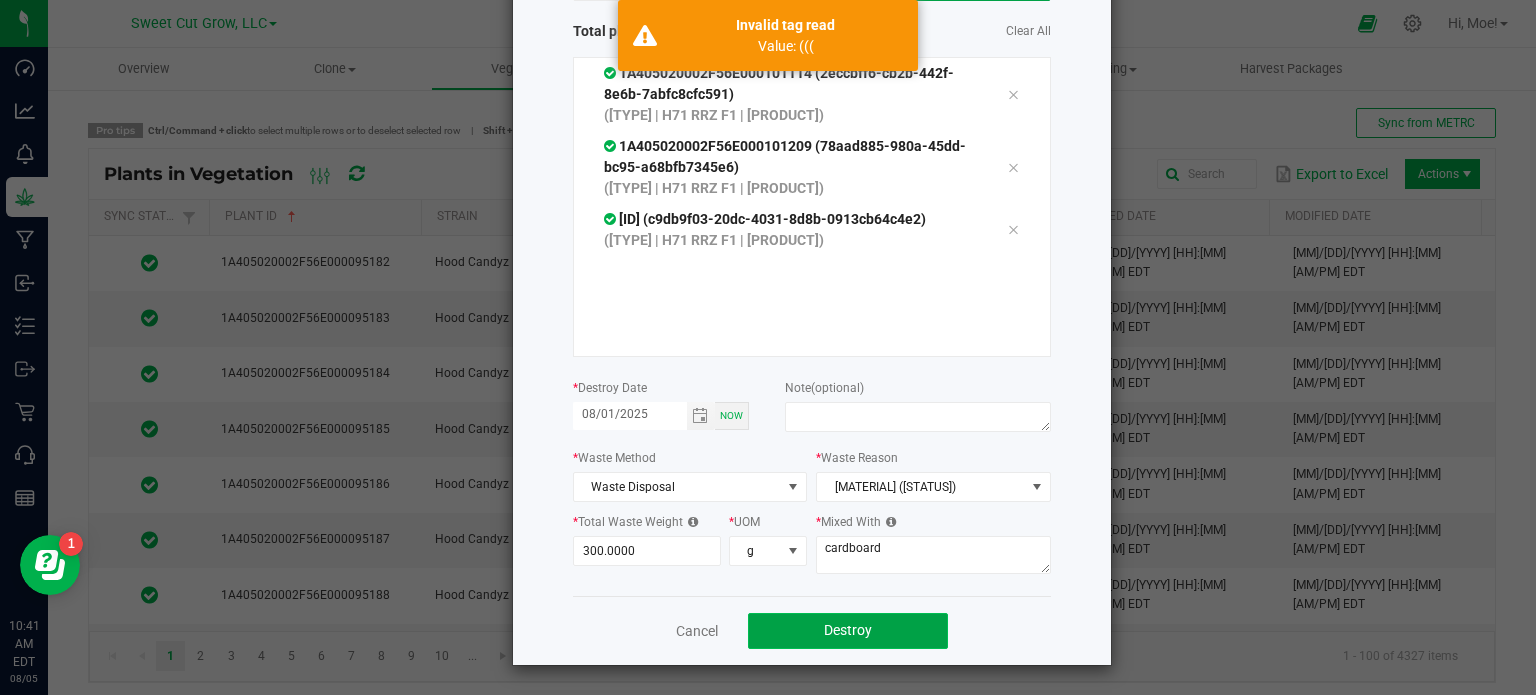 click on "Destroy" 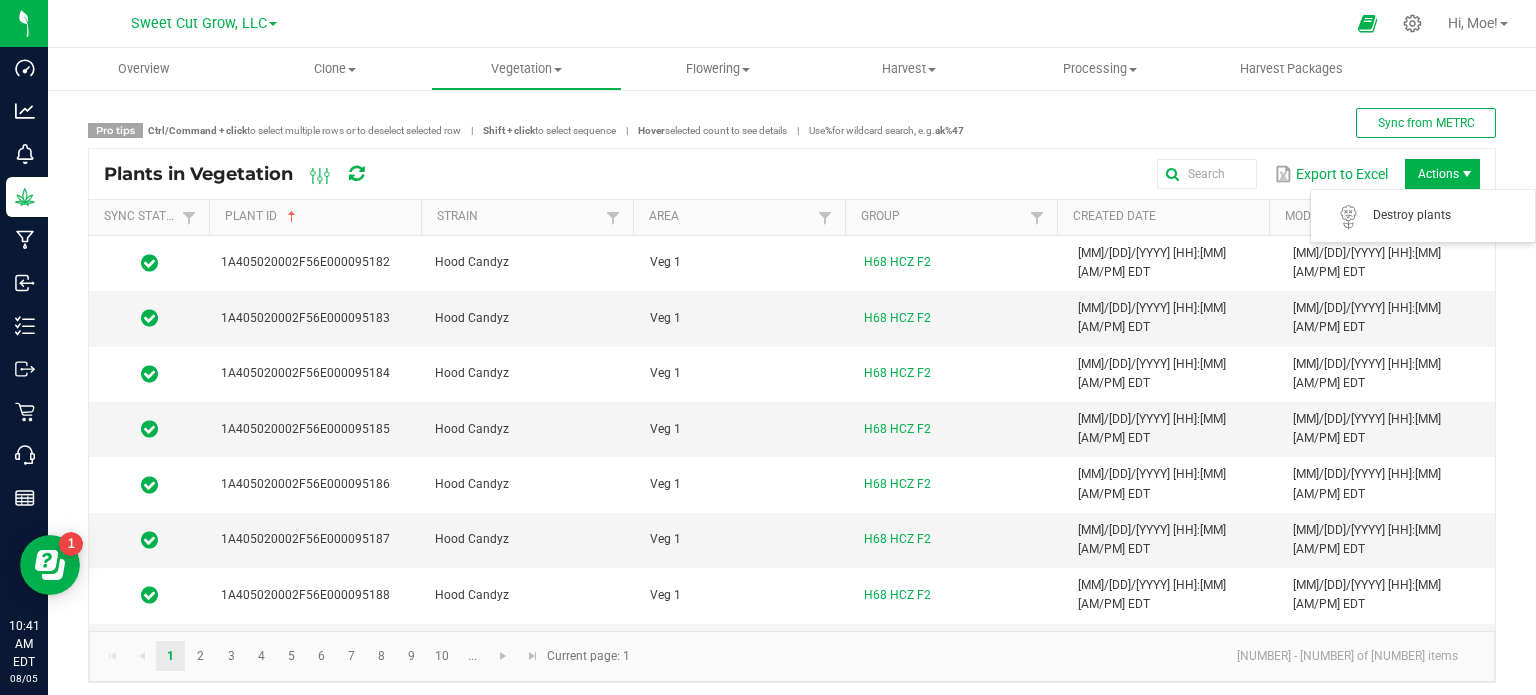 click at bounding box center (1467, 174) 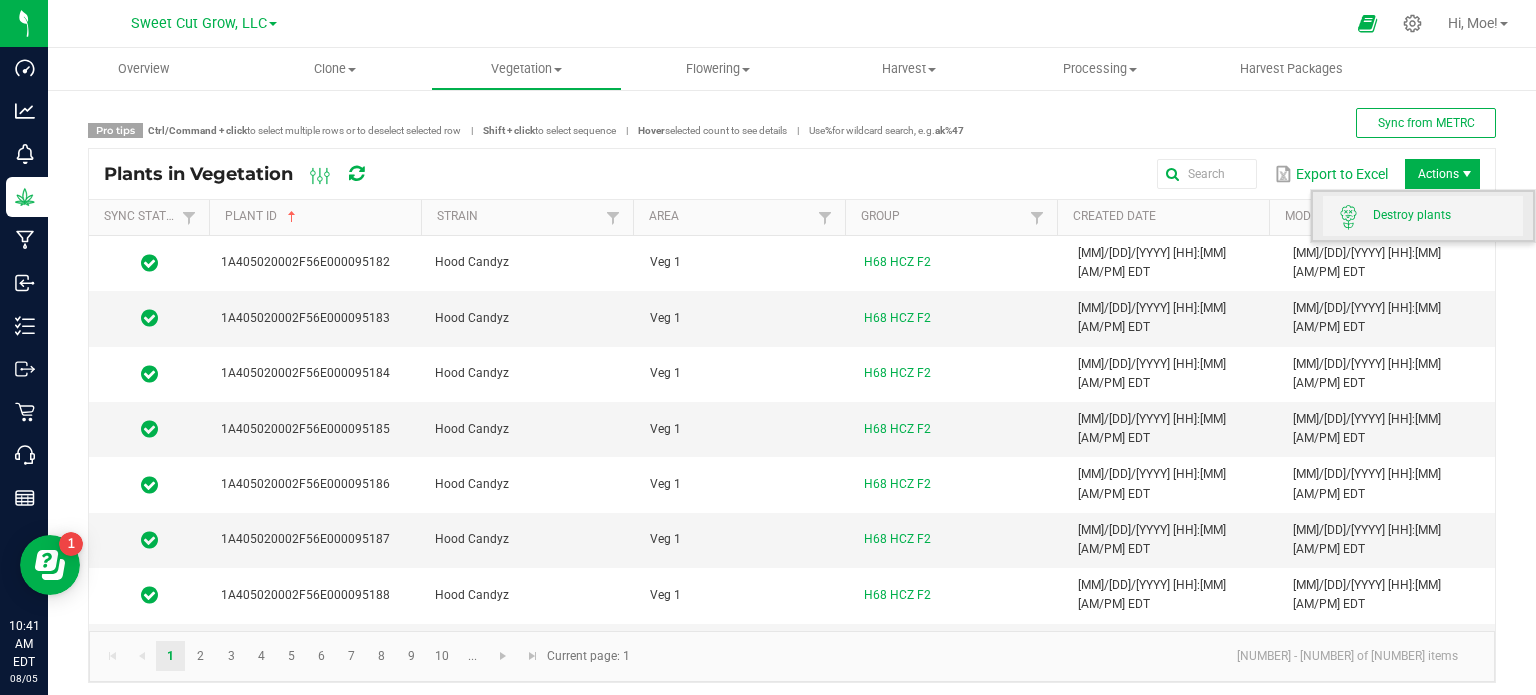 click on "Destroy plants" at bounding box center (1448, 215) 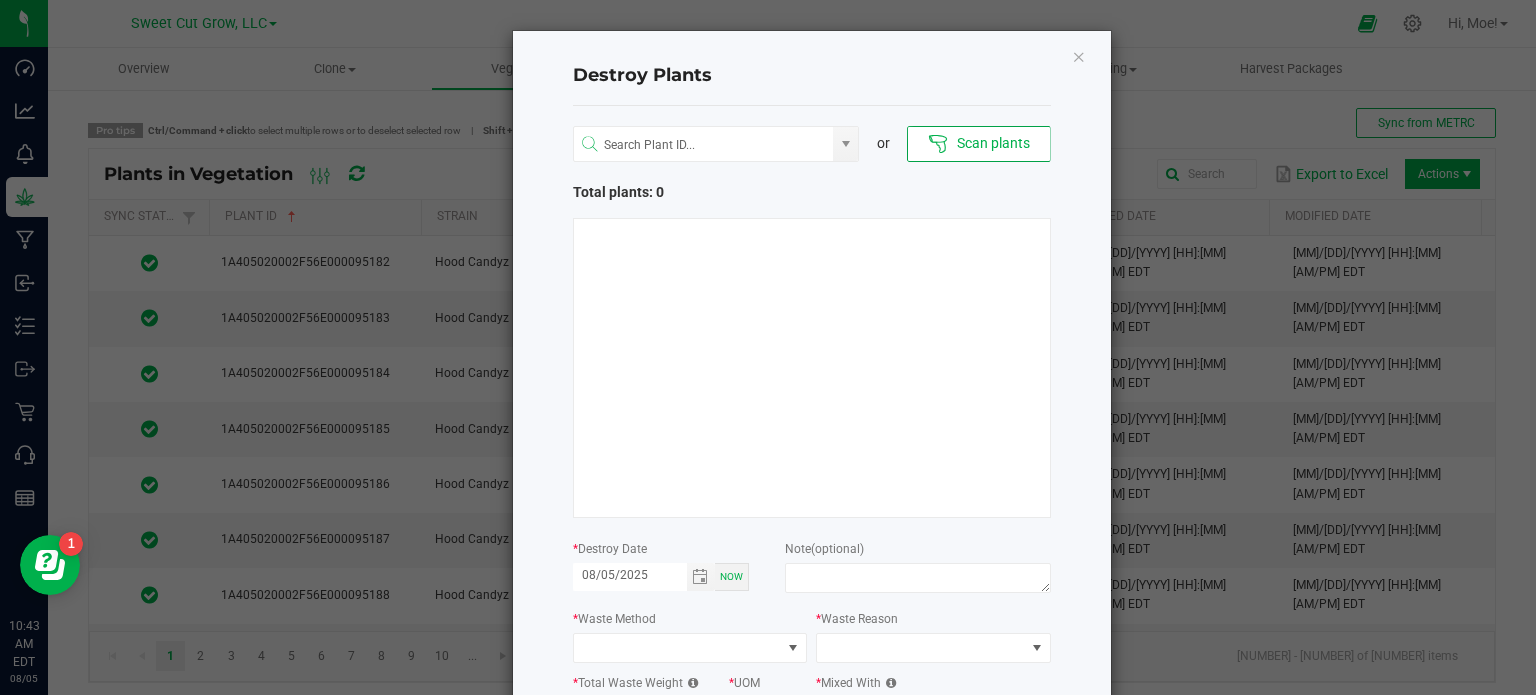 type 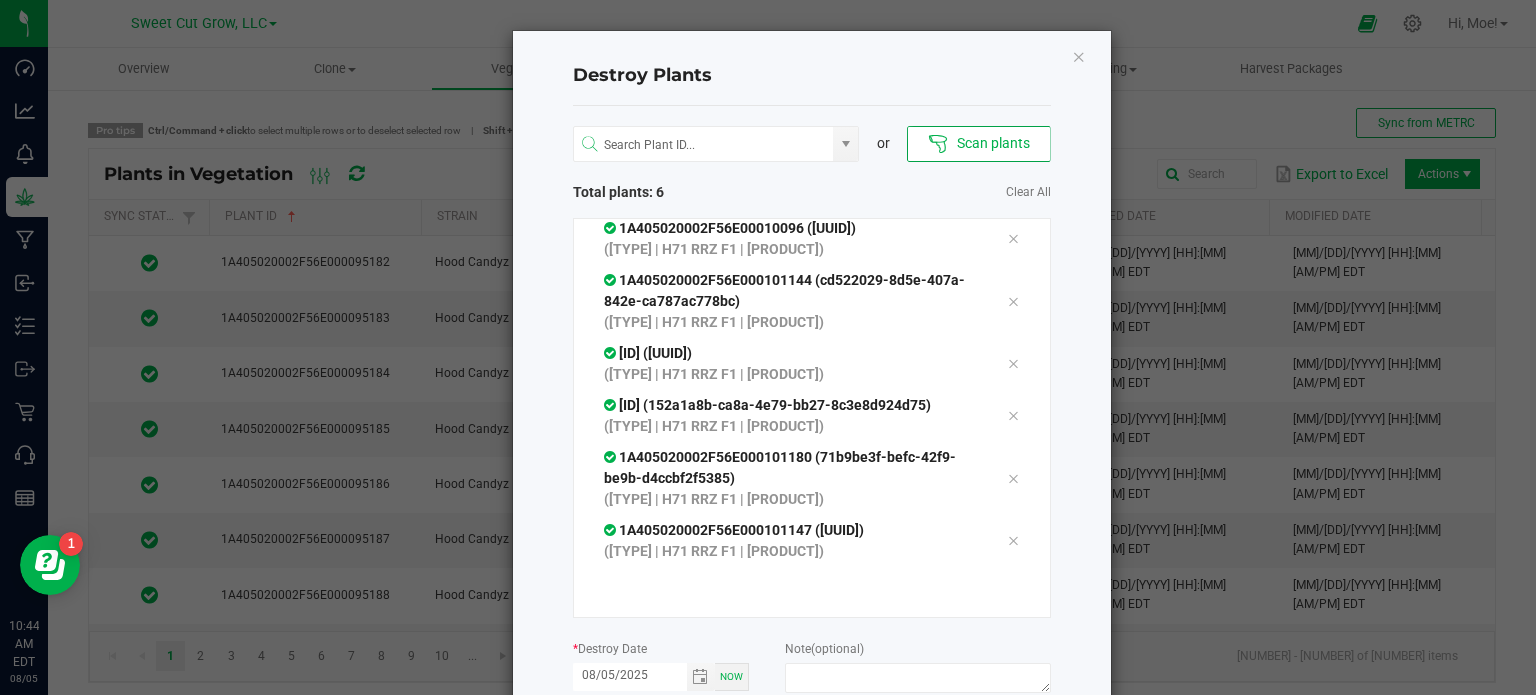 scroll, scrollTop: 89, scrollLeft: 0, axis: vertical 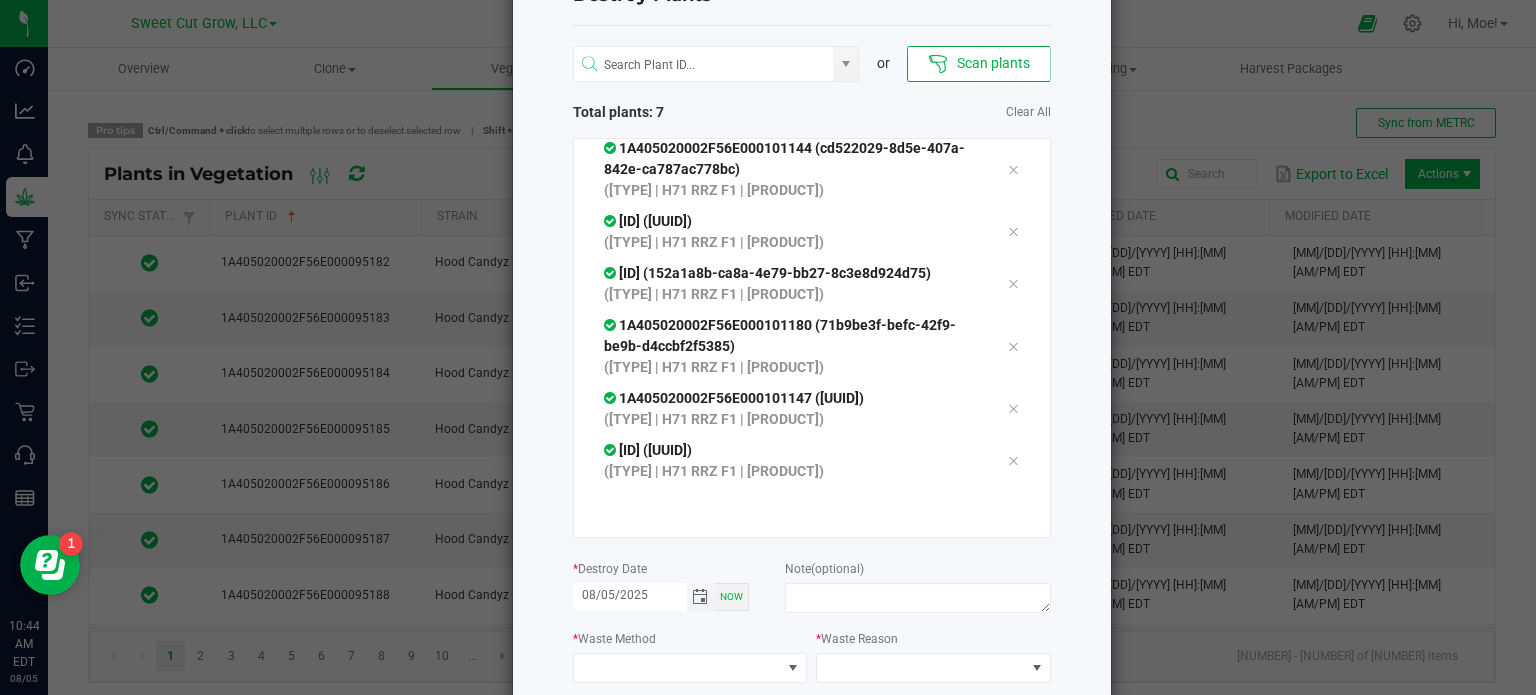 click on "08/05/2025" at bounding box center (630, 595) 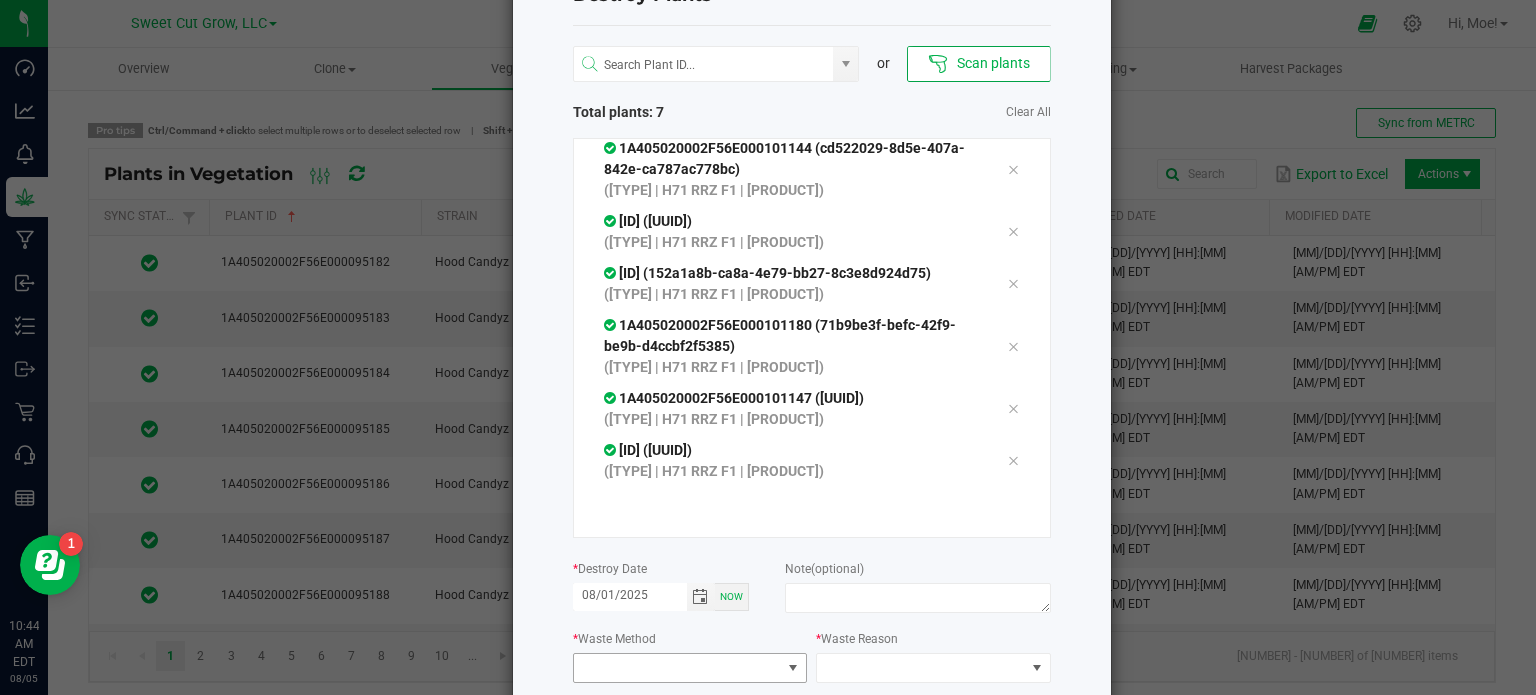 type on "08/01/2025" 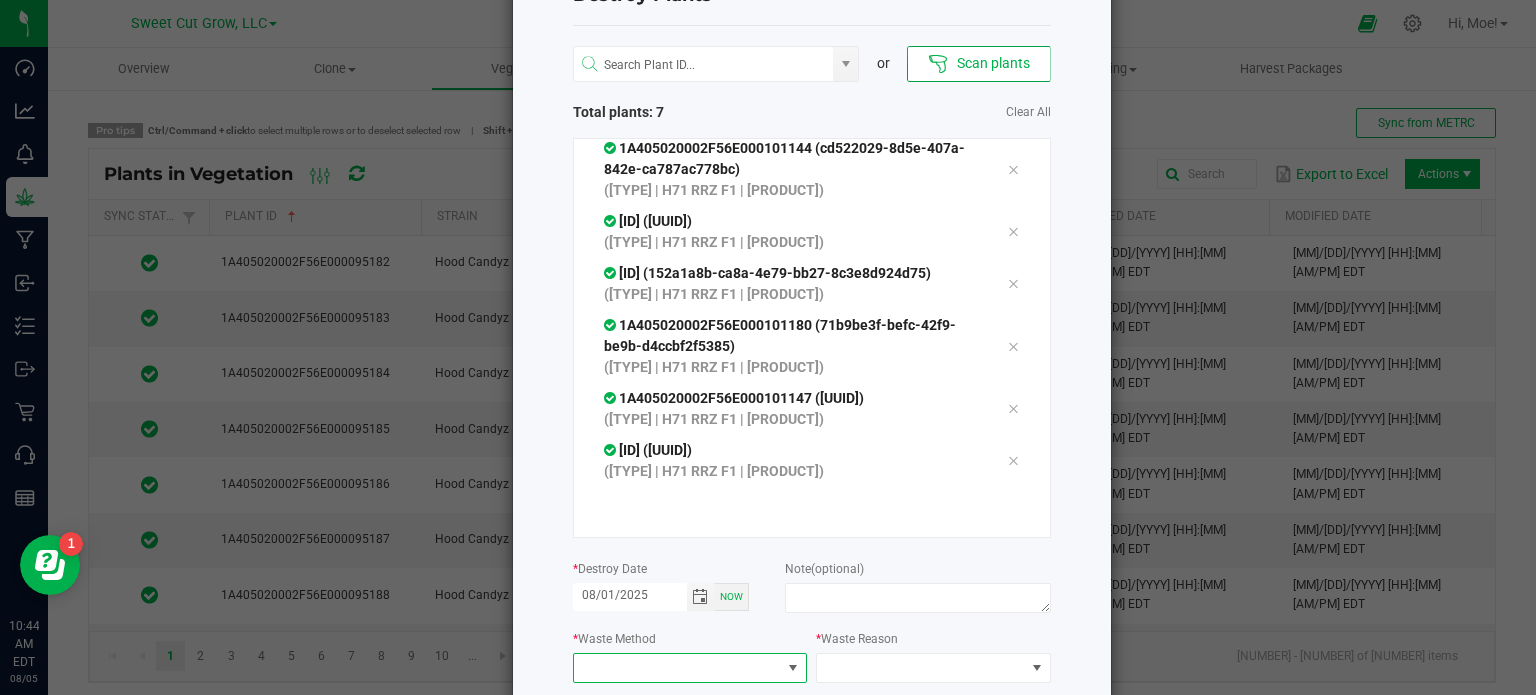 click at bounding box center [793, 668] 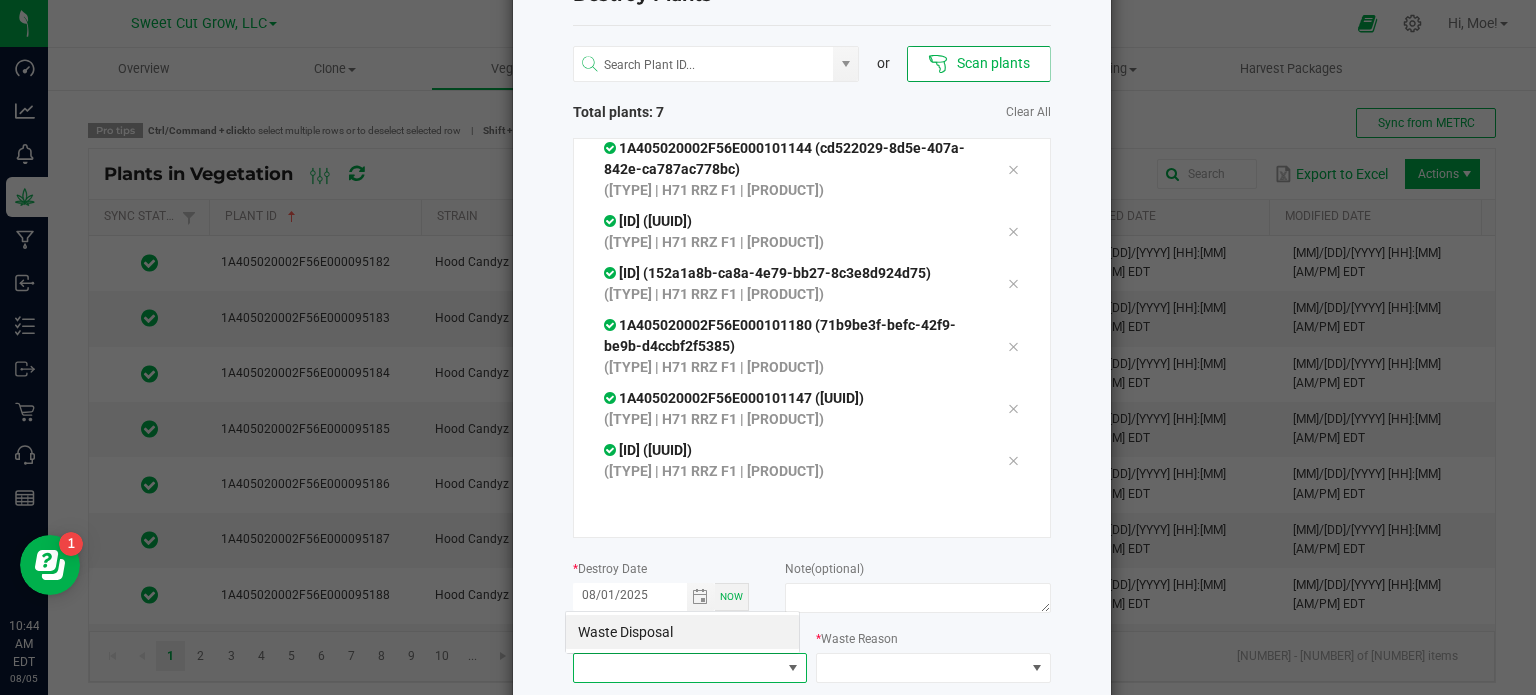 scroll, scrollTop: 99970, scrollLeft: 99765, axis: both 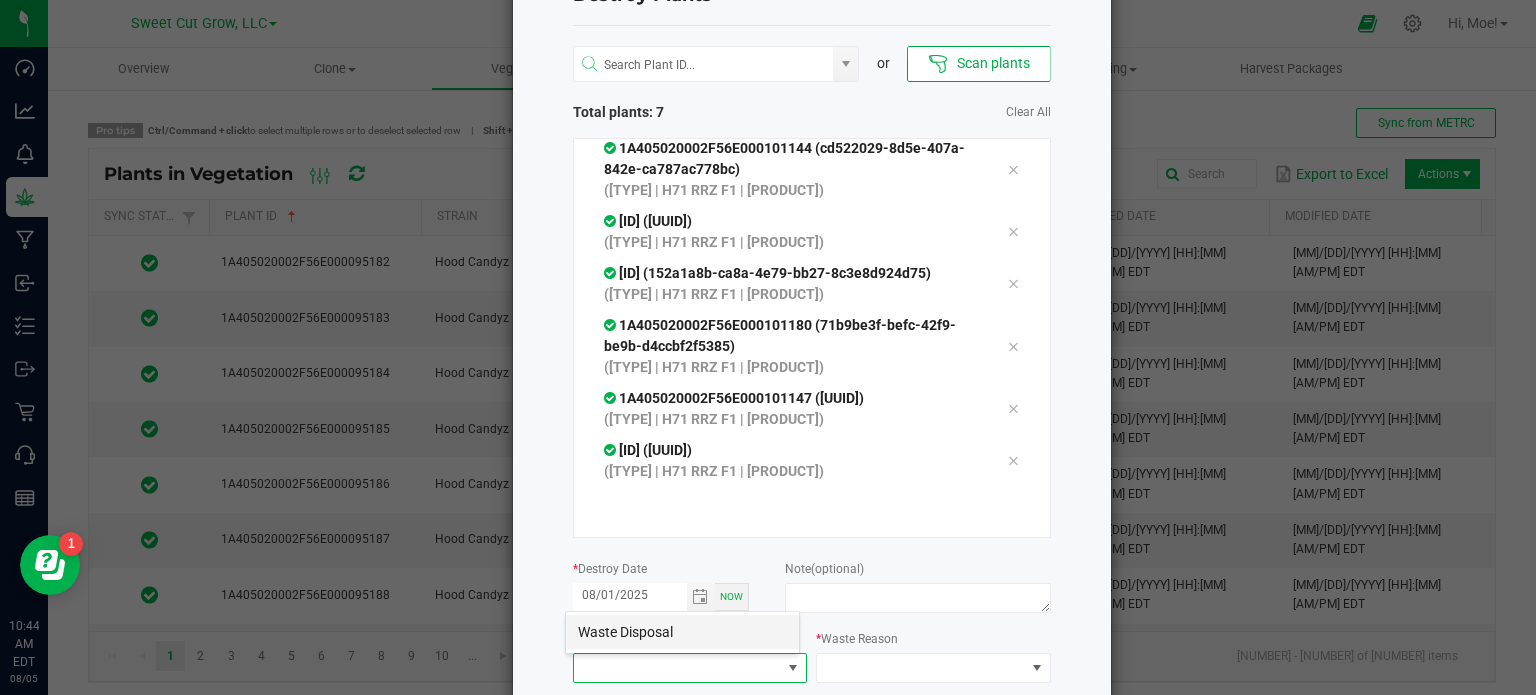 click on "Waste Disposal" at bounding box center (682, 632) 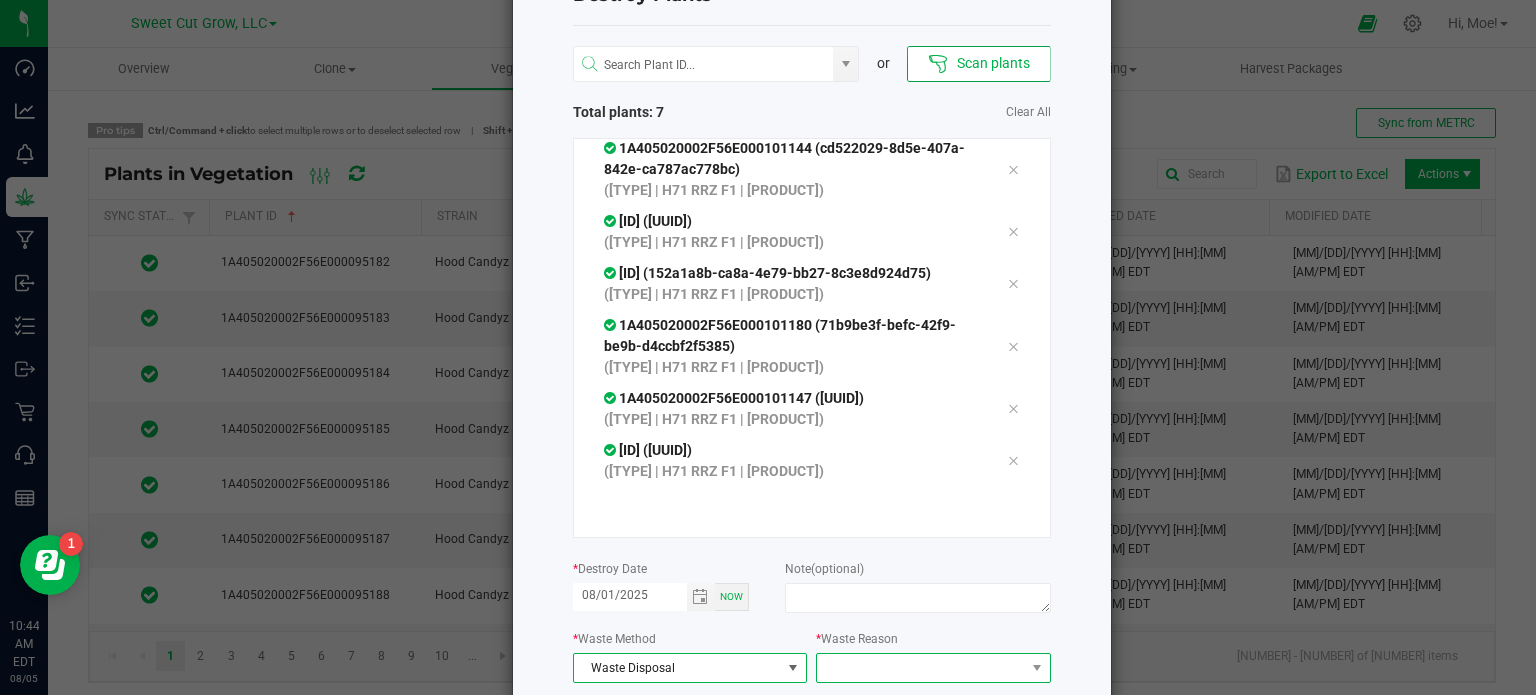 click at bounding box center [1036, 668] 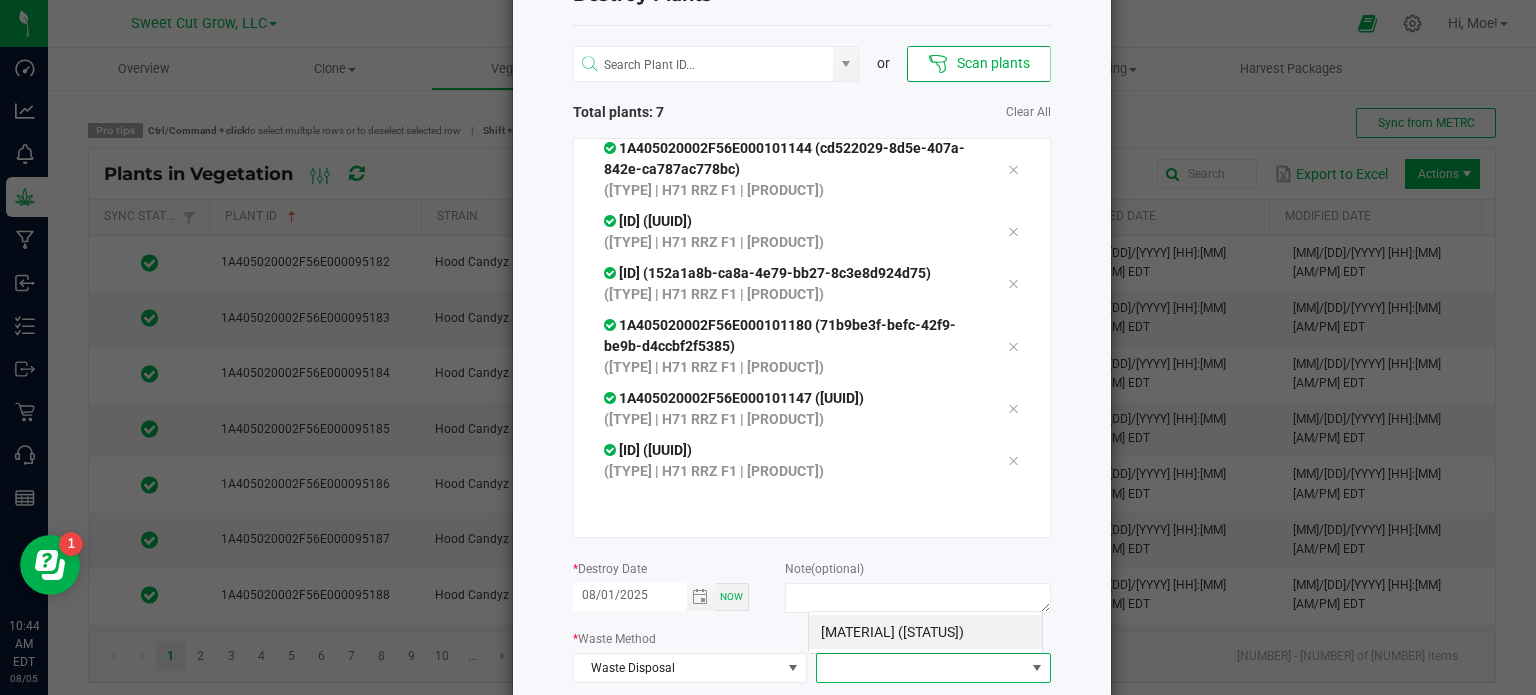 scroll, scrollTop: 99970, scrollLeft: 99765, axis: both 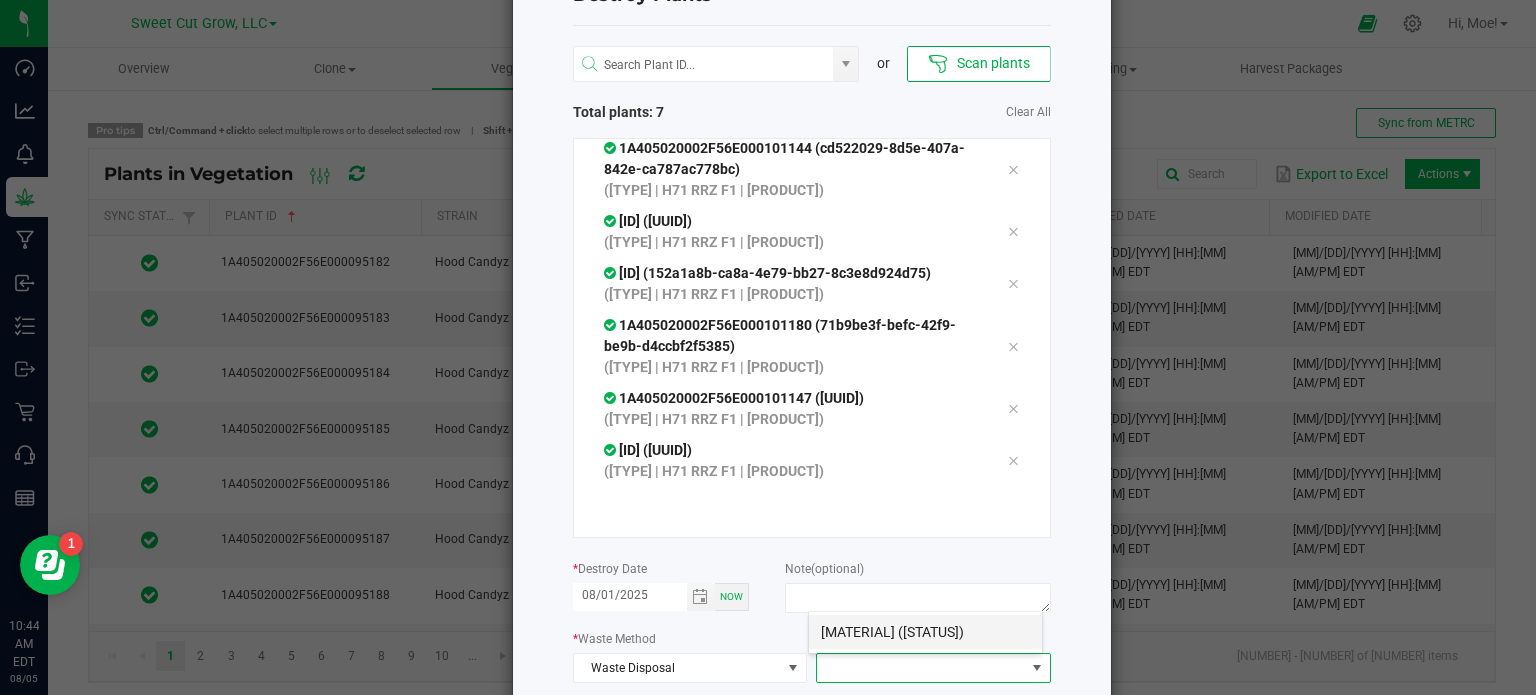 click on "[MATERIAL] ([STATUS])" at bounding box center [925, 632] 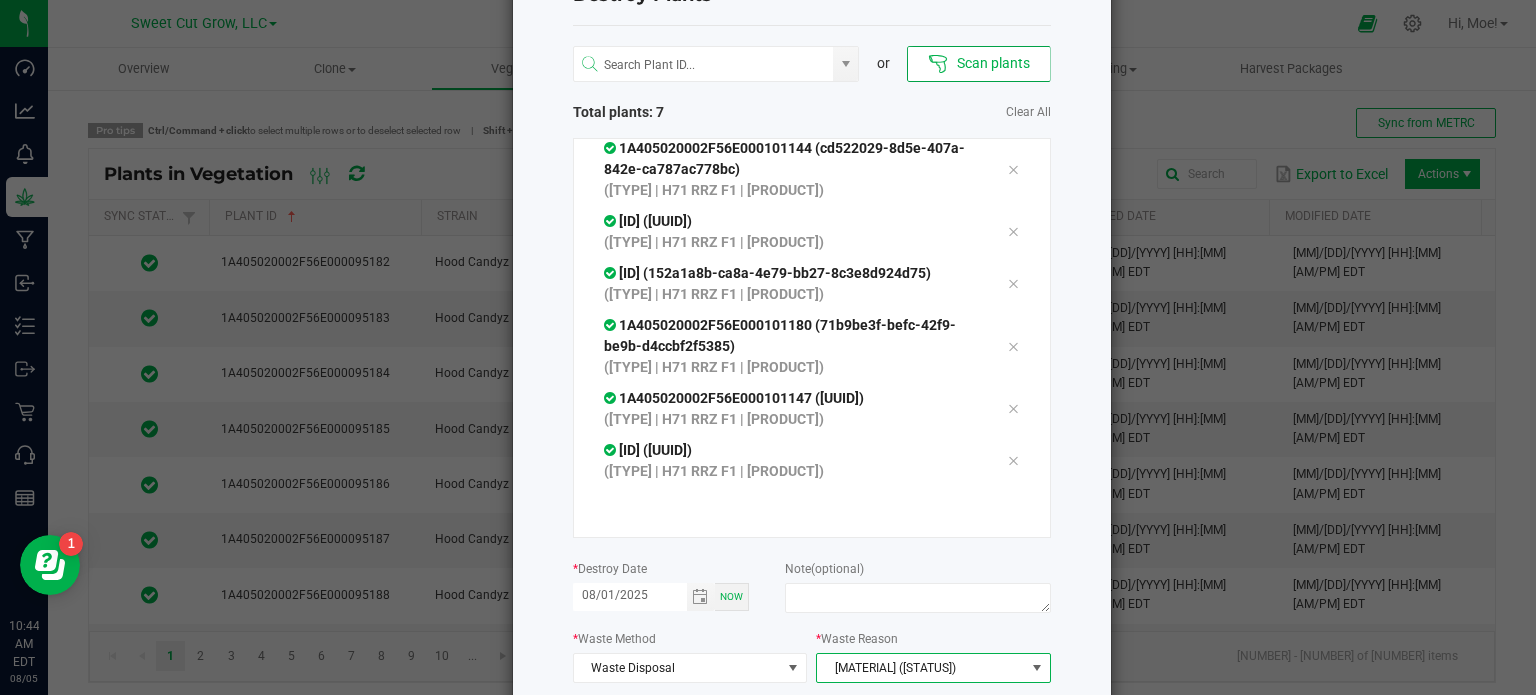 click on "Destroy Plants
or
Scan plants   Total plants: 7   Clear All
1A405020002F56E000101096 (722fcc36-29dd-4e66-8a2e-096287d840bd)  ([TYPE] | H71 RRZ F1 | [PRODUCT])
1A405020002F56E0001144 (cd522029-8d5e-407a-842e-ca787ac778bc)  ([TYPE] | H71 RRZ F1 | [PRODUCT])
1A405020002F56E000101132 (63fcea03-b942-46b4-8781-3029dbeaa2f1)  ([TYPE] | H71 RRZ F1 | [PRODUCT])
1A405020002F56E000101218 (152a1a8b-ca8a-4e79-bb27-8c3e8d924d75)  ([TYPE] | H71 RRZ F1 | [PRODUCT])
1A405020002F56E000101180 (71b9be3f-befc-42f9-be9b-d4ccbf2f5385)  ([TYPE] | H71 RRZ F1 | [PRODUCT])
1A405020002F56E000101147 (2d5501c0-2532-4a93-bbae-a049782192fc)
* Now *" 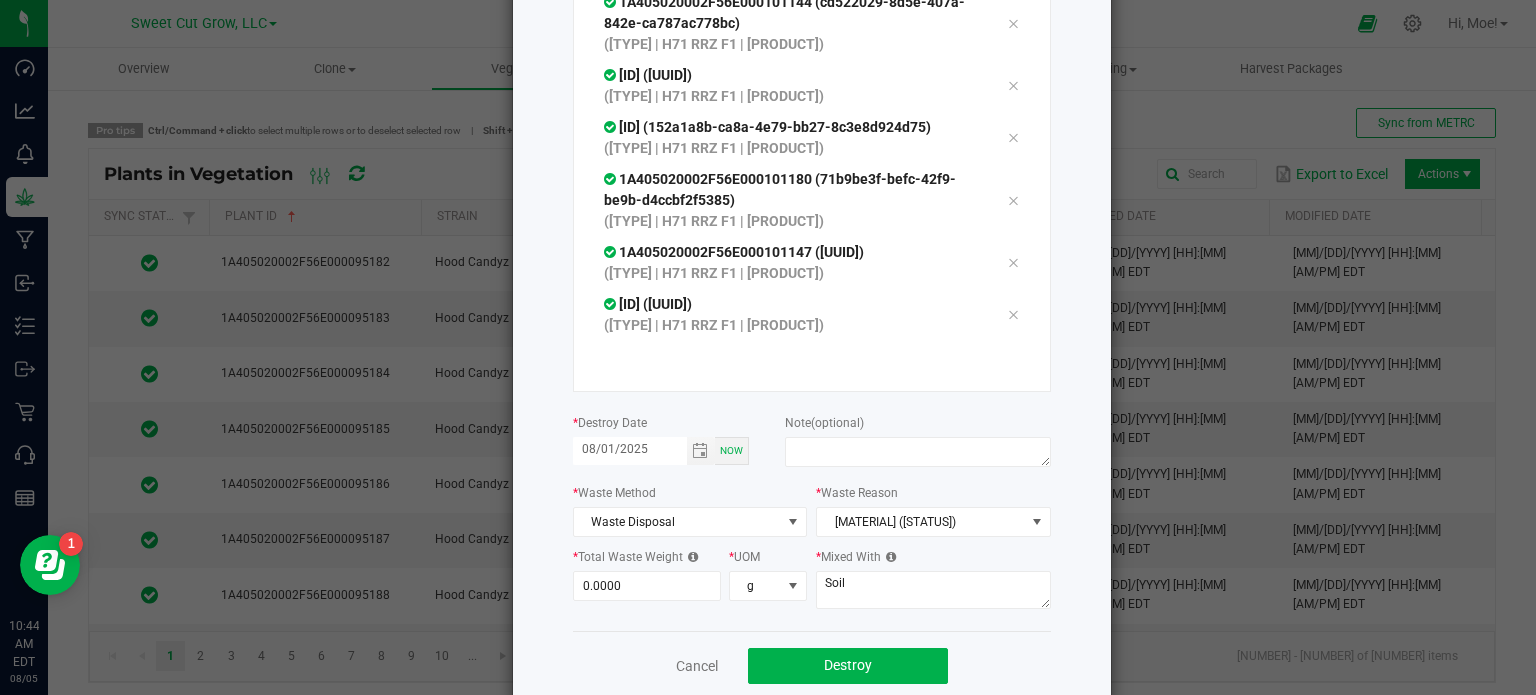 scroll, scrollTop: 240, scrollLeft: 0, axis: vertical 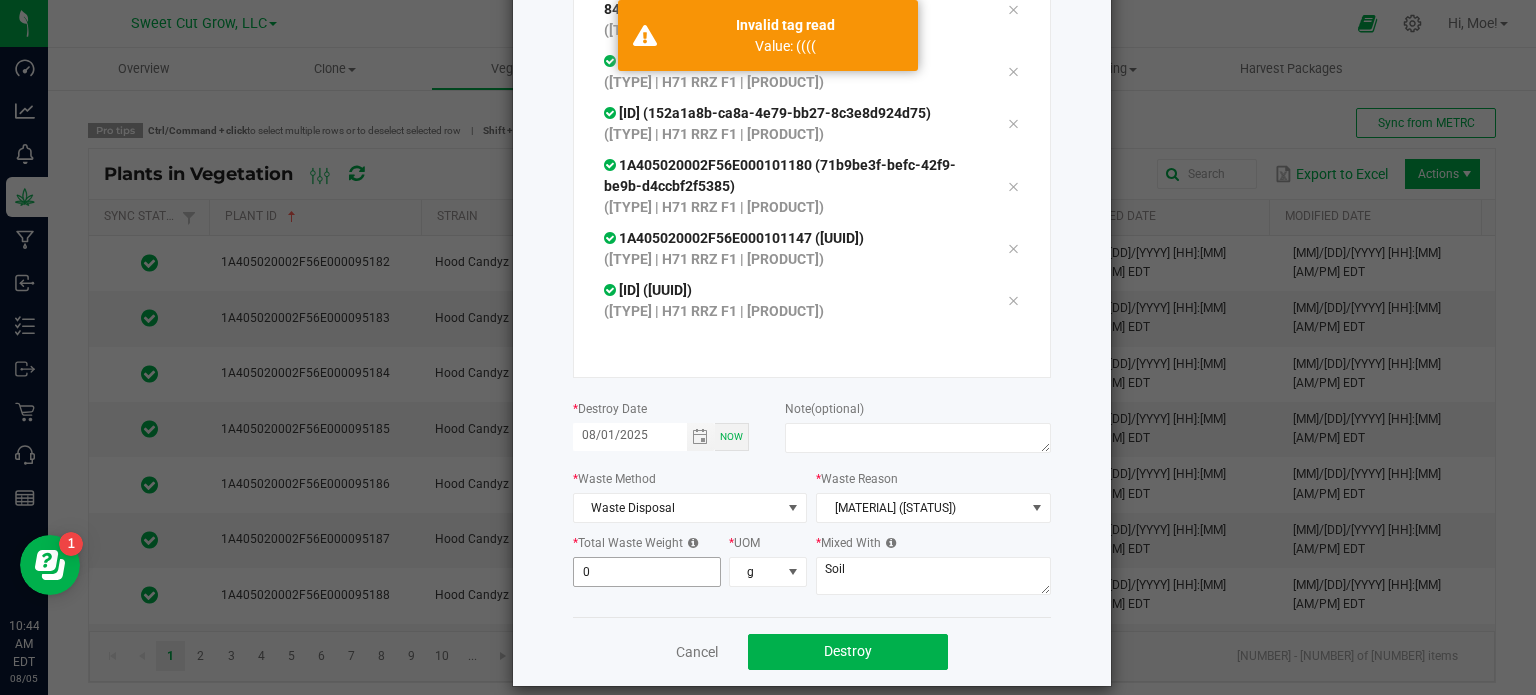 click on "0" at bounding box center [647, 572] 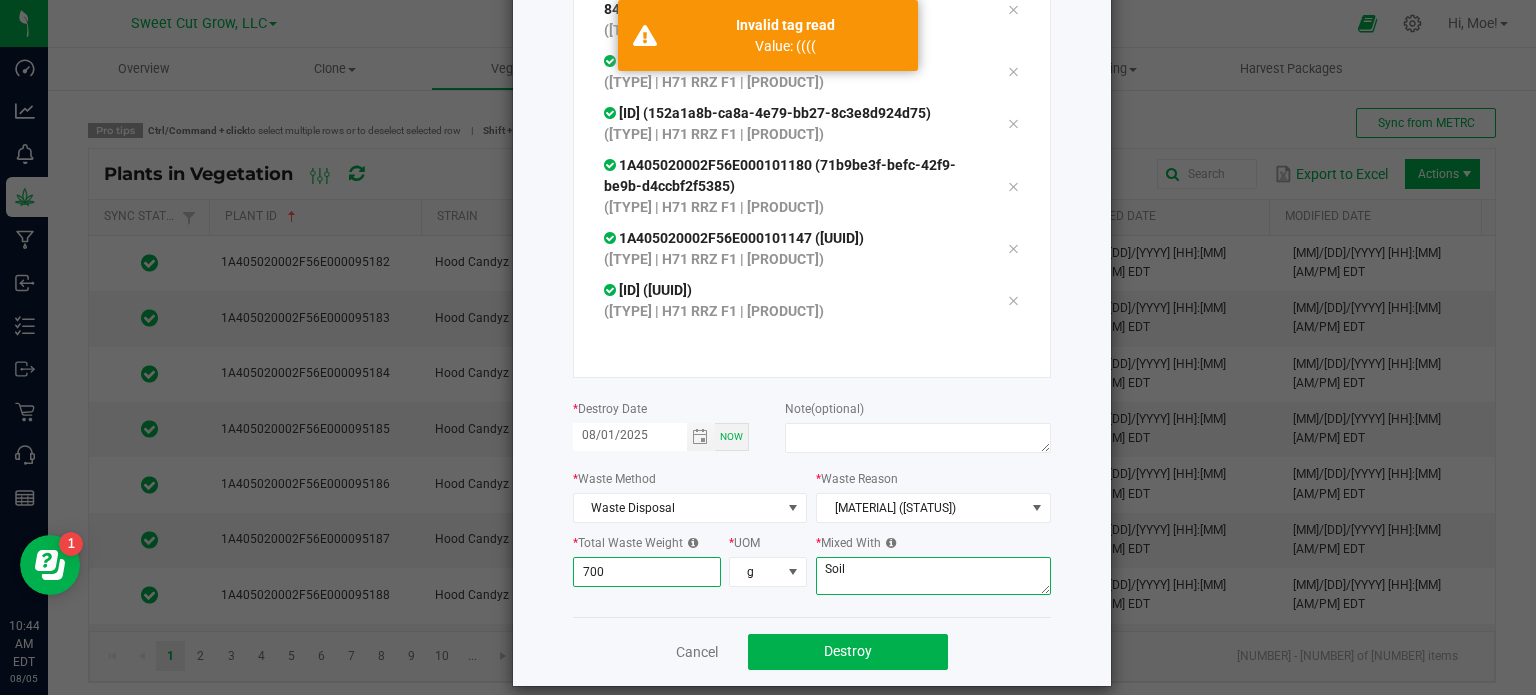 type on "[PRICE]" 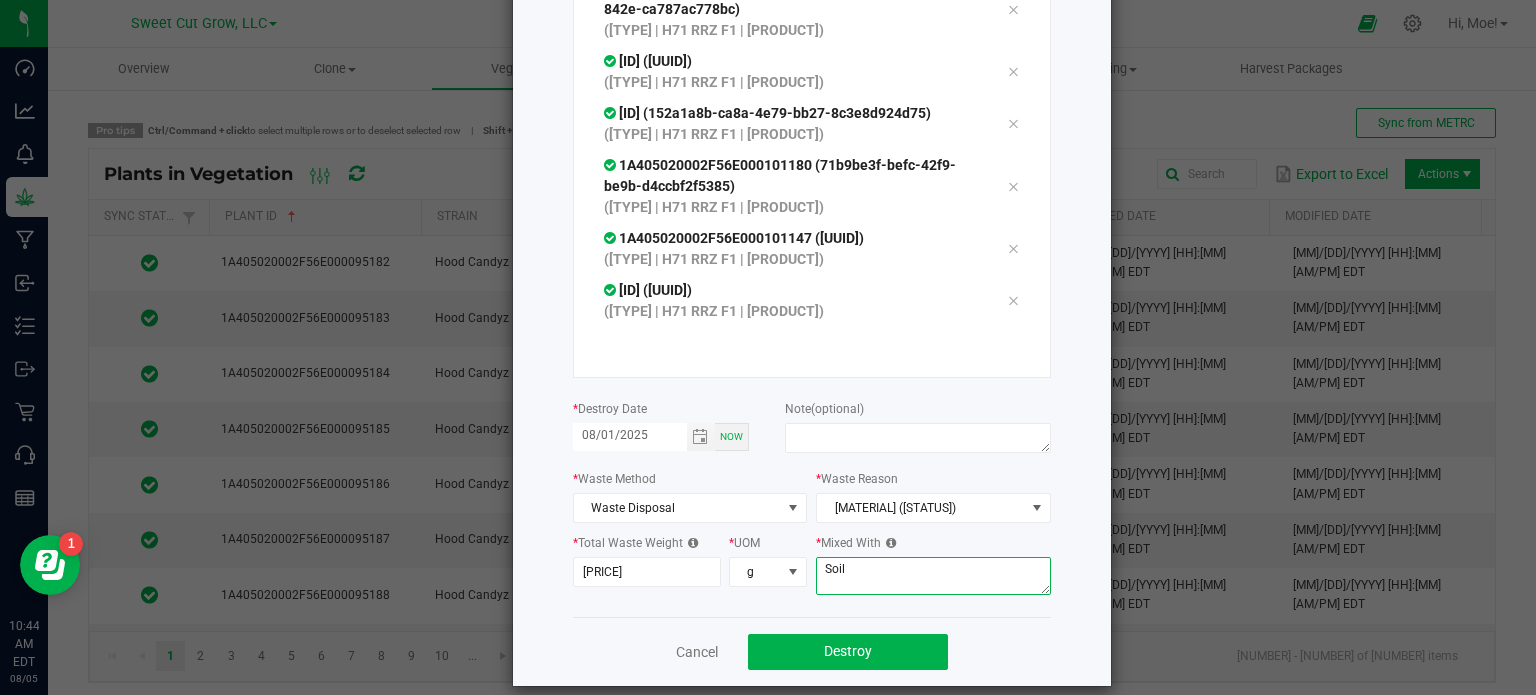 click on "Soil" at bounding box center (933, 576) 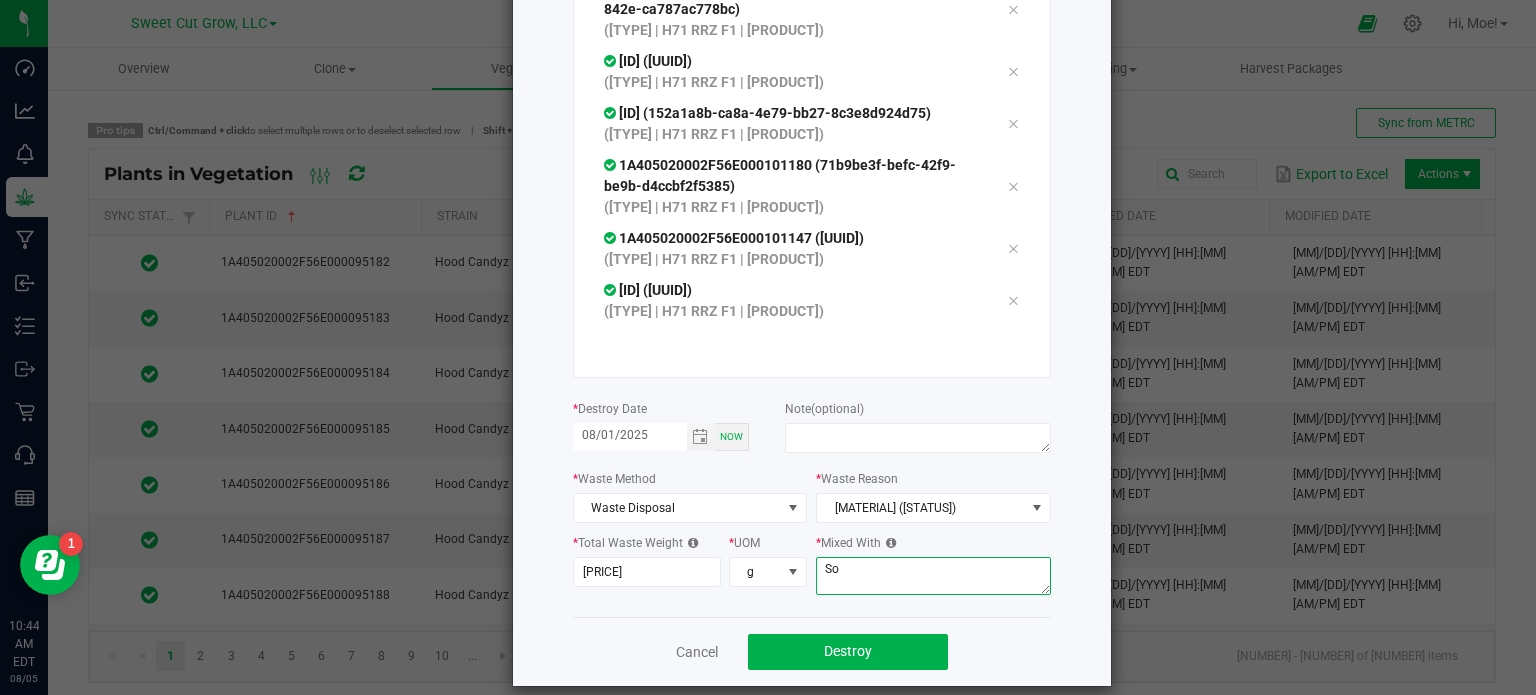 type on "S" 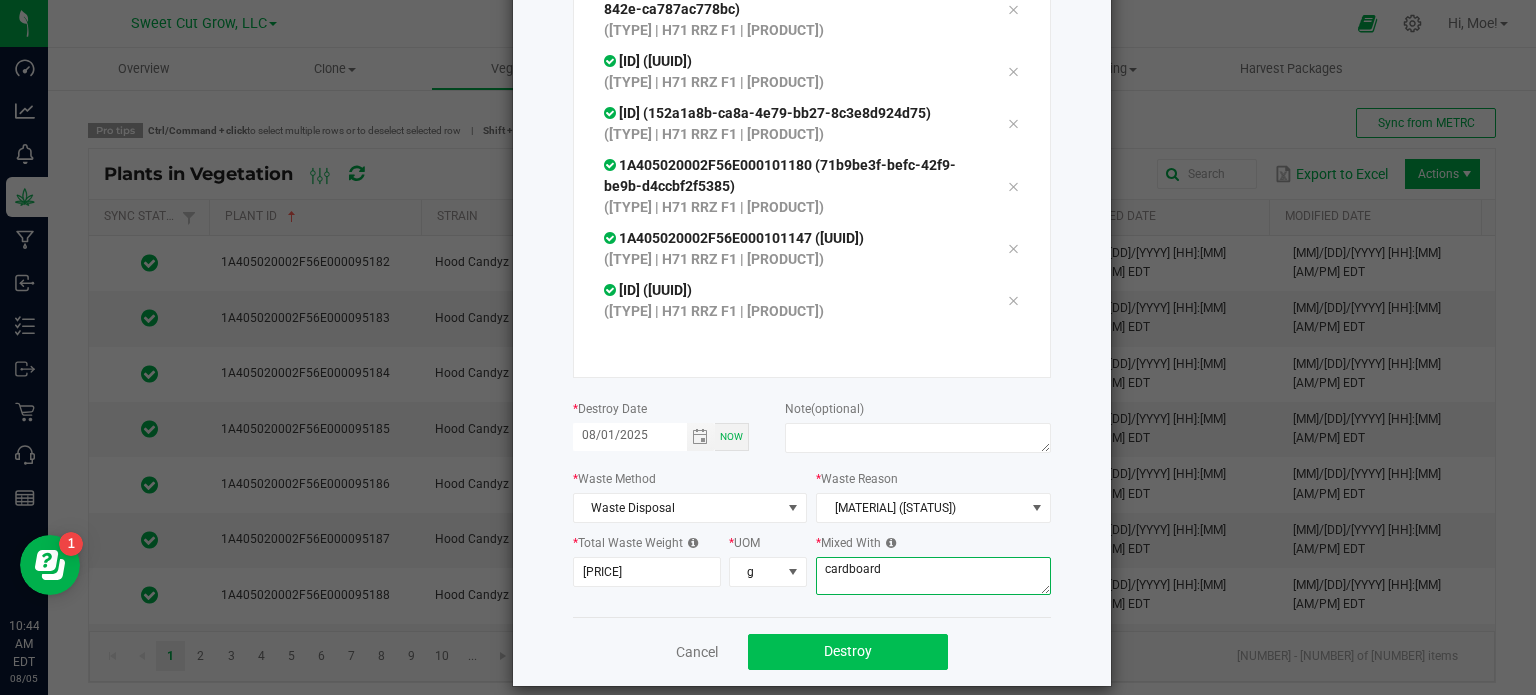type on "cardboard" 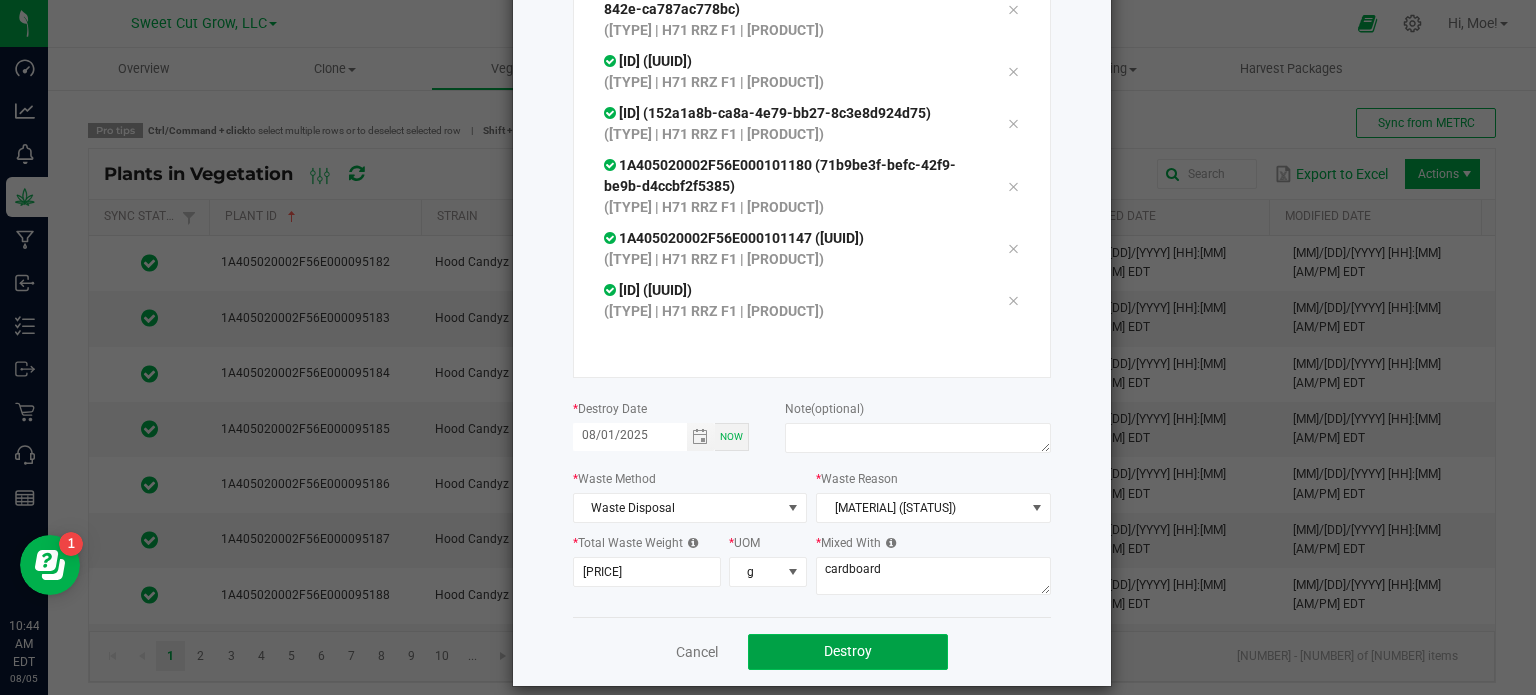 click on "Destroy" 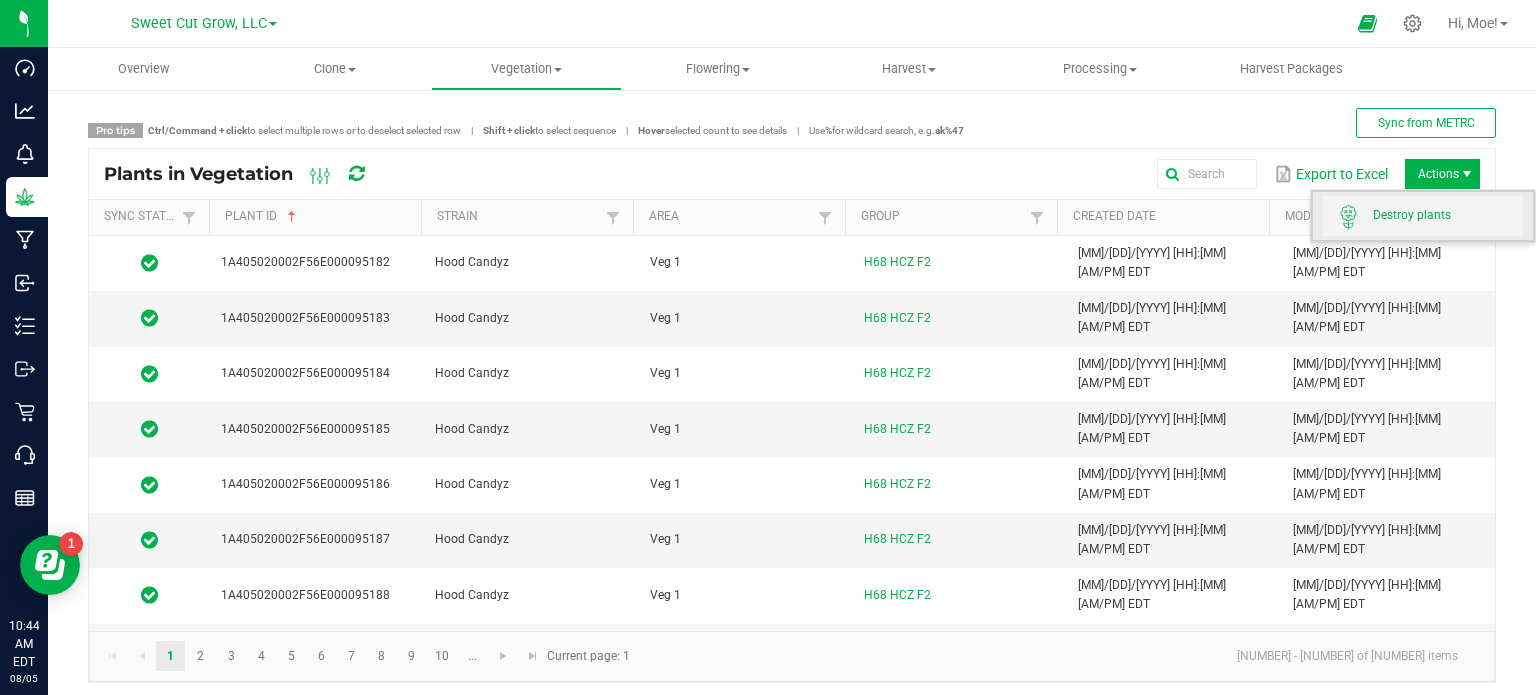 click on "Destroy plants" at bounding box center [1423, 216] 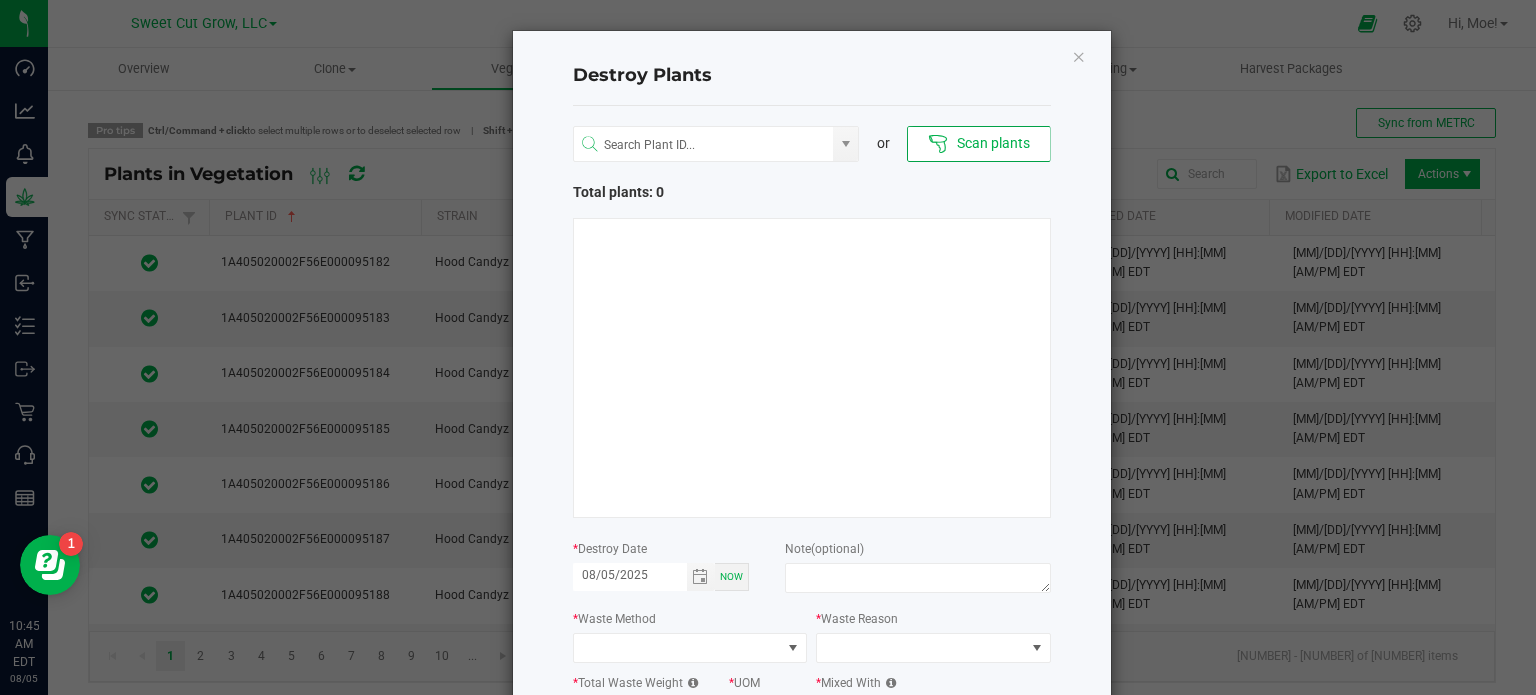 type 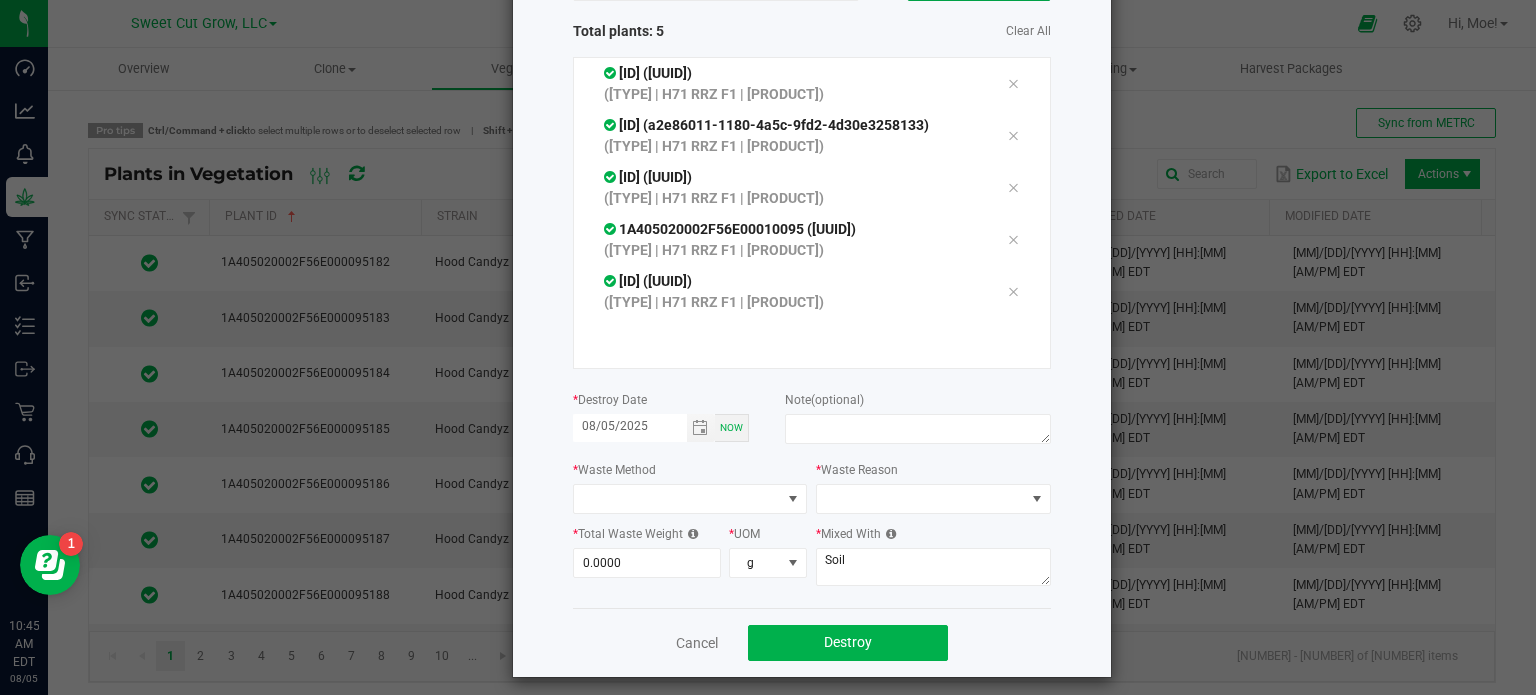 scroll, scrollTop: 200, scrollLeft: 0, axis: vertical 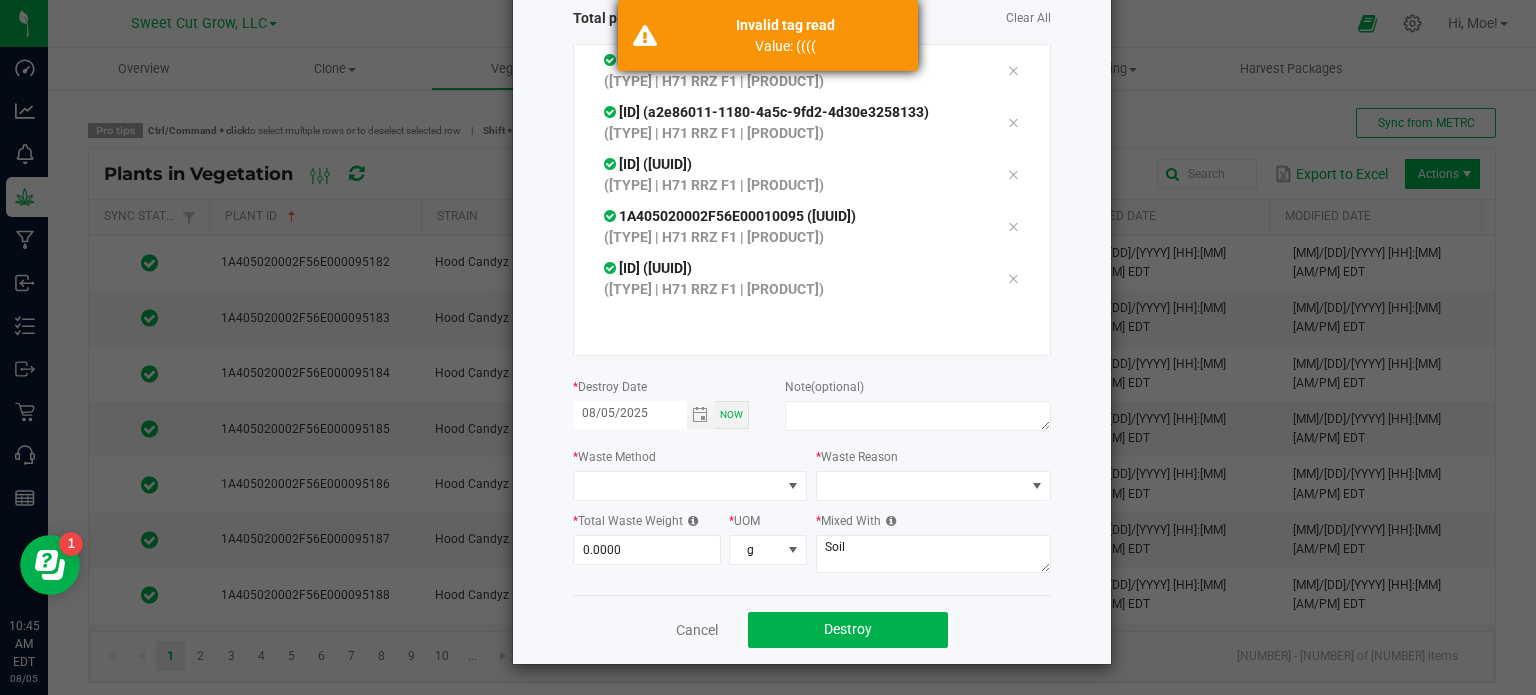 click on "Value: ((((" at bounding box center (785, 46) 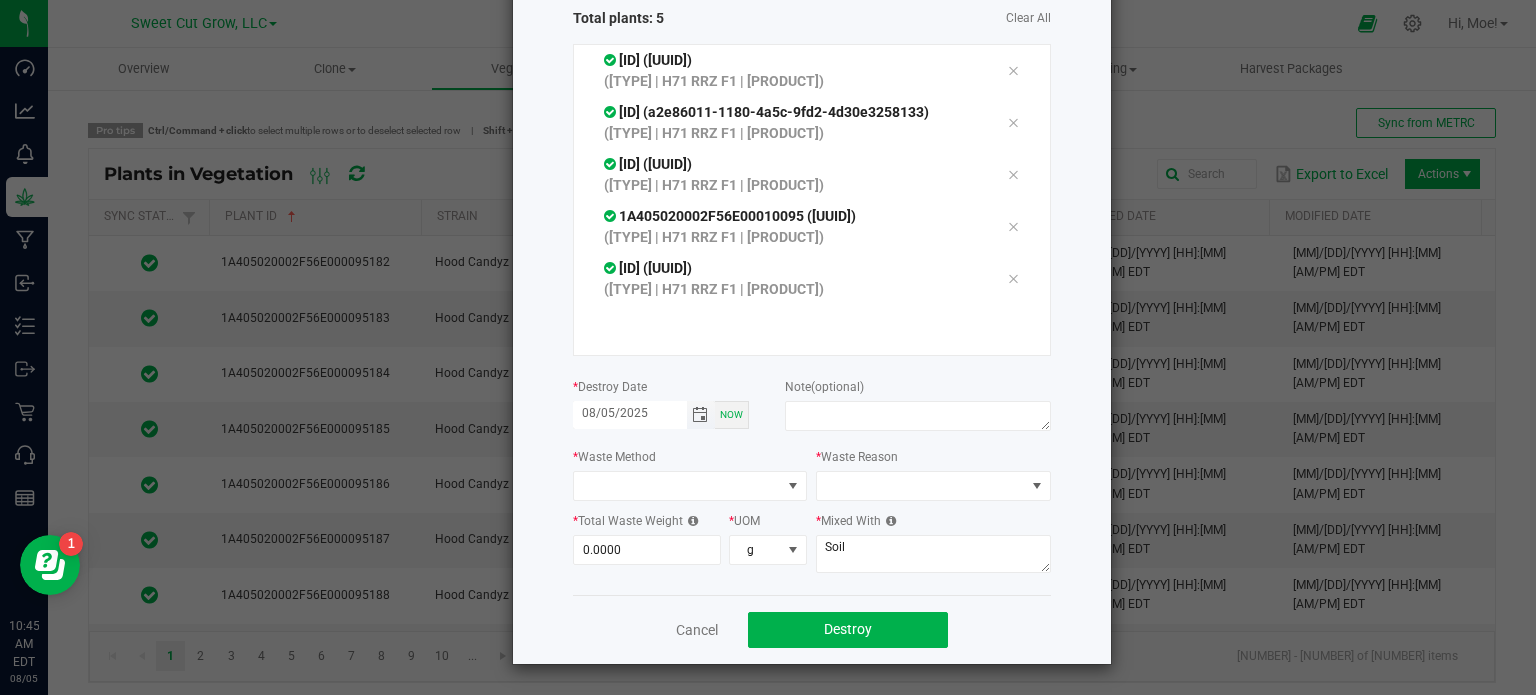 click on "08/05/2025" at bounding box center (630, 413) 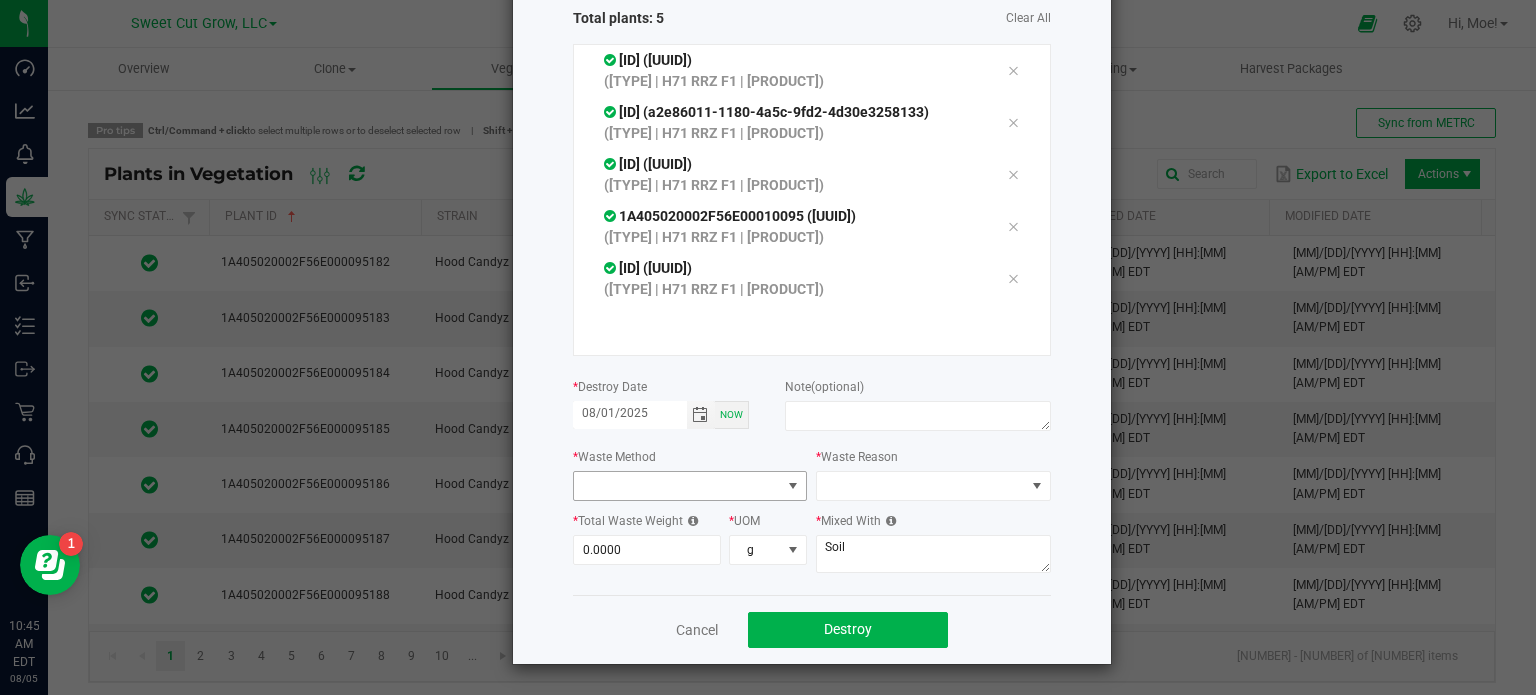 type on "08/01/2025" 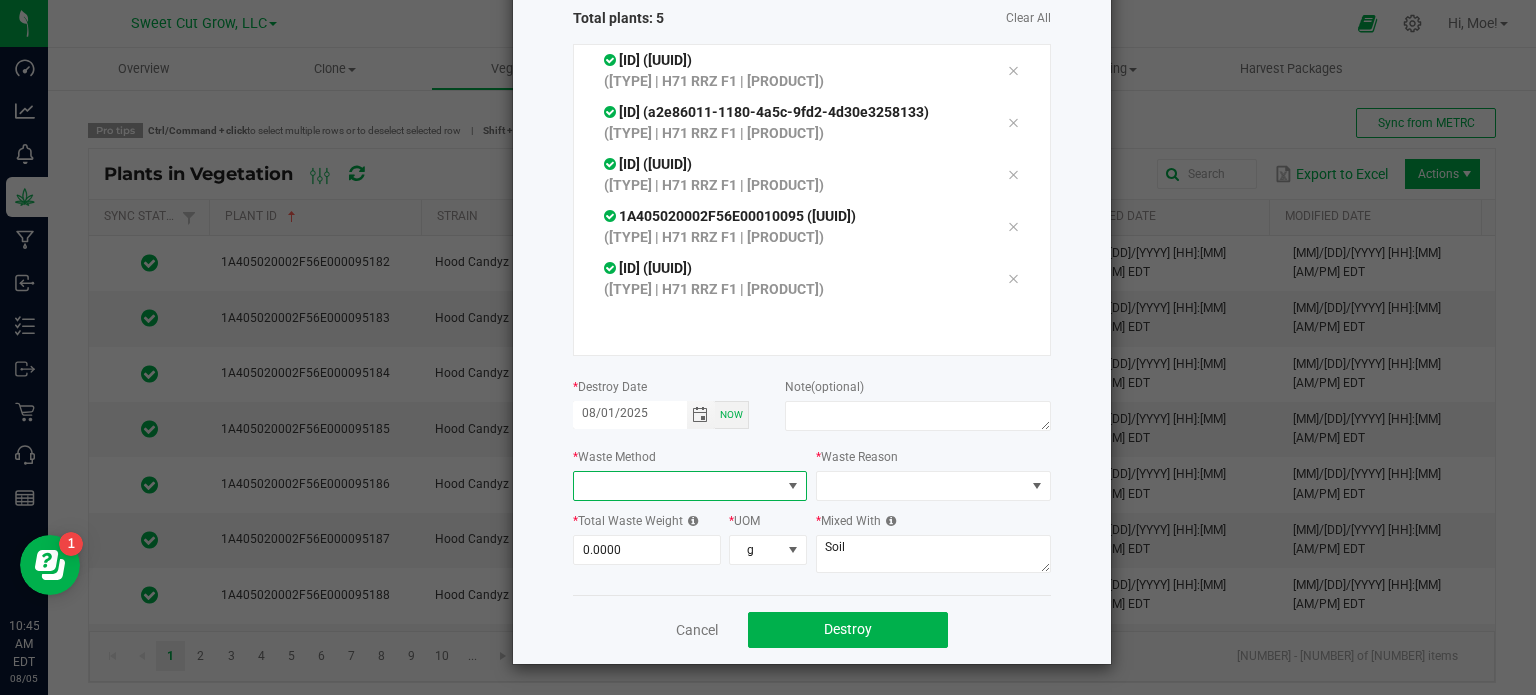 click at bounding box center (793, 486) 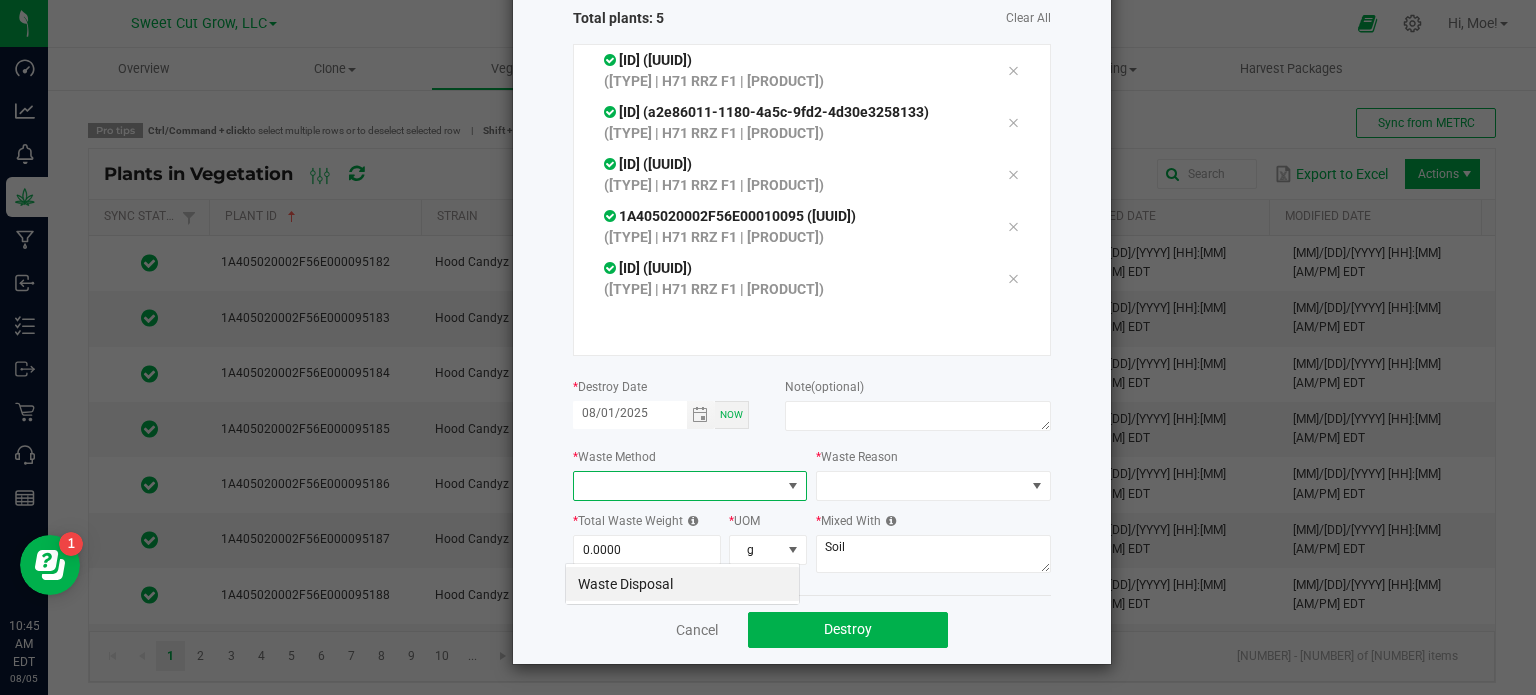 scroll, scrollTop: 99970, scrollLeft: 99765, axis: both 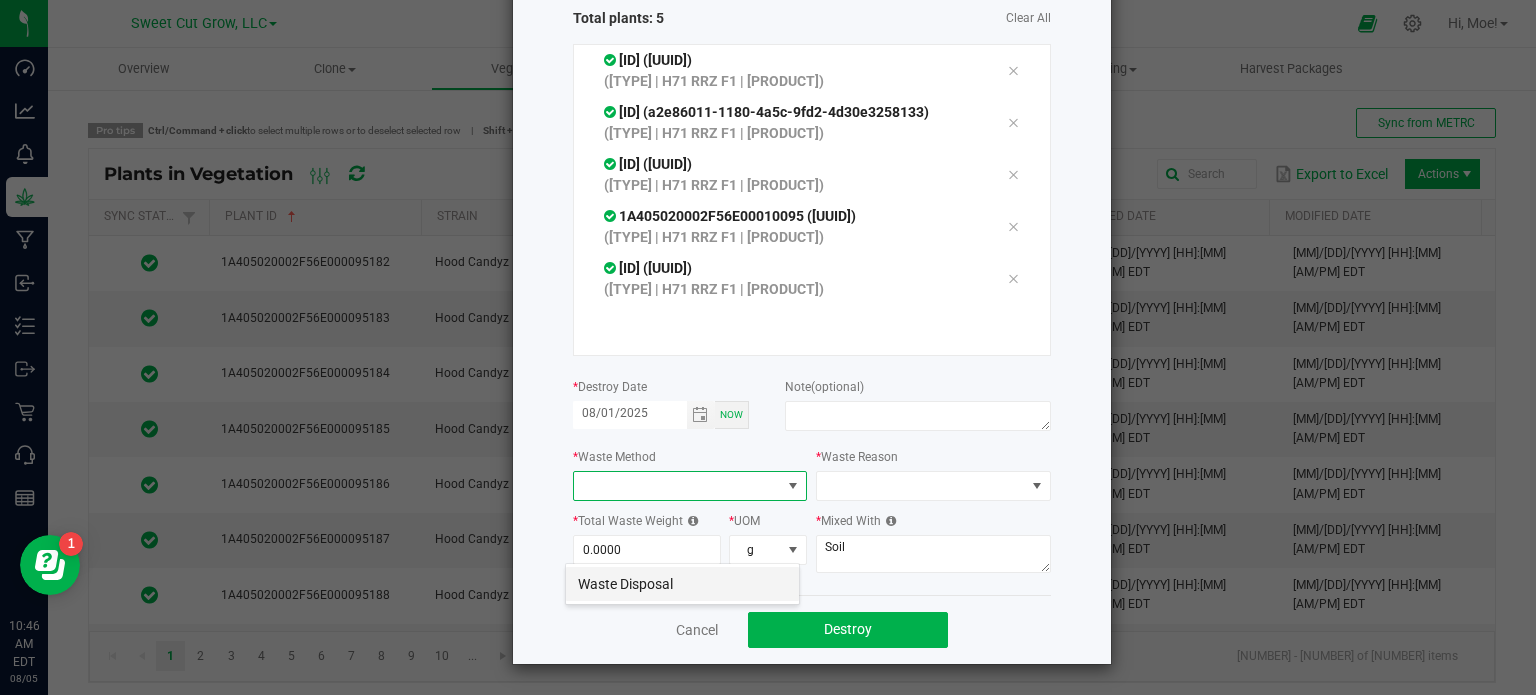 click on "Waste Disposal" at bounding box center [682, 584] 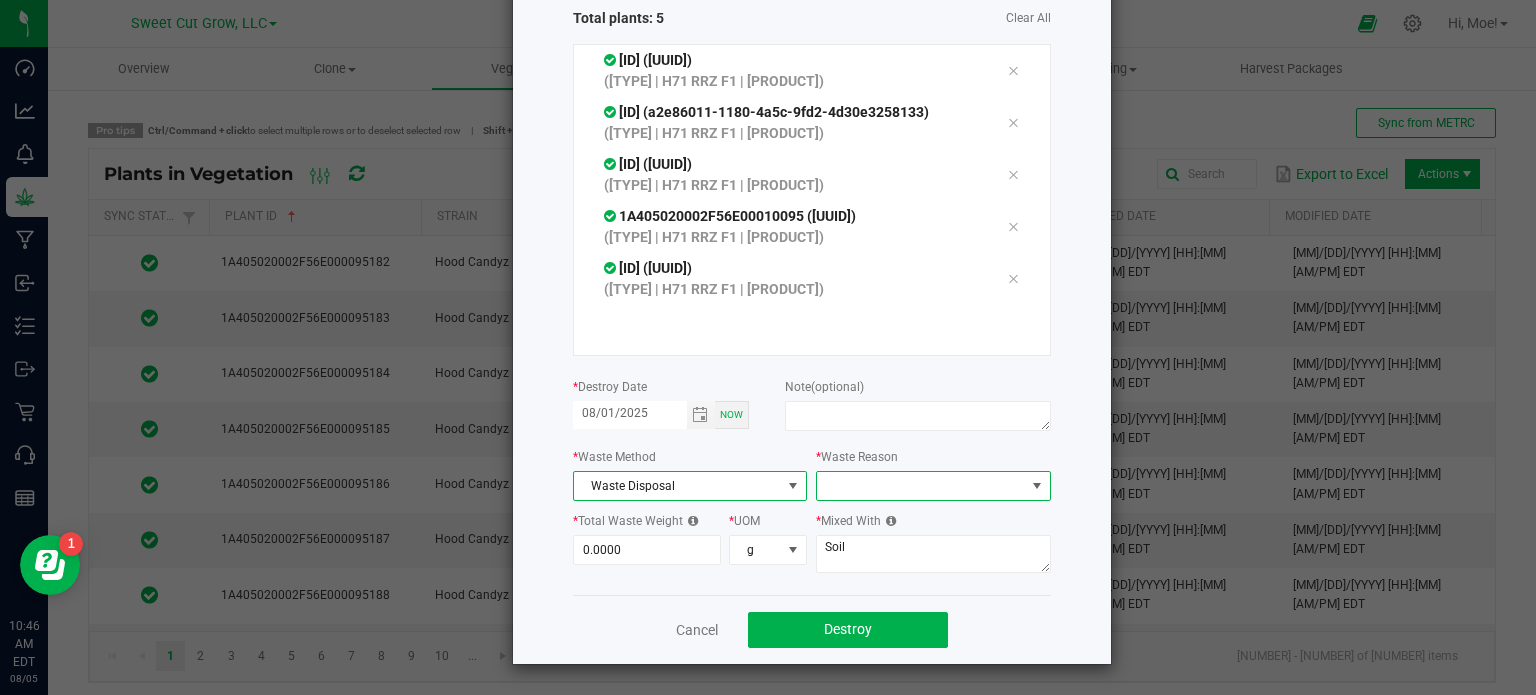 click at bounding box center (1037, 486) 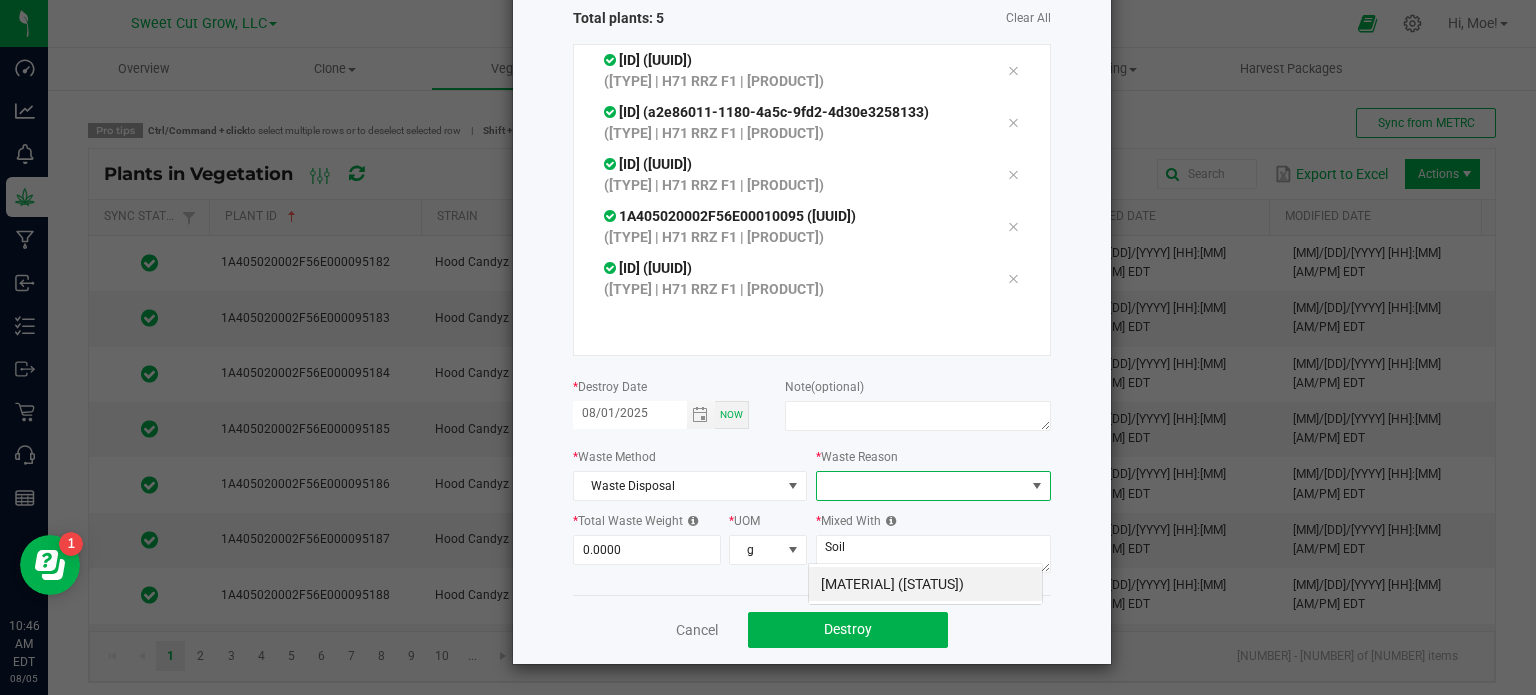 scroll, scrollTop: 99970, scrollLeft: 99765, axis: both 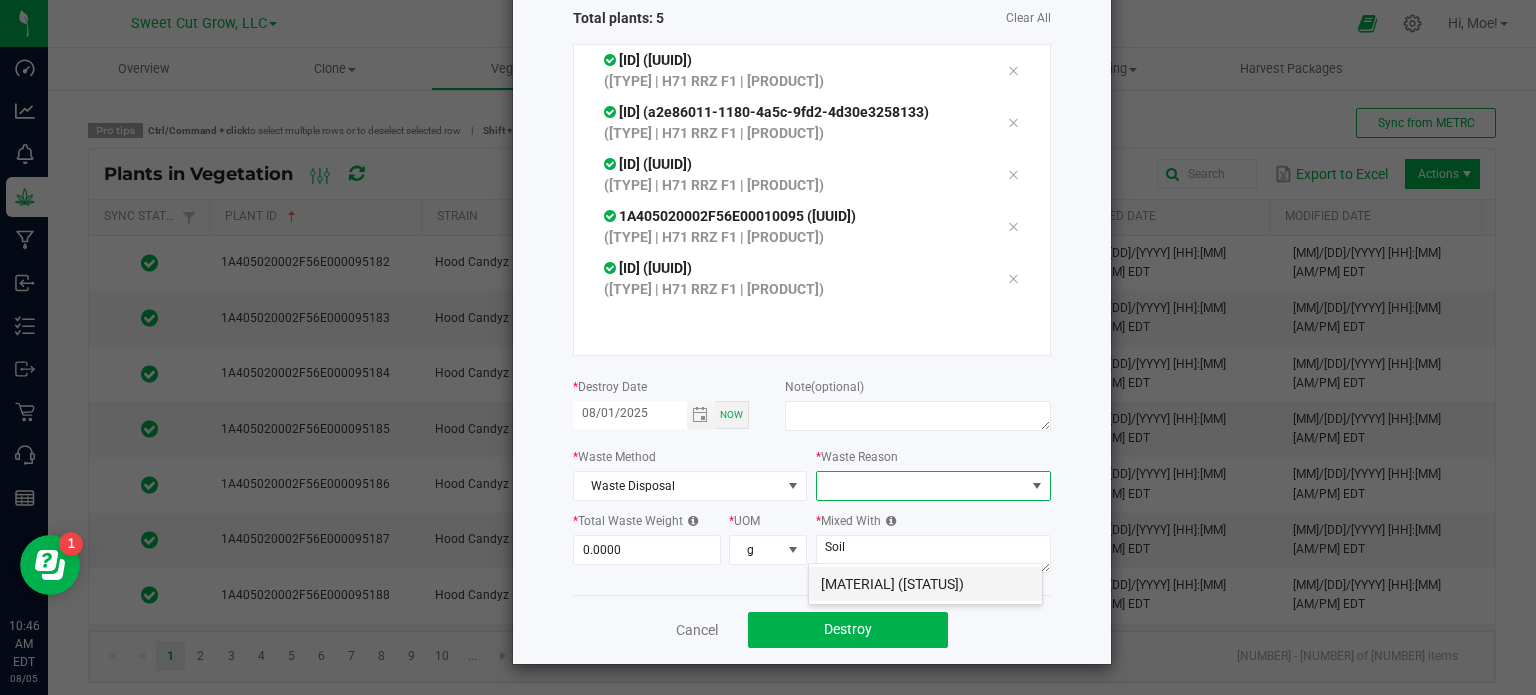 click on "[MATERIAL] ([STATUS])" at bounding box center (925, 584) 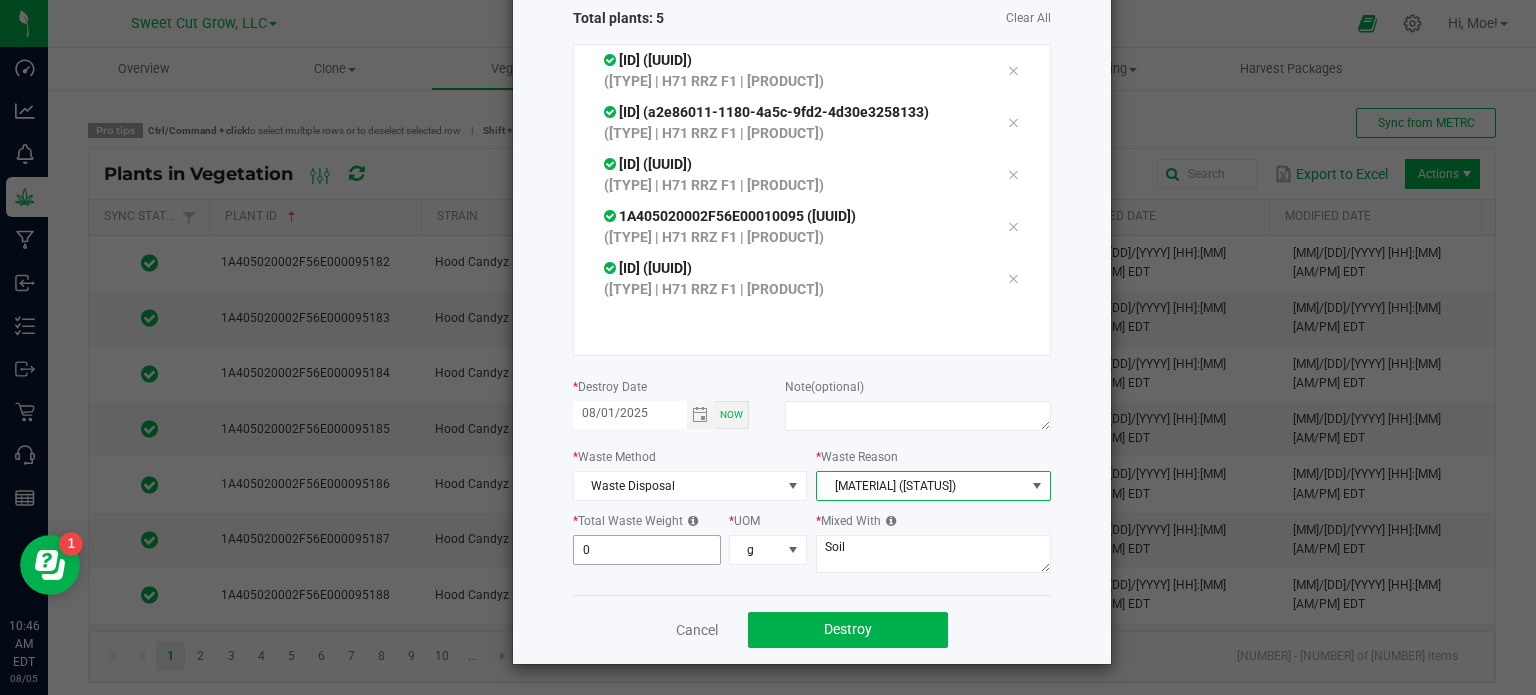 click on "0" at bounding box center (647, 550) 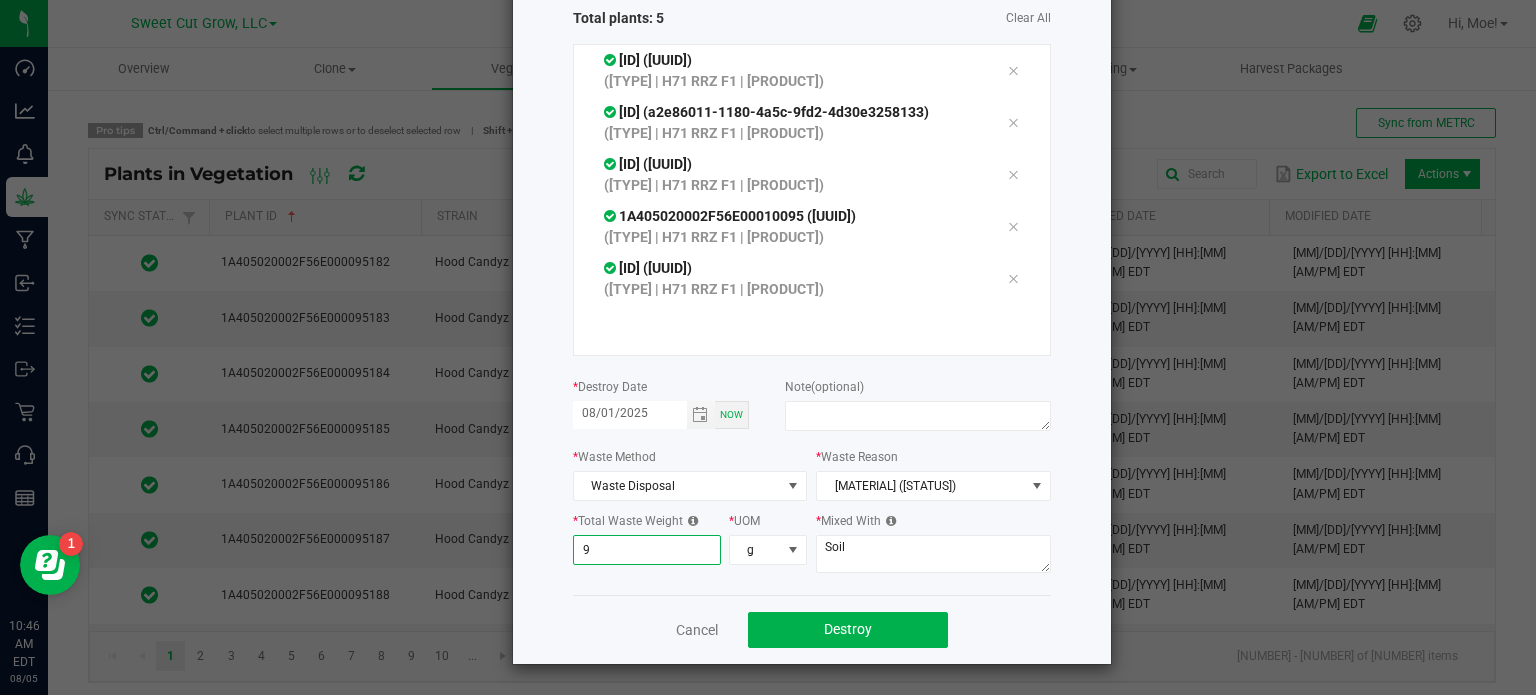 click on "9" at bounding box center [647, 550] 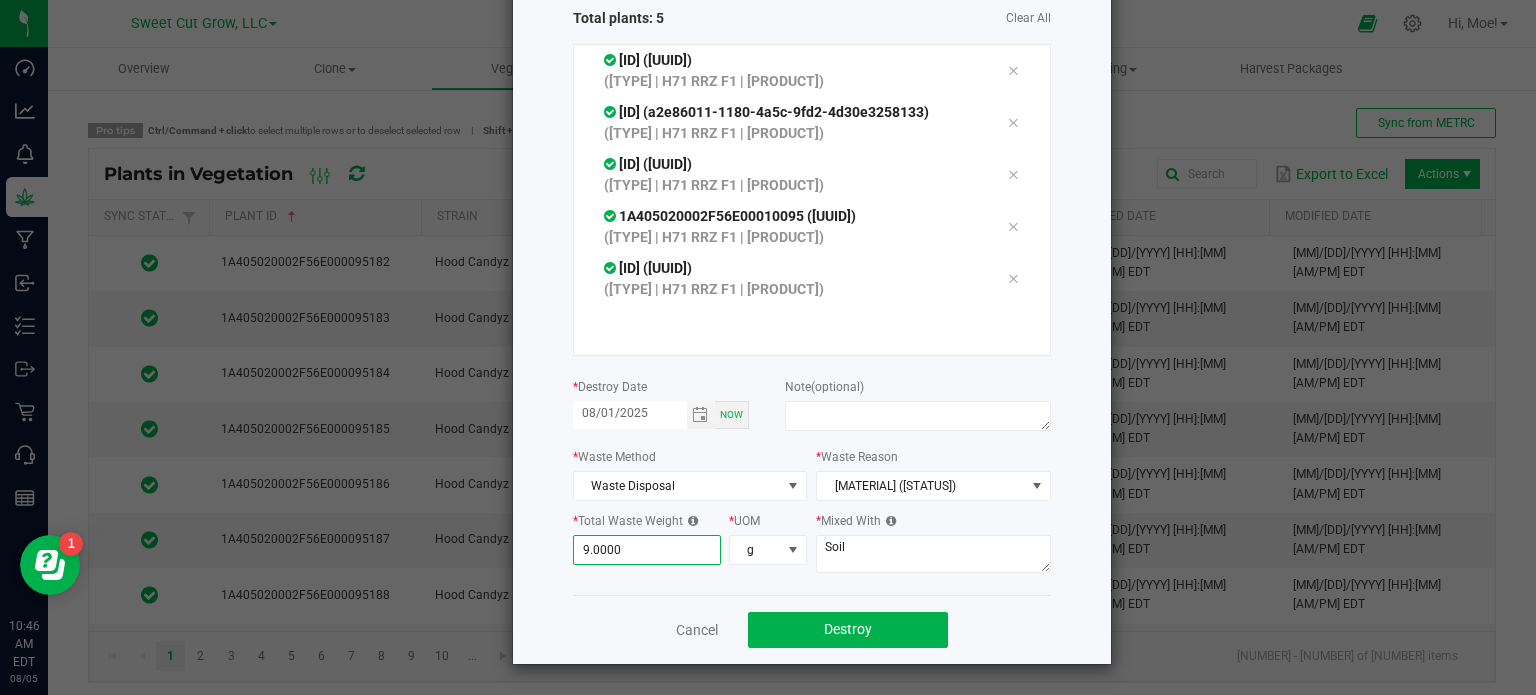 click on "Destroy Plants
or
Scan plants   Total plants: 5   Clear All
[ID] (1b7d3d22-68ff-45ba-9b91-ca4ca487ec2f)  (Vegetative | H71 RRZ F1 | Red Runtz)
[ID] (a2e86011-1180-4a5c-9fd2-4d30e3258133)  (Vegetative | H71 RRZ F1 | Red Runtz)
[ID] (8373c38a-1b8d-4d40-a63c-89e511bd19b4)  (Vegetative | H71 RRZ F1 | Red Runtz)
[ID] (c611fafa-9c6d-4182-963f-6c130733193c)  (Vegetative | H71 RRZ F1 | Red Runtz)
[ID] (1da05661-3415-4a1a-9357-a1659f46075b)  (Vegetative | H71 RRZ F1 | Red Runtz) *  Destroy Date  [DATE] Now  Note   (optional)  *  Waste Method  Waste Disposal *  Waste Reason  Waste (Pre-Harvest) * 9.0000 * g" 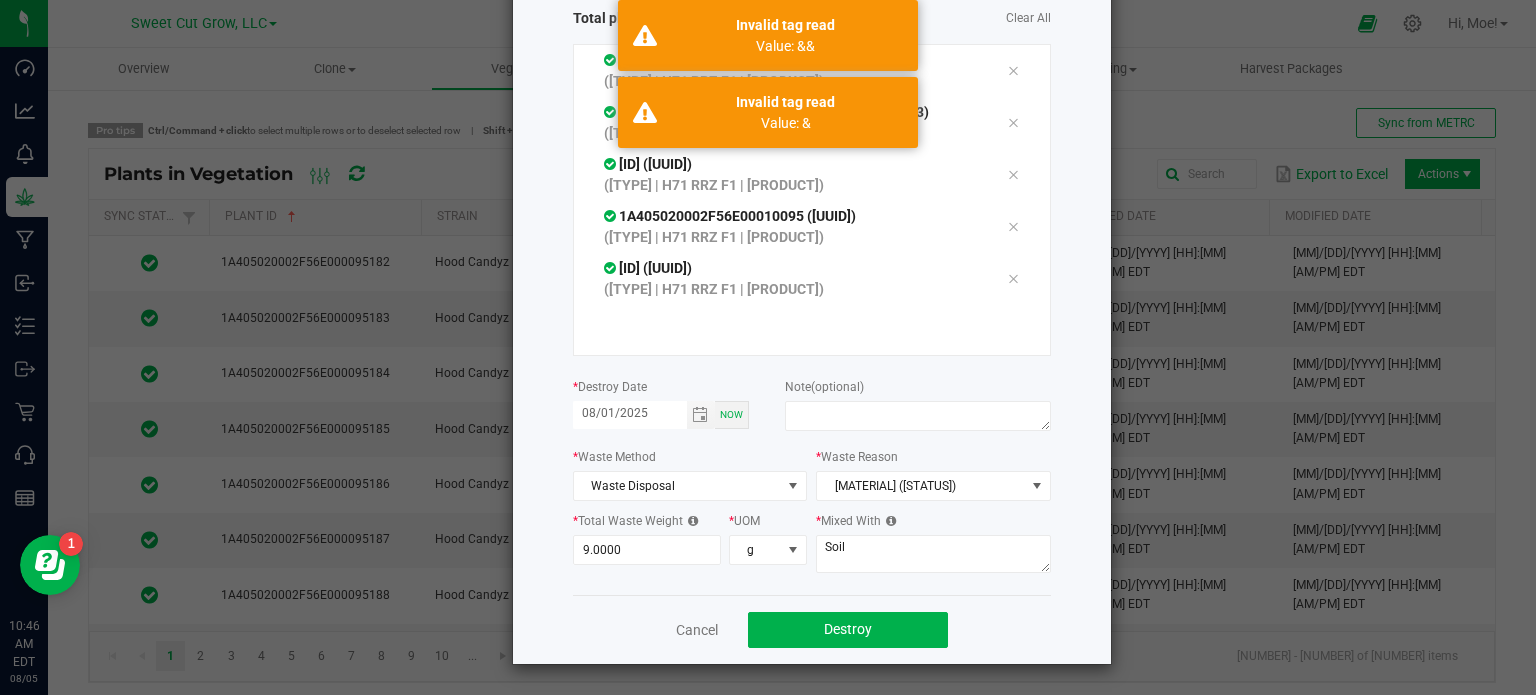 scroll, scrollTop: 261, scrollLeft: 0, axis: vertical 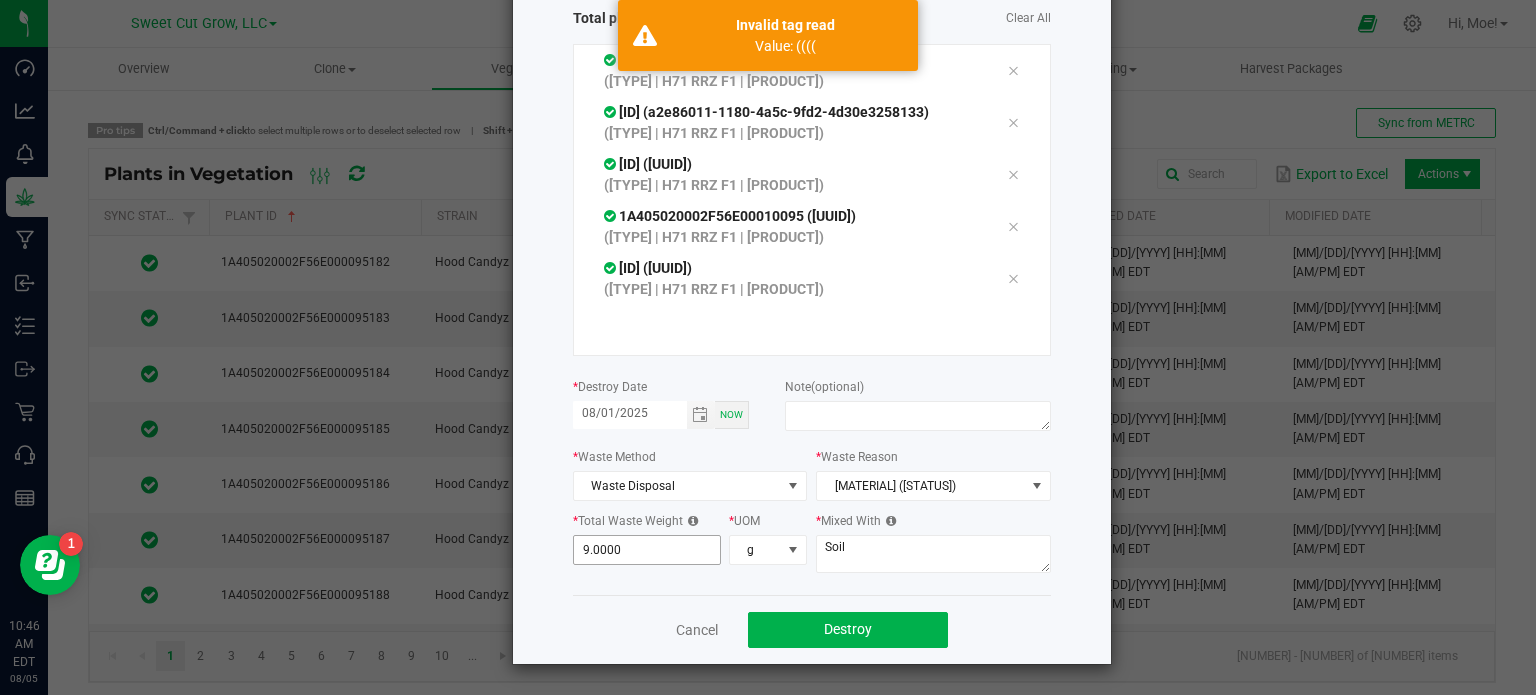 type on "9" 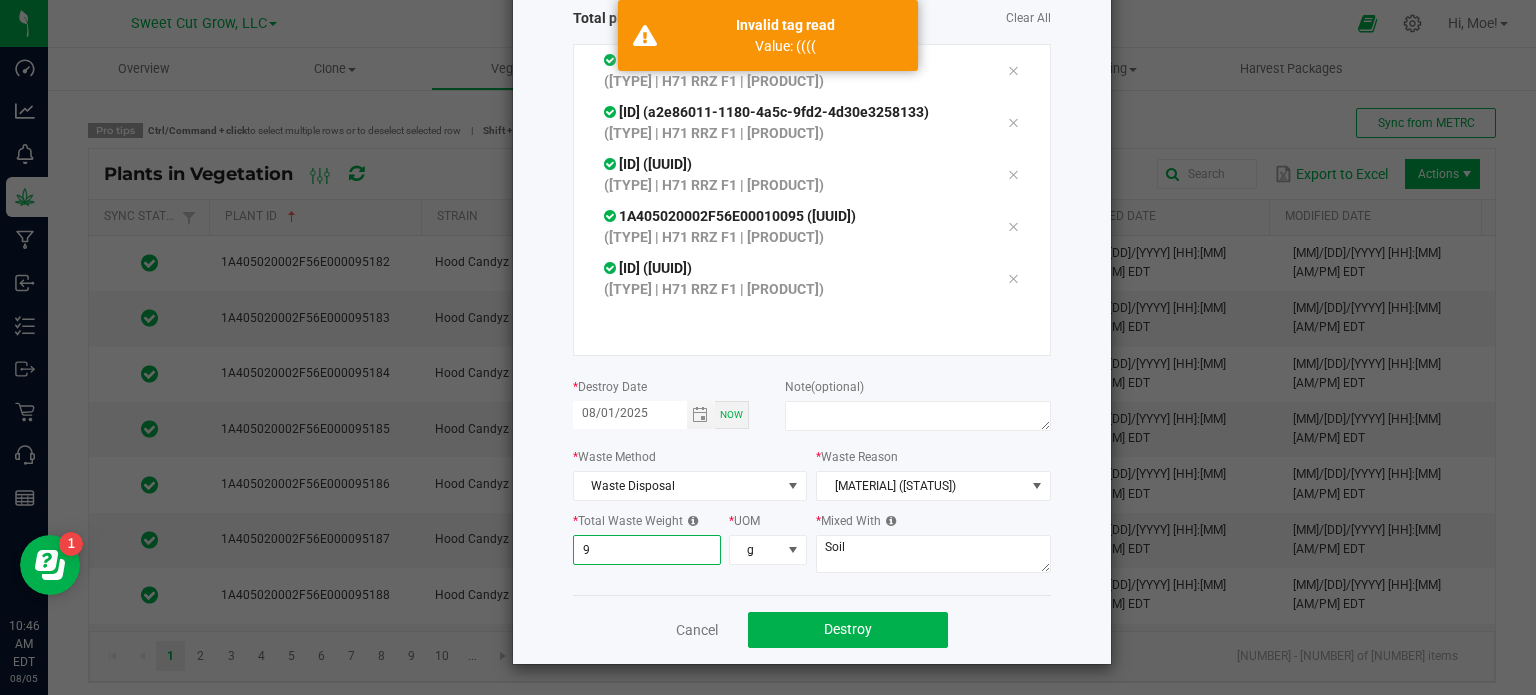 click on "9" at bounding box center [647, 550] 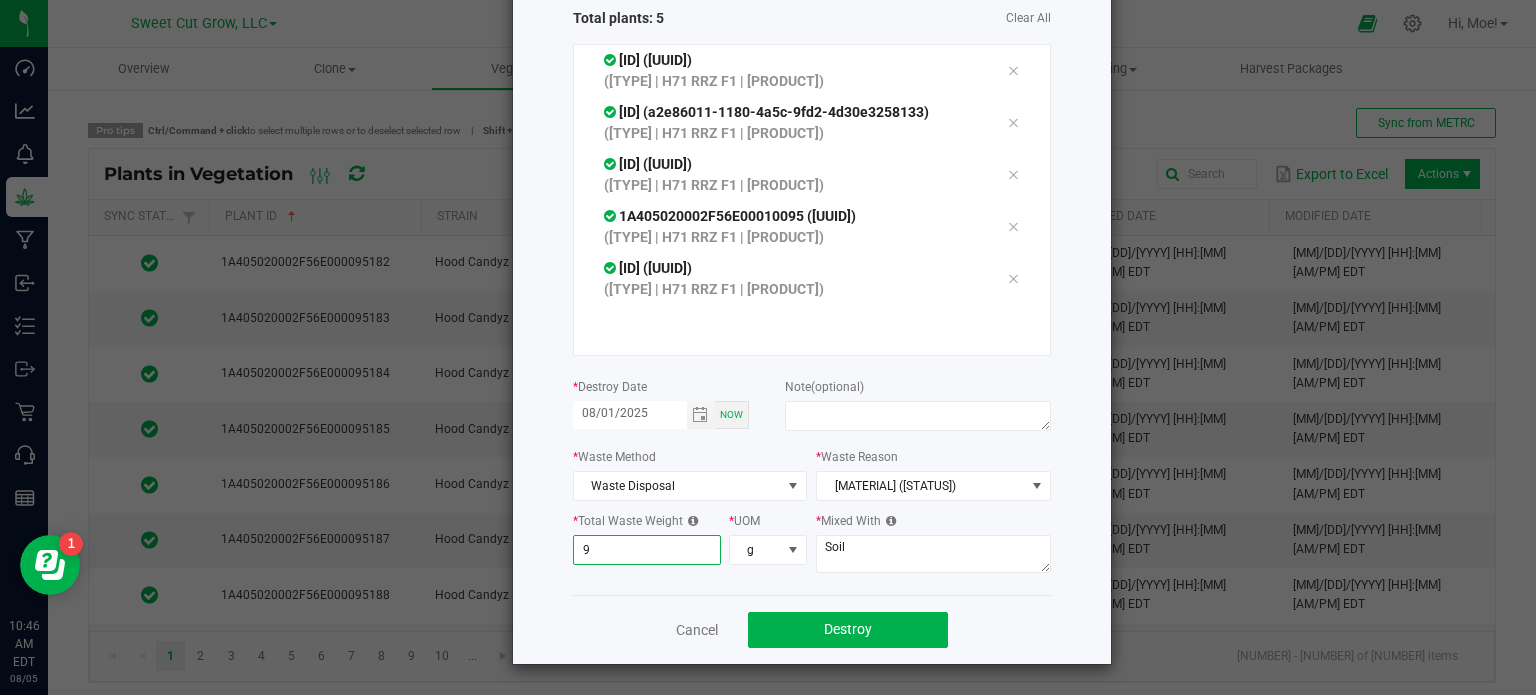 click on "9" at bounding box center [647, 550] 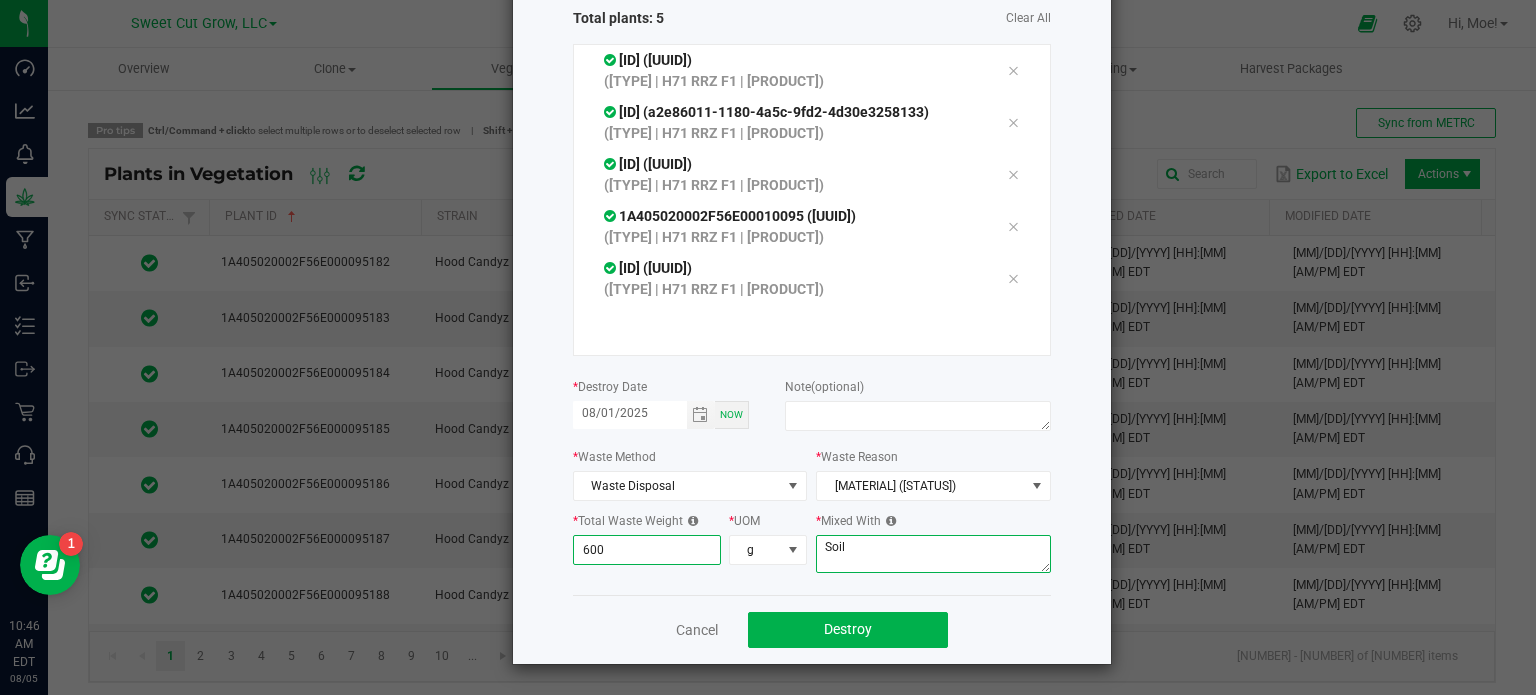type on "600.0000" 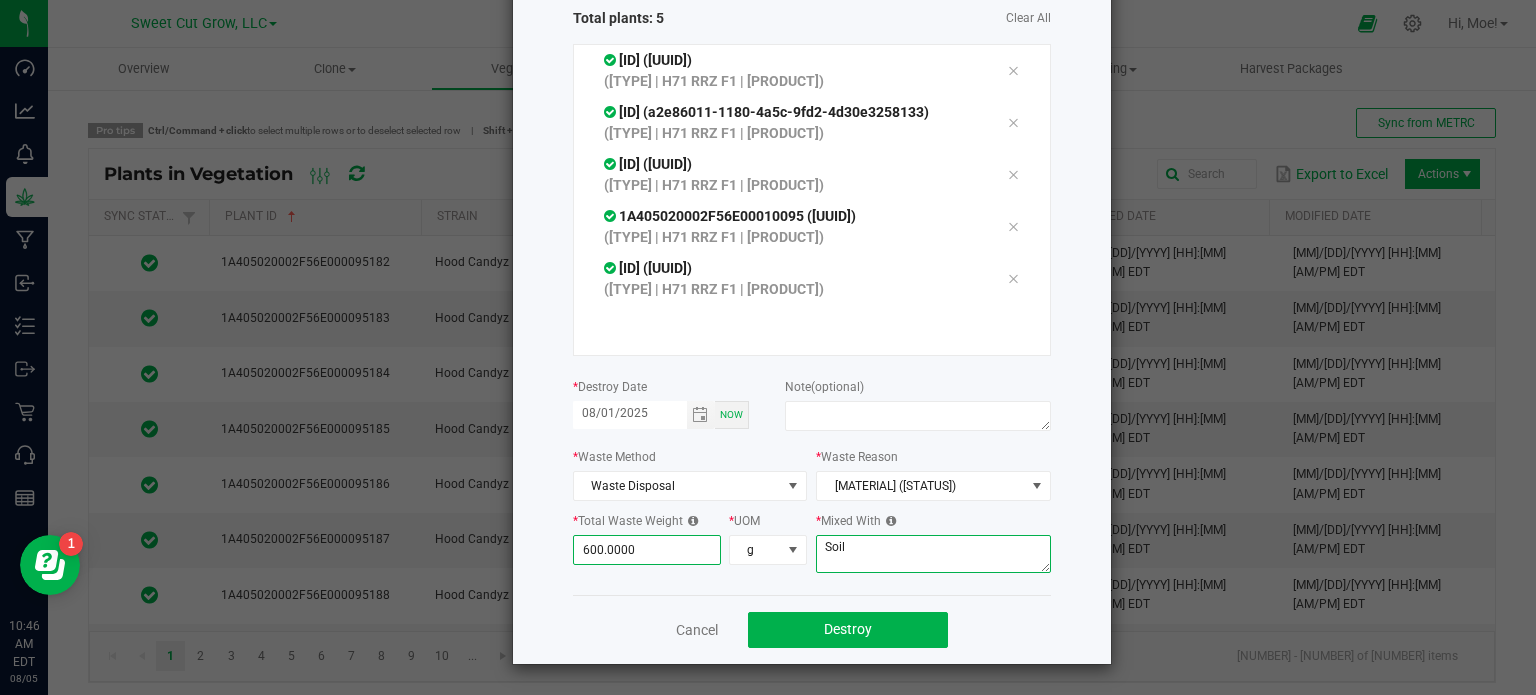 click on "Soil" at bounding box center [933, 554] 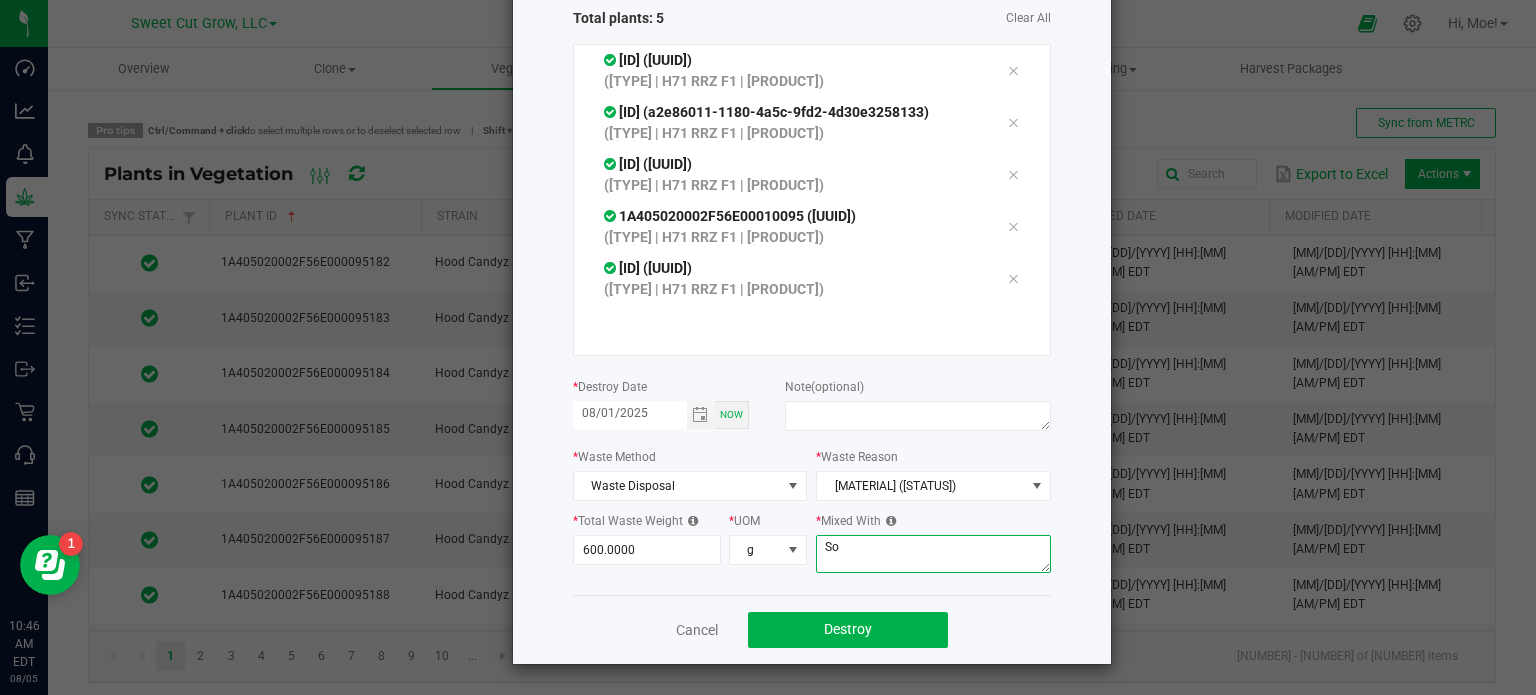 type on "S" 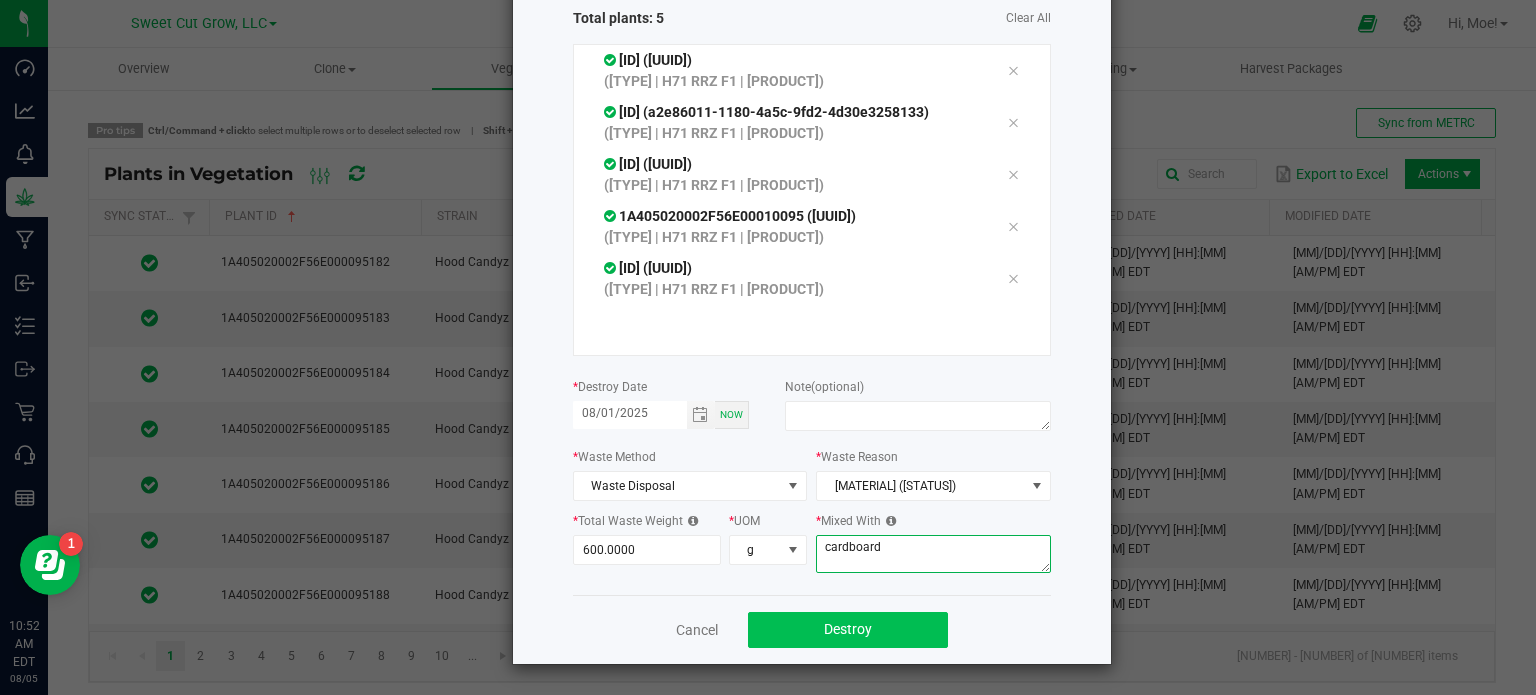 type on "cardboard" 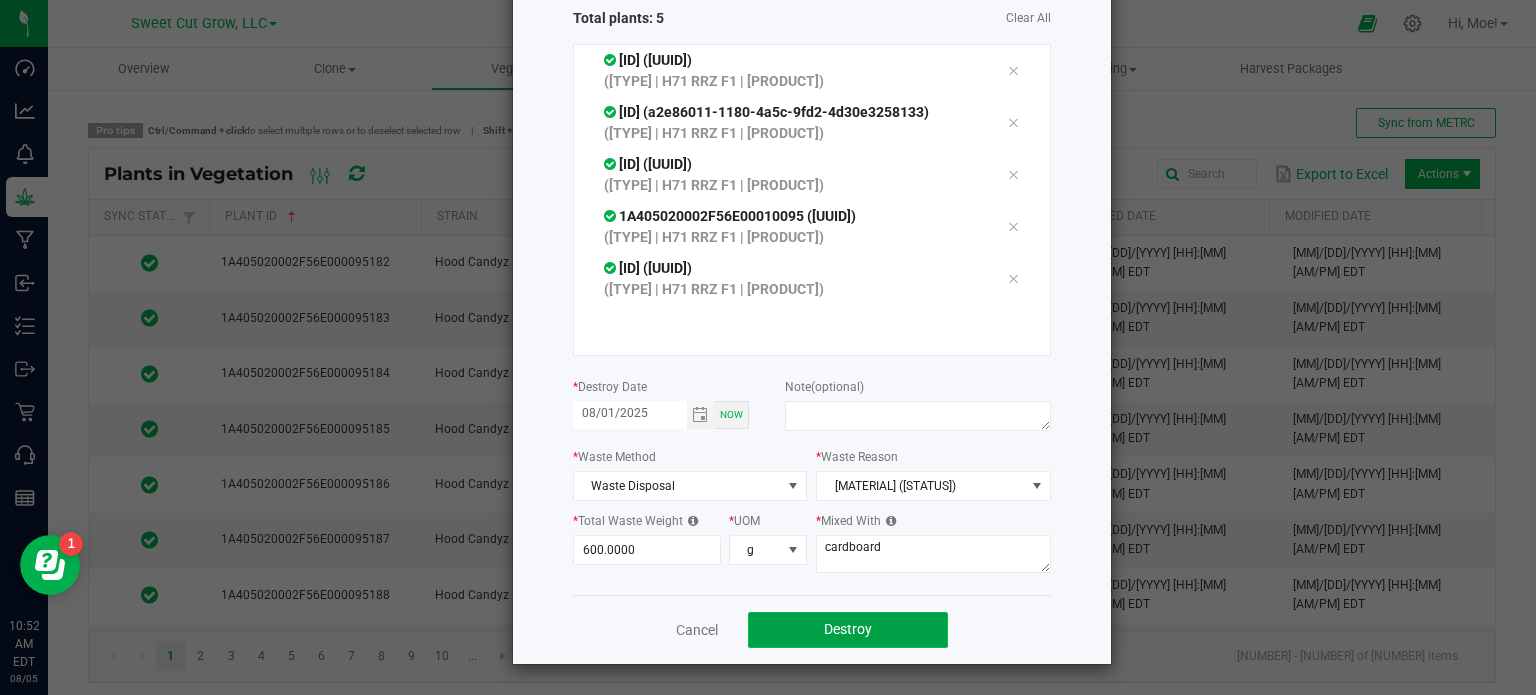click on "Destroy" 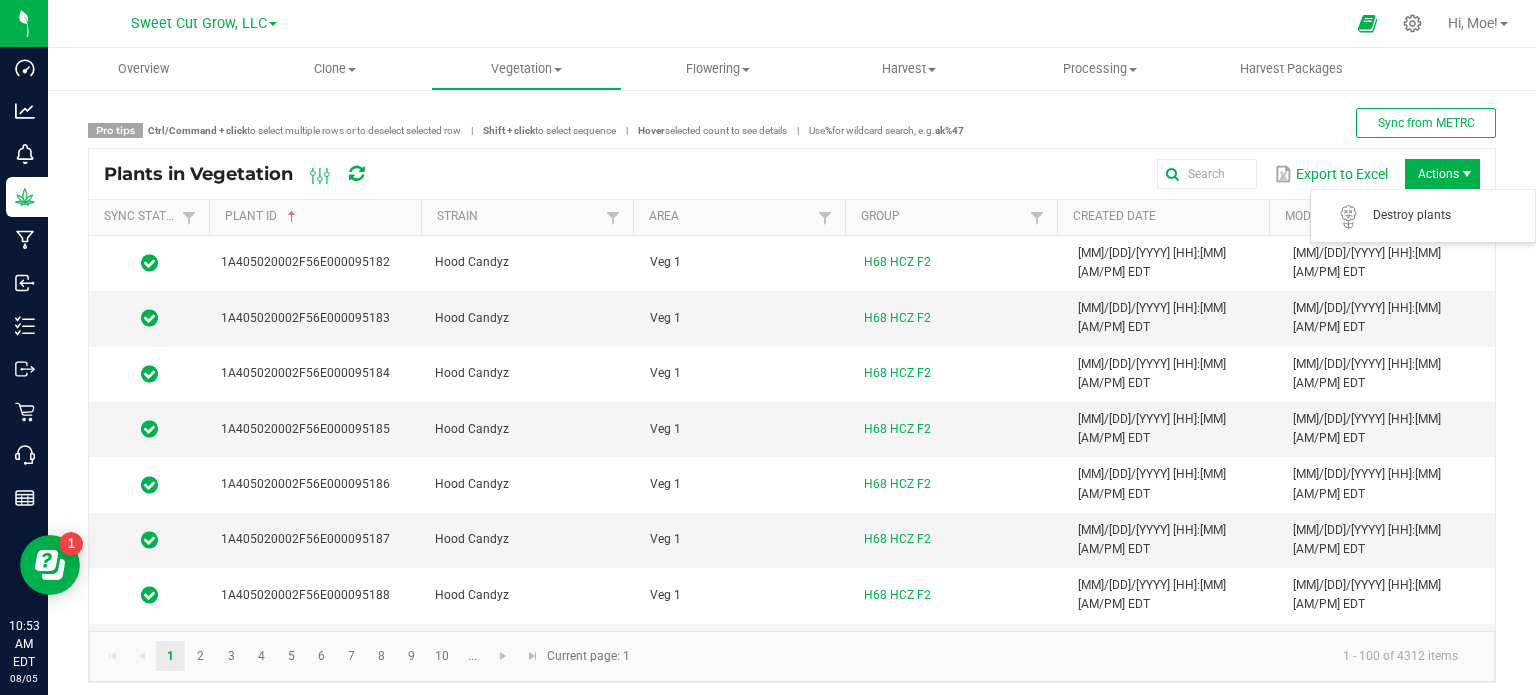 click on "Actions" at bounding box center (1442, 174) 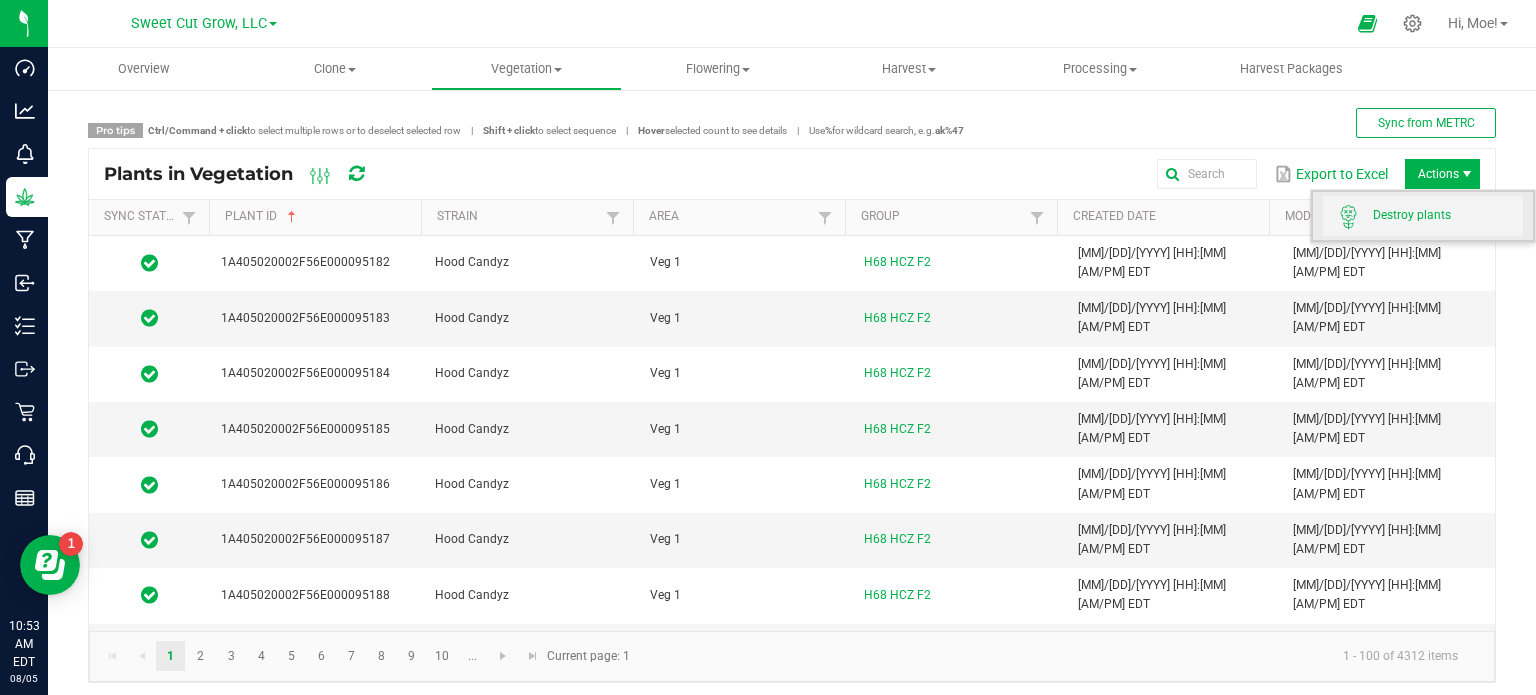 click on "Destroy plants" at bounding box center [1448, 215] 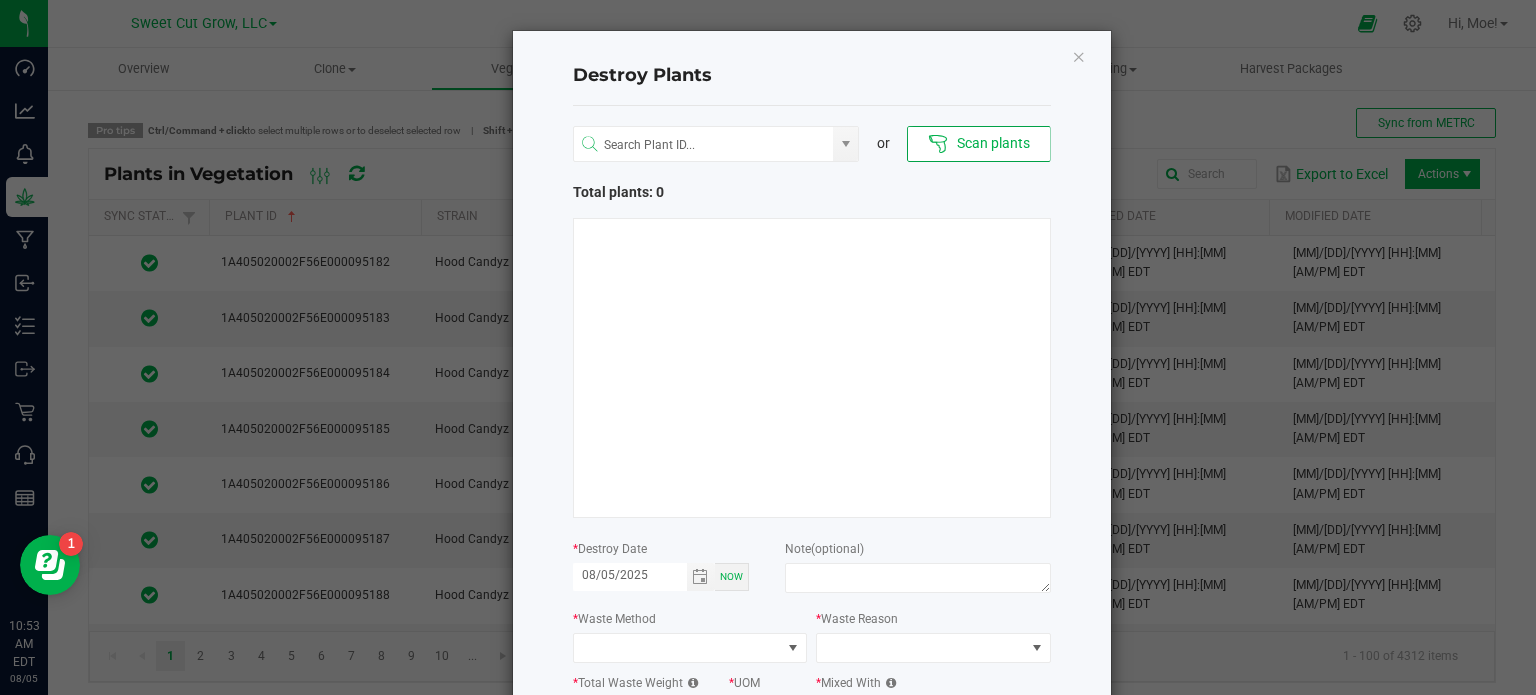 type 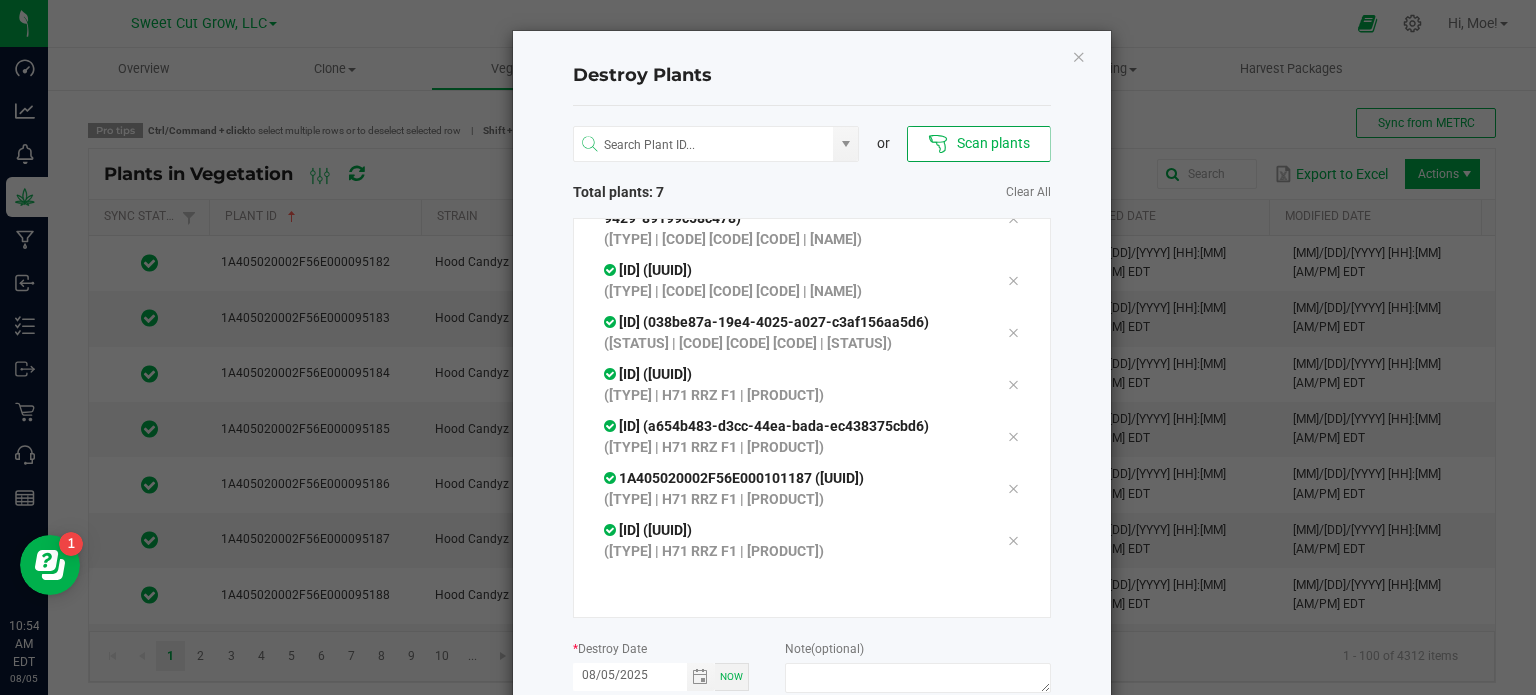 scroll, scrollTop: 162, scrollLeft: 0, axis: vertical 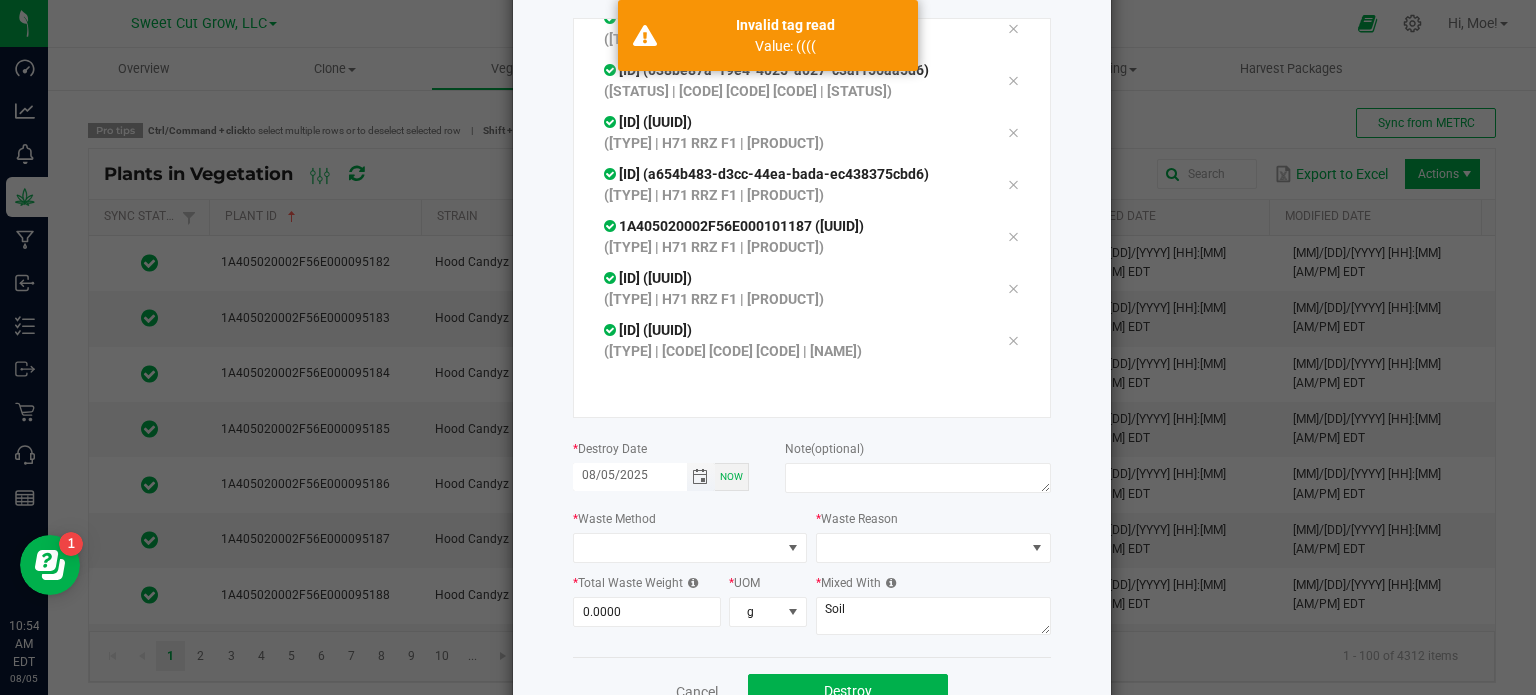 click on "08/05/2025" at bounding box center [630, 475] 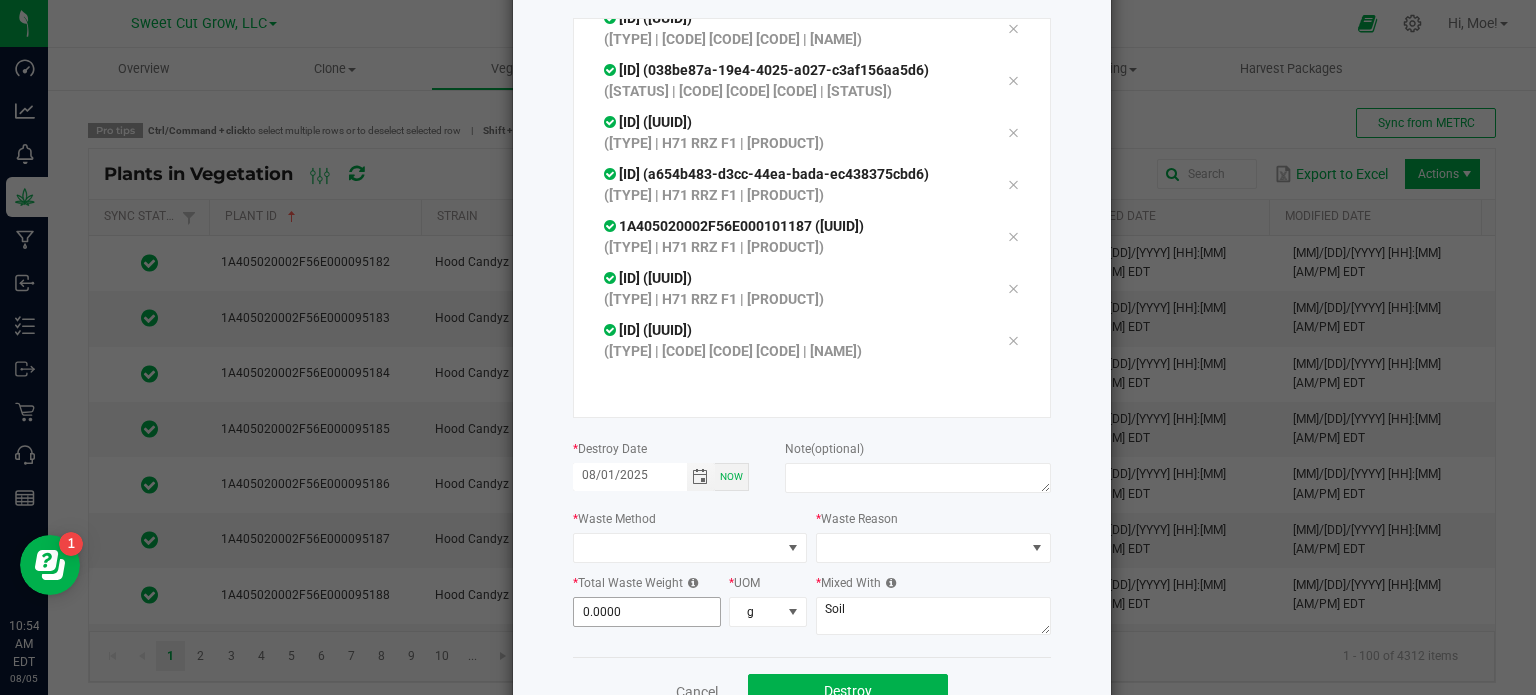 type on "08/01/2025" 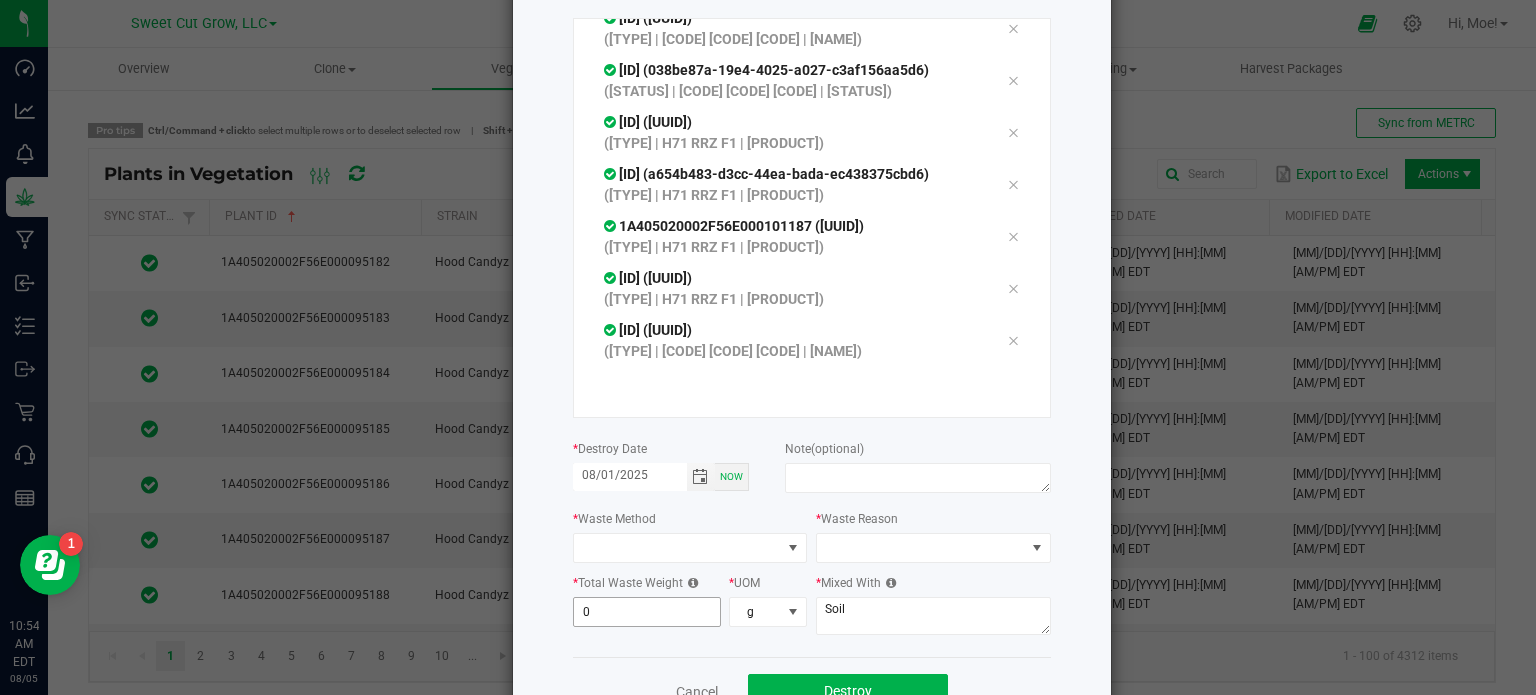 click on "0" at bounding box center [647, 612] 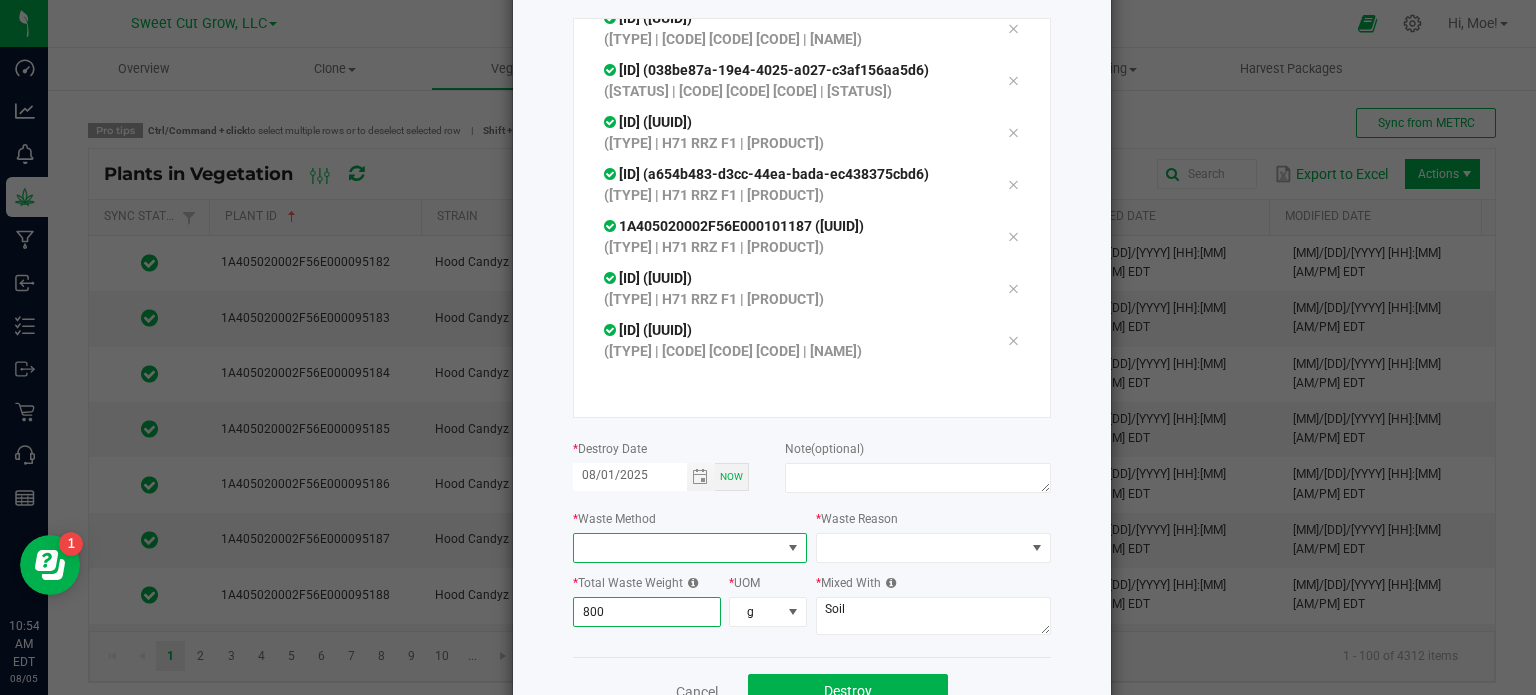 type on "800.0000" 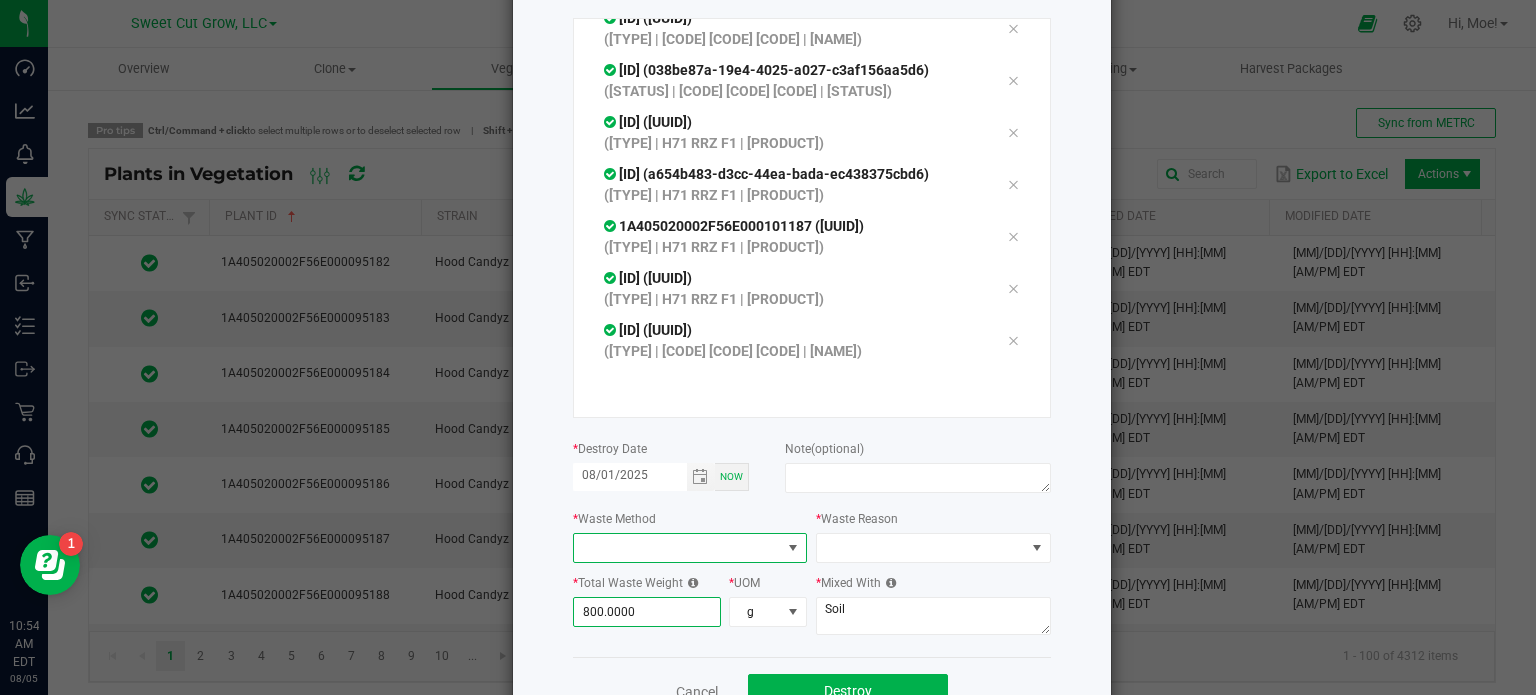 click at bounding box center (793, 548) 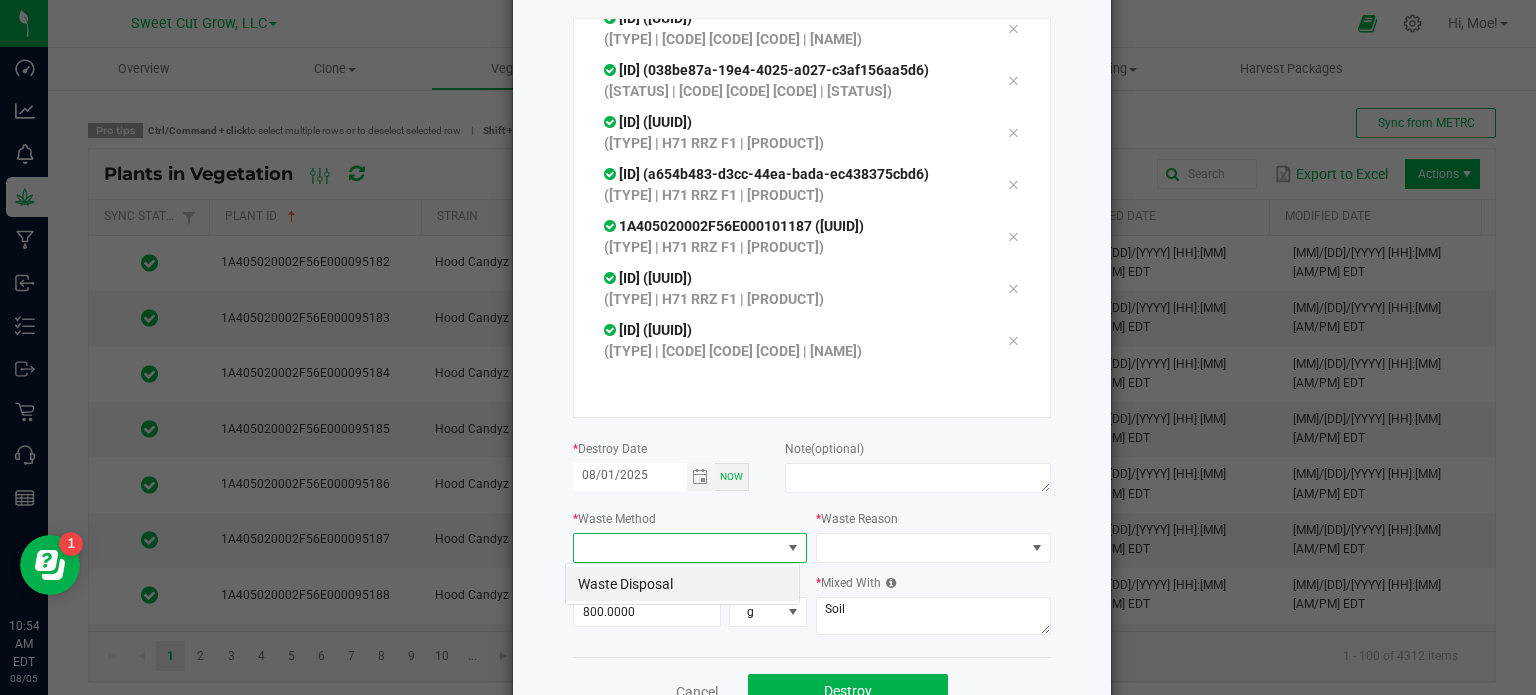 scroll, scrollTop: 99970, scrollLeft: 99765, axis: both 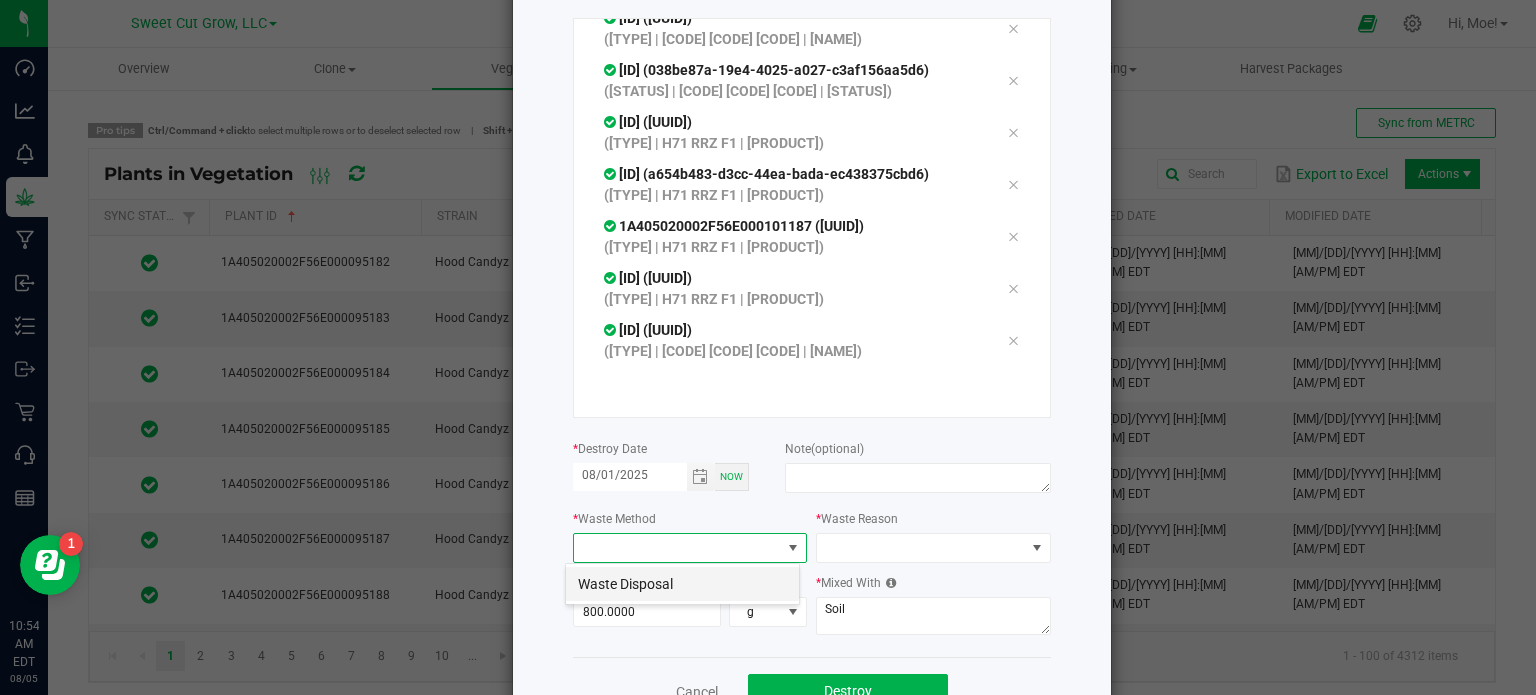 click on "Waste Disposal" at bounding box center (682, 584) 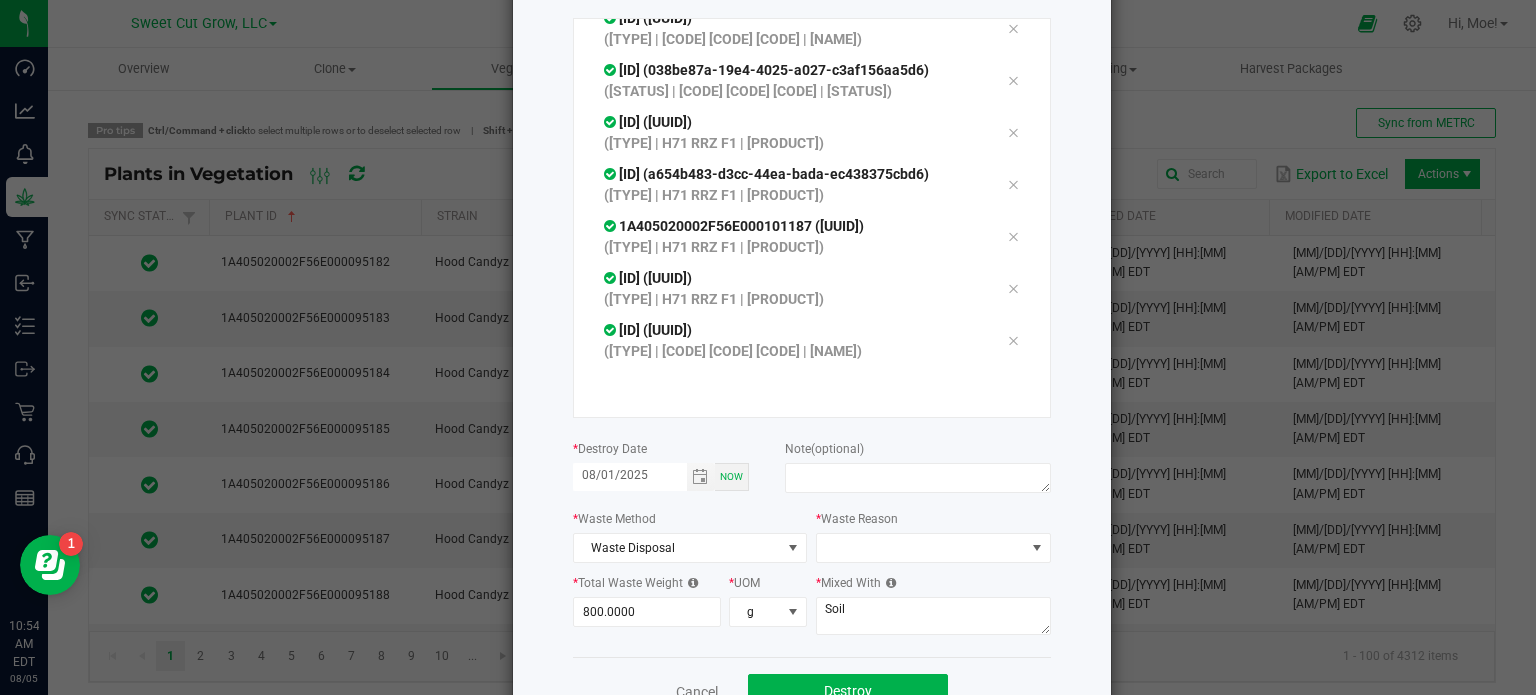click on "Destroy Plants
or
Scan plants   Total plants: 8   Clear All
[ID] (2565a91d-9ef8-46a4-9429-89199c58c478)  (Vegetative | H71 HCZ F1 | Hood Candyz)
[ID] (0127b70e-d02a-4e7b-92a3-fb1dd5eab595)  (Vegetative | H71 HCZ F1 | Hood Candyz)
[ID] (038be87a-19e4-4025-a027-c3af156aa5d6)  (Vegetative | H71 DRP F1 | Devil's Drip)
[ID] (c1b5029e-97e6-4be4-85ee-d4b73432ac41)  (Vegetative | H71 RRZ F1 | Red Runtz)
[ID] (a654b483-d3cc-44ea-bada-ec438375cbd6)  (Vegetative | H71 RRZ F1 | Red Runtz)
[ID] (7077e22d-8452-414d-bd80-b3ee59da6a0a)
*" 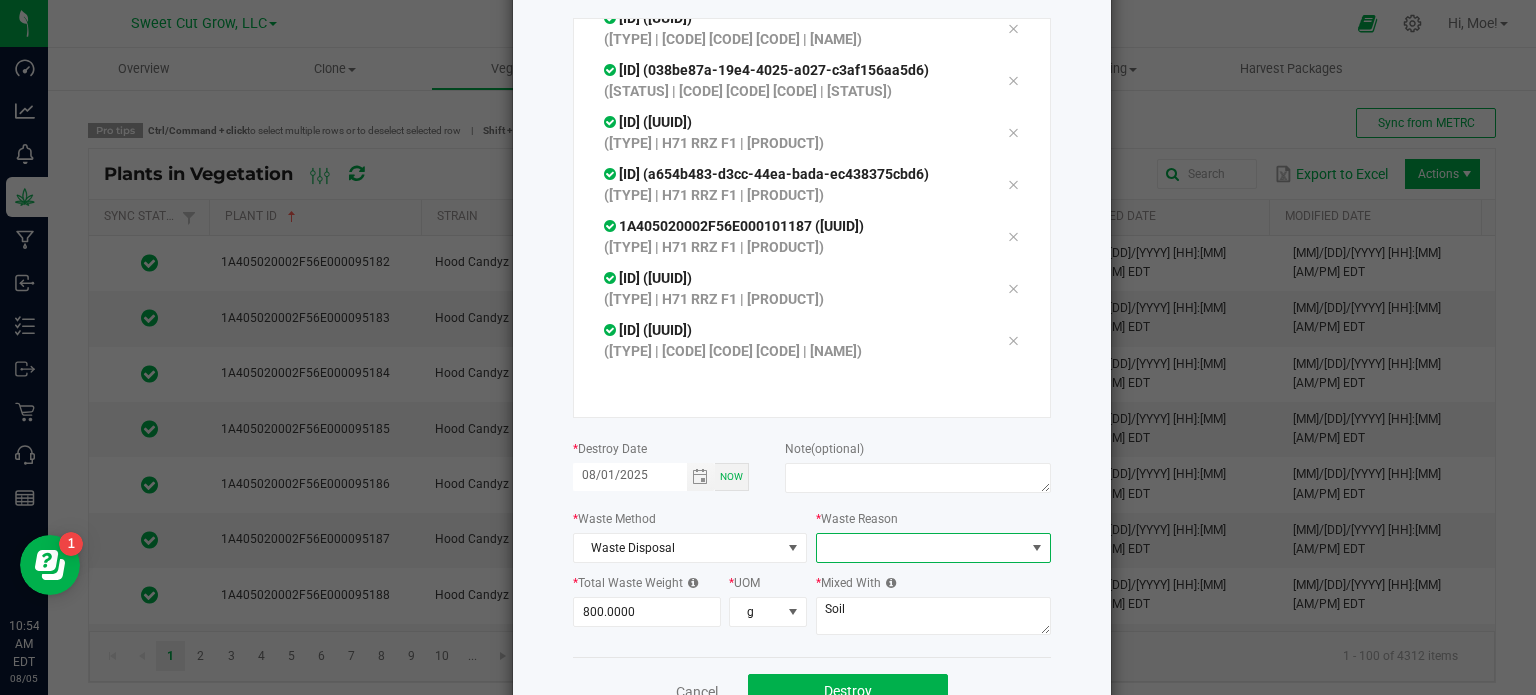 click at bounding box center (1037, 548) 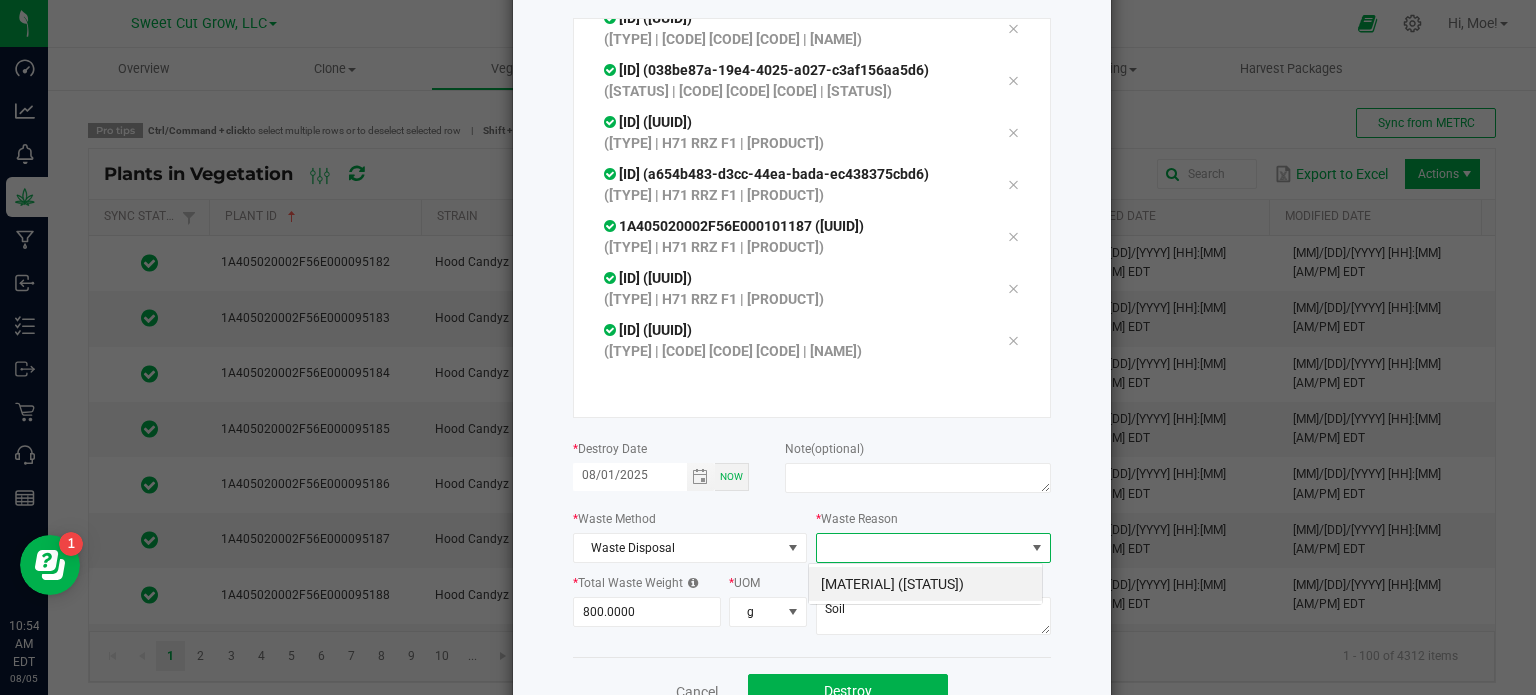 scroll, scrollTop: 99970, scrollLeft: 99765, axis: both 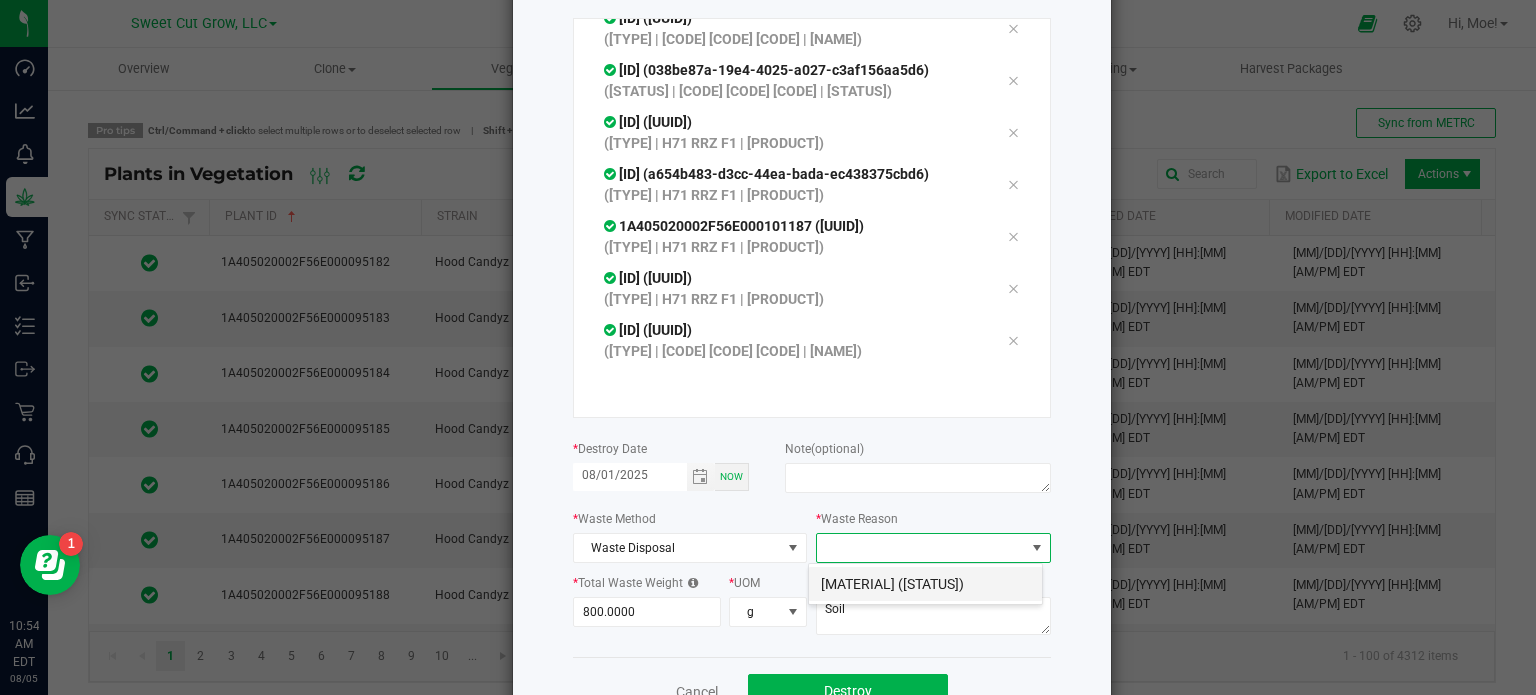 click on "[MATERIAL] ([STATUS])" at bounding box center [925, 584] 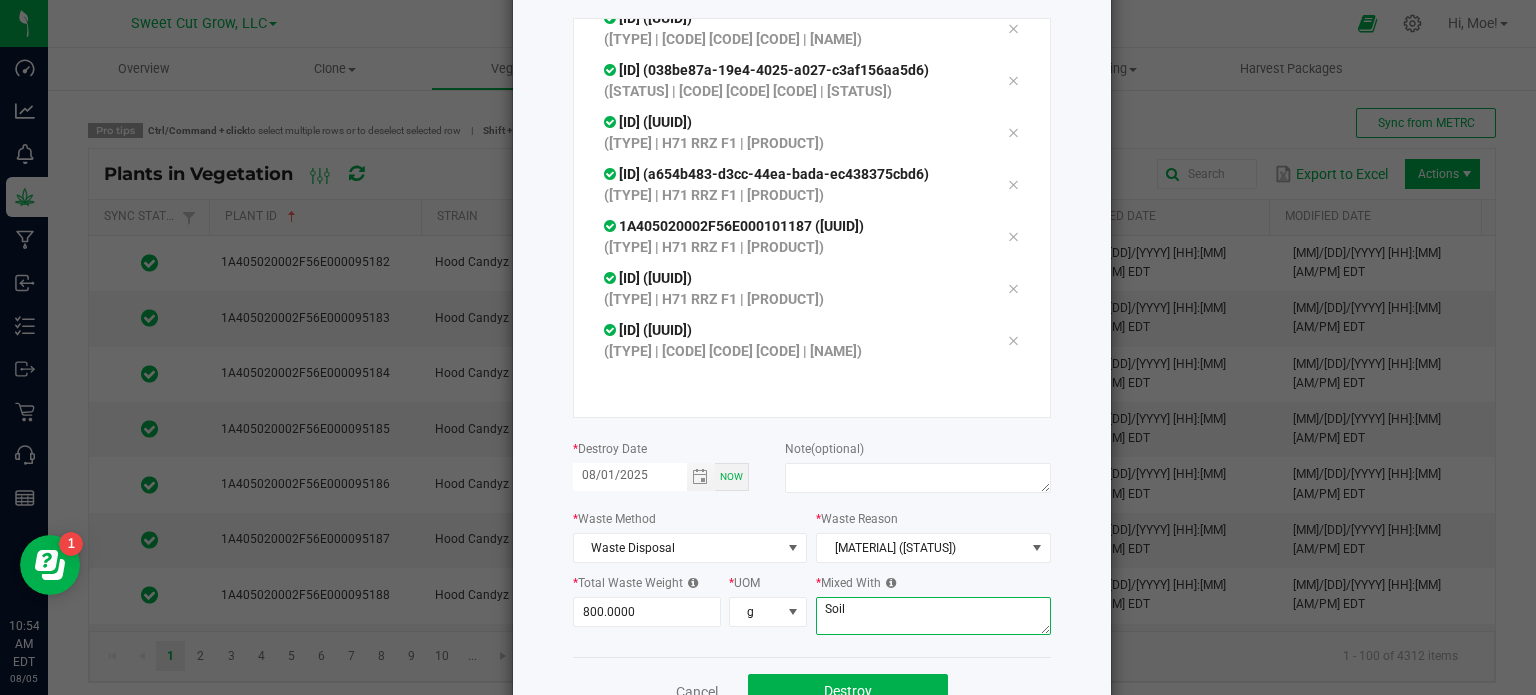 click on "Soil" at bounding box center (933, 616) 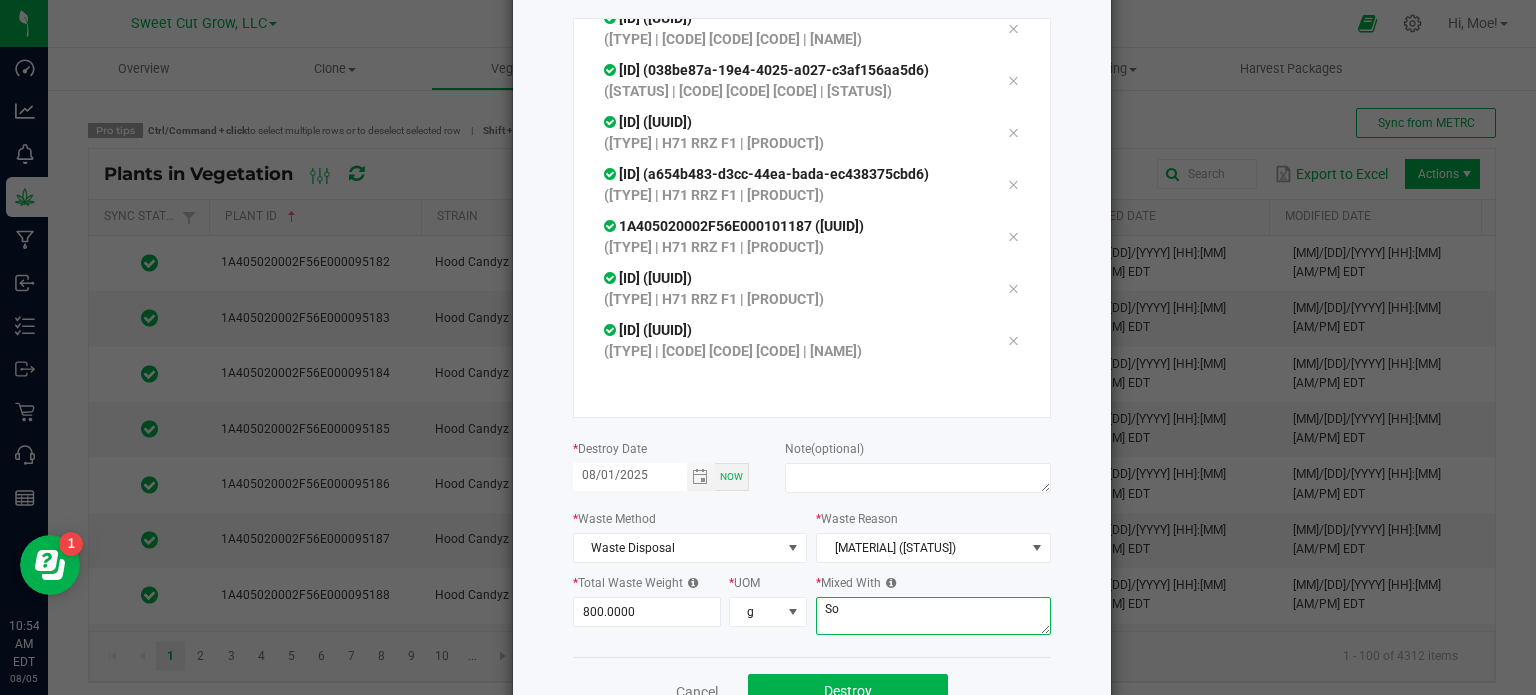 type on "S" 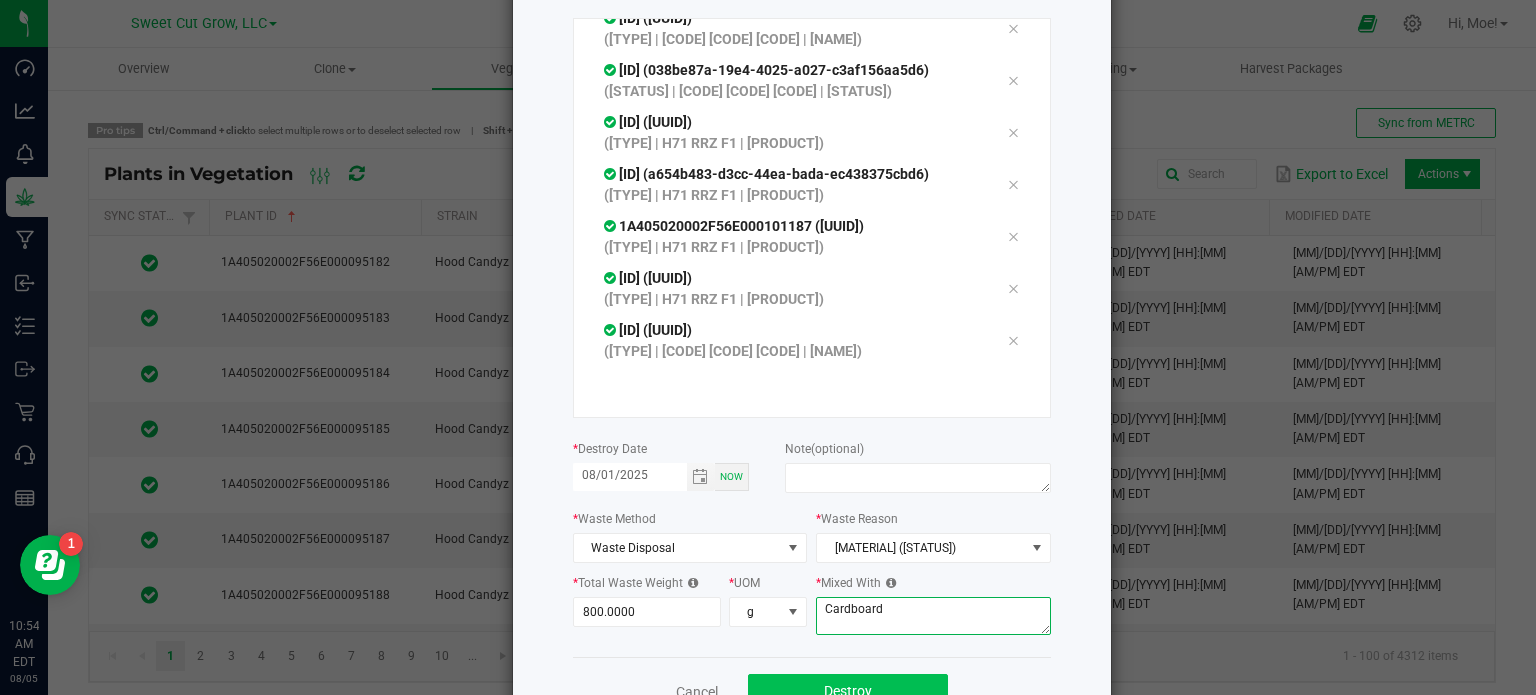 type on "Cardboard" 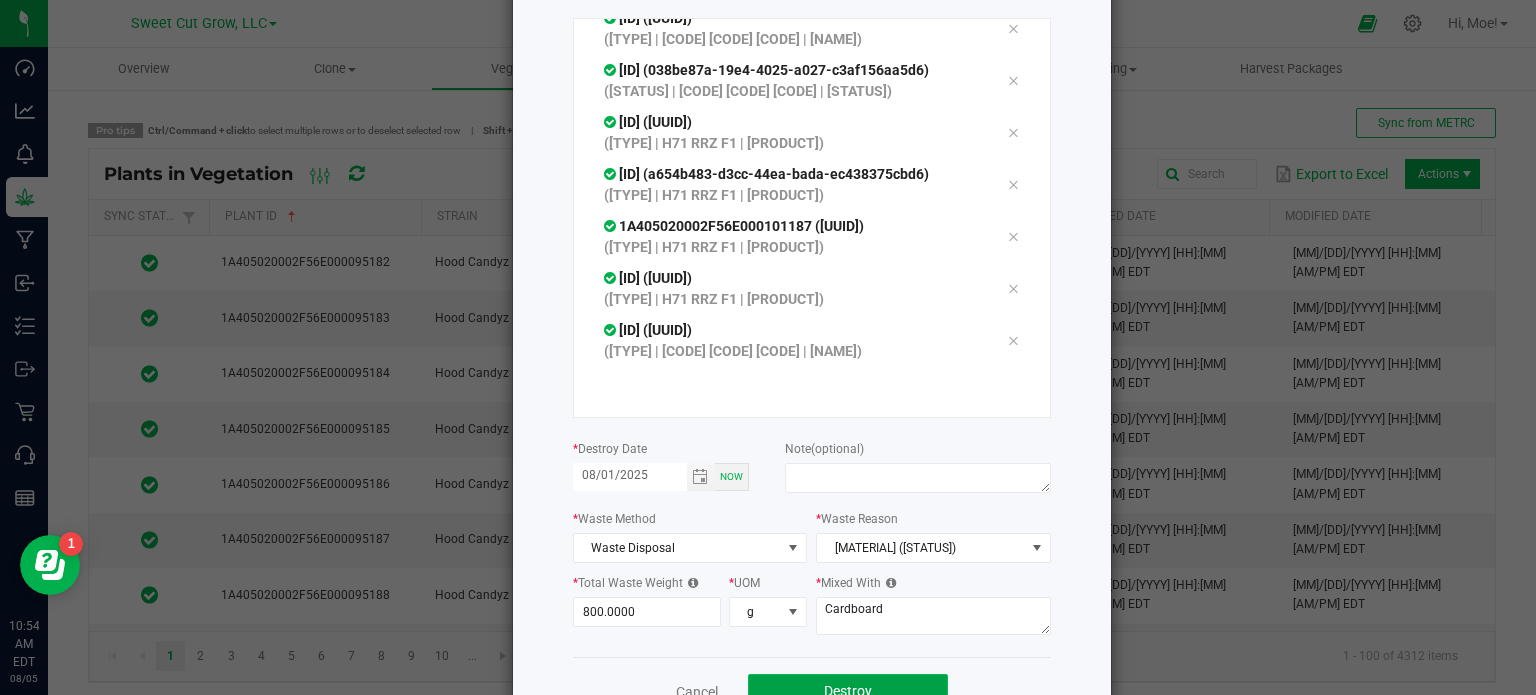 click on "Destroy" 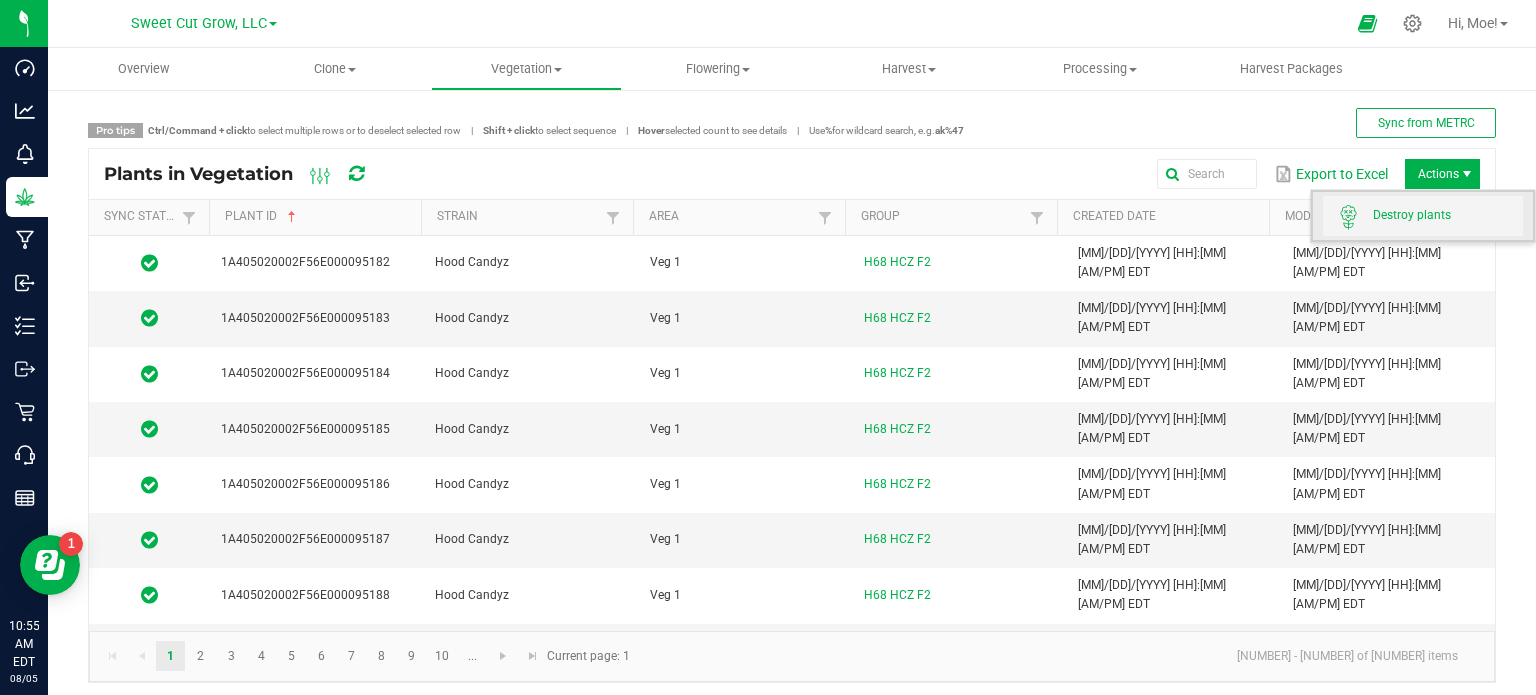 click on "Destroy plants" at bounding box center (1448, 215) 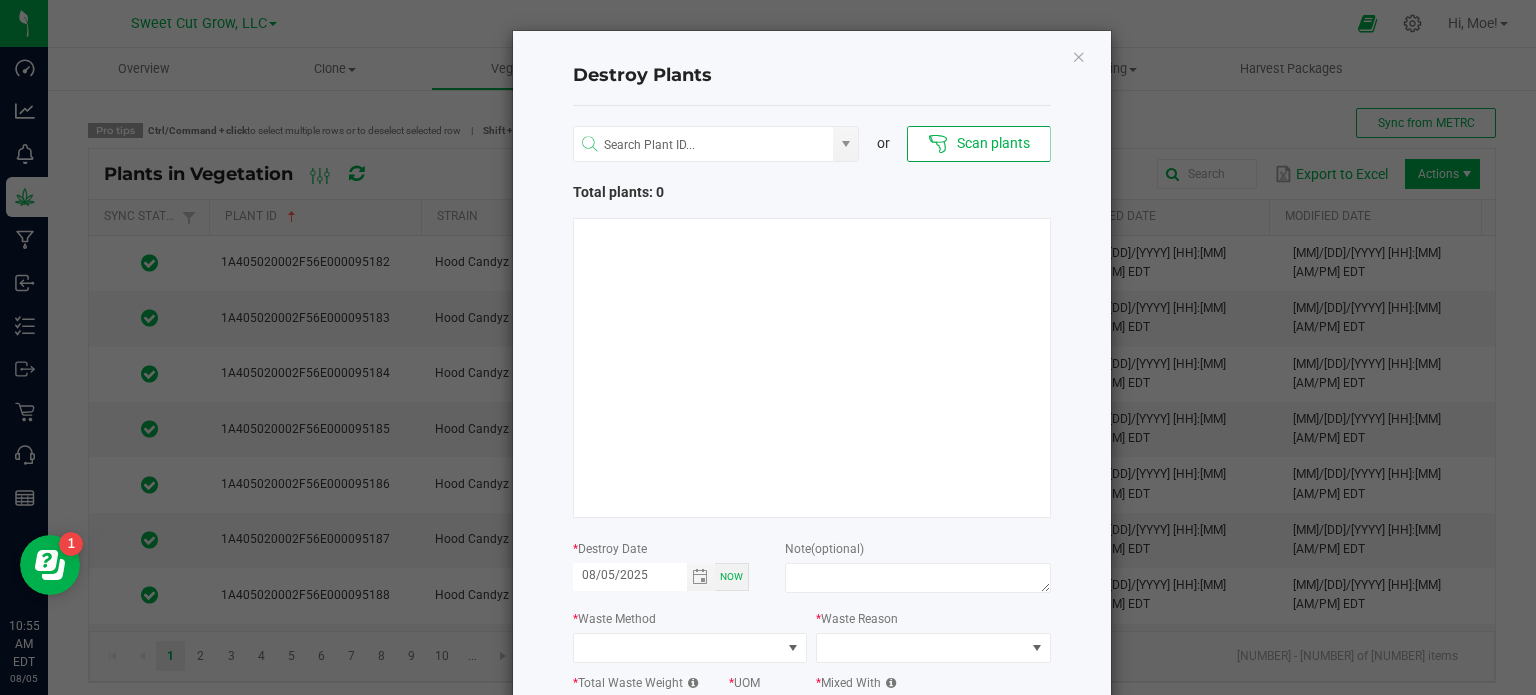 type 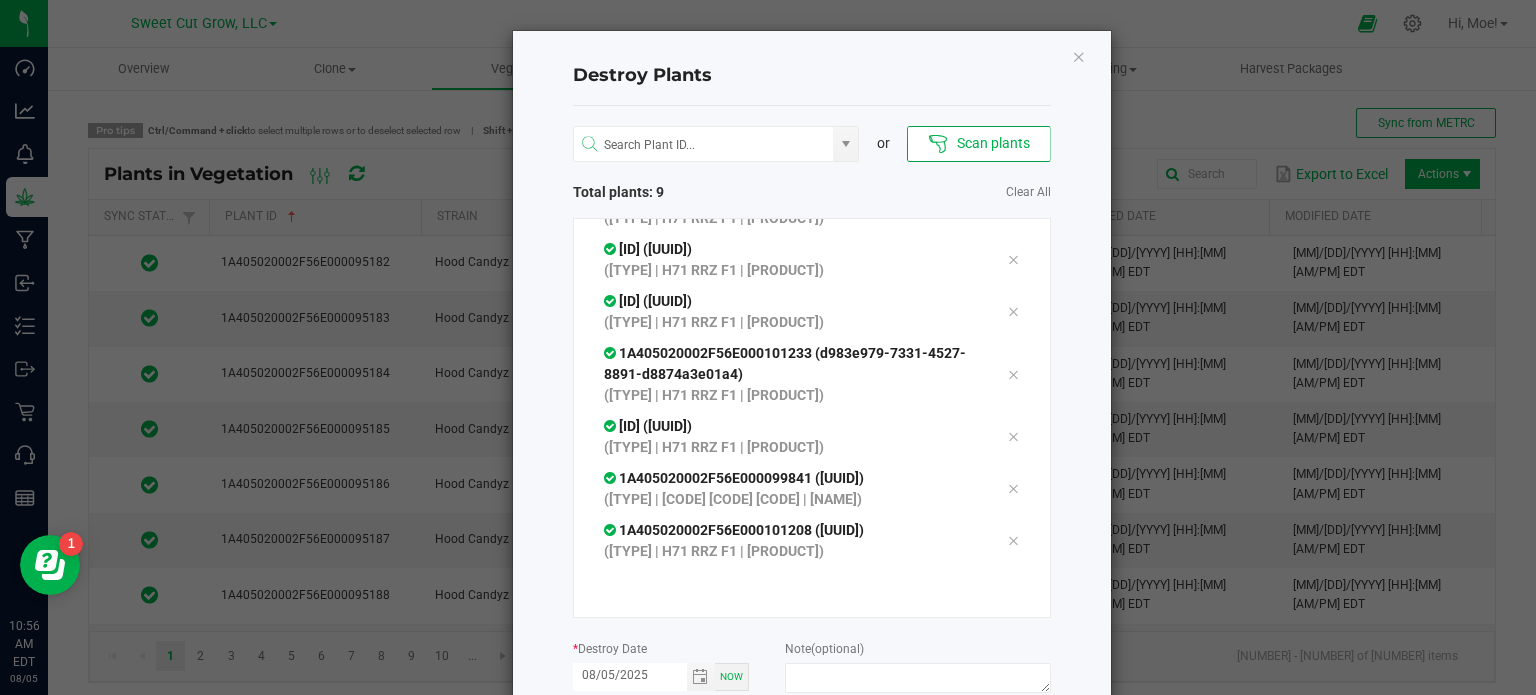 scroll, scrollTop: 308, scrollLeft: 0, axis: vertical 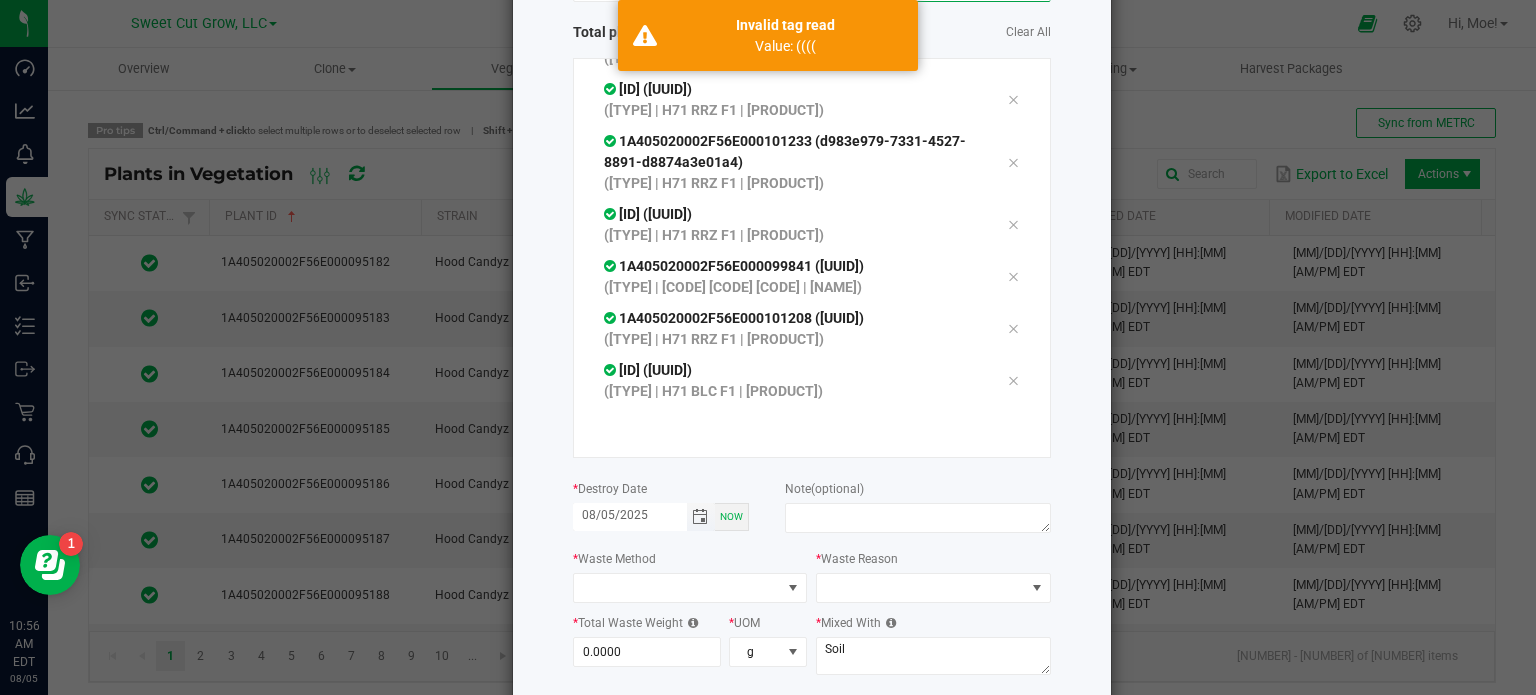 click on "08/05/2025" at bounding box center [630, 515] 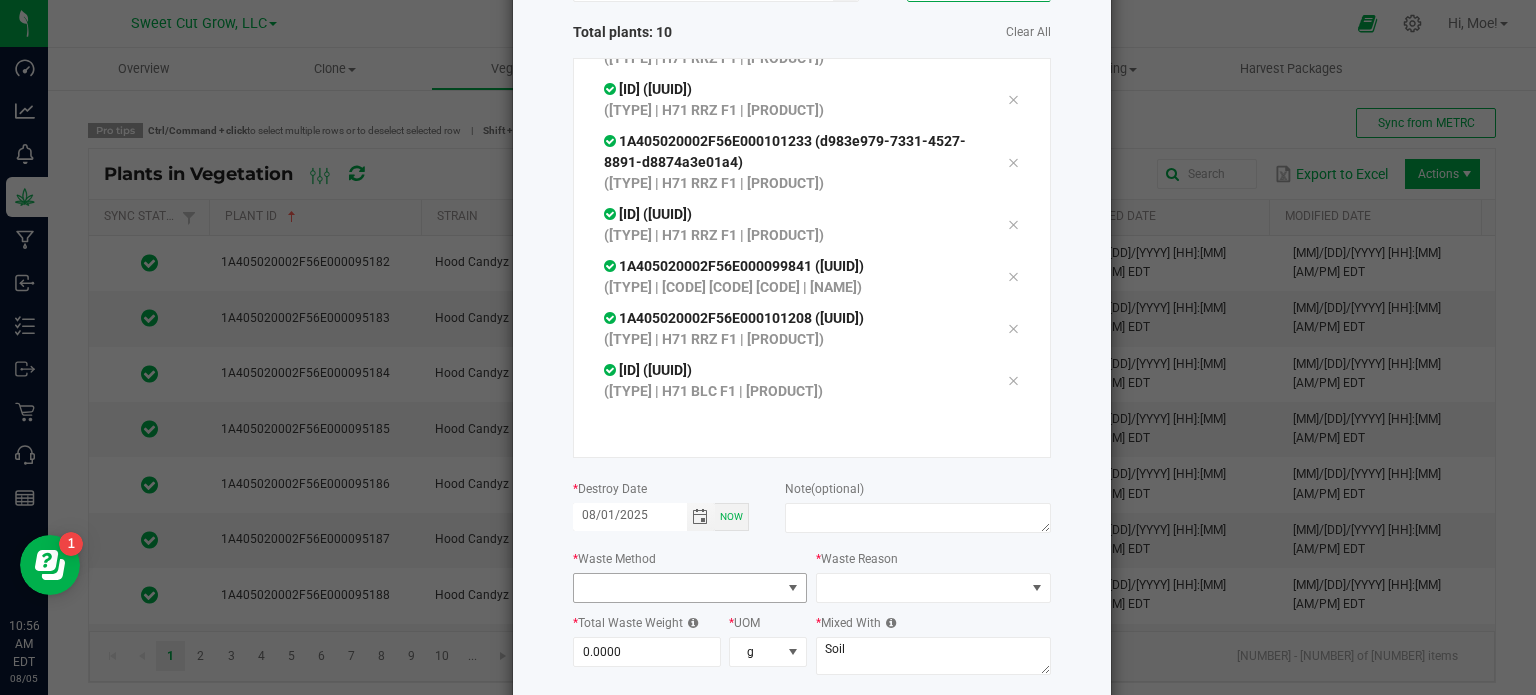 type on "08/01/2025" 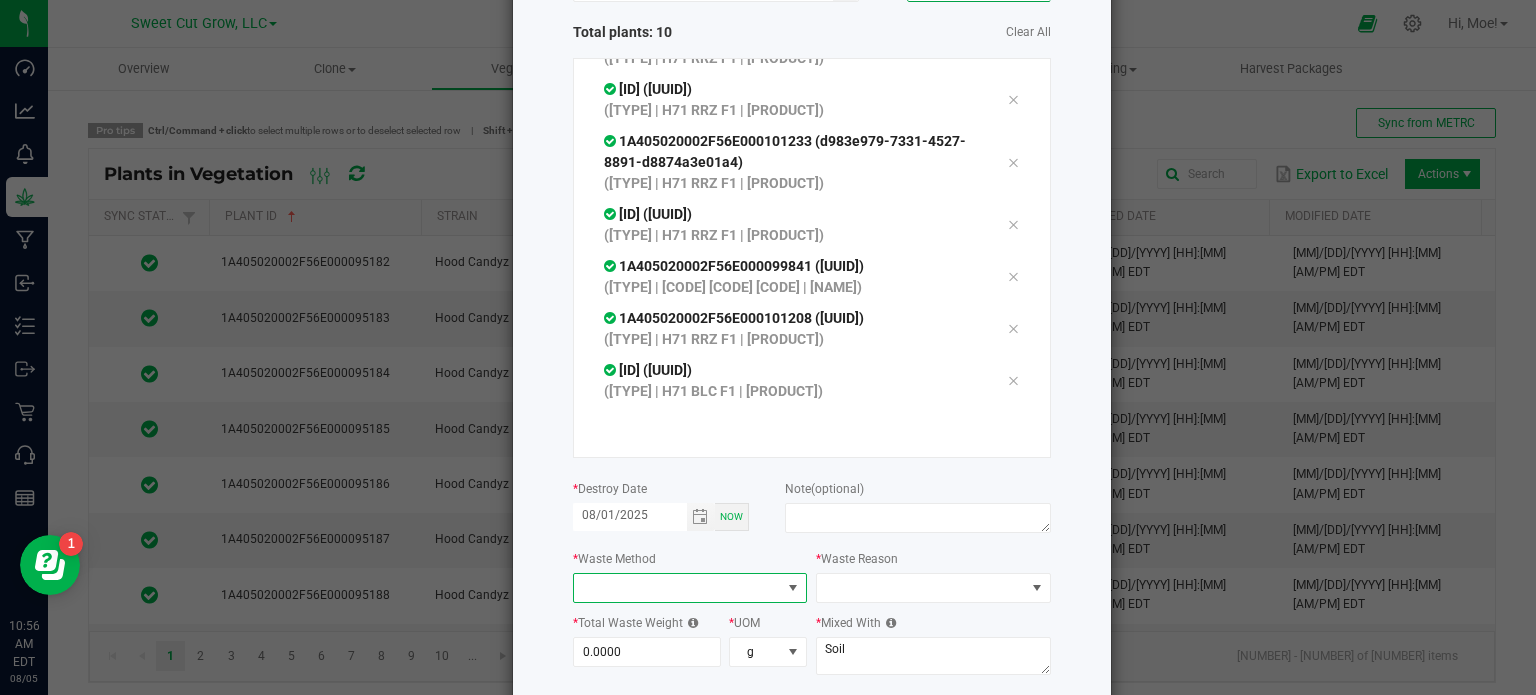 click at bounding box center (793, 588) 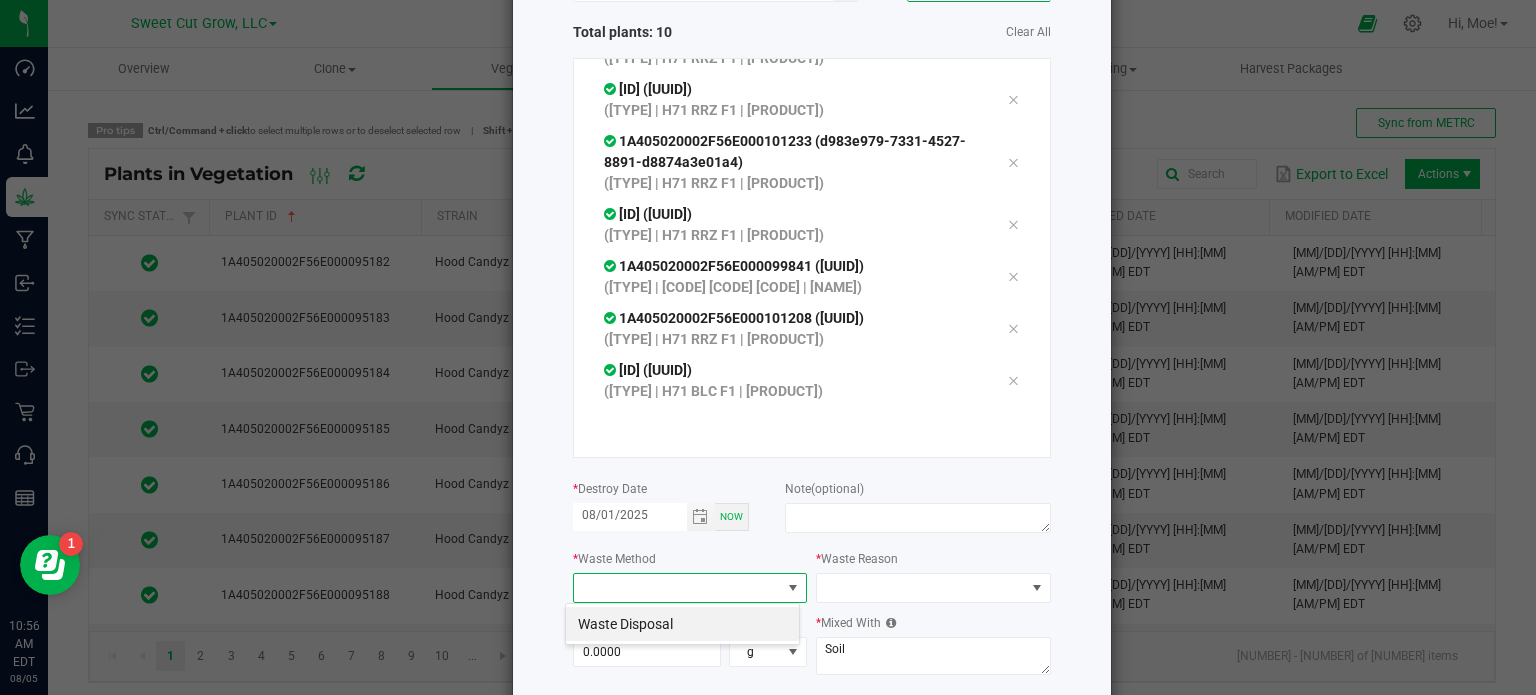 scroll, scrollTop: 99970, scrollLeft: 99765, axis: both 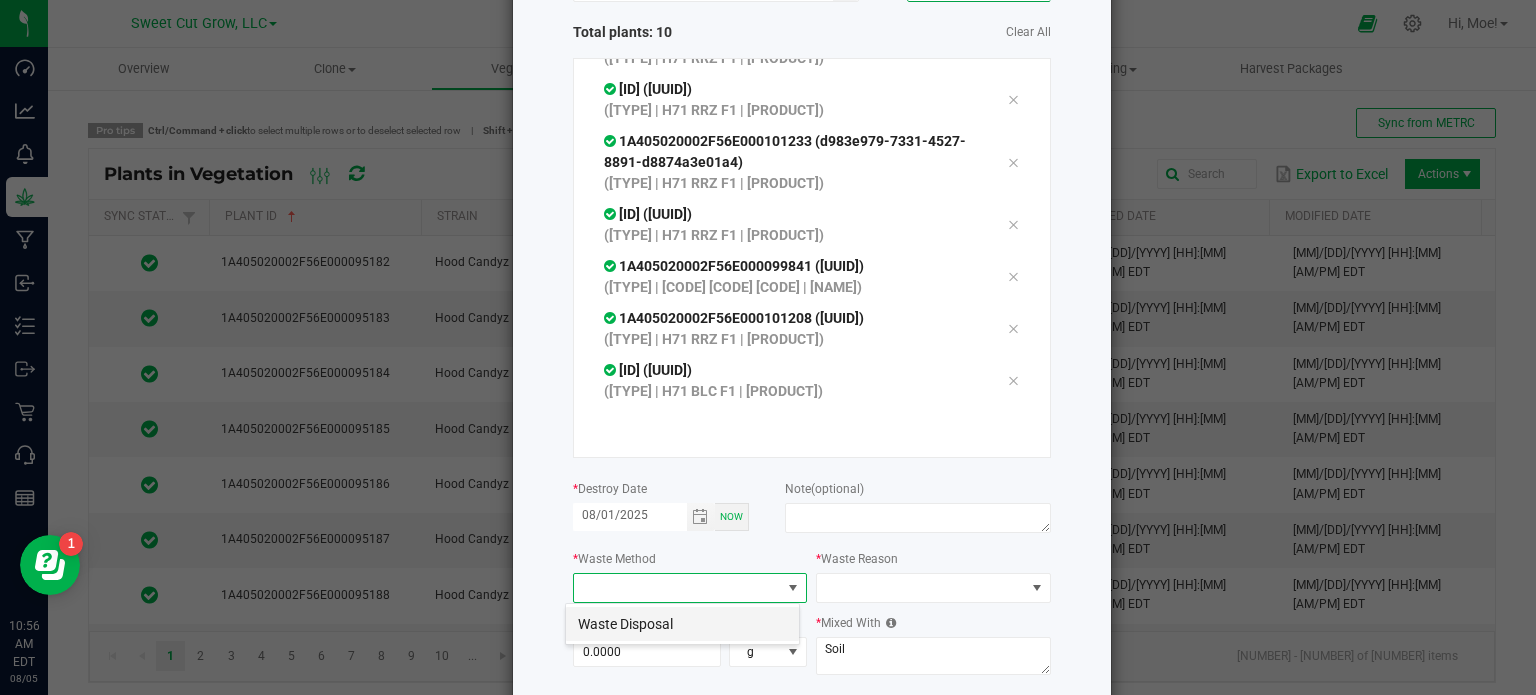 click on "Waste Disposal" at bounding box center (682, 624) 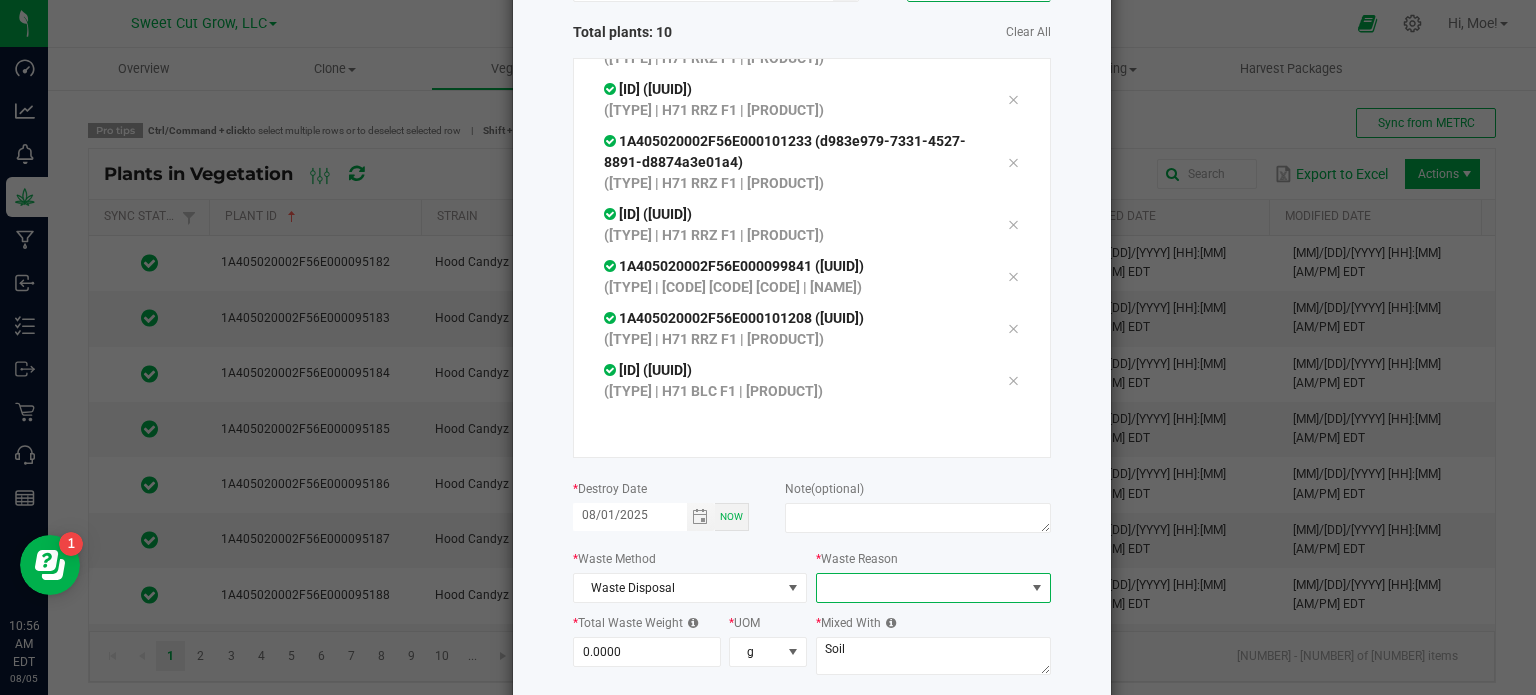 click at bounding box center [1037, 588] 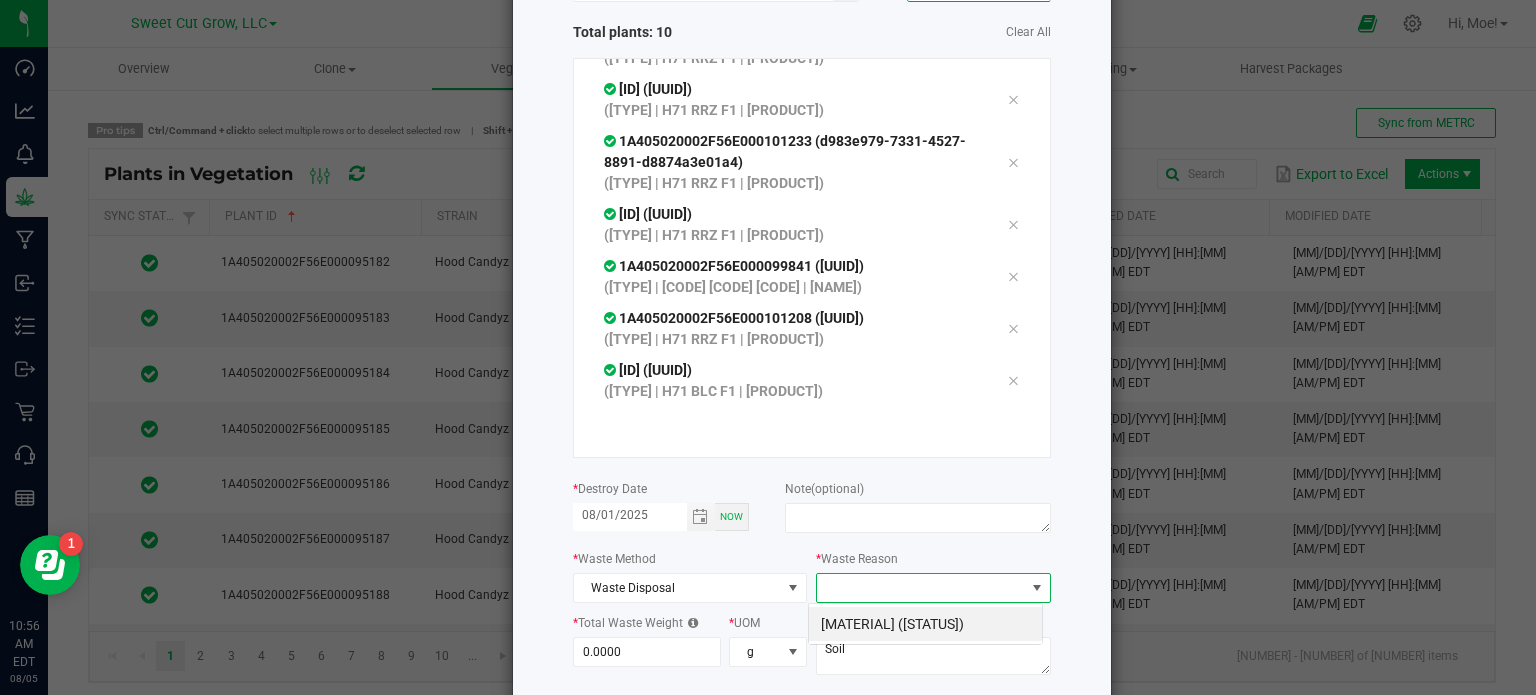 scroll, scrollTop: 99970, scrollLeft: 99765, axis: both 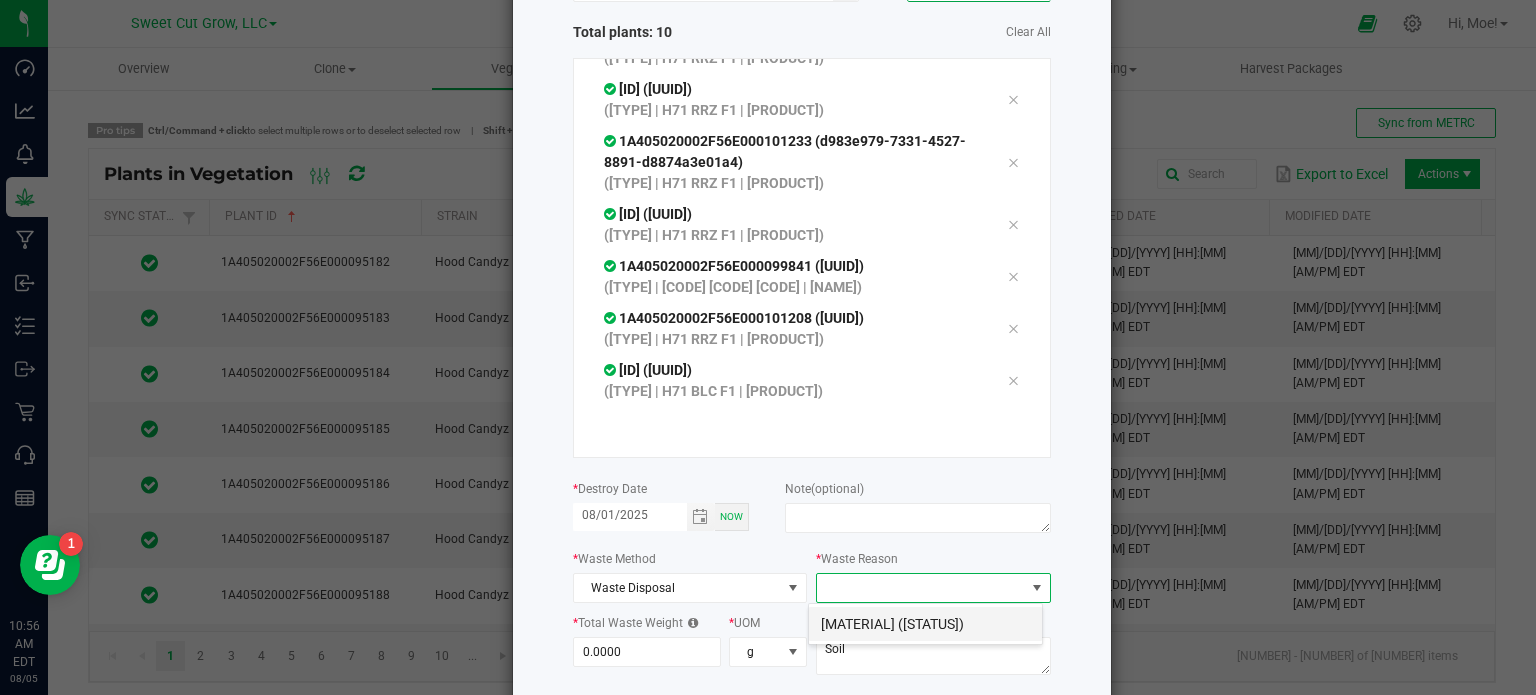 click on "[MATERIAL] ([STATUS])" at bounding box center (925, 624) 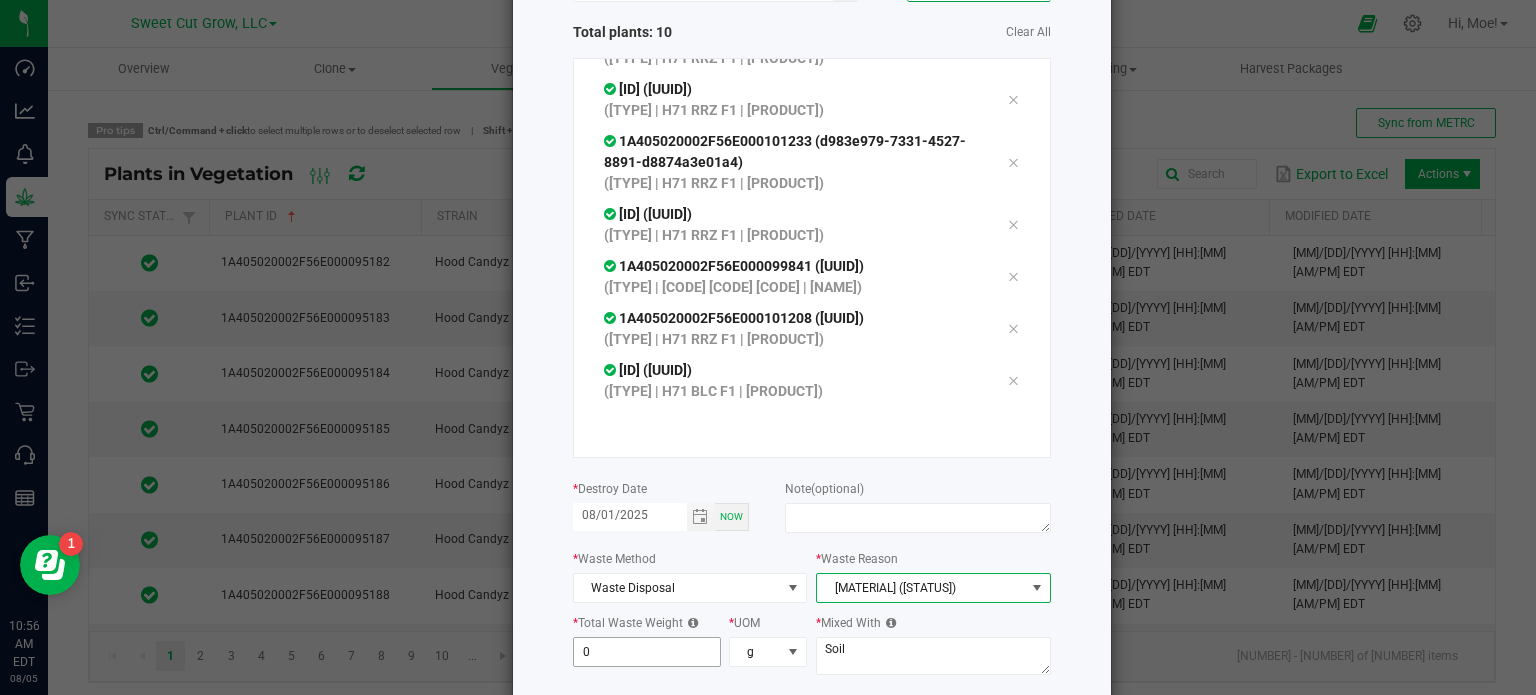 click on "0" at bounding box center (647, 652) 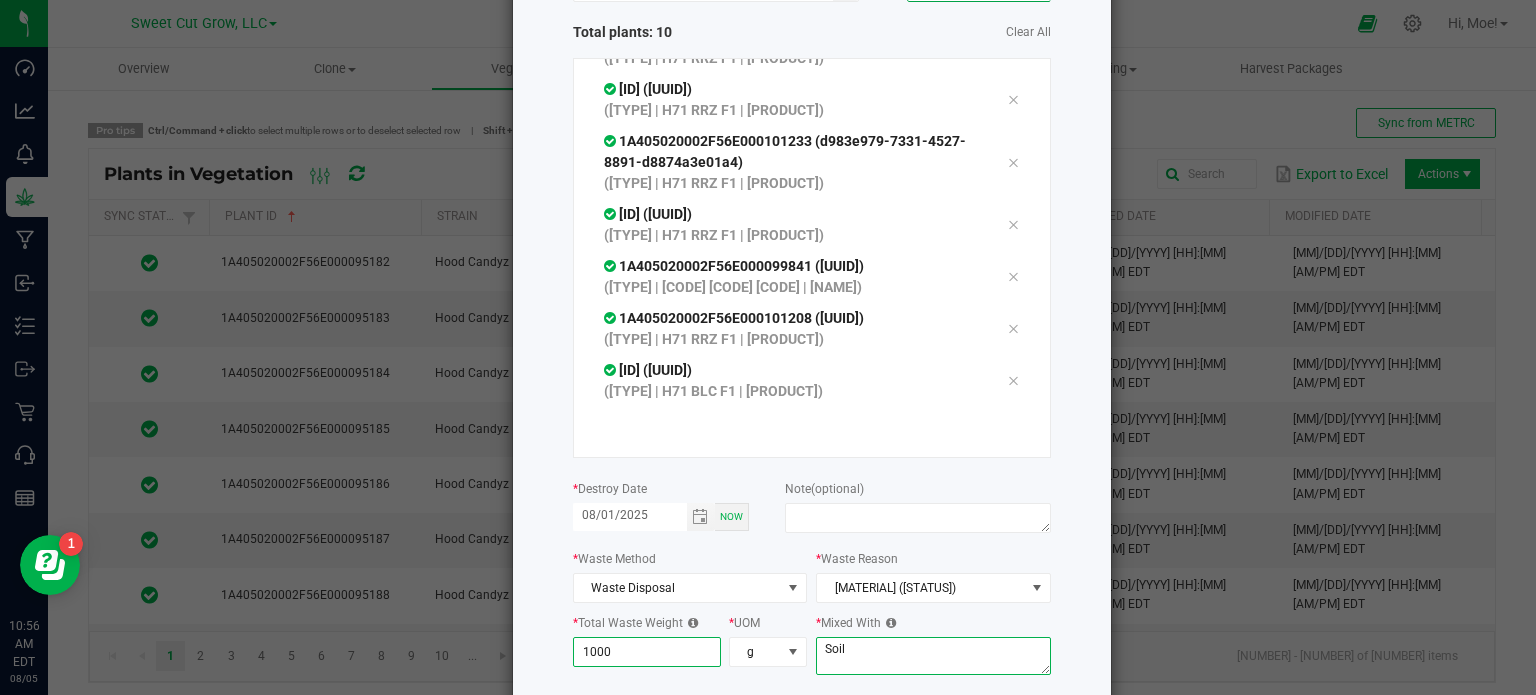 type on "1,000.0000" 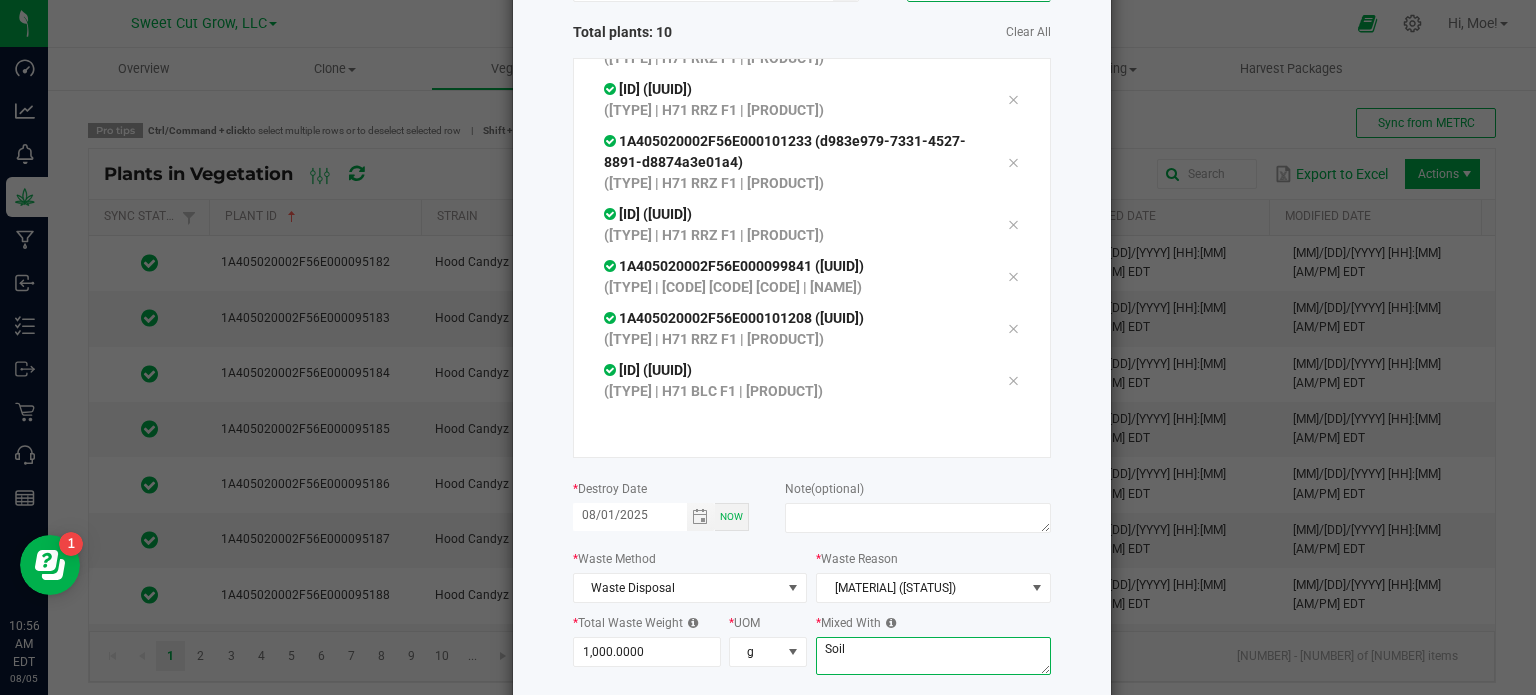 click on "Soil" at bounding box center [933, 656] 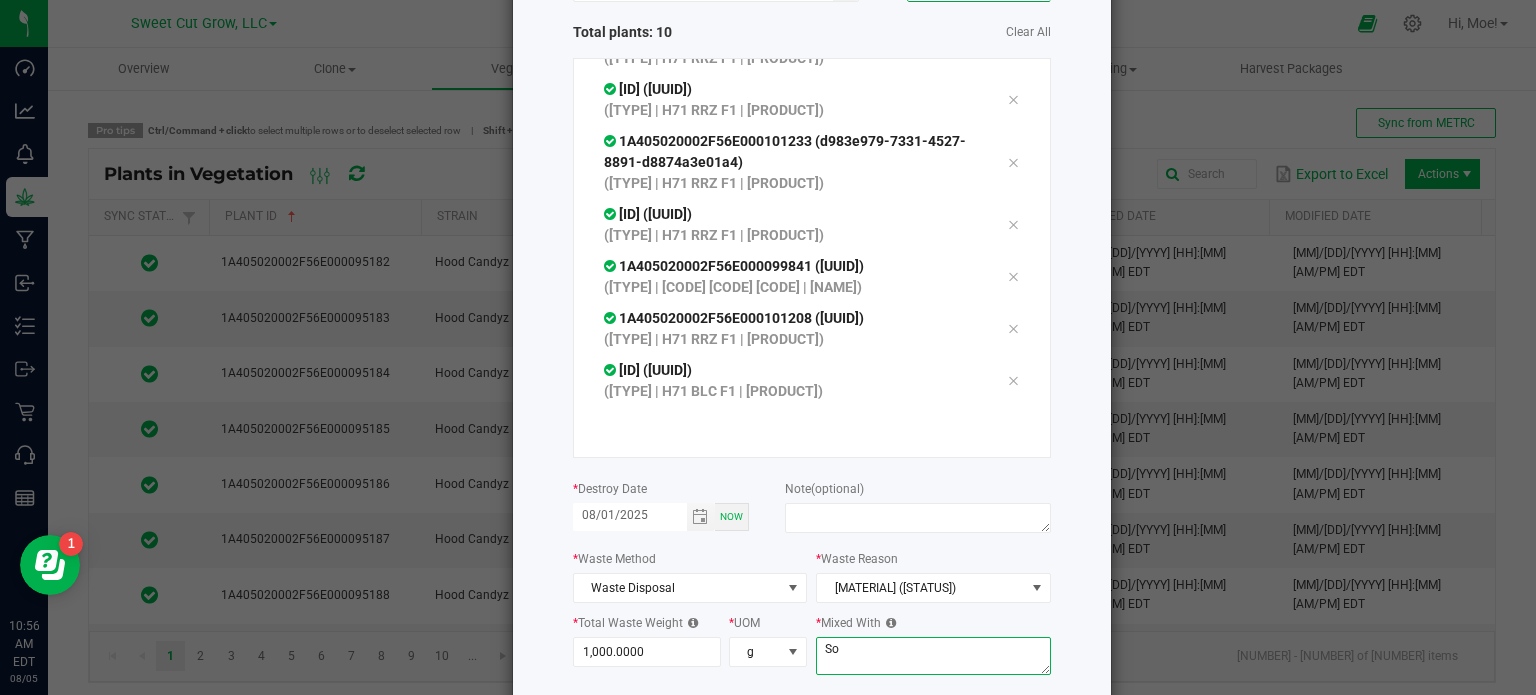 type on "S" 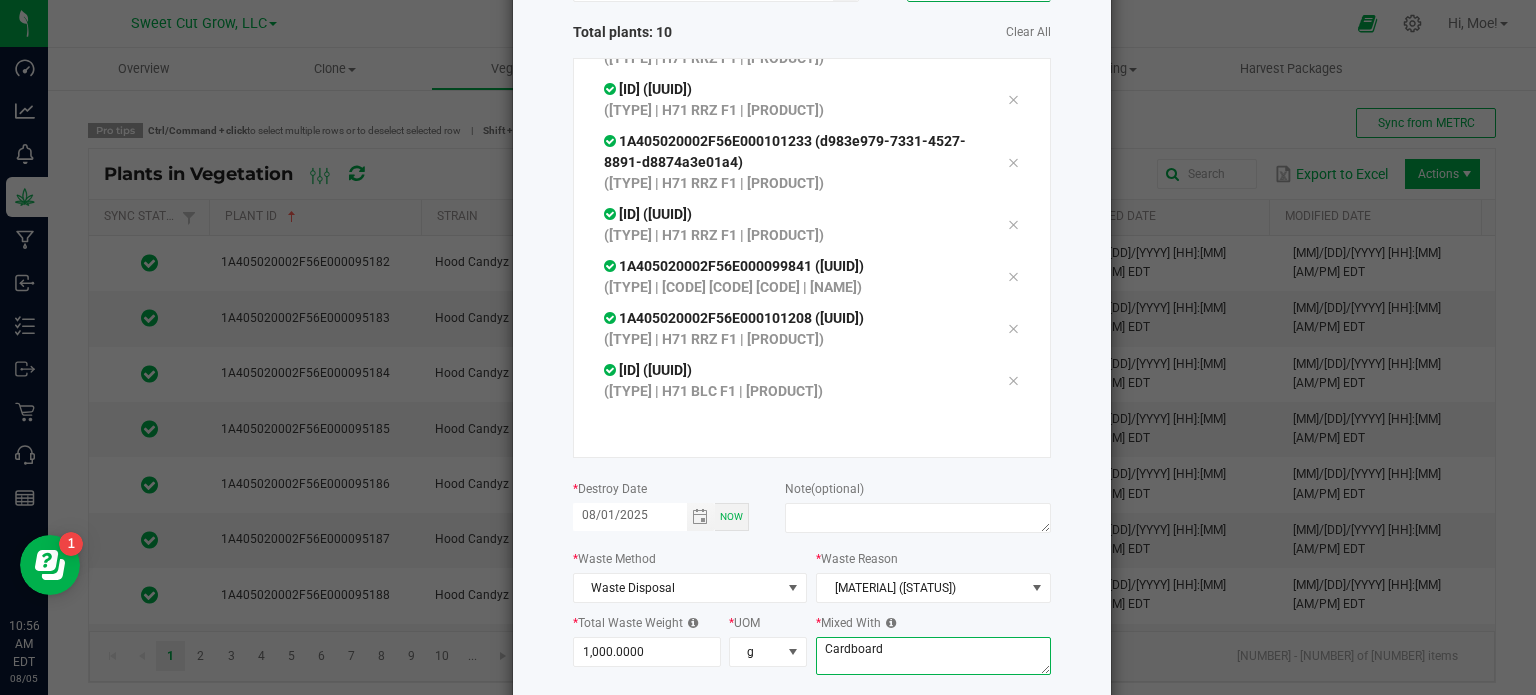 type on "Cardboard" 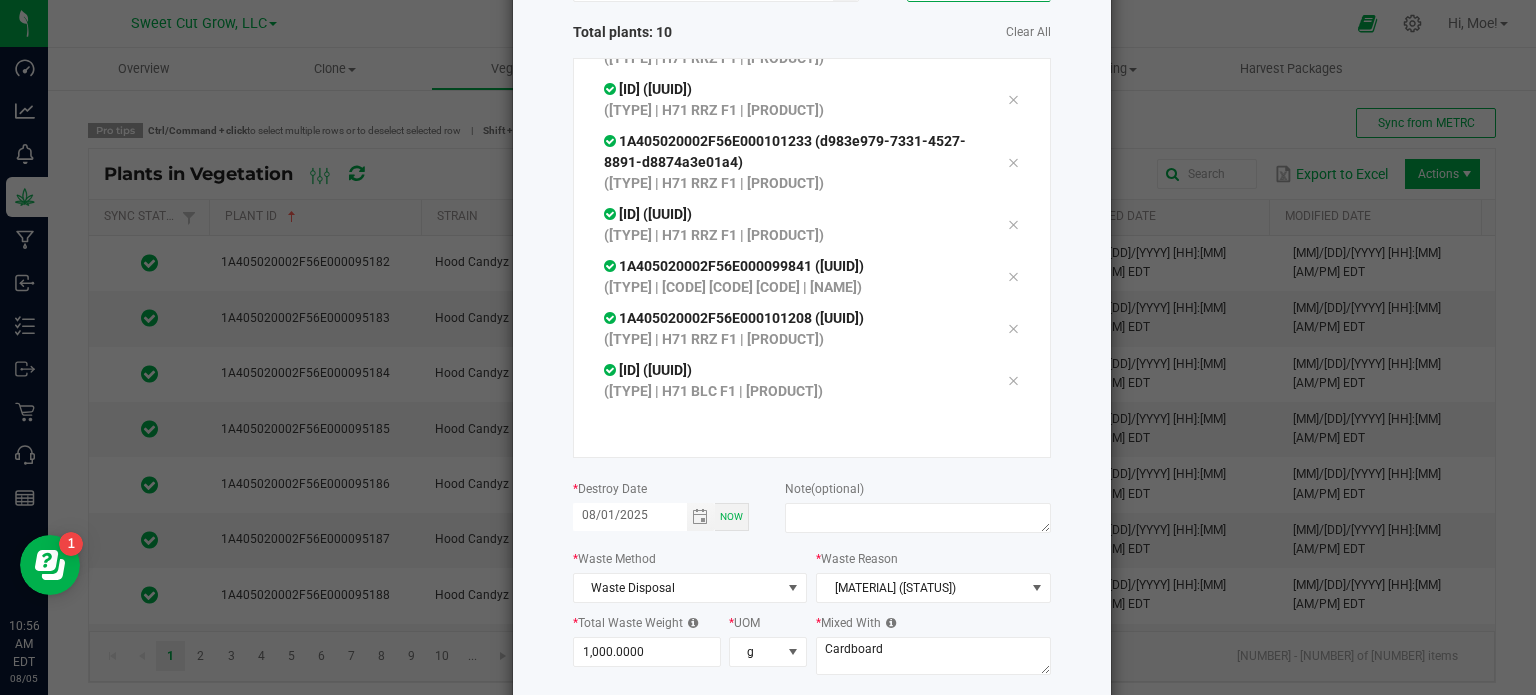 click on "Destroy Plants
or
Scan plants   Total plants: 10   Clear All
[UUID]  ([TYPE] | [CODE] [CODE] [CODE] | [NAME])
[UUID]  ([TYPE] | [CODE] [CODE] [CODE] | [NAME])
[UUID]  ([TYPE] | [CODE] [CODE] [CODE] | [NAME])
[UUID]  ([TYPE] | [CODE] [CODE] [CODE] | [NAME])
[UUID]  ([TYPE] | [CODE] [CODE] [CODE] | [NAME])
[UUID]
*" 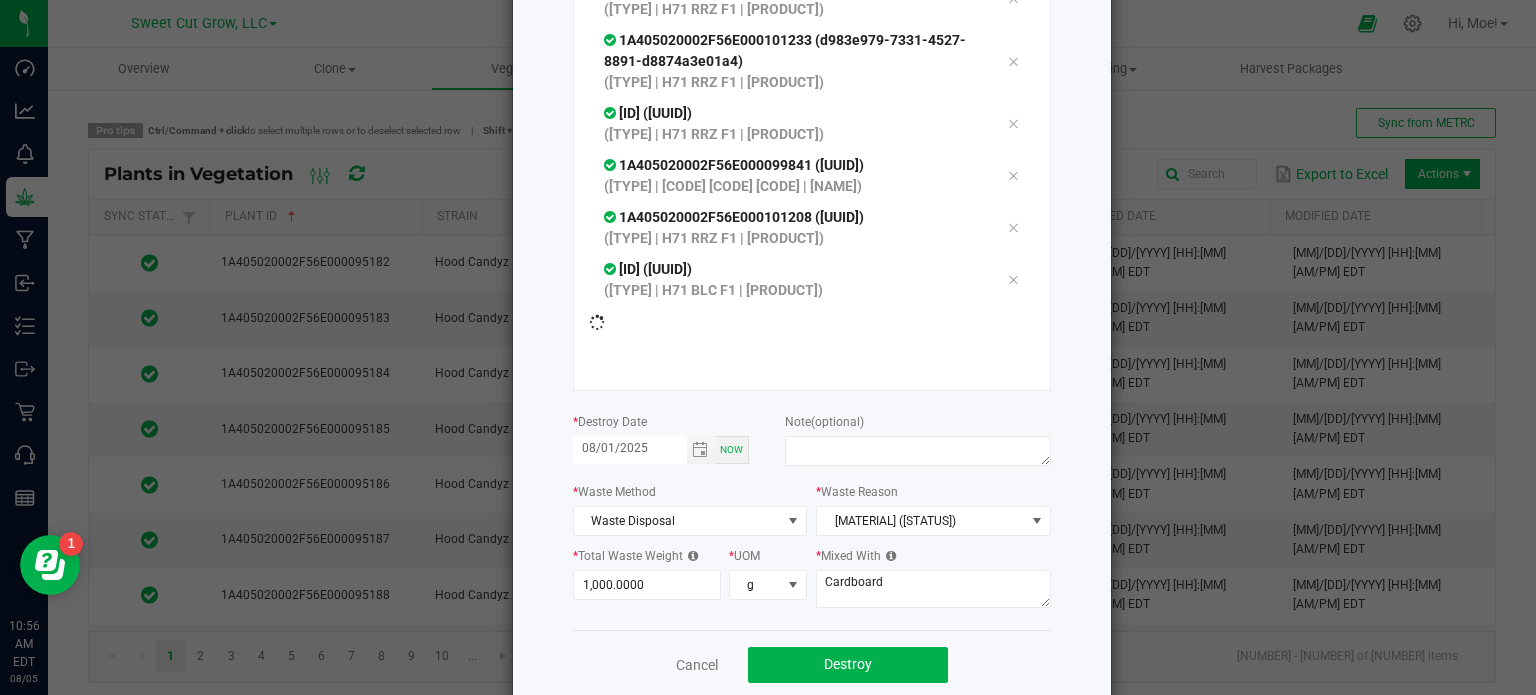 scroll, scrollTop: 240, scrollLeft: 0, axis: vertical 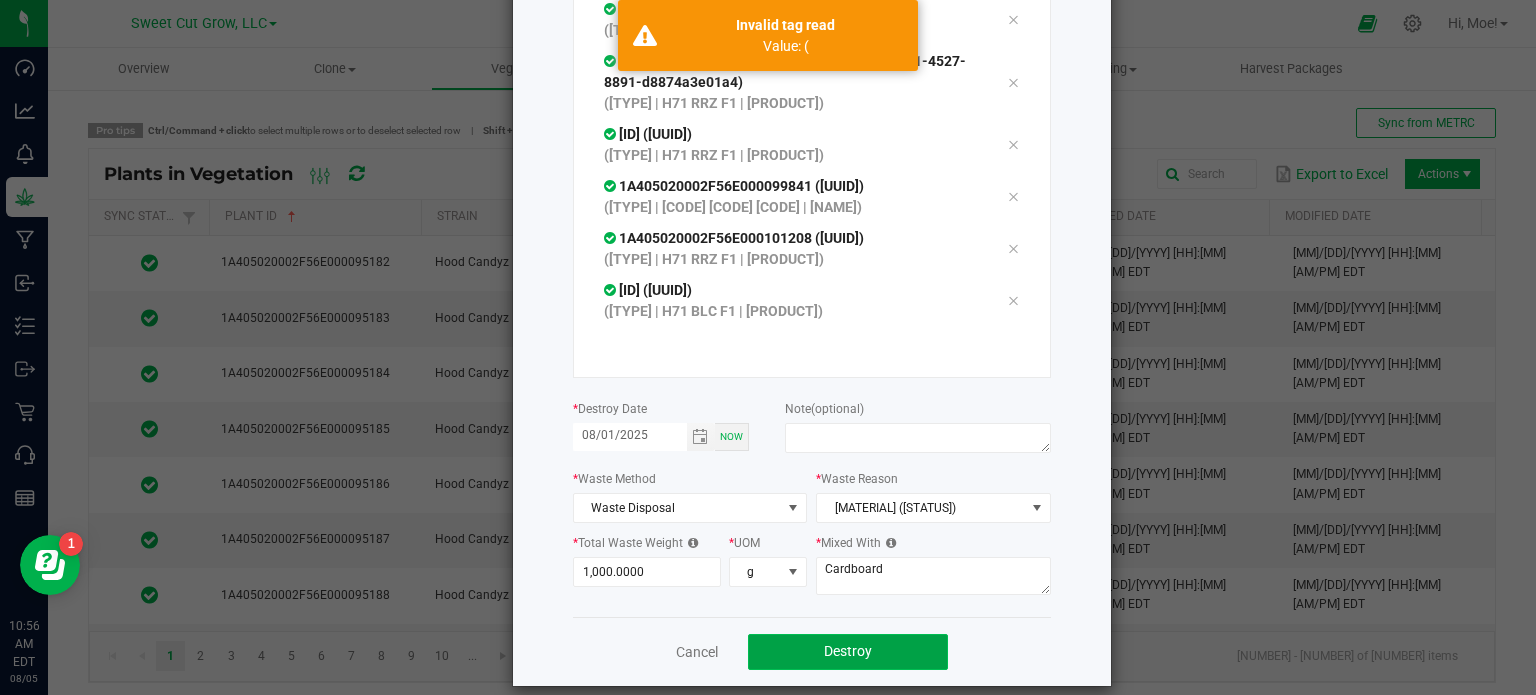 click on "Destroy" 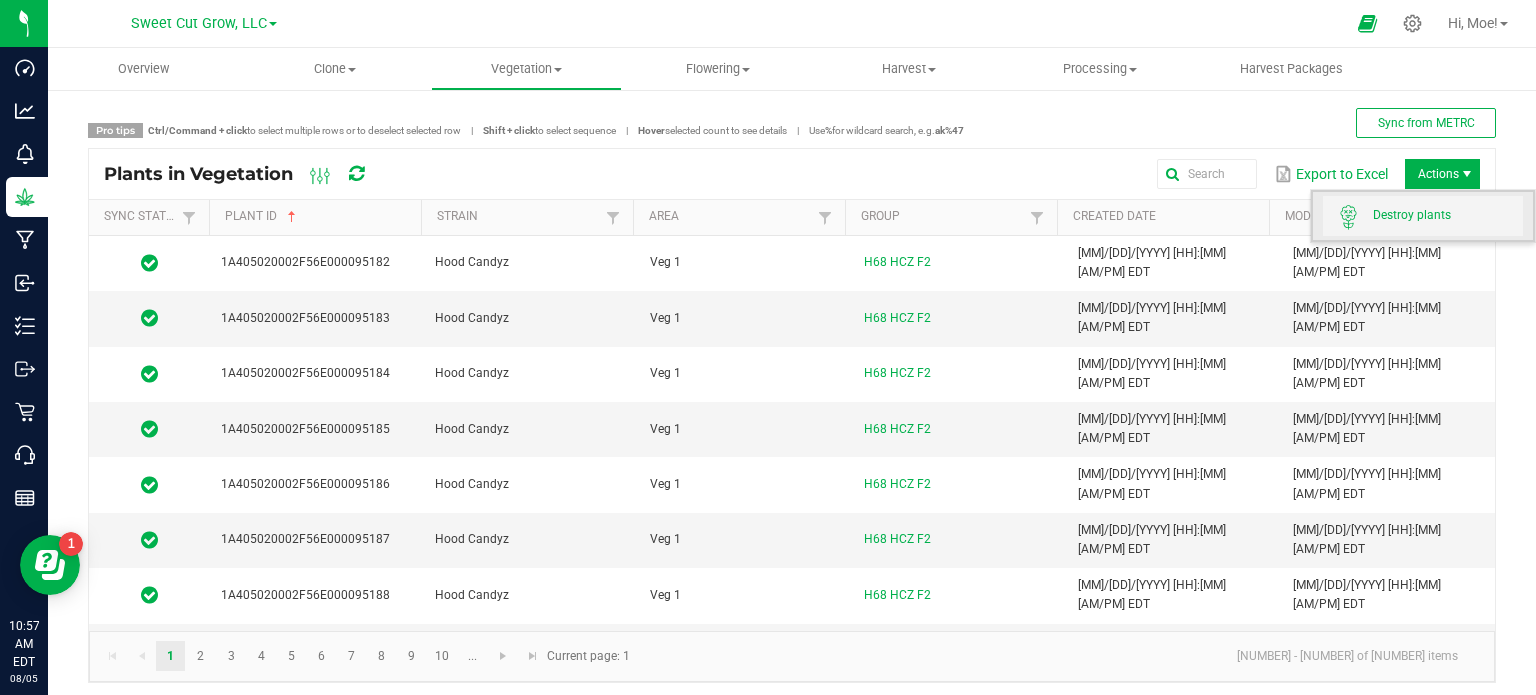 click on "Destroy plants" at bounding box center (1423, 216) 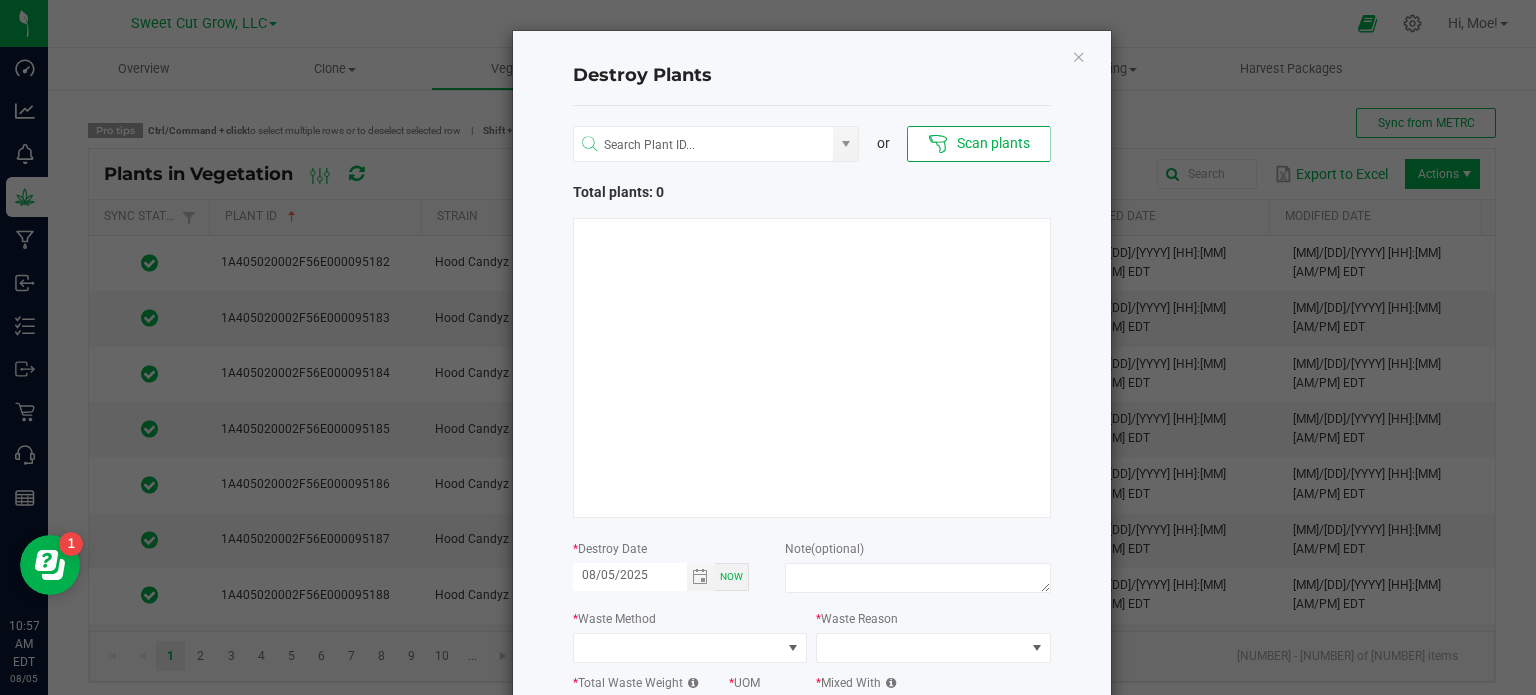 type 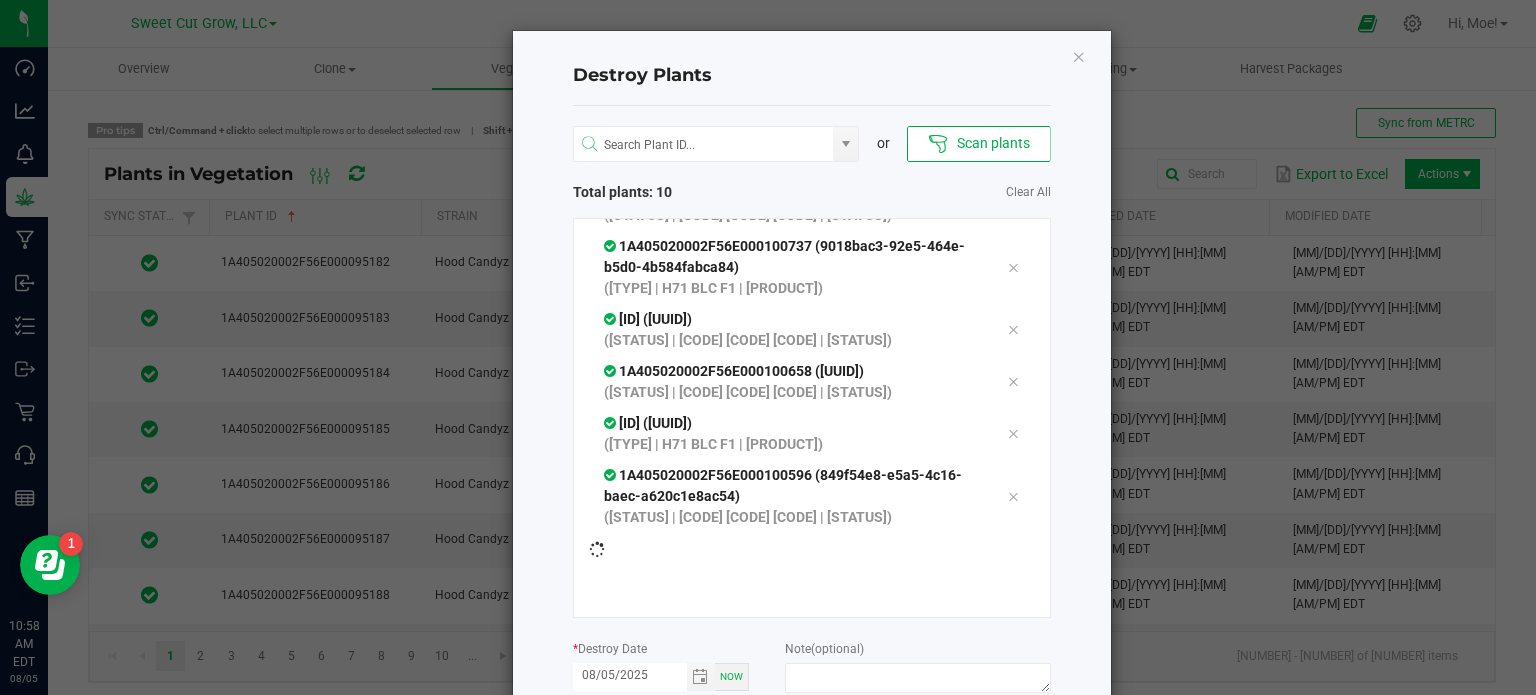 scroll, scrollTop: 308, scrollLeft: 0, axis: vertical 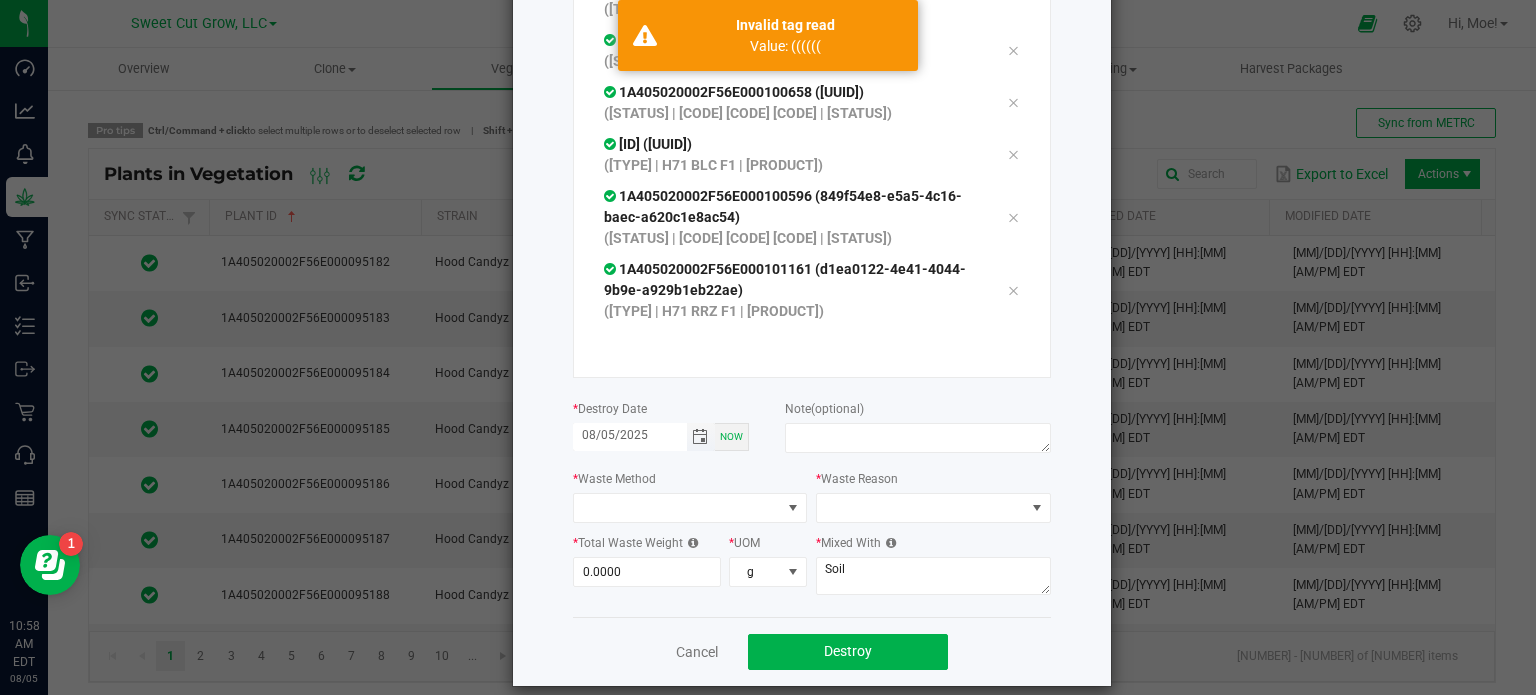 click on "08/05/2025" at bounding box center [630, 435] 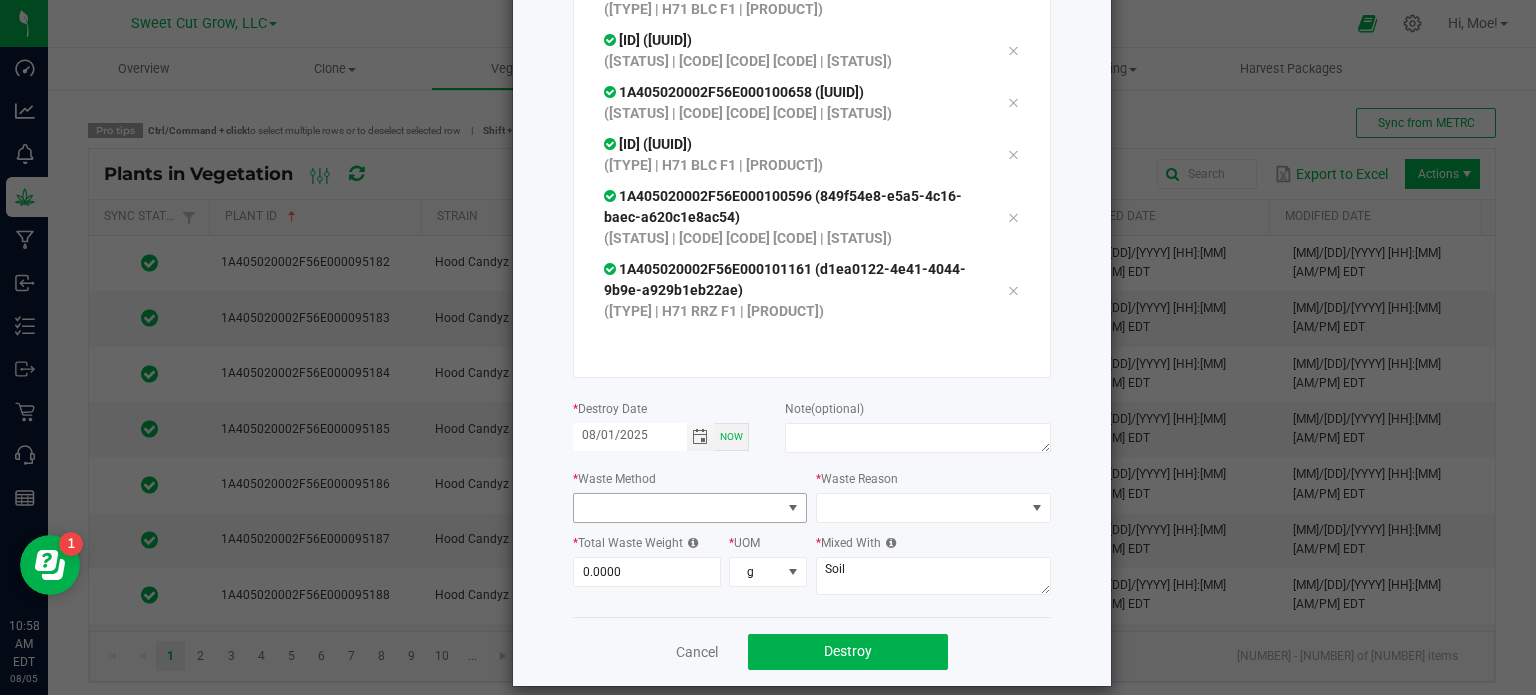 type on "08/01/2025" 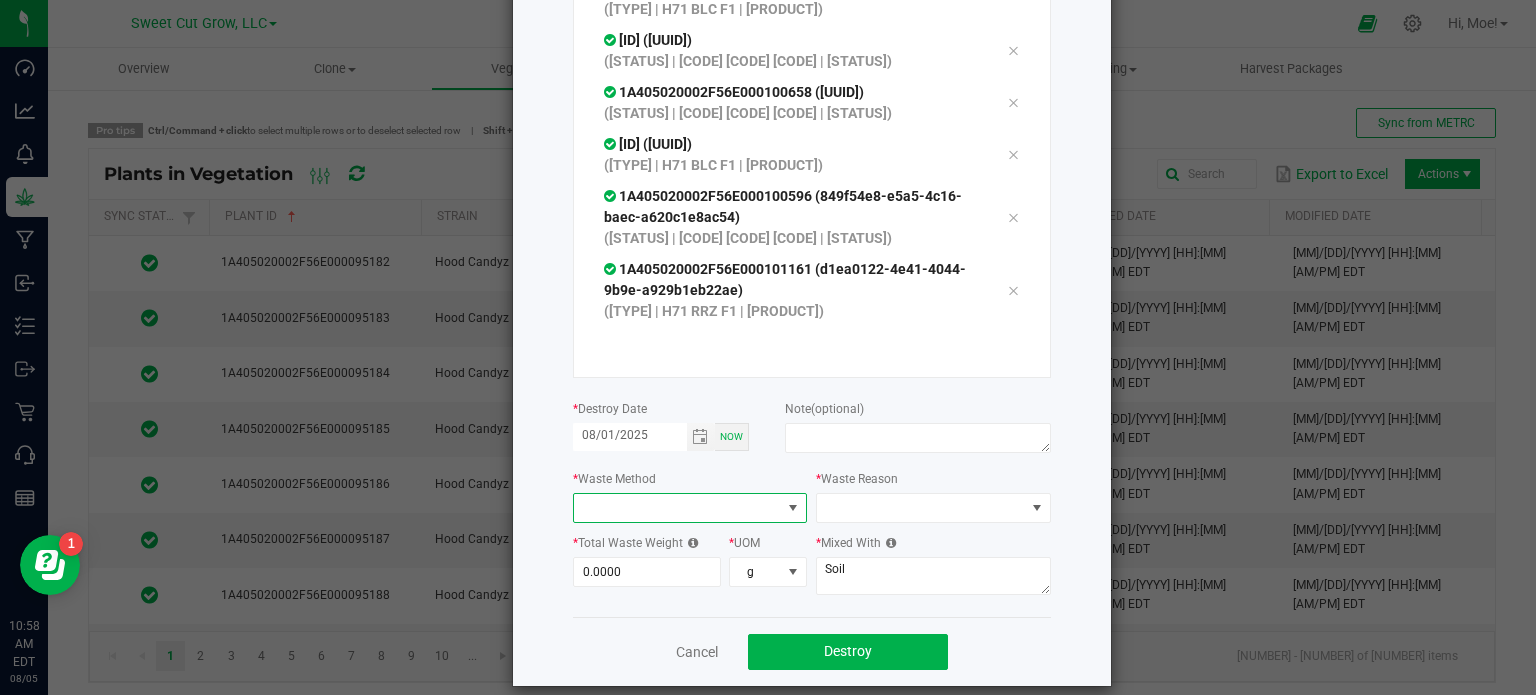 click at bounding box center (793, 508) 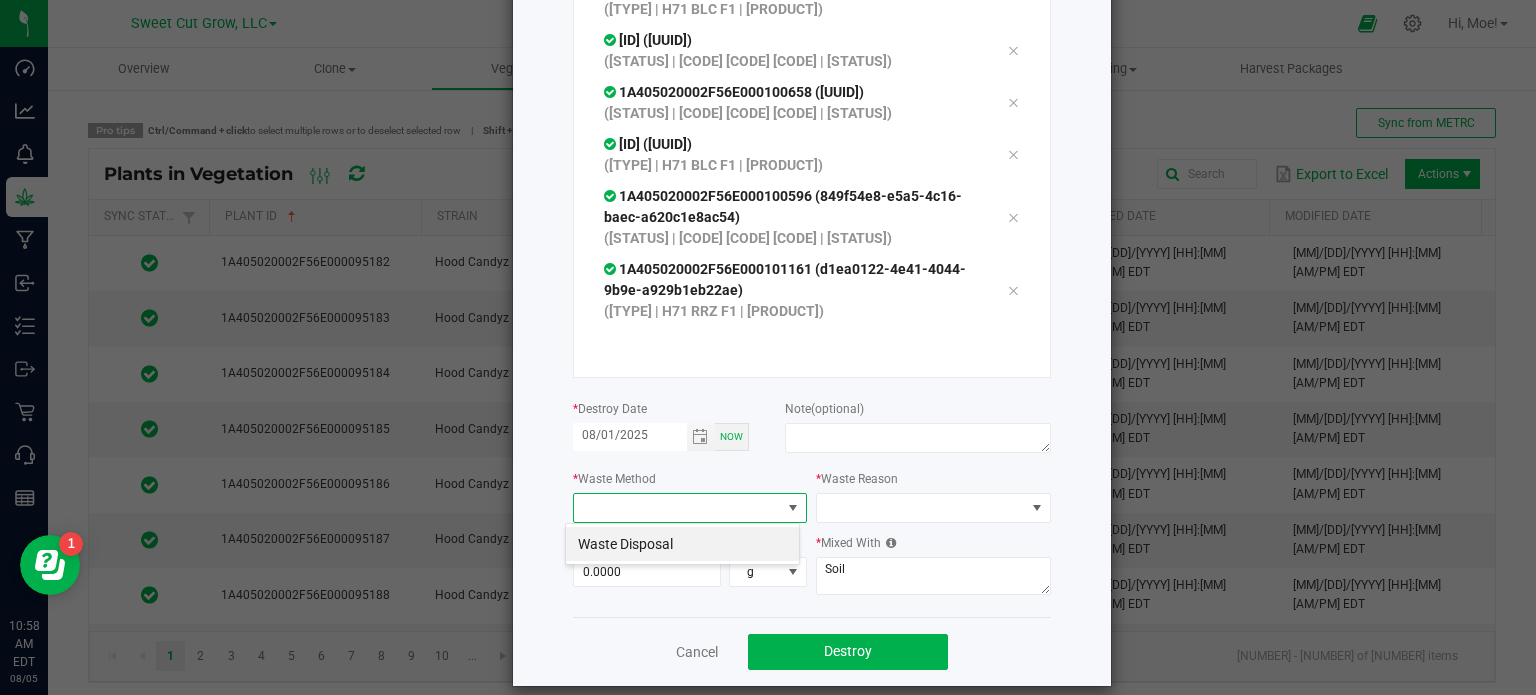 scroll, scrollTop: 99970, scrollLeft: 99765, axis: both 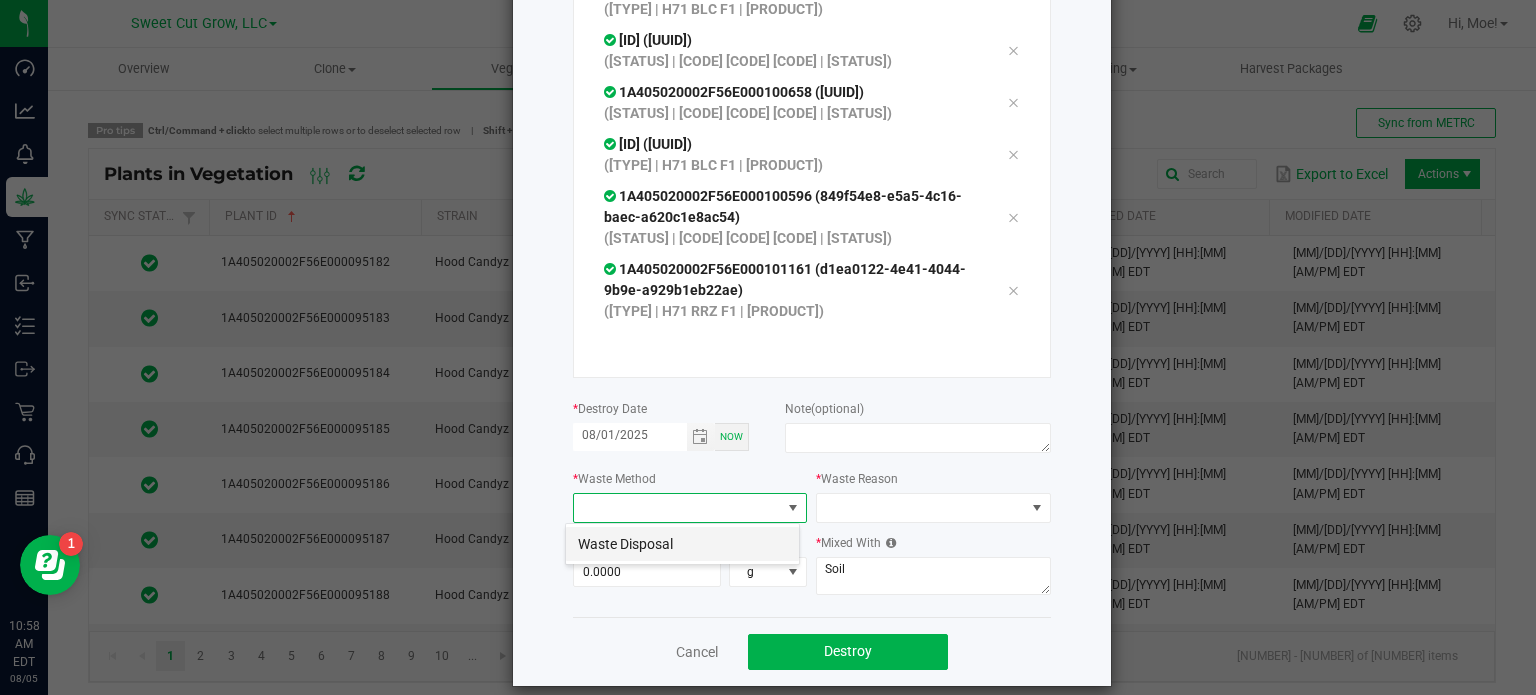 click on "Waste Disposal" at bounding box center (682, 544) 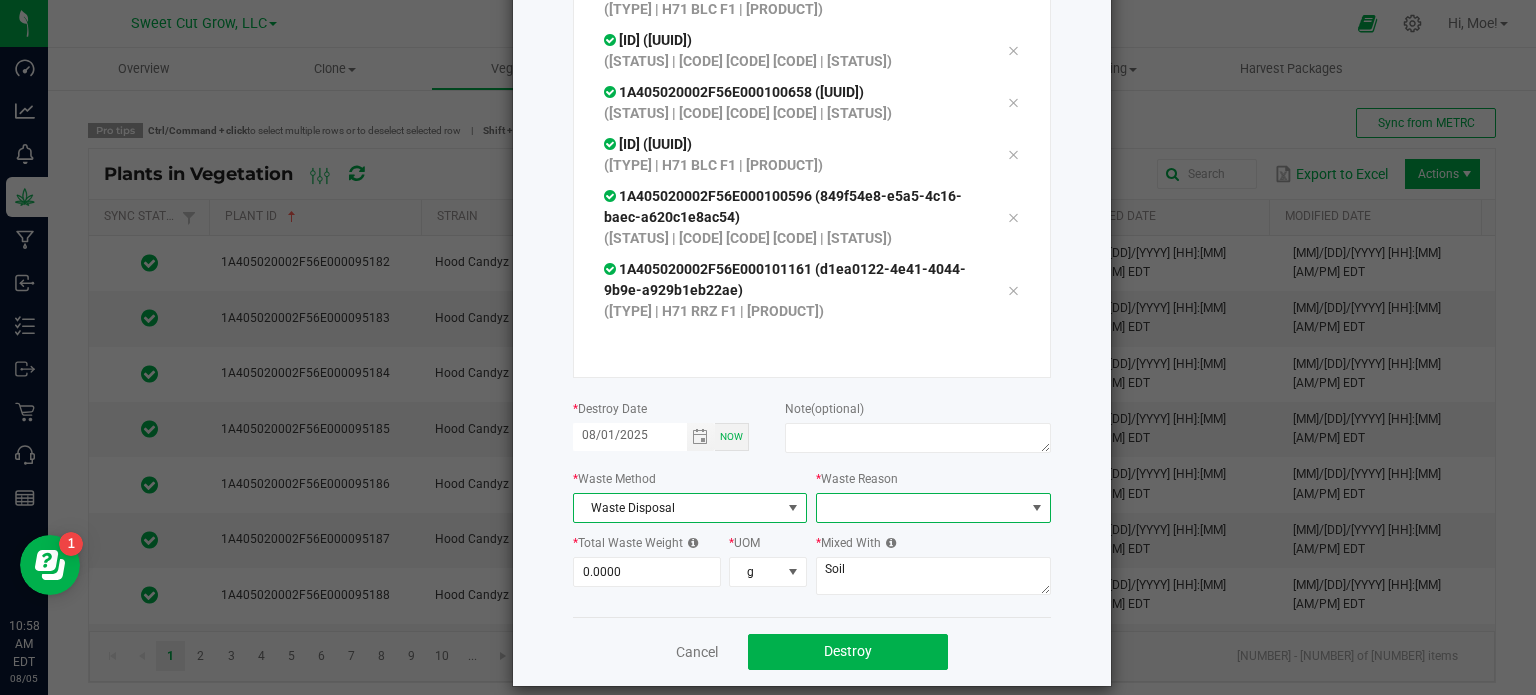 click at bounding box center (1037, 508) 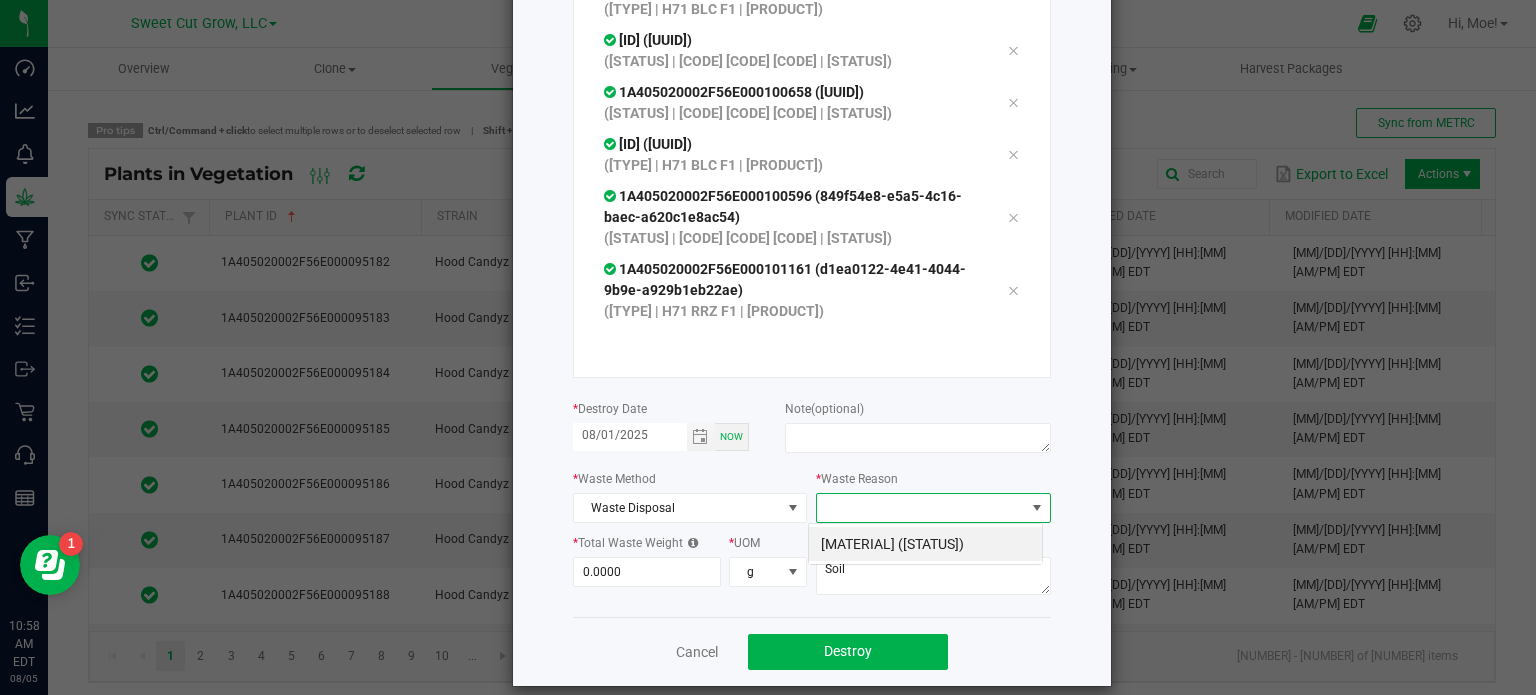 scroll, scrollTop: 99970, scrollLeft: 99765, axis: both 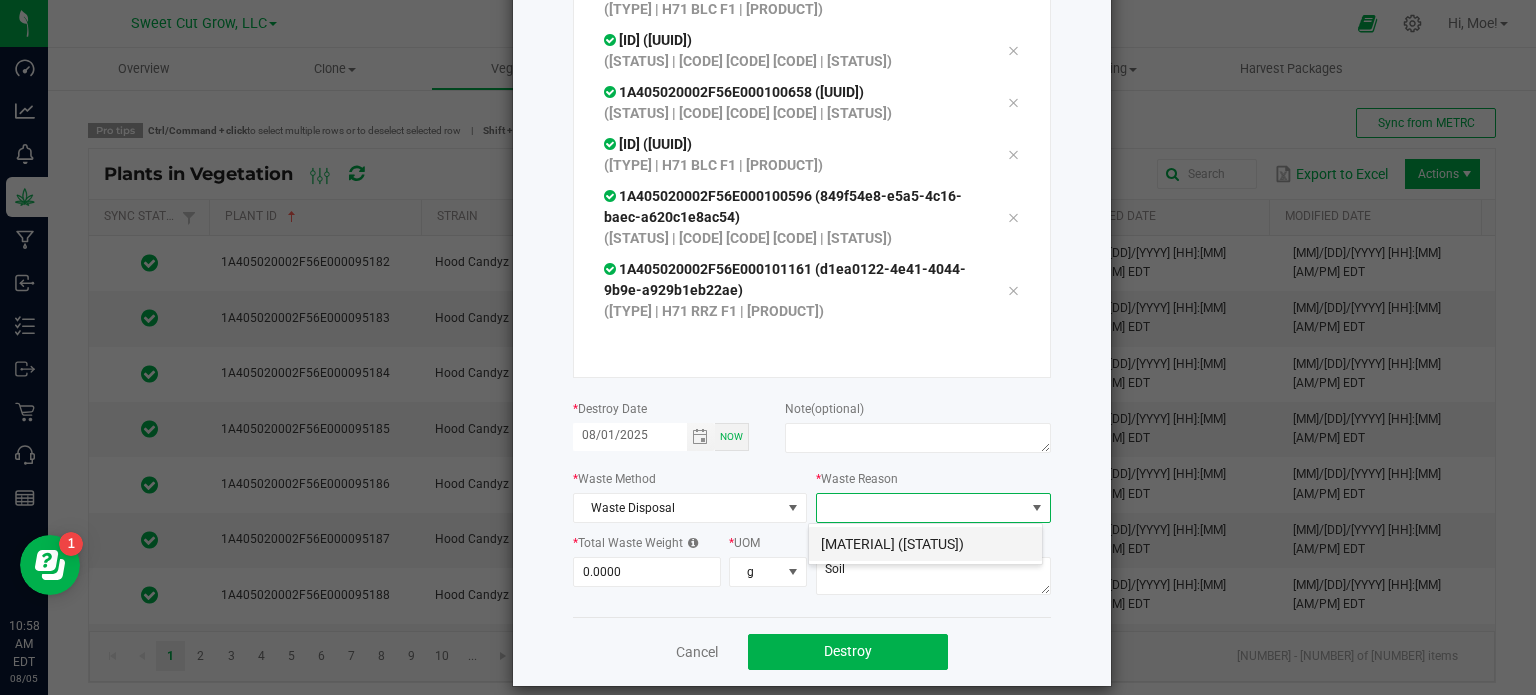 click on "[MATERIAL] ([STATUS])" at bounding box center [925, 544] 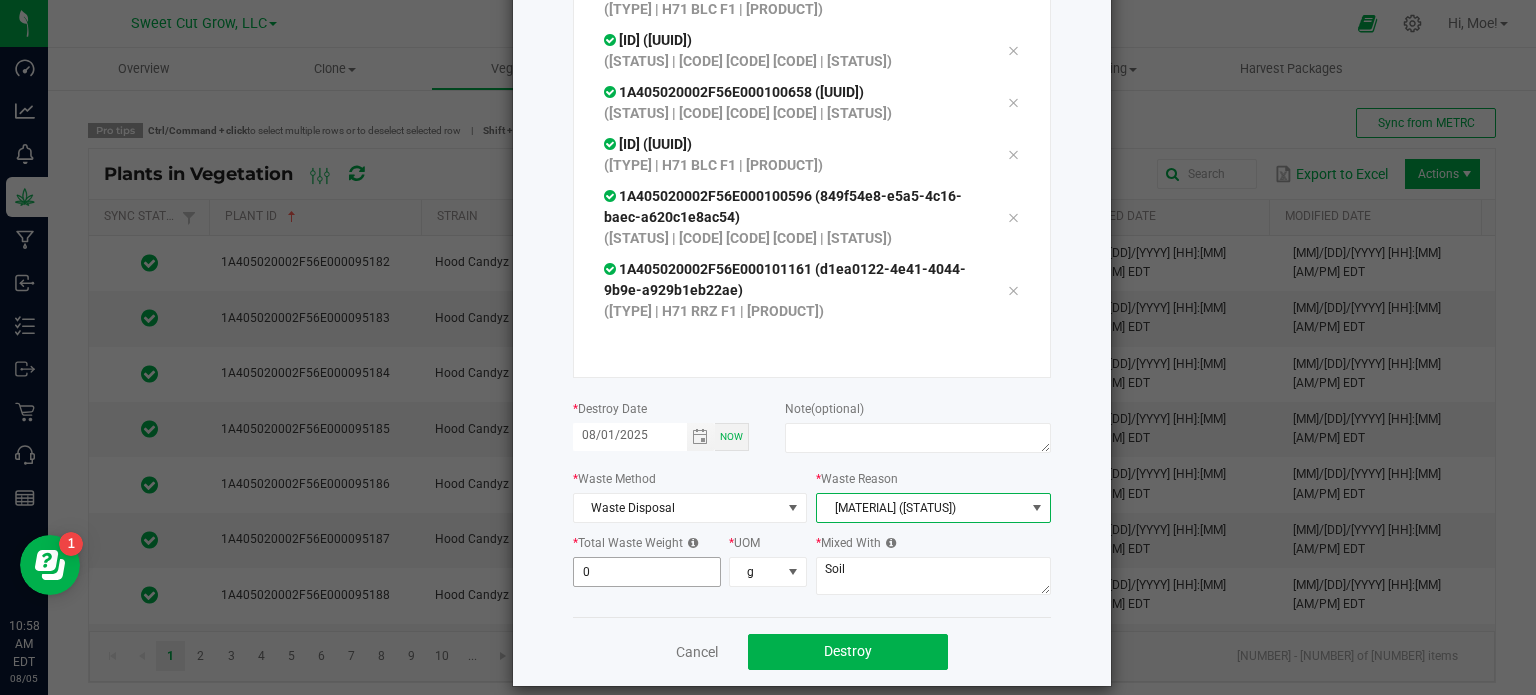 click on "0" at bounding box center (647, 572) 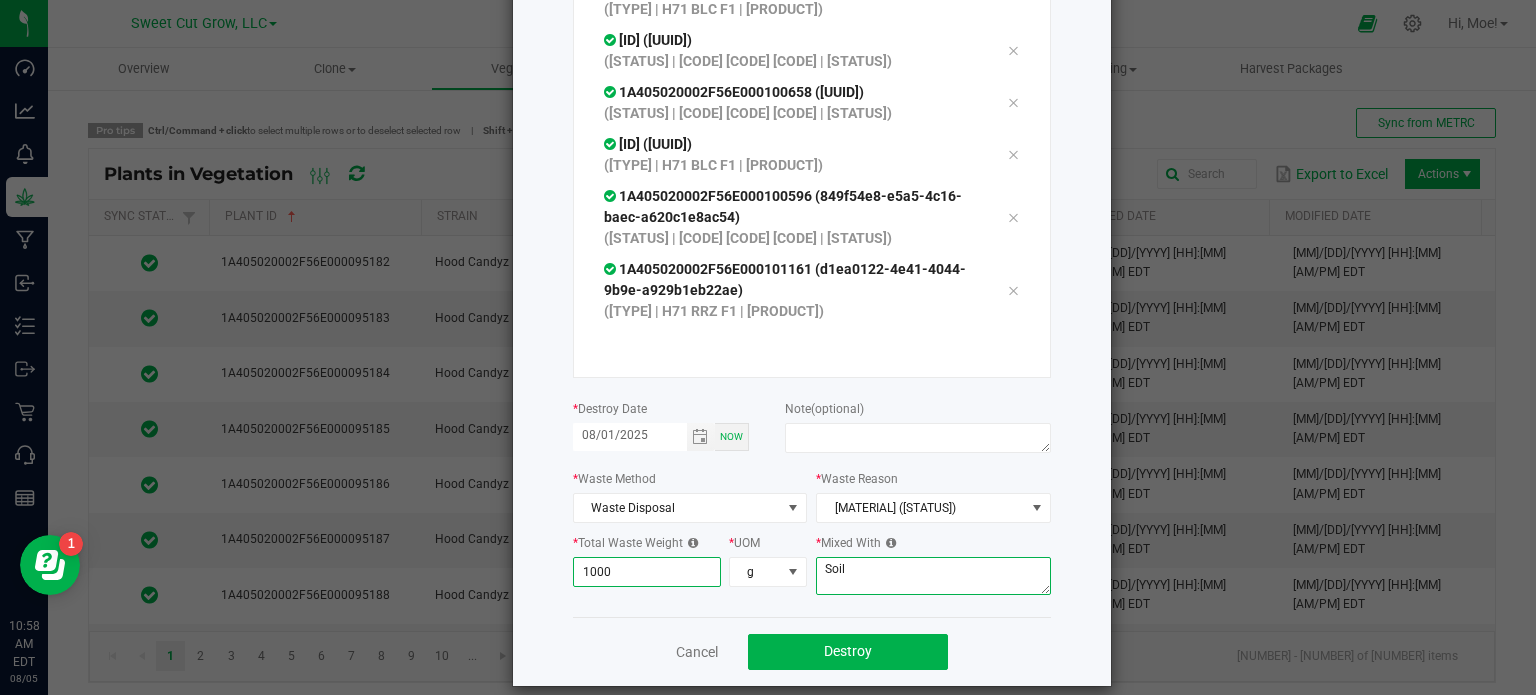 type on "1,000.0000" 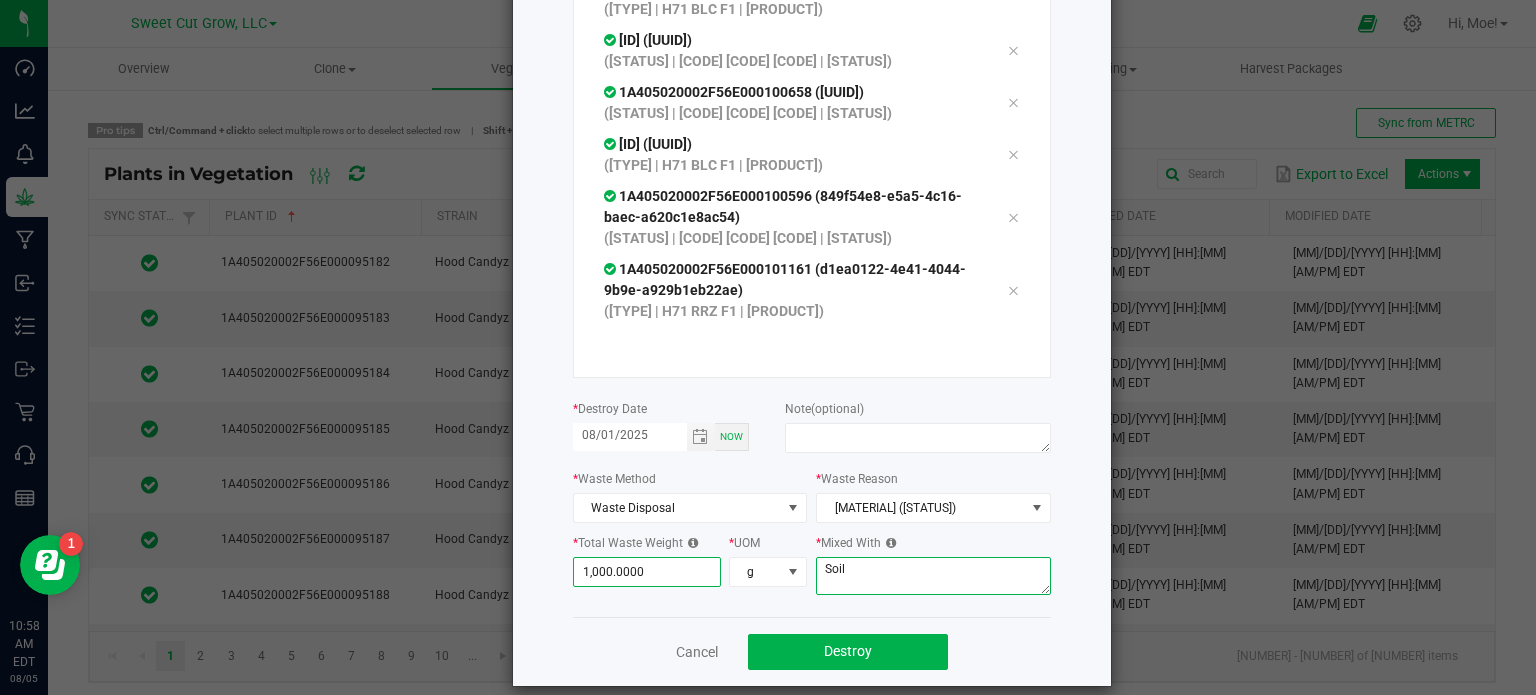 click on "Soil" at bounding box center [933, 576] 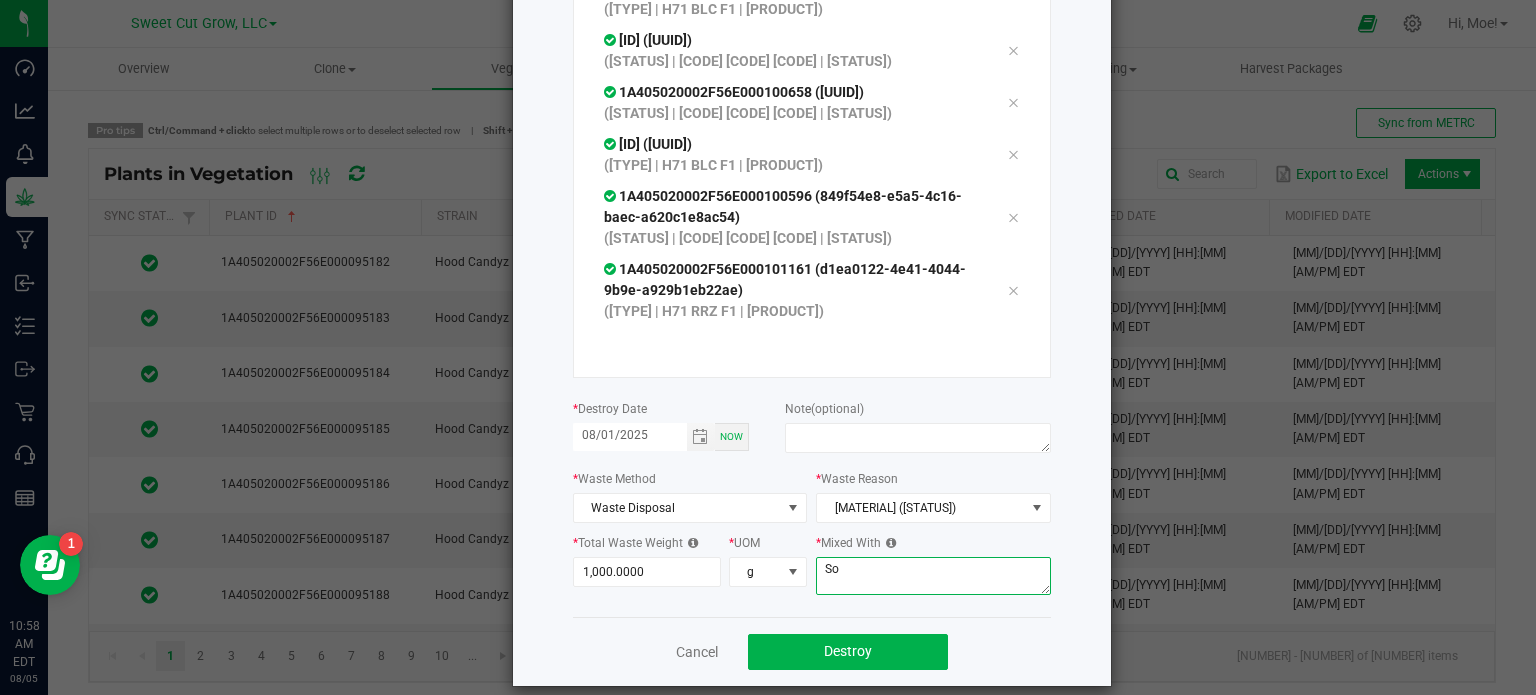 type on "S" 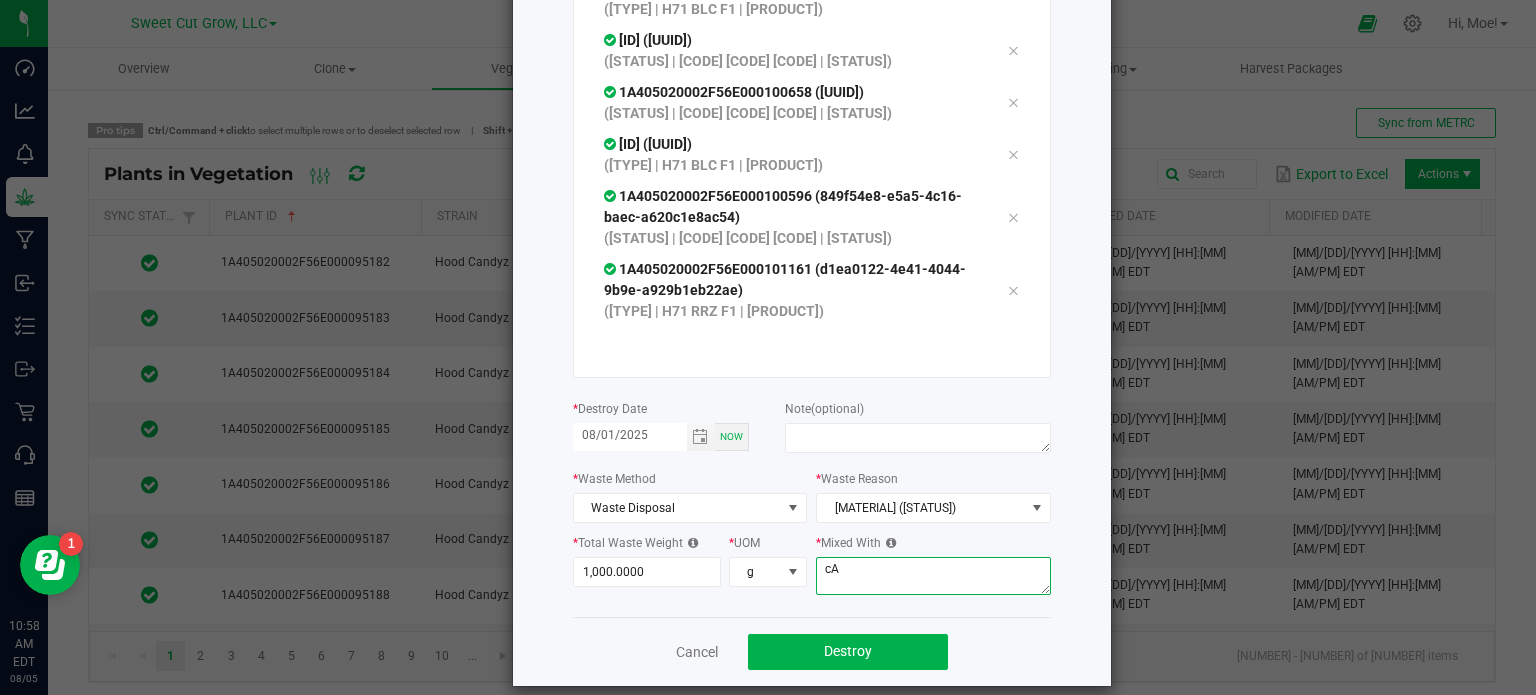 type on "c" 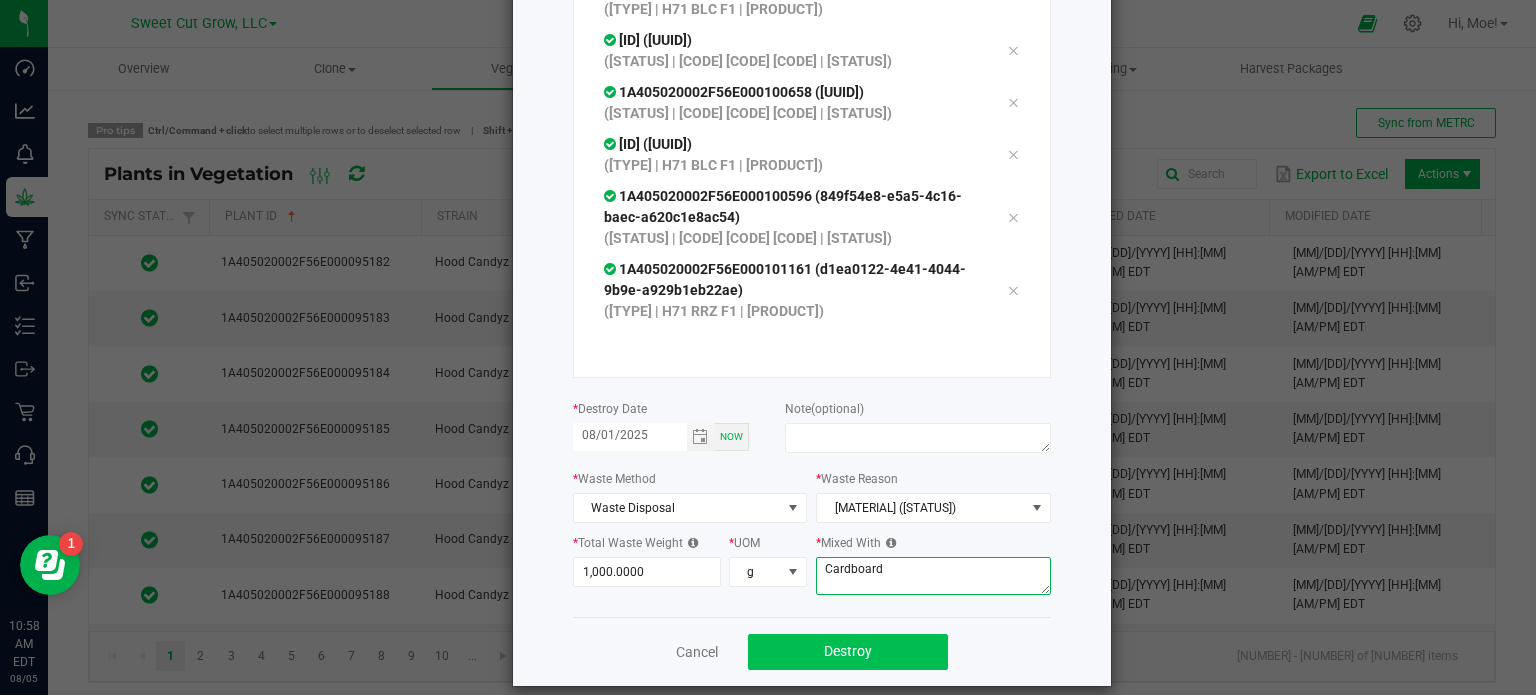 type on "Cardboard" 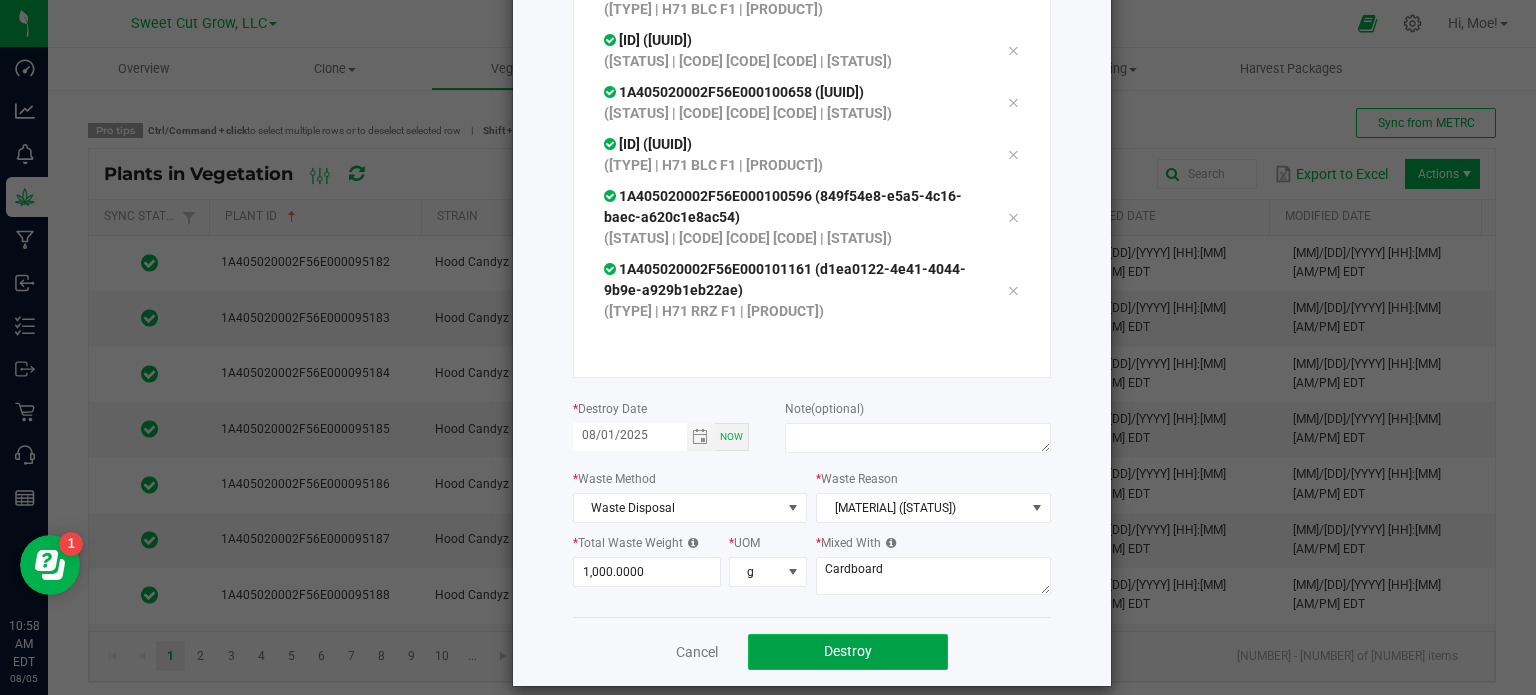 click on "Destroy" 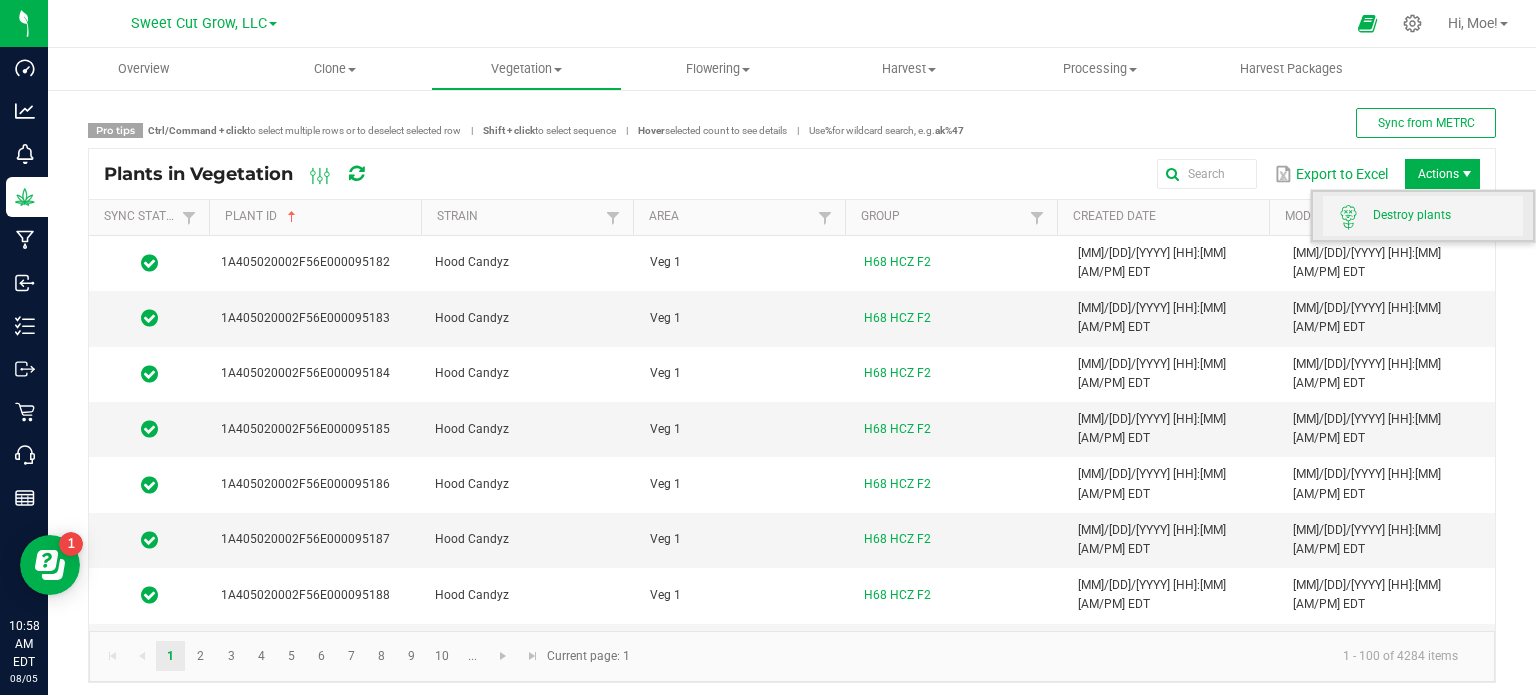 click on "Destroy plants" at bounding box center [1423, 216] 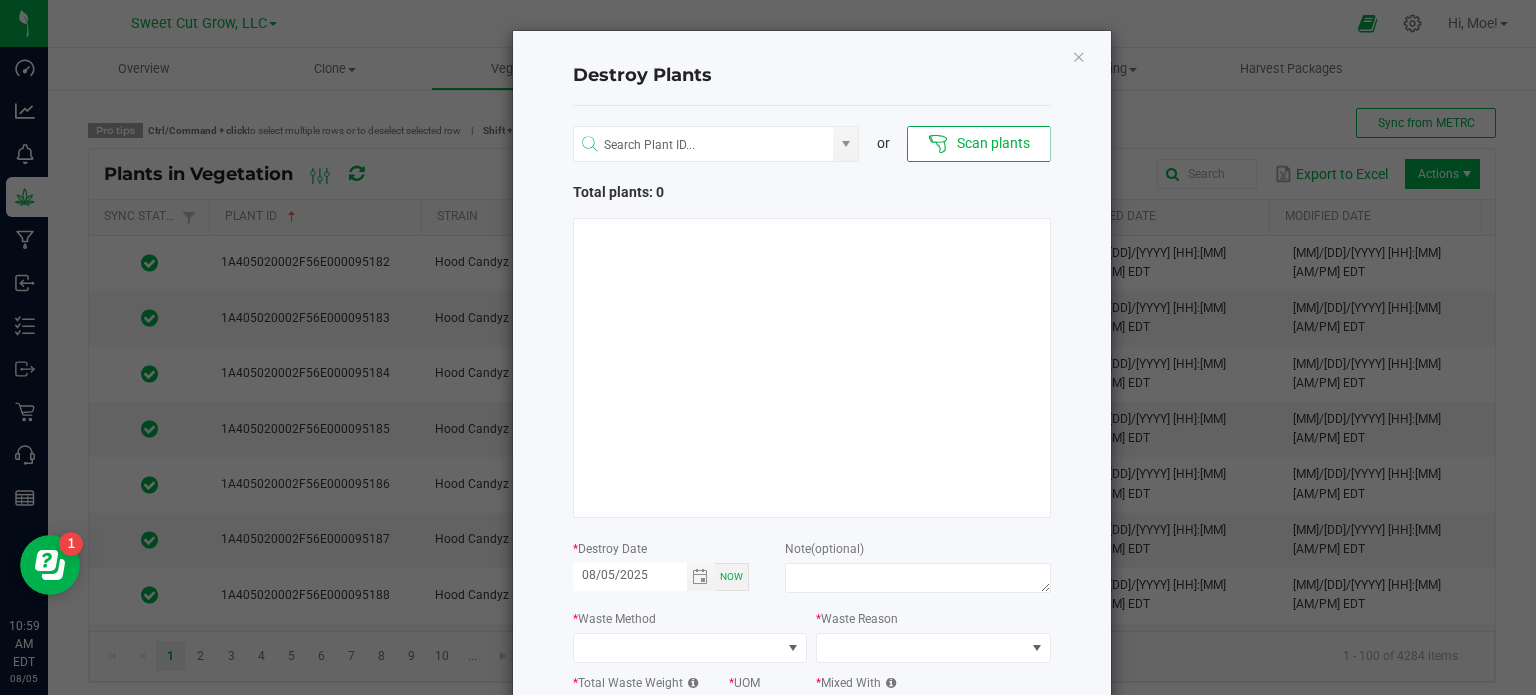 type 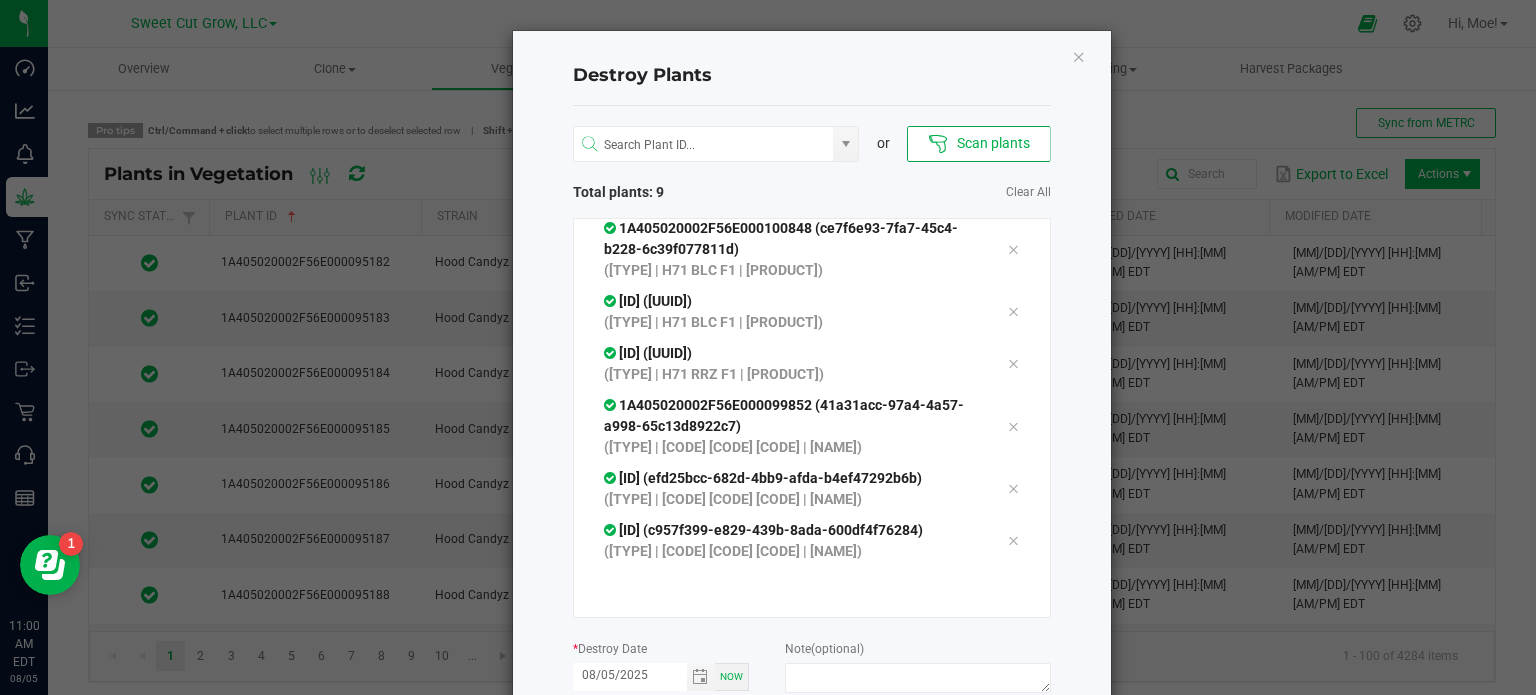 scroll, scrollTop: 308, scrollLeft: 0, axis: vertical 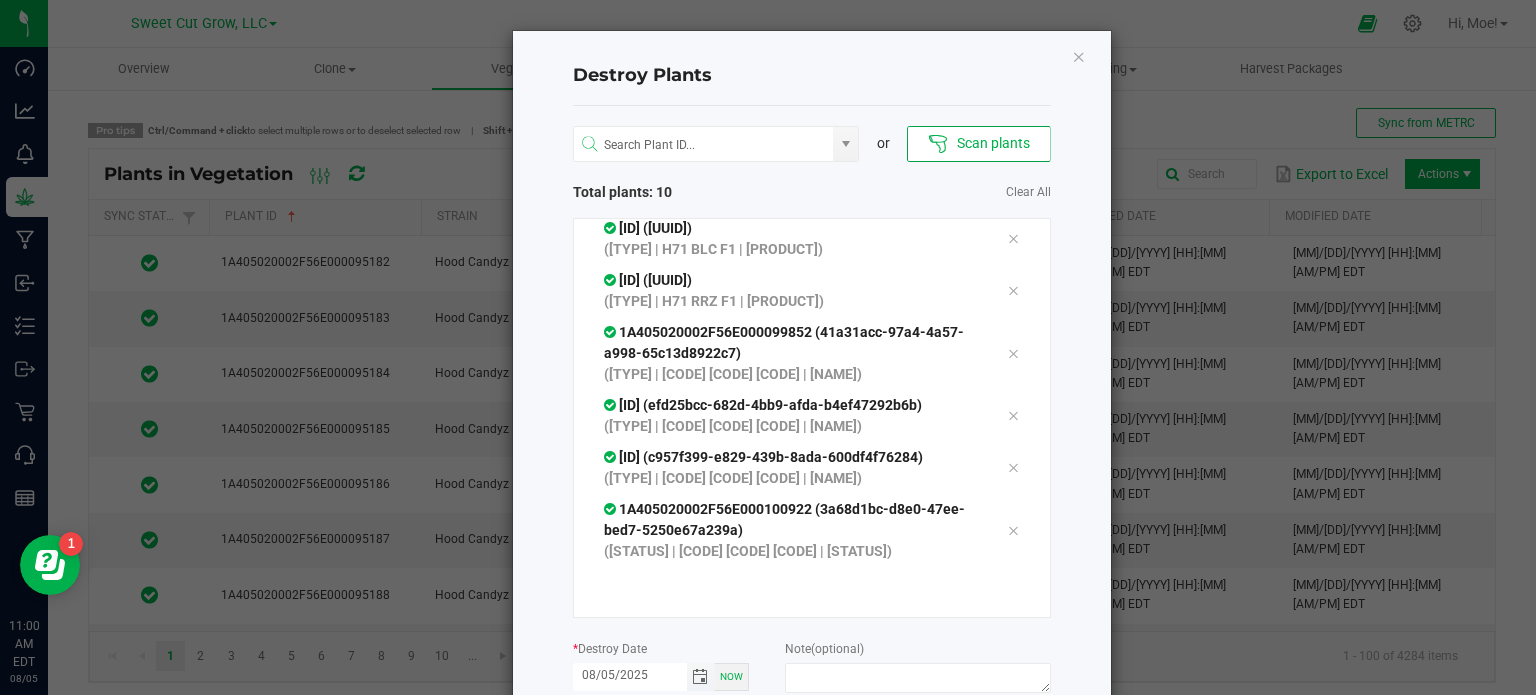click on "08/05/2025" at bounding box center (630, 675) 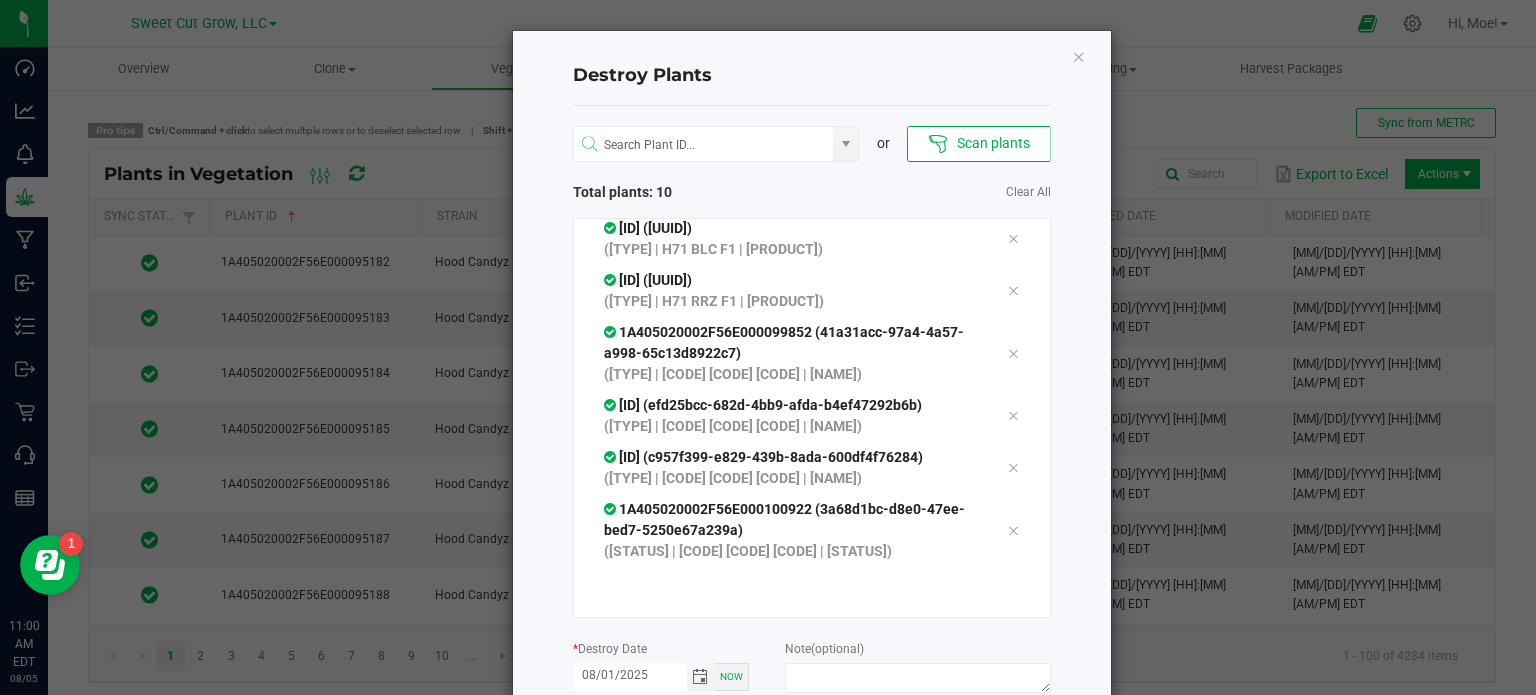 type on "08/01/2025" 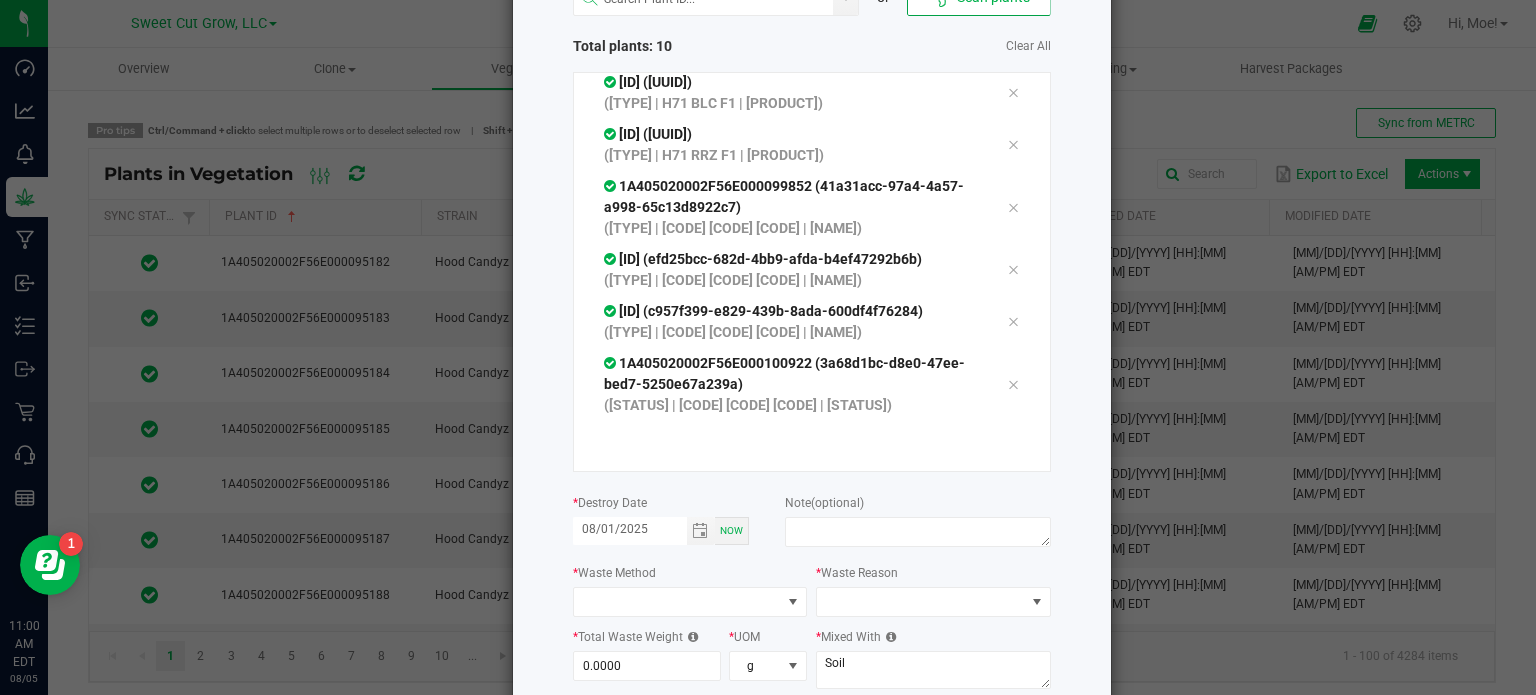 scroll, scrollTop: 160, scrollLeft: 0, axis: vertical 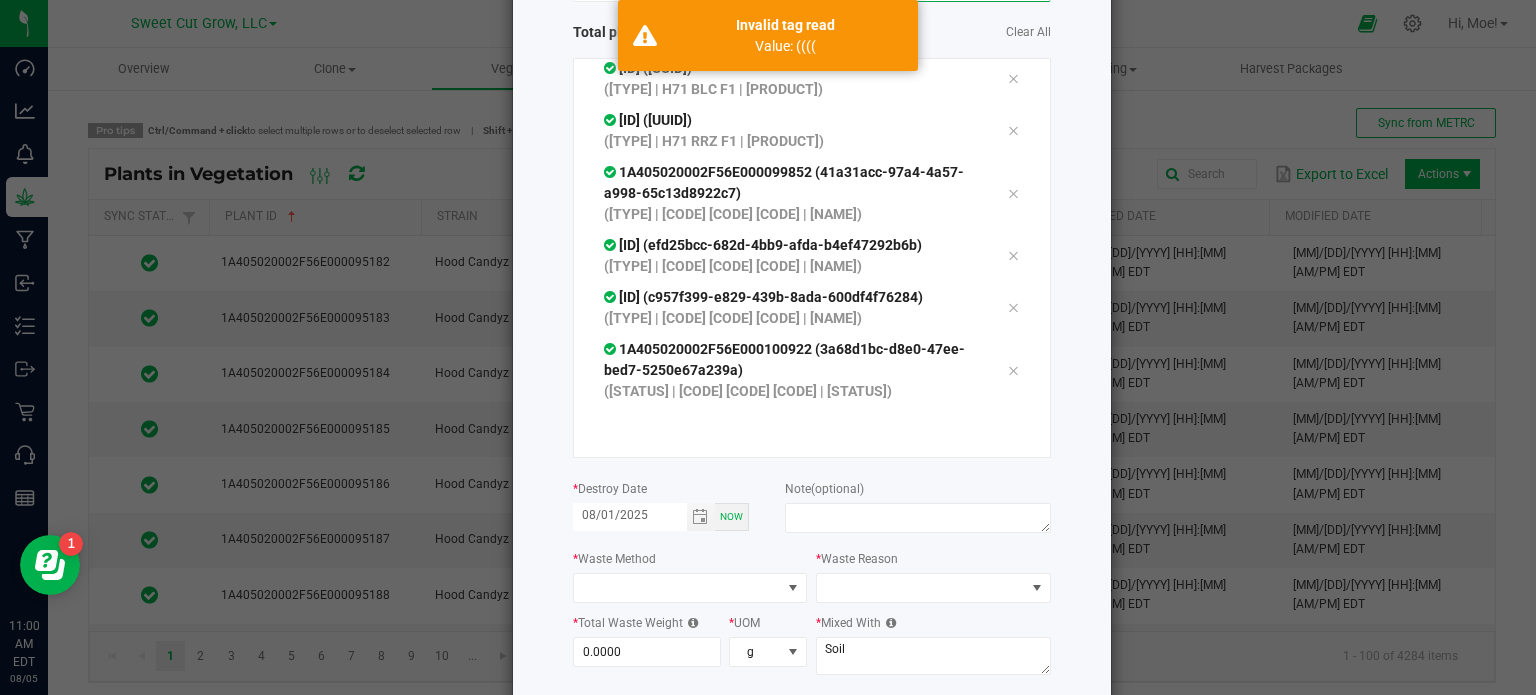 click on "Destroy Plants
or
Scan plants   Total plants: 10   Clear All
[UUID]  ([TYPE] | [CODE] [CODE] [CODE] | [NAME])
[UUID]  ([TYPE] | [CODE] [CODE] [CODE] | [NAME])
[UUID]  ([TYPE] | [CODE] [CODE] [CODE] | [NAME])
[UUID]  ([TYPE] | [CODE] [CODE] [CODE] | [NAME])
[UUID]  ([TYPE] | [CODE] [CODE] [CODE] | [NAME])
[UUID]
*" 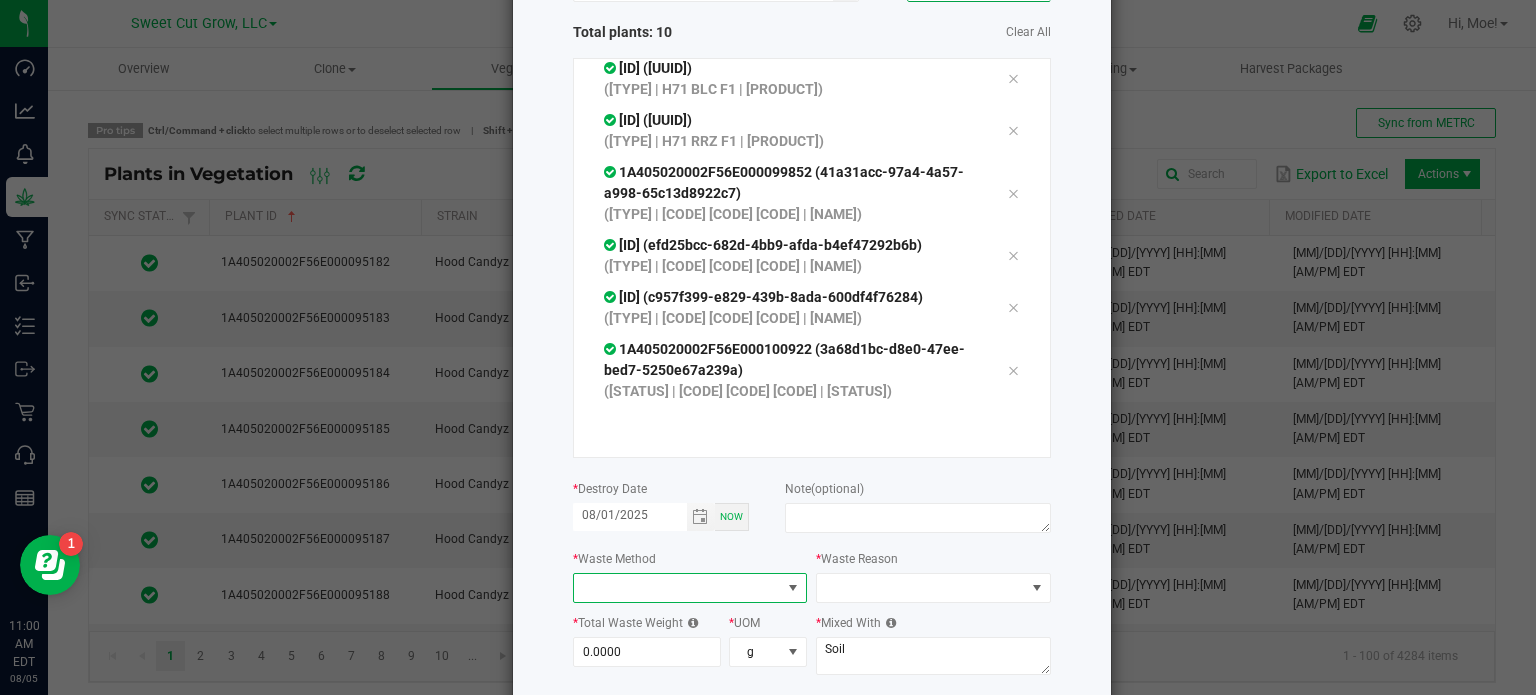 click at bounding box center [793, 588] 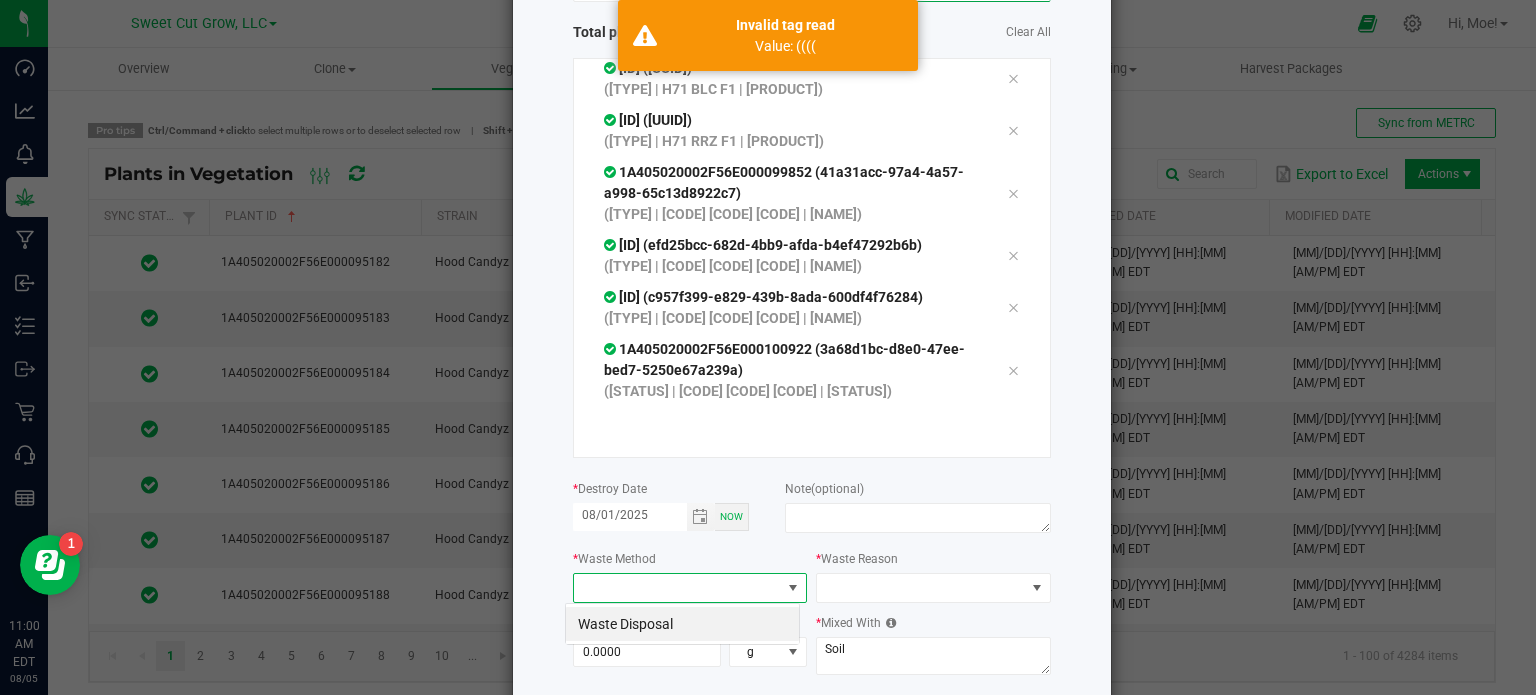 scroll, scrollTop: 99970, scrollLeft: 99765, axis: both 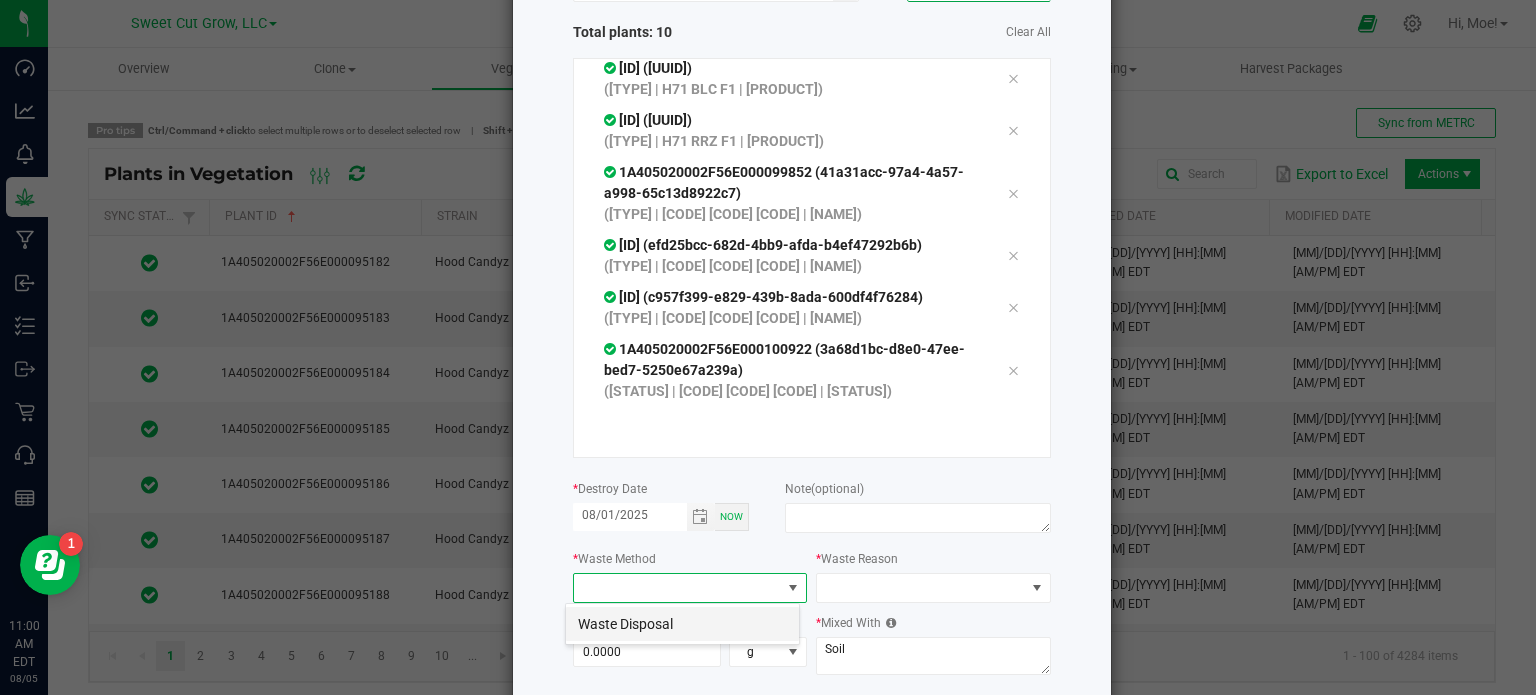 click on "Waste Disposal" at bounding box center (682, 624) 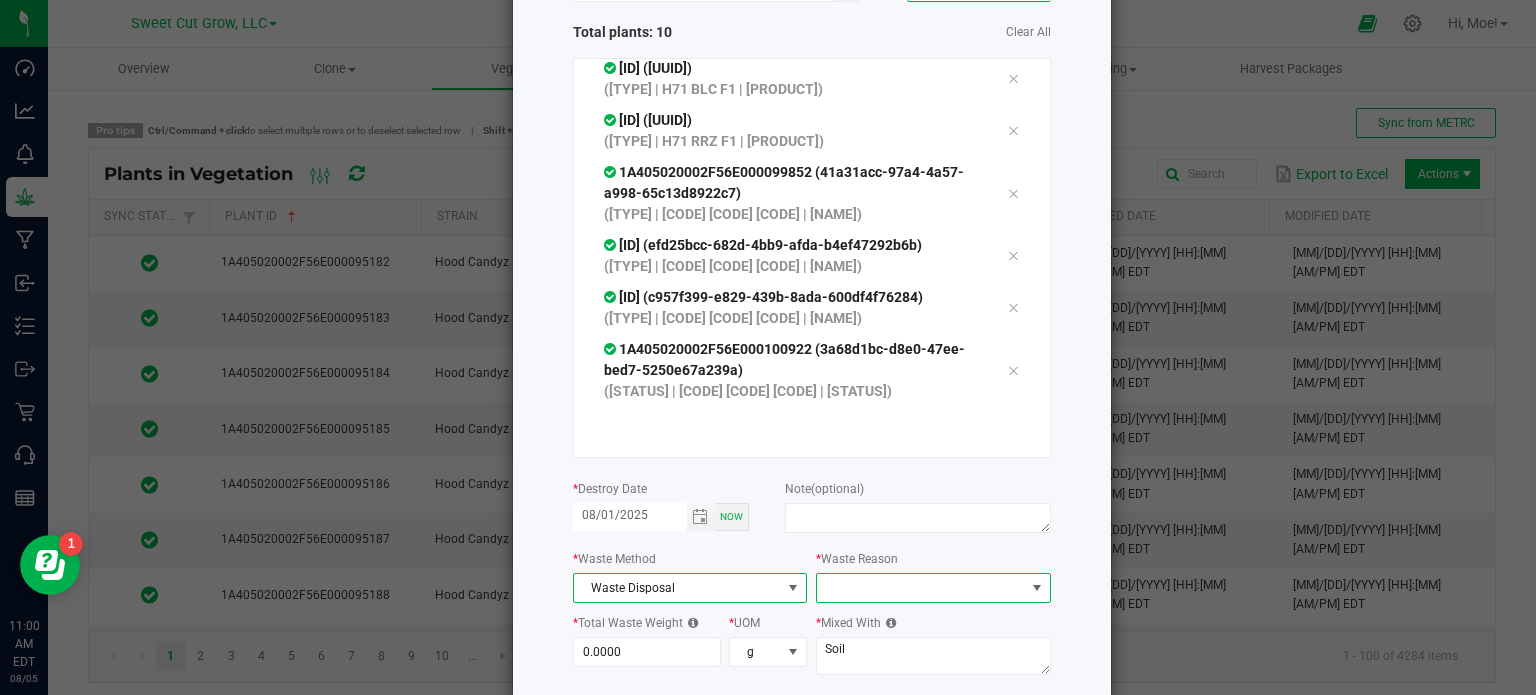 click at bounding box center [1037, 588] 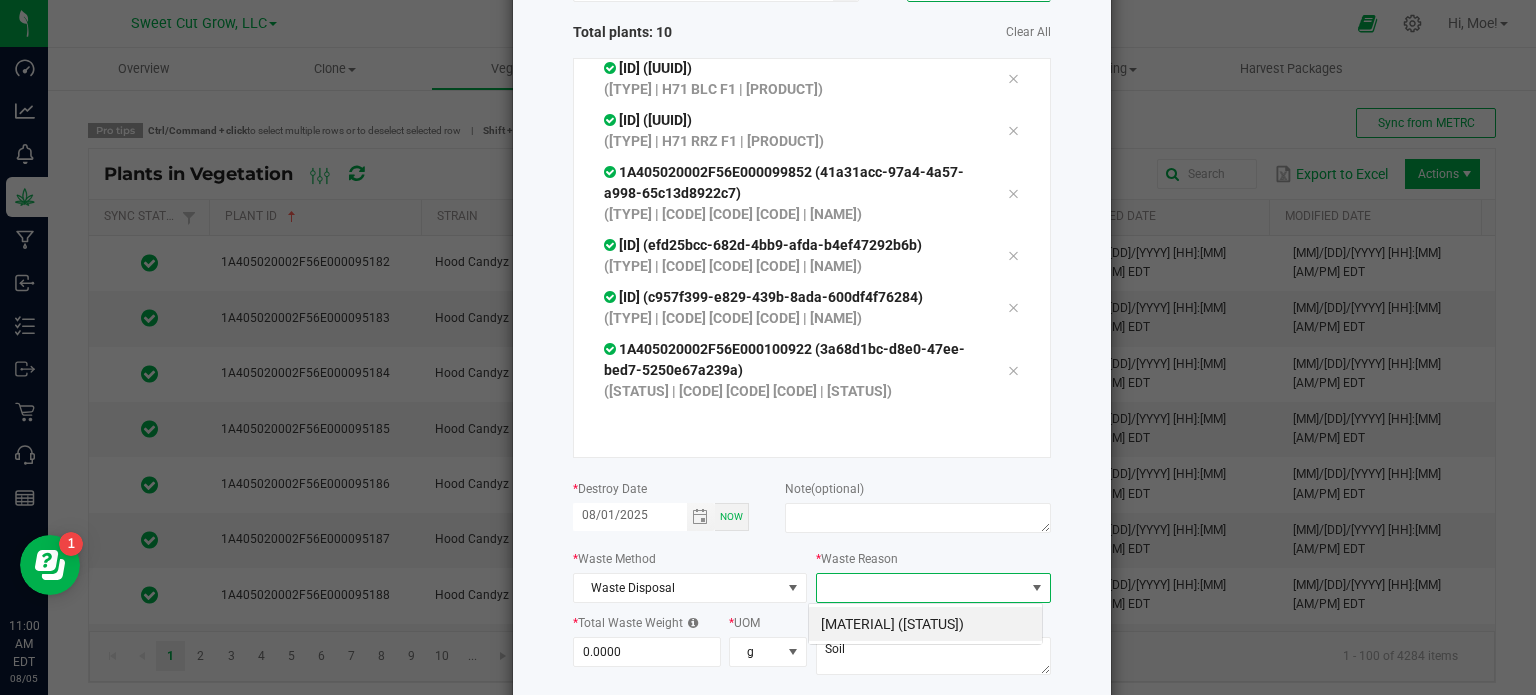 scroll, scrollTop: 99970, scrollLeft: 99765, axis: both 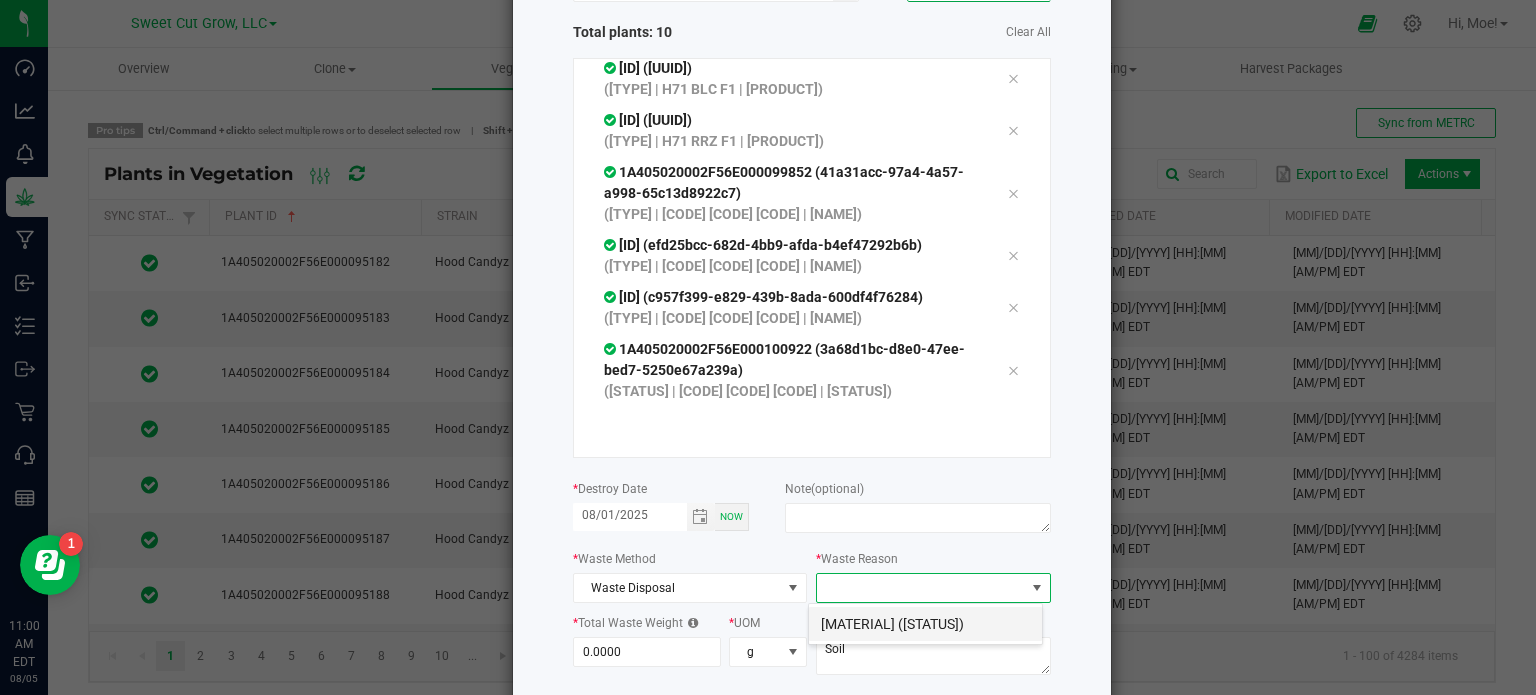 click on "[MATERIAL] ([STATUS])" at bounding box center [925, 624] 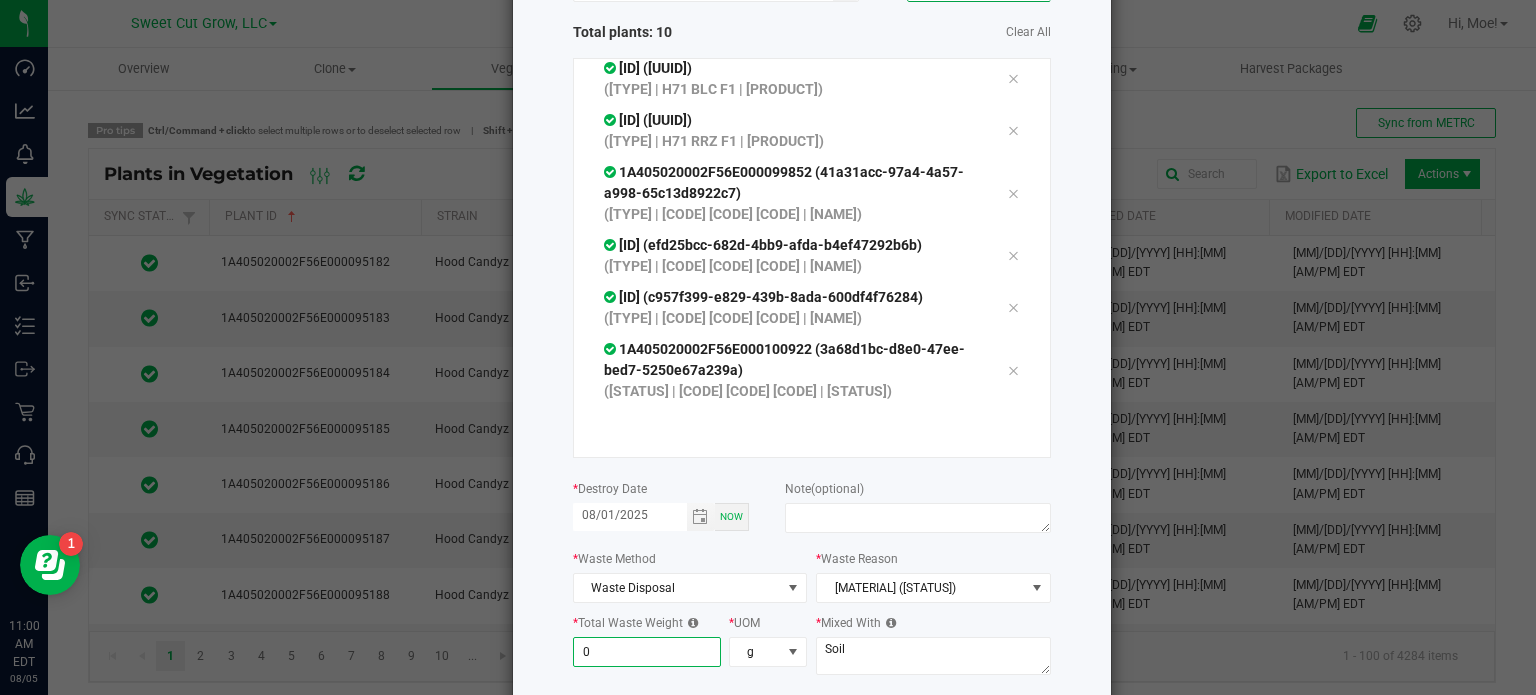 click on "0" at bounding box center (647, 652) 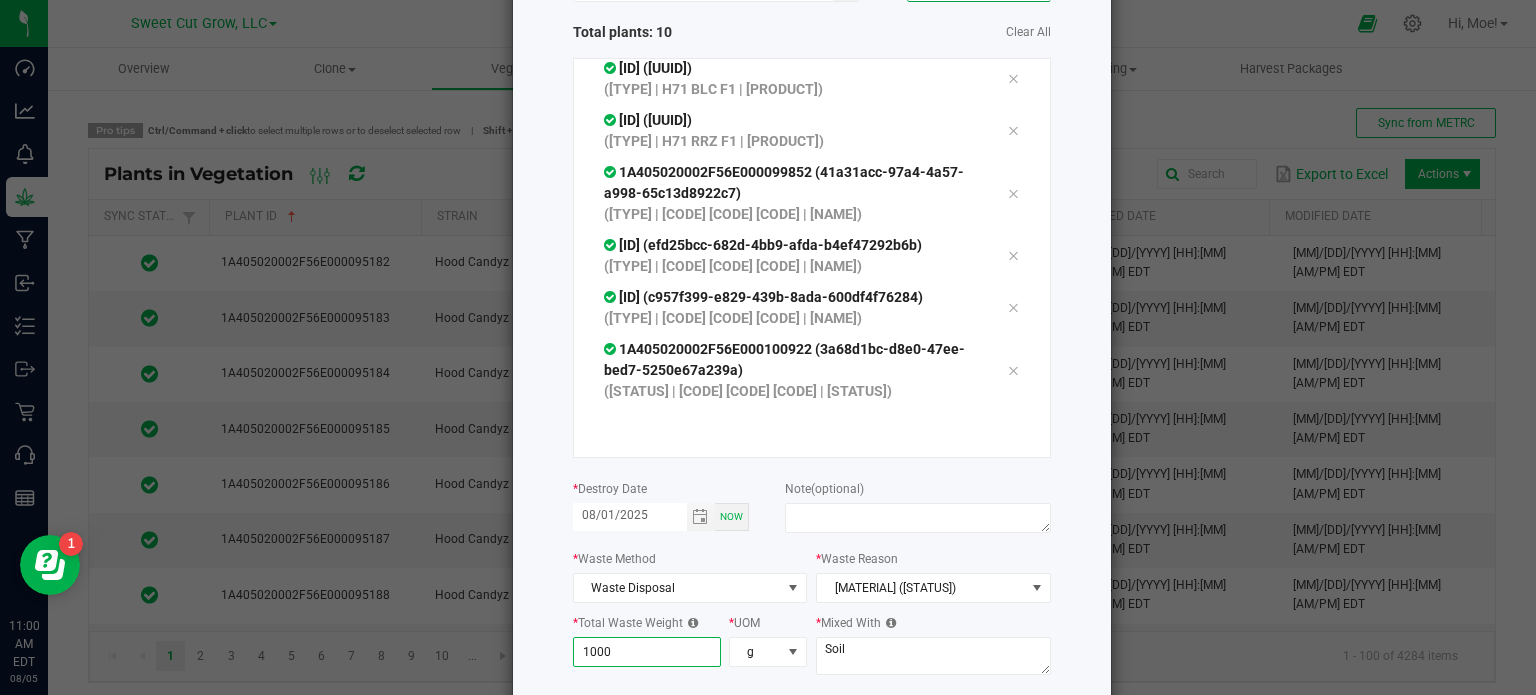 type on "1,000.0000" 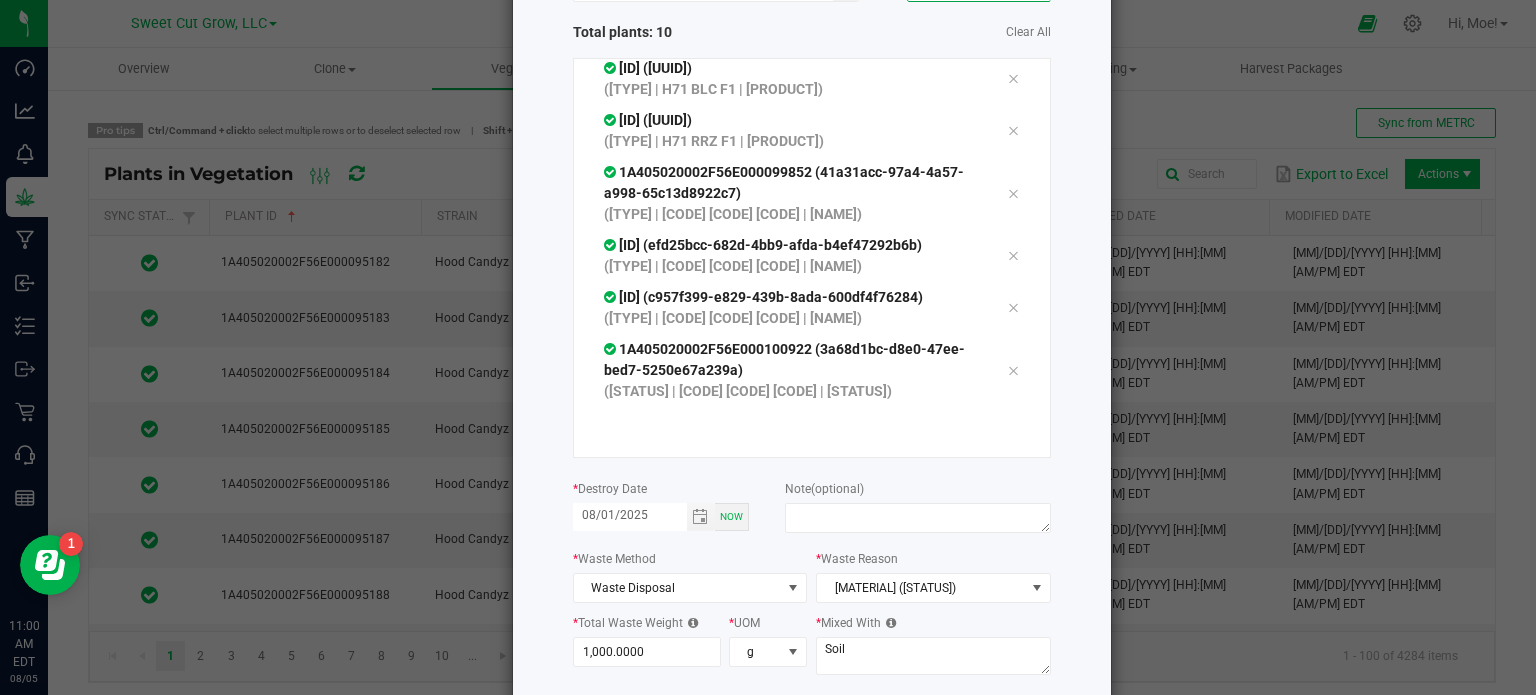 click on "Destroy Plants
or
Scan plants   Total plants: 10   Clear All
[UUID]  ([TYPE] | [CODE] [CODE] [CODE] | [NAME])
[UUID]  ([TYPE] | [CODE] [CODE] [CODE] | [NAME])
[UUID]  ([TYPE] | [CODE] [CODE] [CODE] | [NAME])
[UUID]  ([TYPE] | [CODE] [CODE] [CODE] | [NAME])
[UUID]  ([TYPE] | [CODE] [CODE] [CODE] | [NAME])
[UUID]
*" 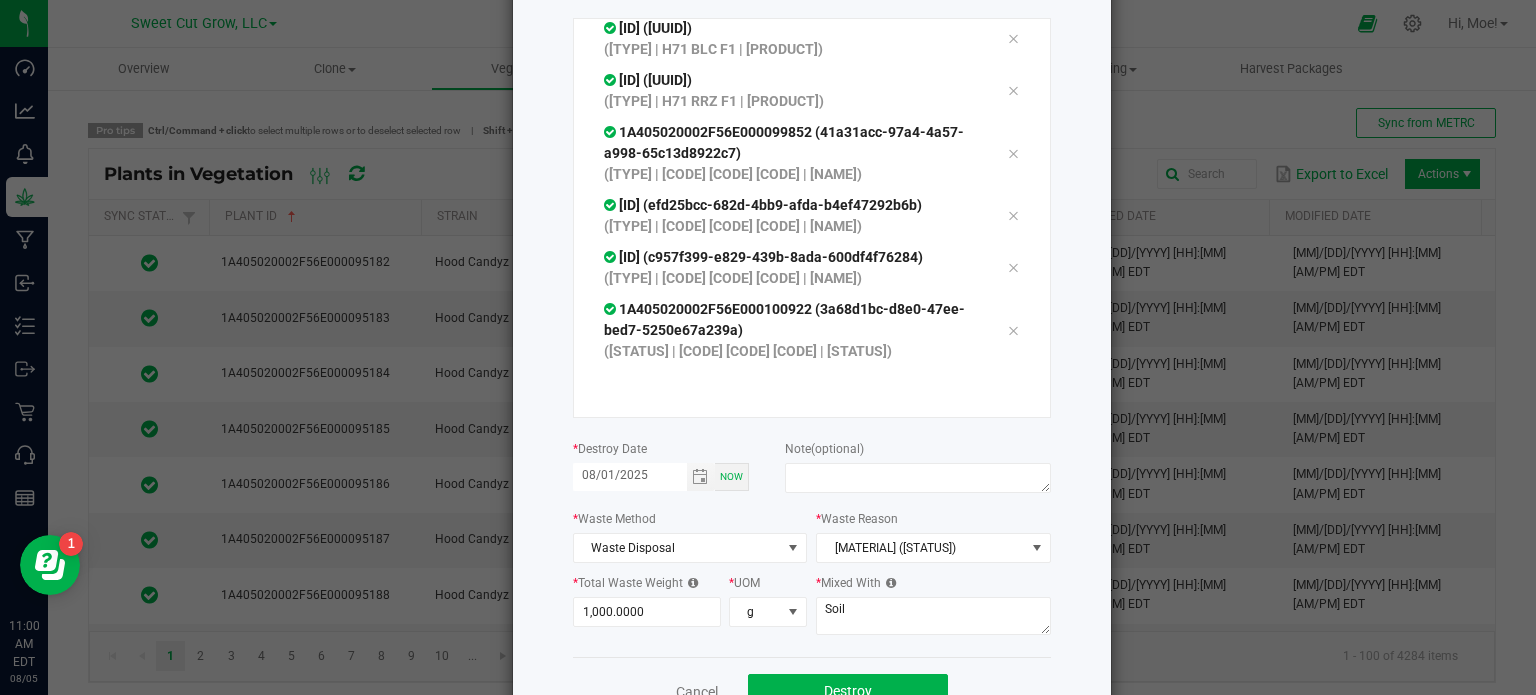 scroll, scrollTop: 240, scrollLeft: 0, axis: vertical 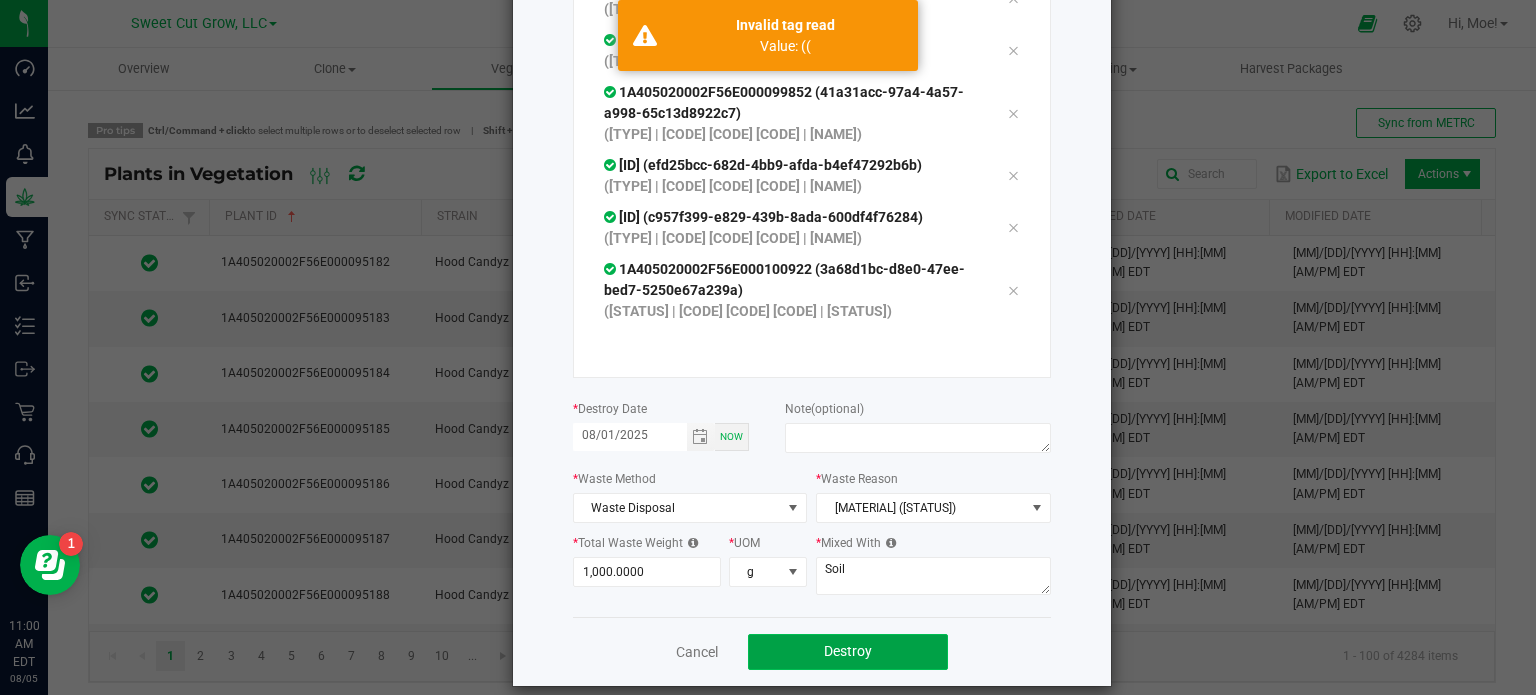 click on "Destroy" 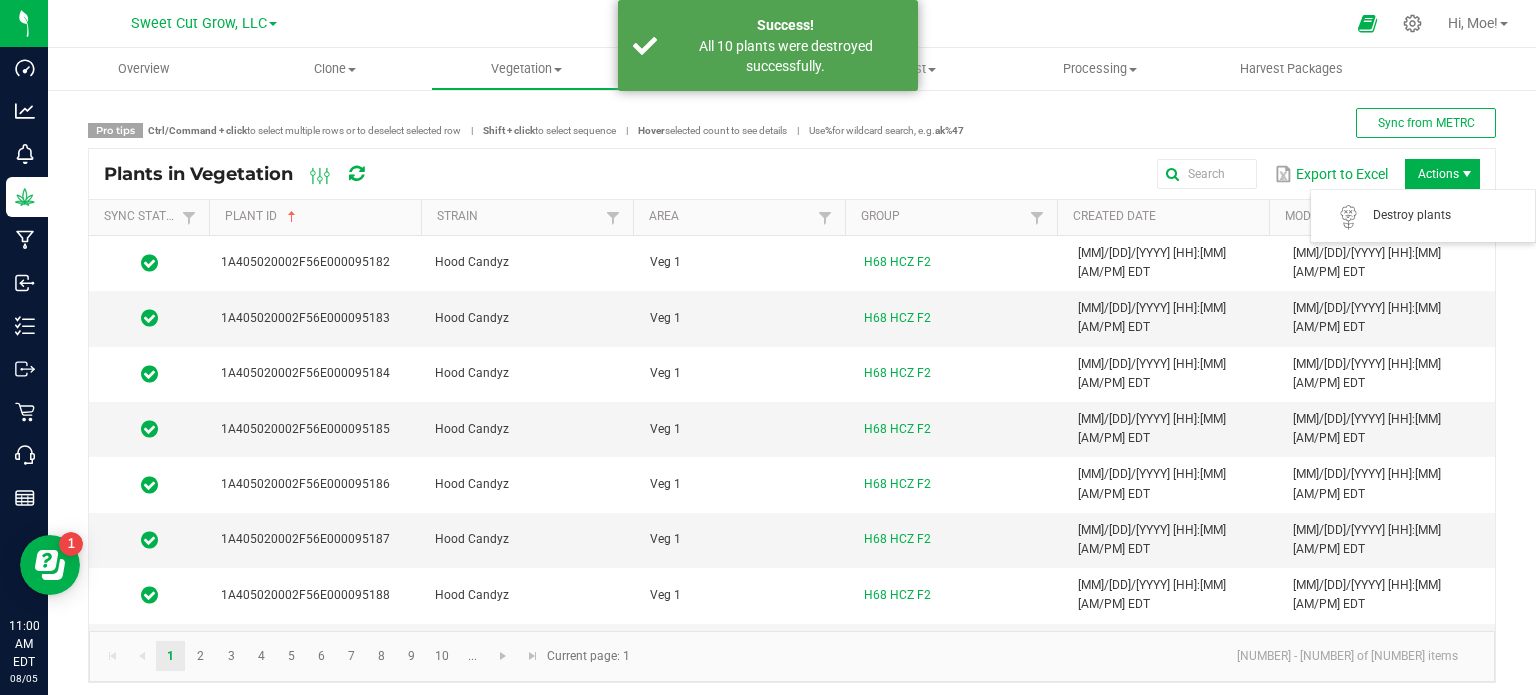 click at bounding box center [1467, 174] 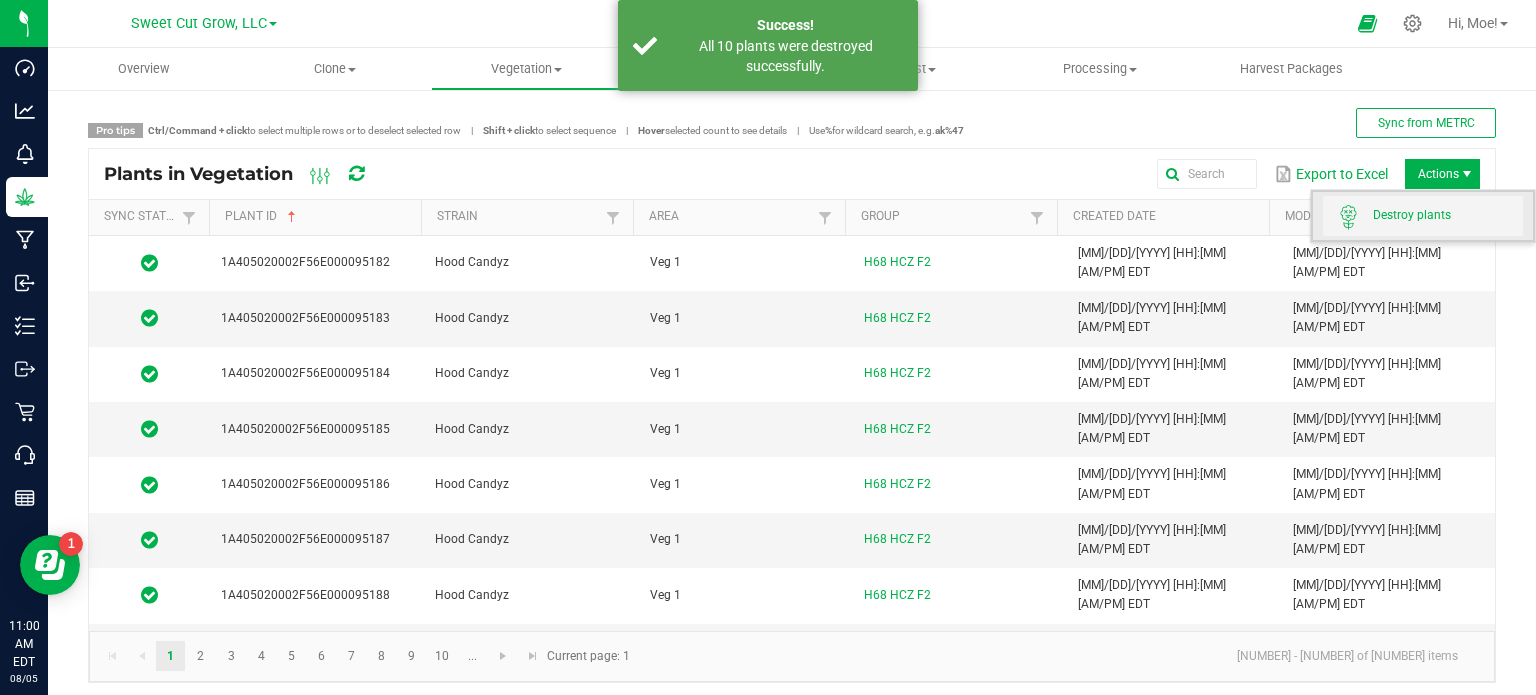 click on "Destroy plants" at bounding box center (1448, 215) 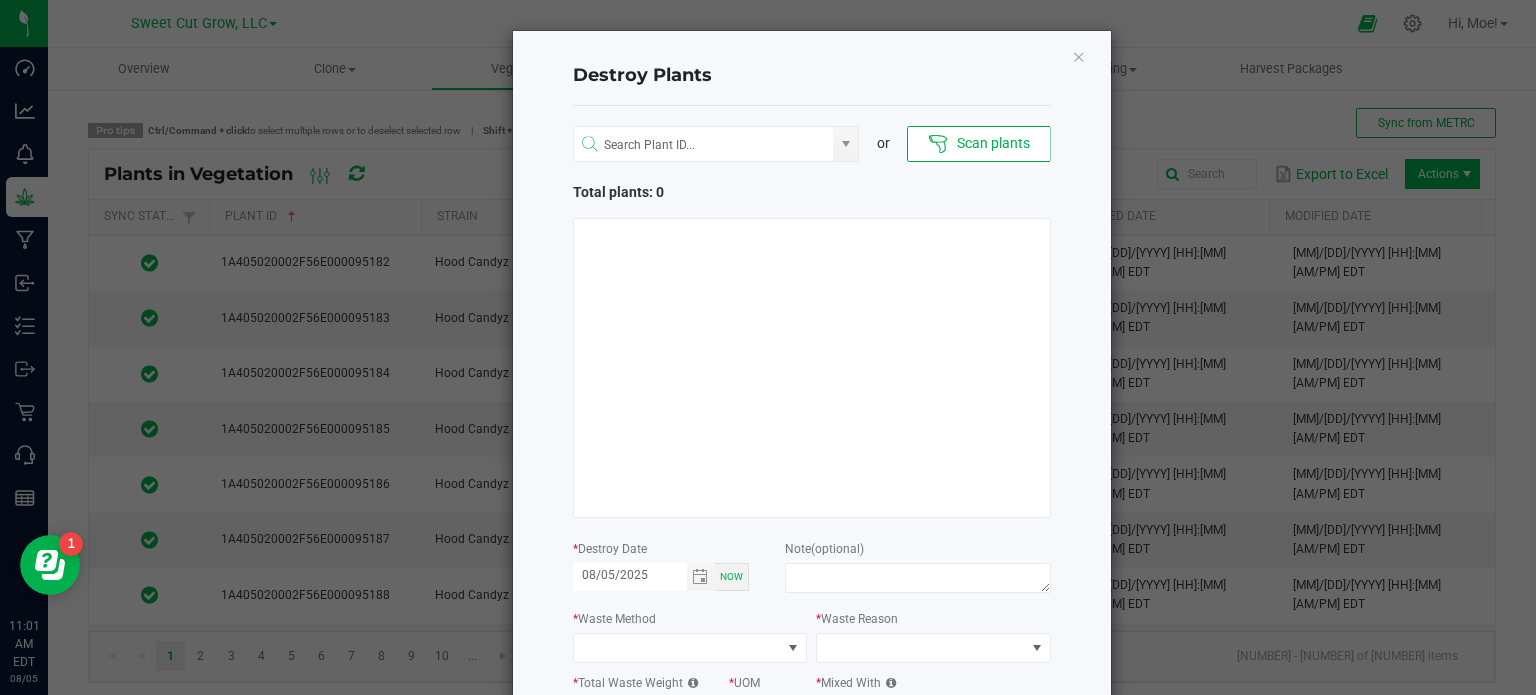 type 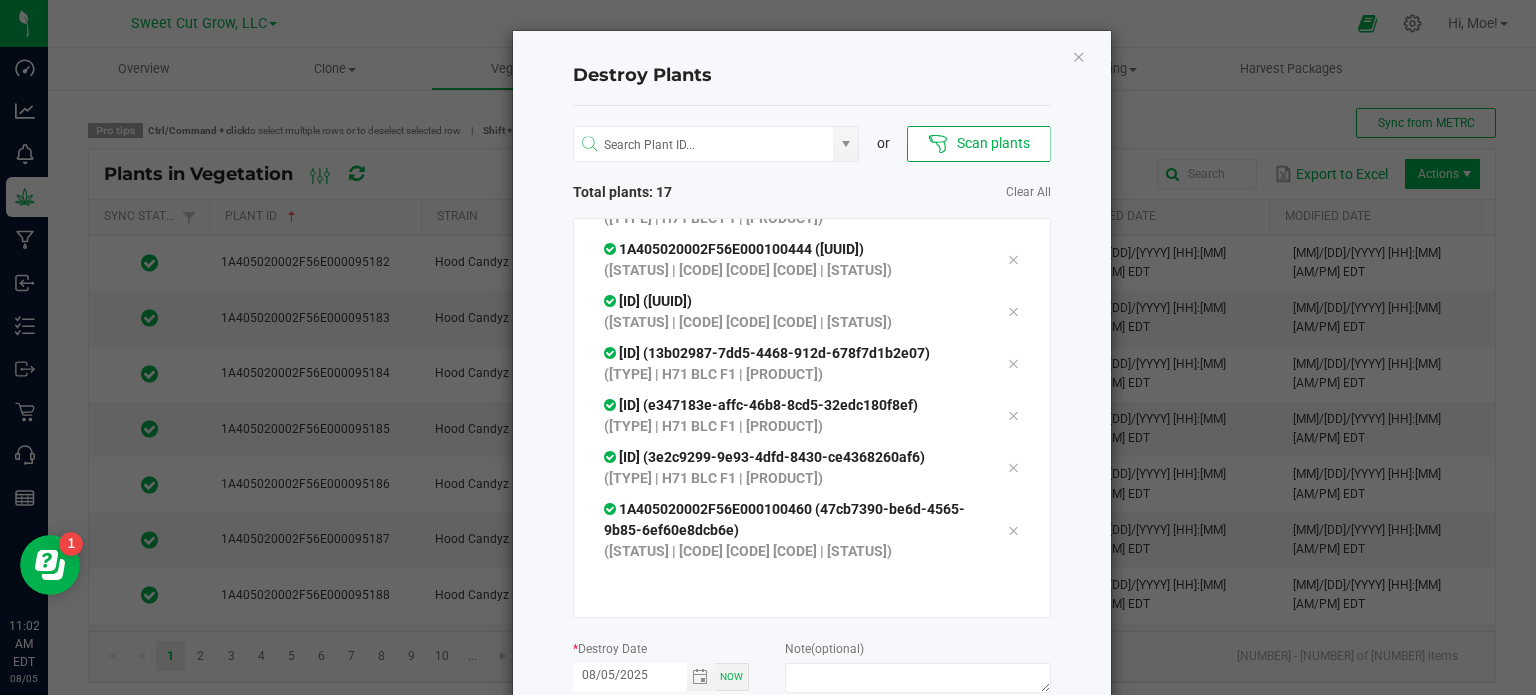 scroll, scrollTop: 892, scrollLeft: 0, axis: vertical 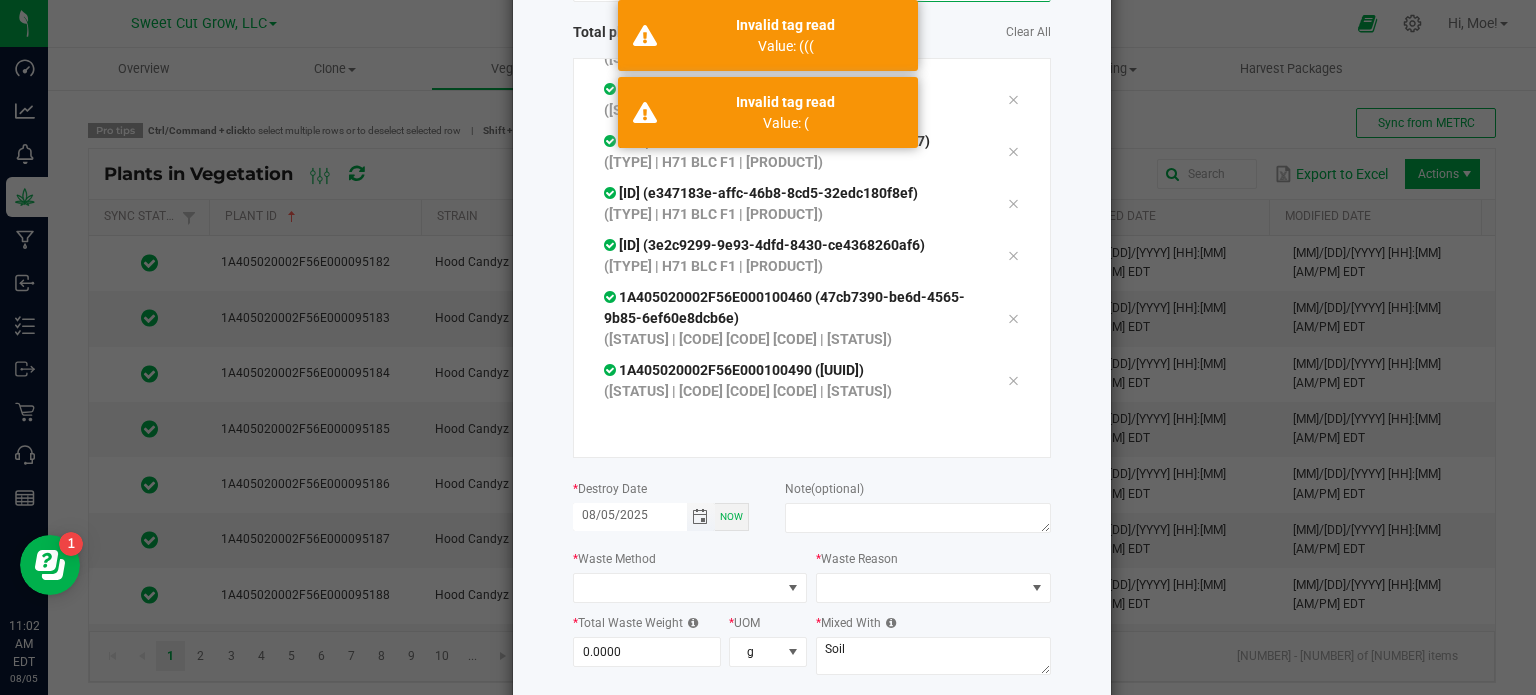 click on "08/05/2025" at bounding box center (630, 515) 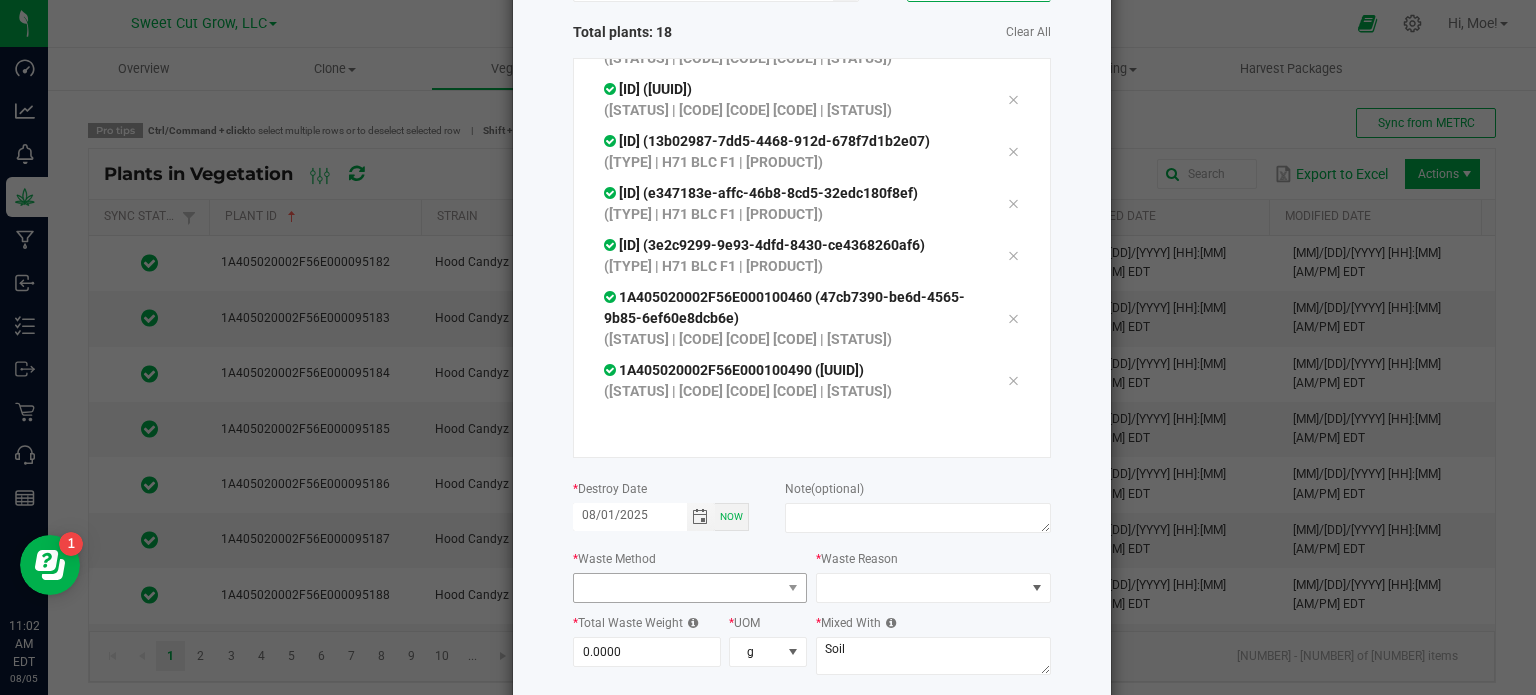 type on "08/01/2025" 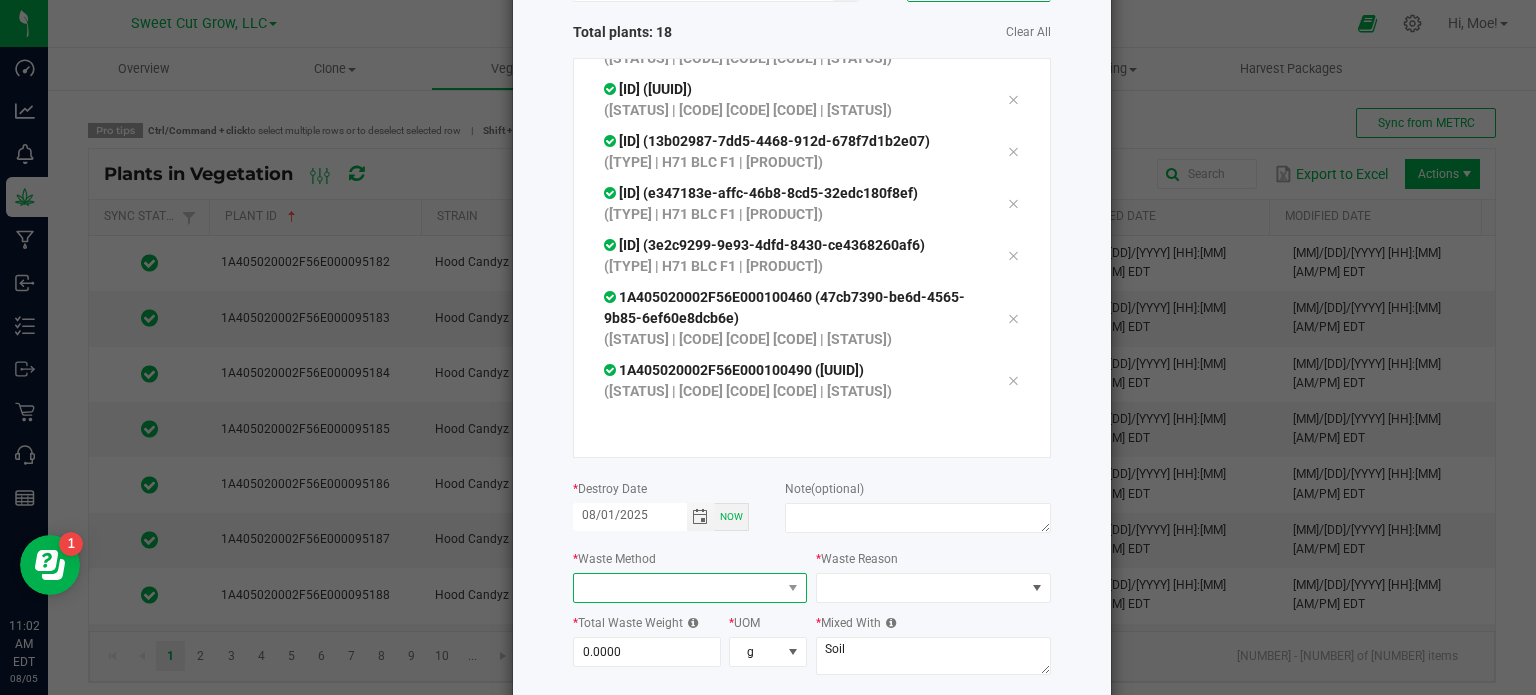 click at bounding box center (793, 588) 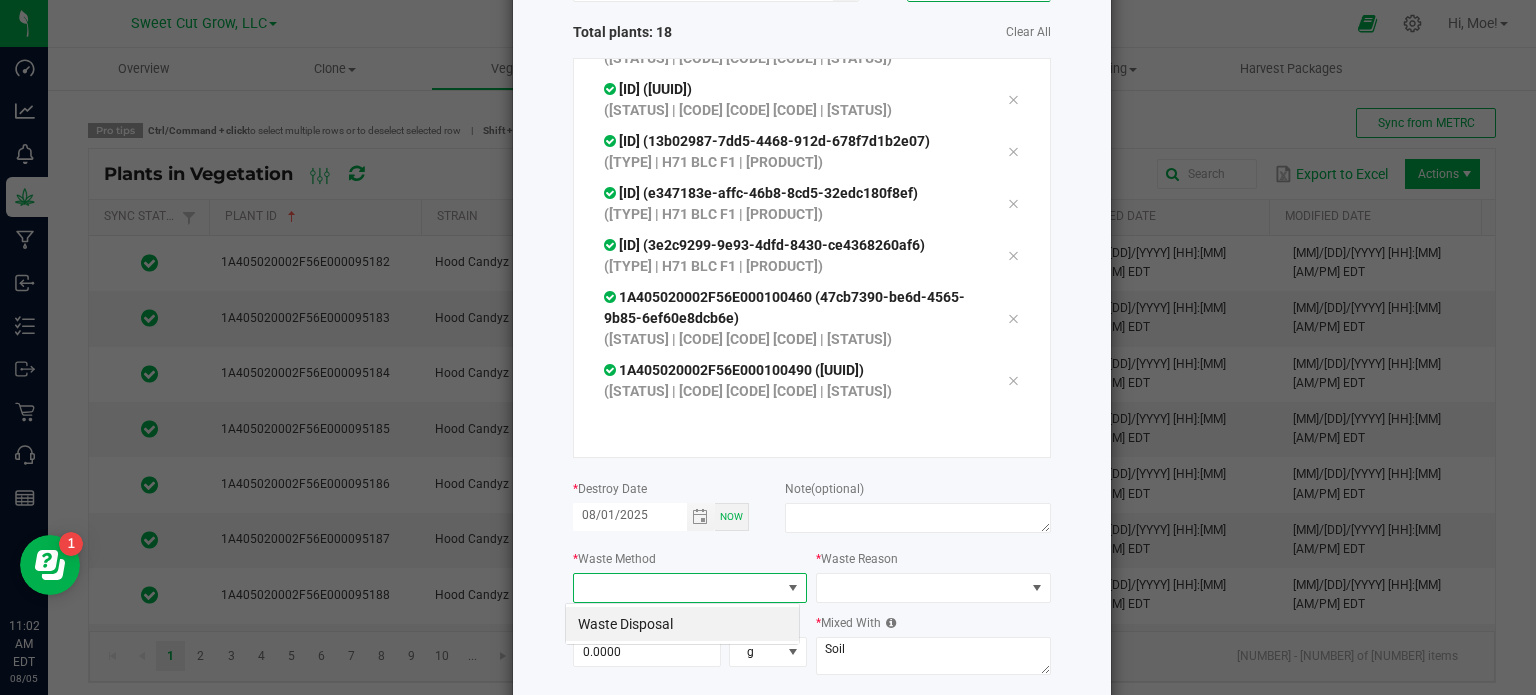 scroll, scrollTop: 99970, scrollLeft: 99765, axis: both 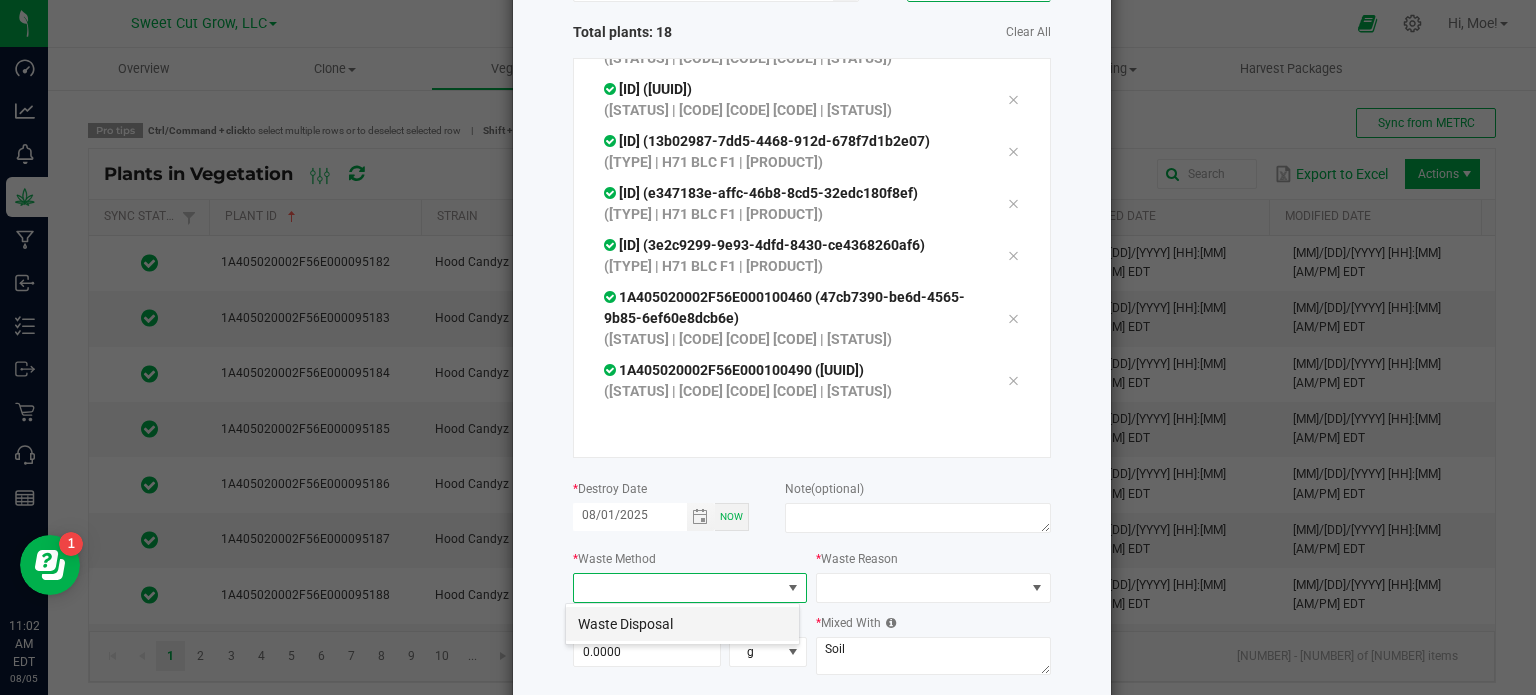 click on "Waste Disposal" at bounding box center (682, 624) 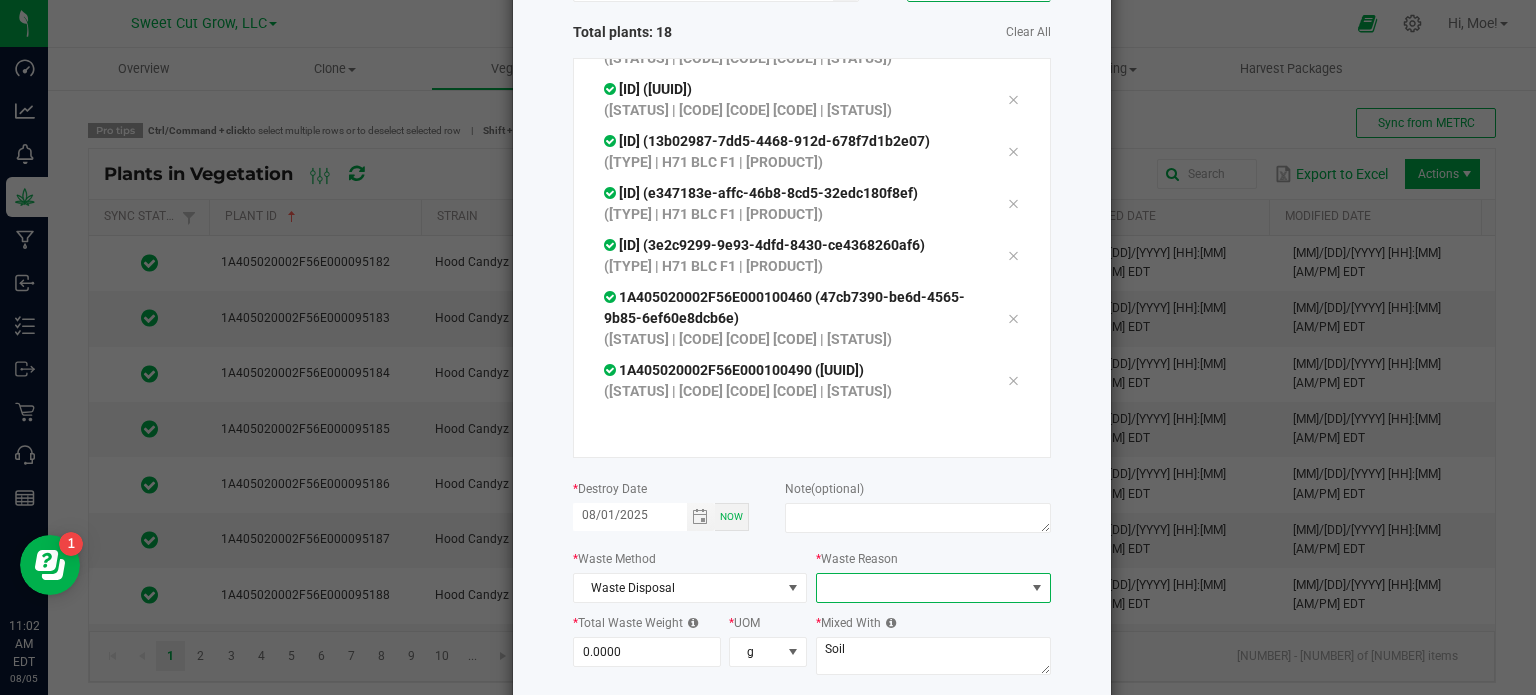 click at bounding box center [1037, 588] 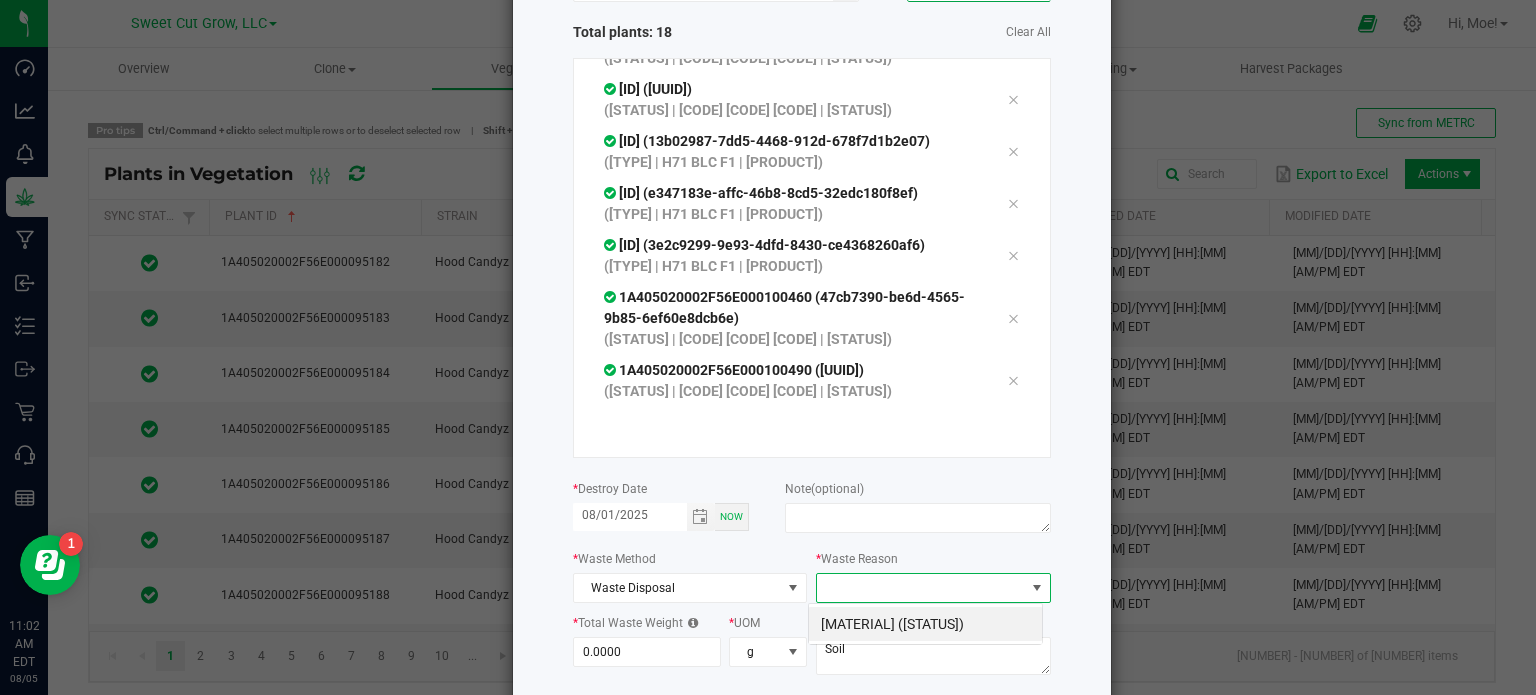 scroll, scrollTop: 99970, scrollLeft: 99765, axis: both 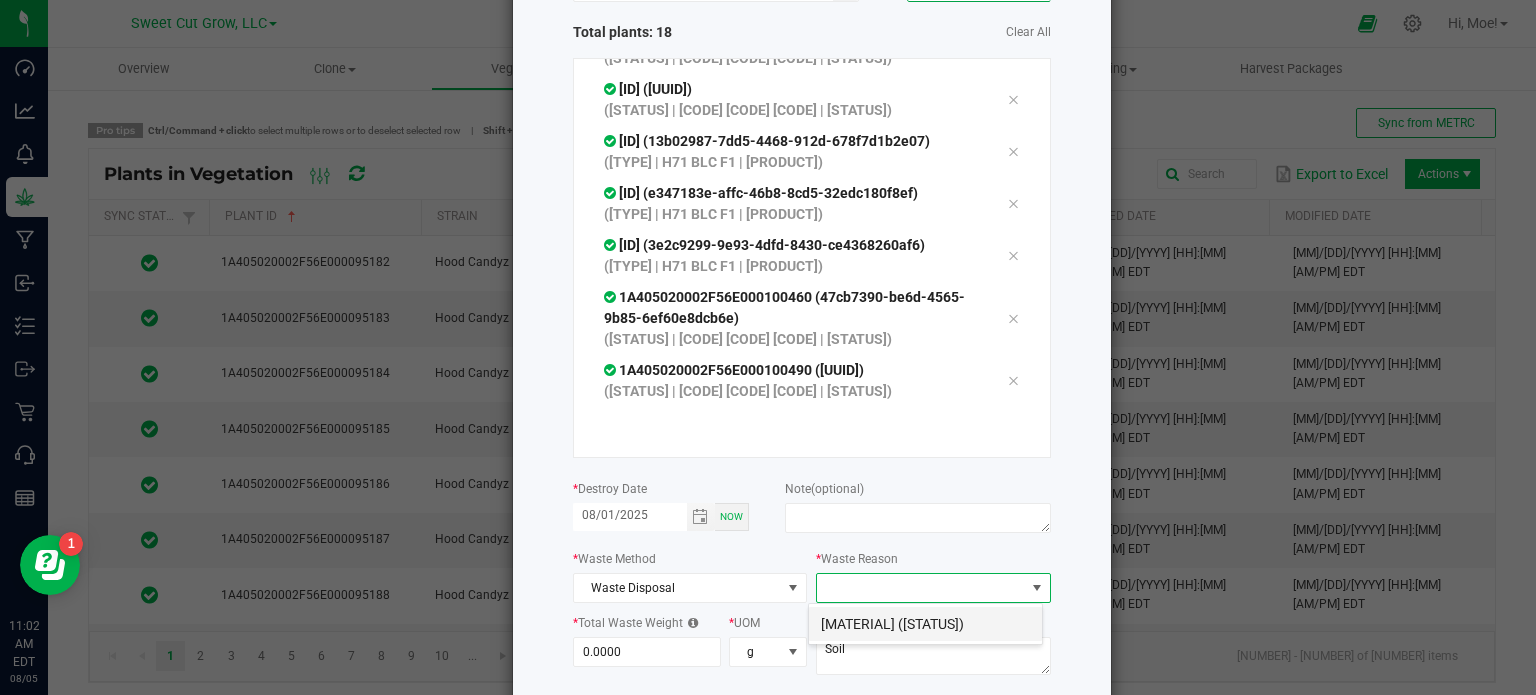 click on "[MATERIAL] ([STATUS])" at bounding box center (925, 624) 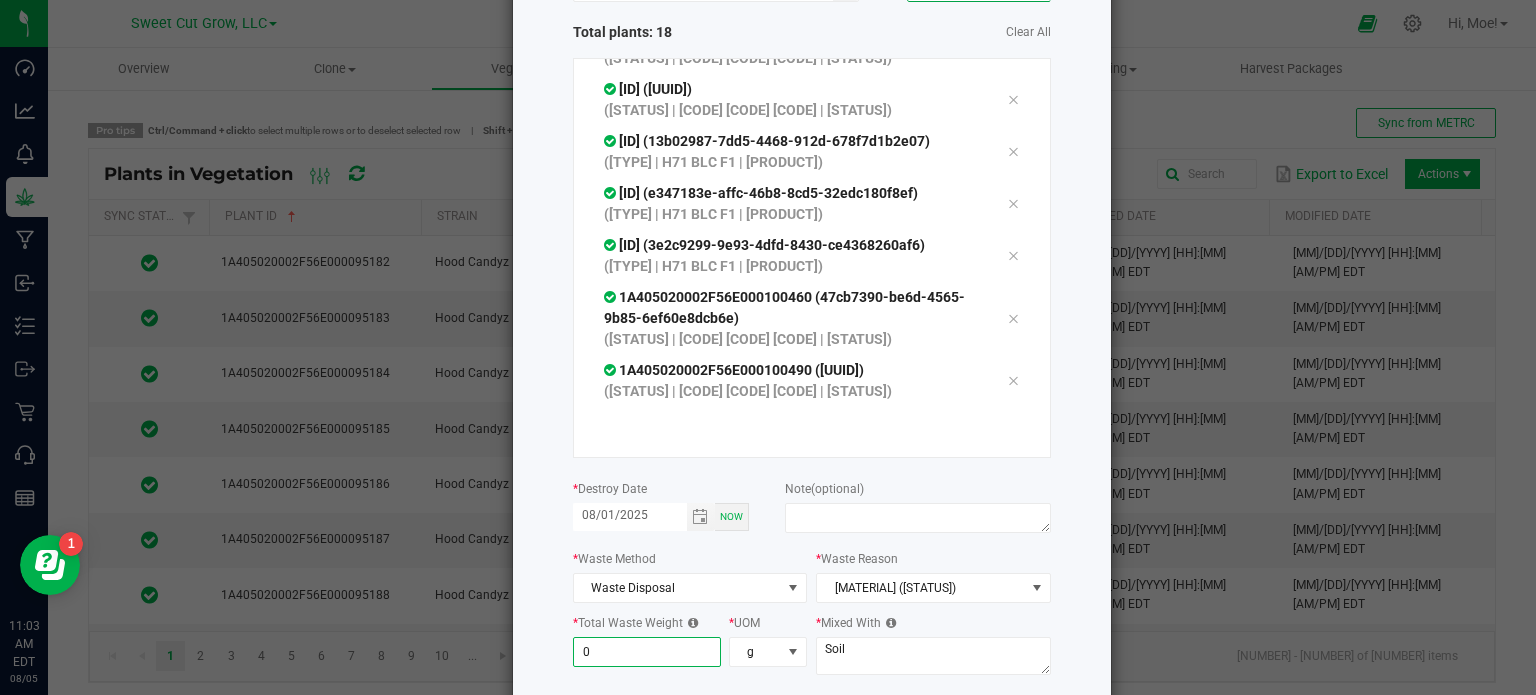 click on "0" at bounding box center [647, 652] 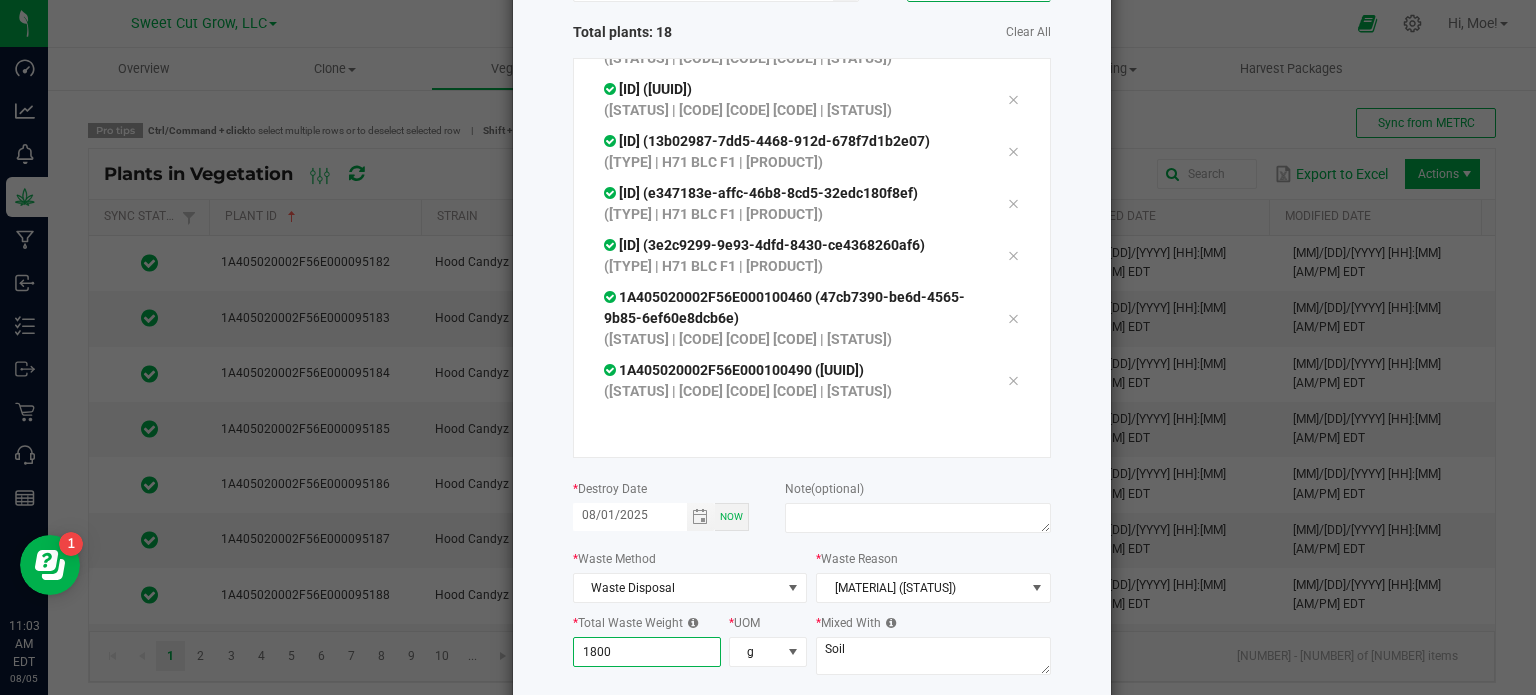 type on "1,800.0000" 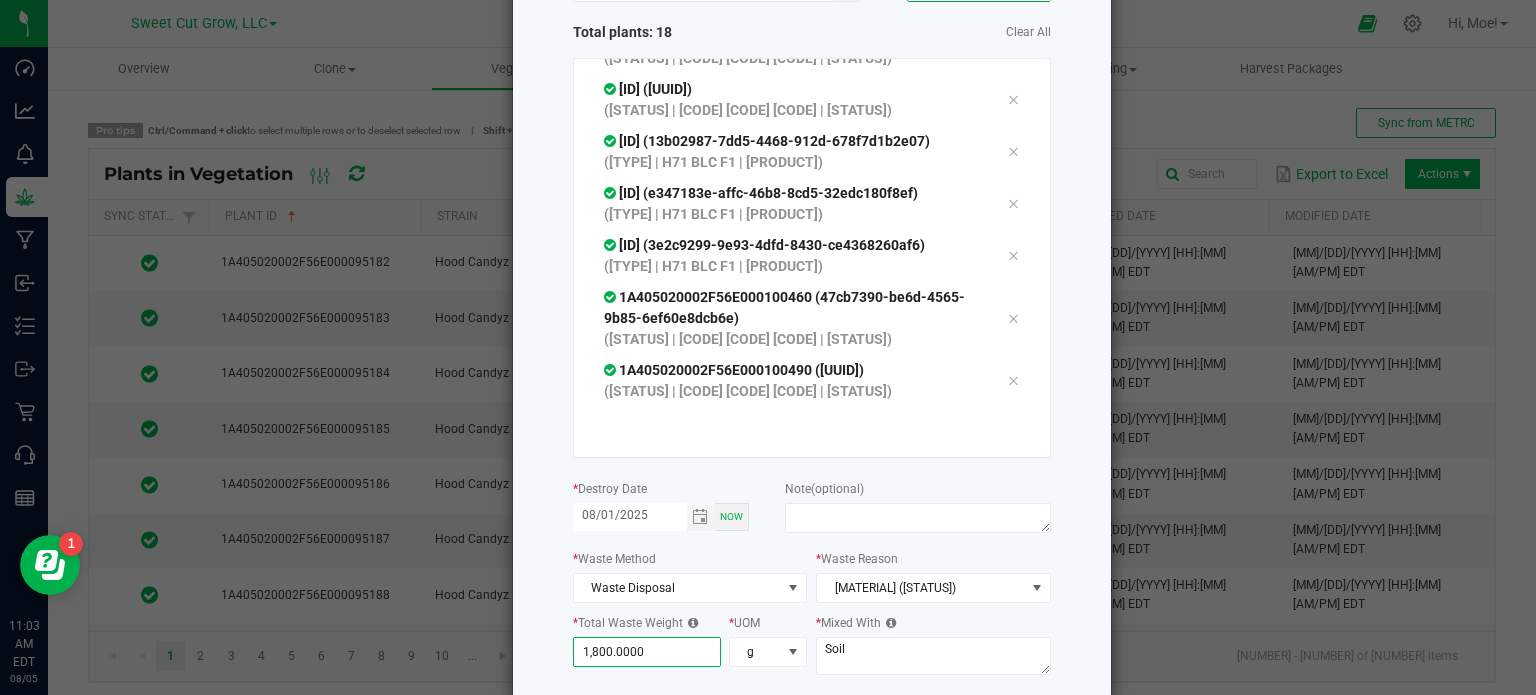 click on "Destroy Plants
or
Scan plants   Total plants: 18   Clear All
1A405020002F56E000100763 (c11cc78e-bd6f-47bf-a093-66e1d39a39c5)  ([TYPE] | H71 BLC F1 | [PRODUCT])
1A405020002F56E000100753 (f7e93f35-e49e-4f58-a579-3a15068d69eb)  ([TYPE] | H71 BLC F1 | [PRODUCT])
1A405020002F56E000100765 (3a118247-c3a2-4a16-acb4-e56a52d3f7cf)  ([TYPE] | H71 BLC F1 | [PRODUCT])
1A405020002F56E000100766 (476b24c3-4e29-4434-8e30-7dc0c883aac6)  ([TYPE] | H71 BLC F1 | [PRODUCT])
1A405020002F56E000100769 (994acdd5-30a5-4c78-b606-ed43a28ec5cf)  ([TYPE] | H71 BLC F1 | [PRODUCT])
1A405020002F56E000100760 (1a8ab50d-6aaf-4e3d-aa7c-8d53fa0d4fc7)
* *" 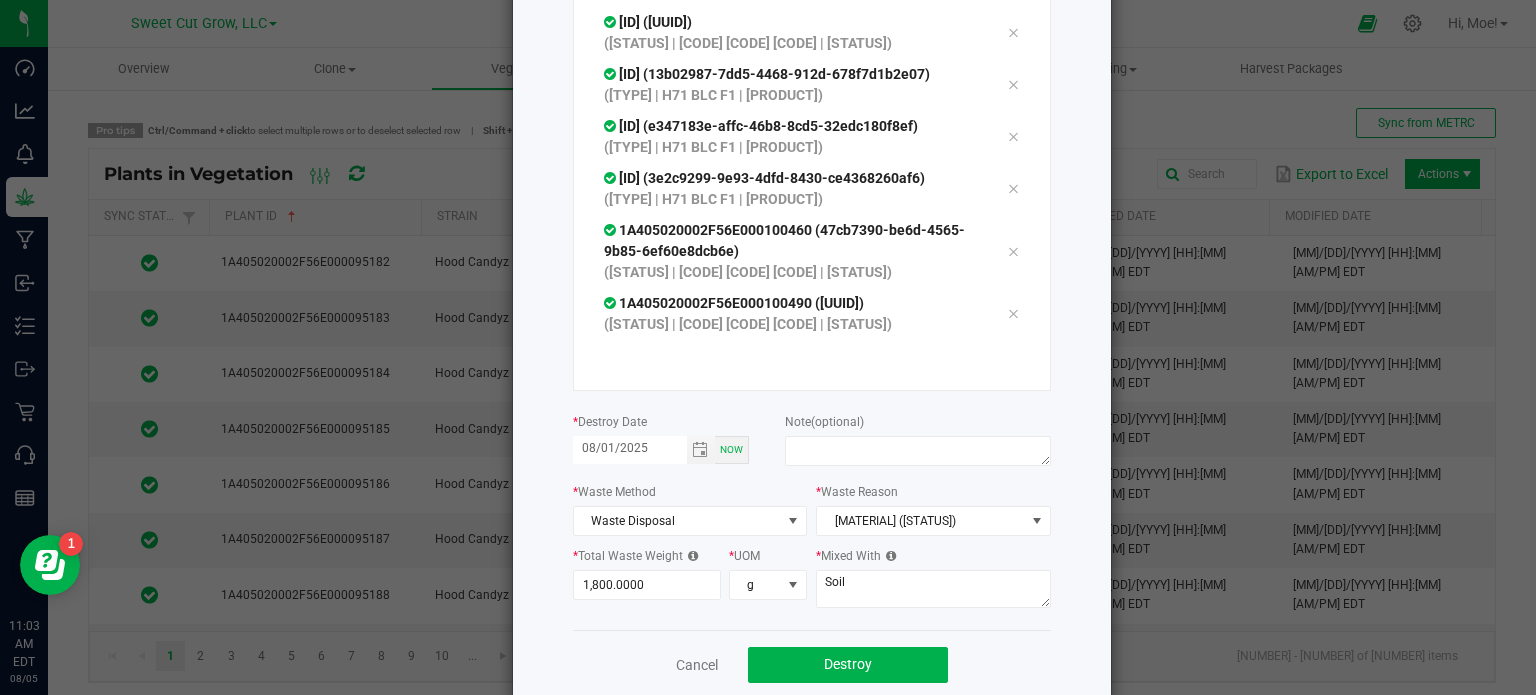 scroll, scrollTop: 240, scrollLeft: 0, axis: vertical 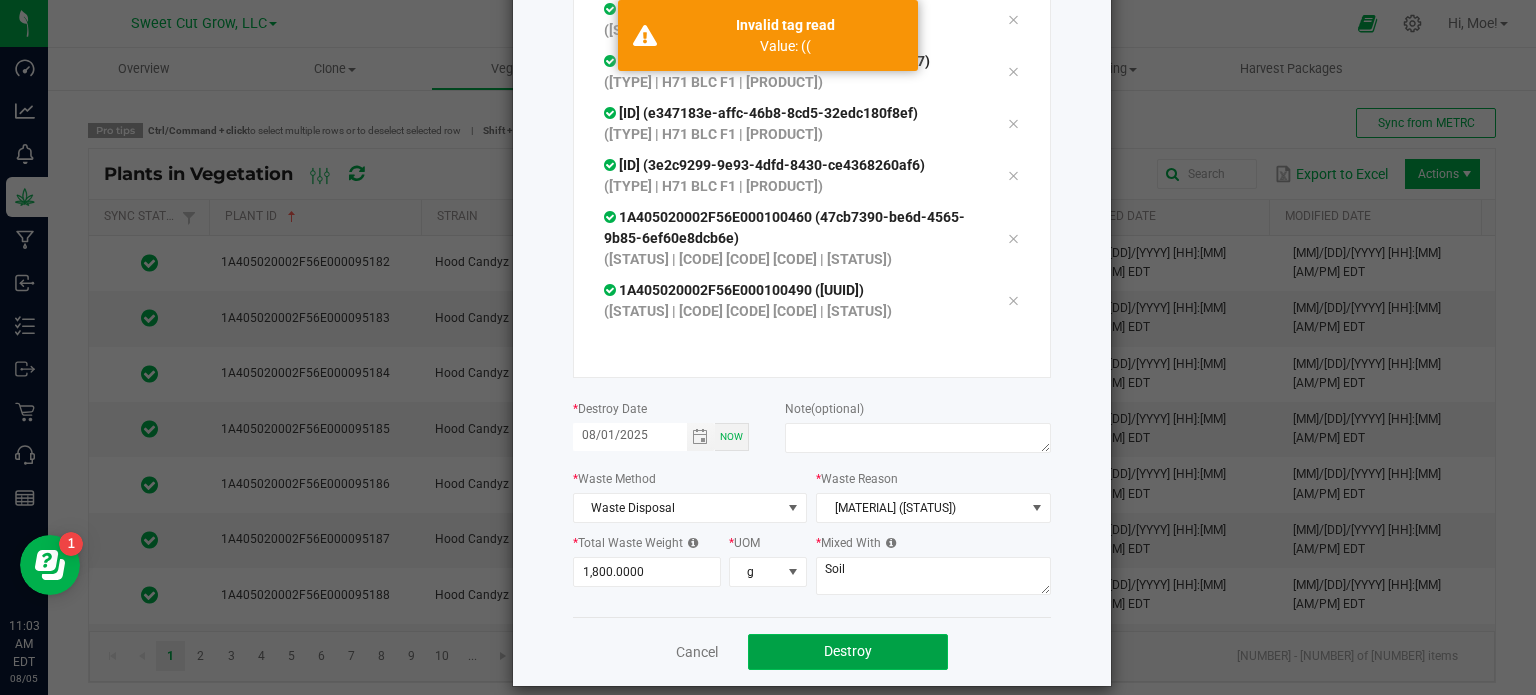 click on "Destroy" 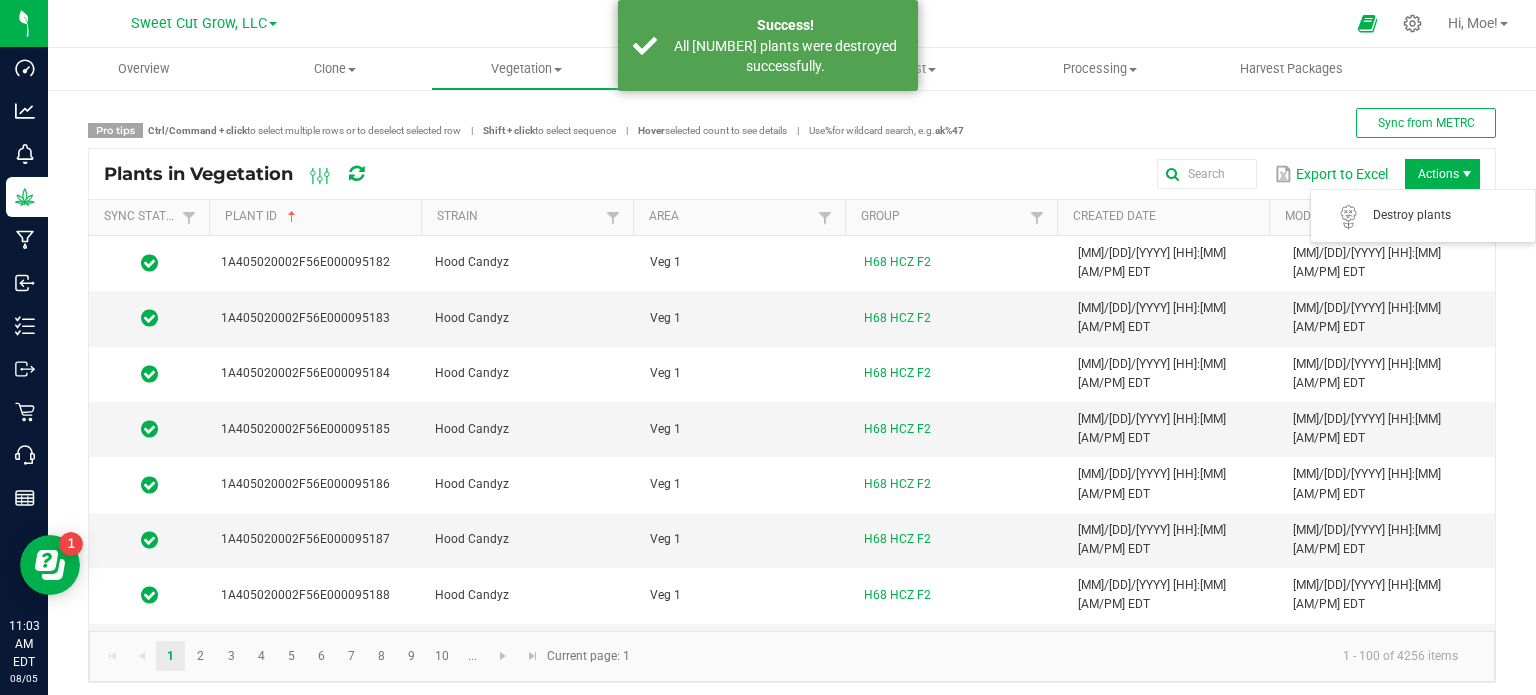 click at bounding box center (1467, 174) 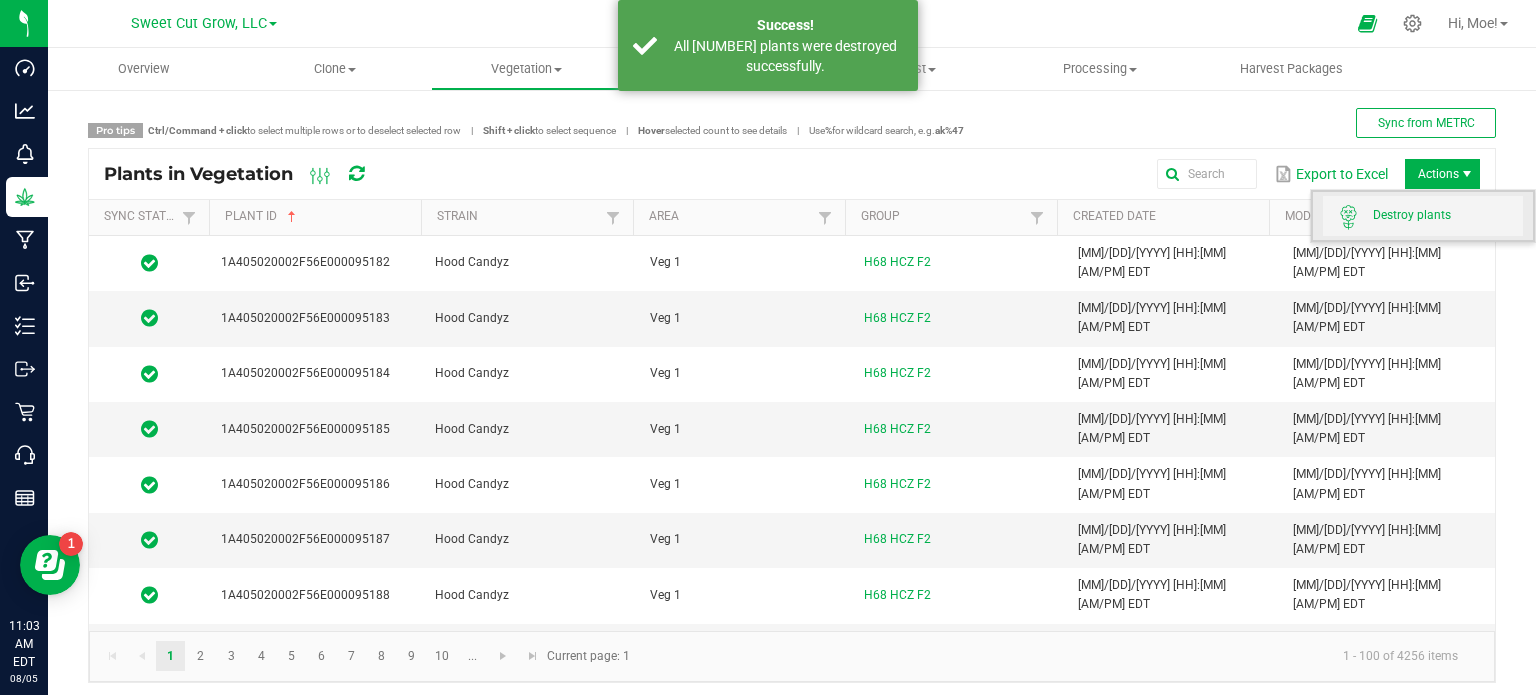 click on "Destroy plants" at bounding box center (1423, 216) 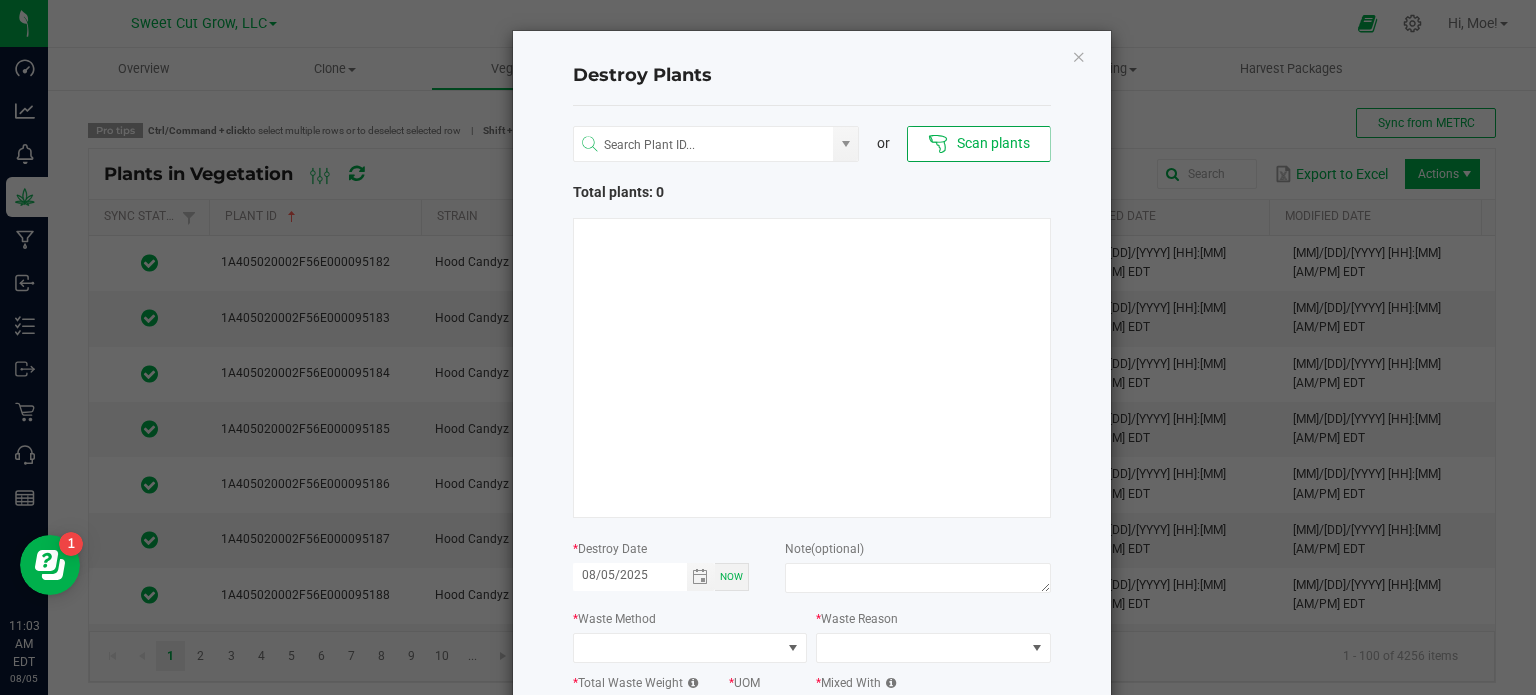 type 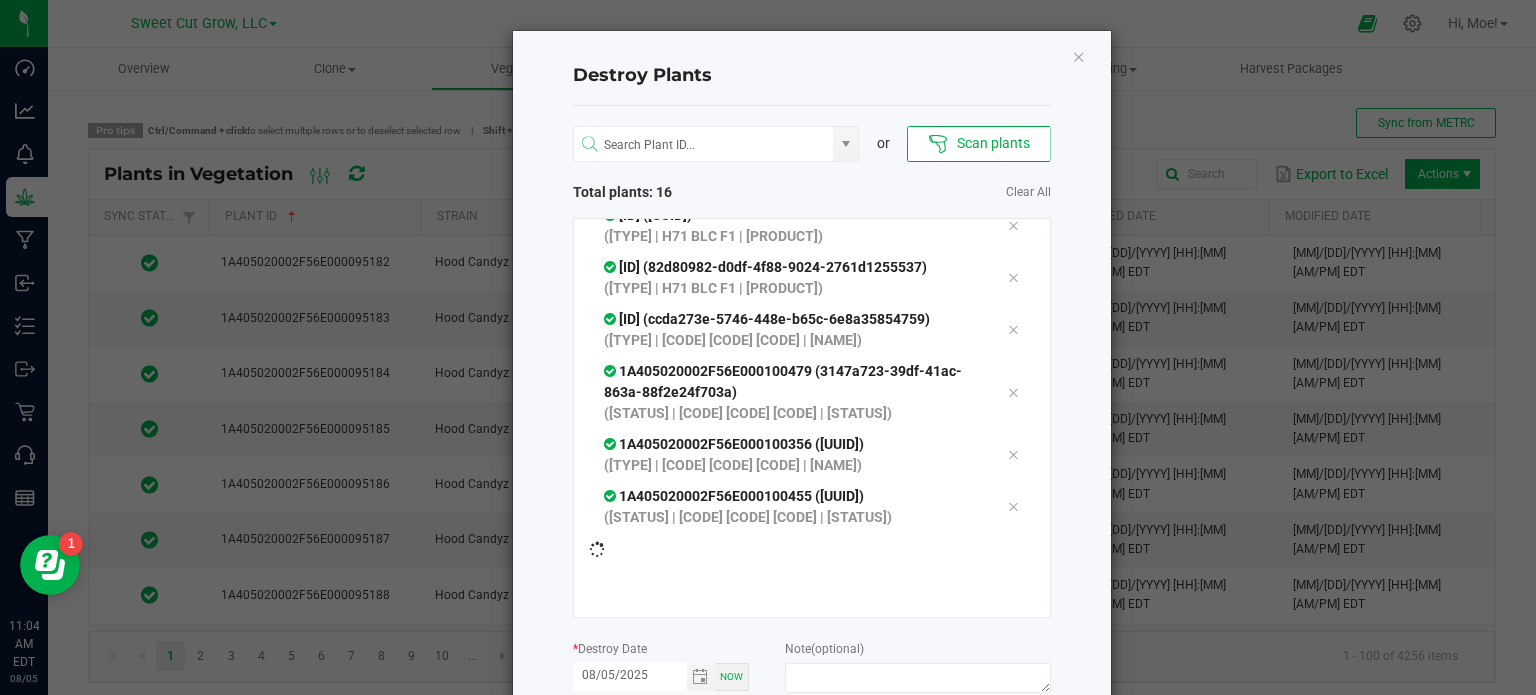 scroll, scrollTop: 746, scrollLeft: 0, axis: vertical 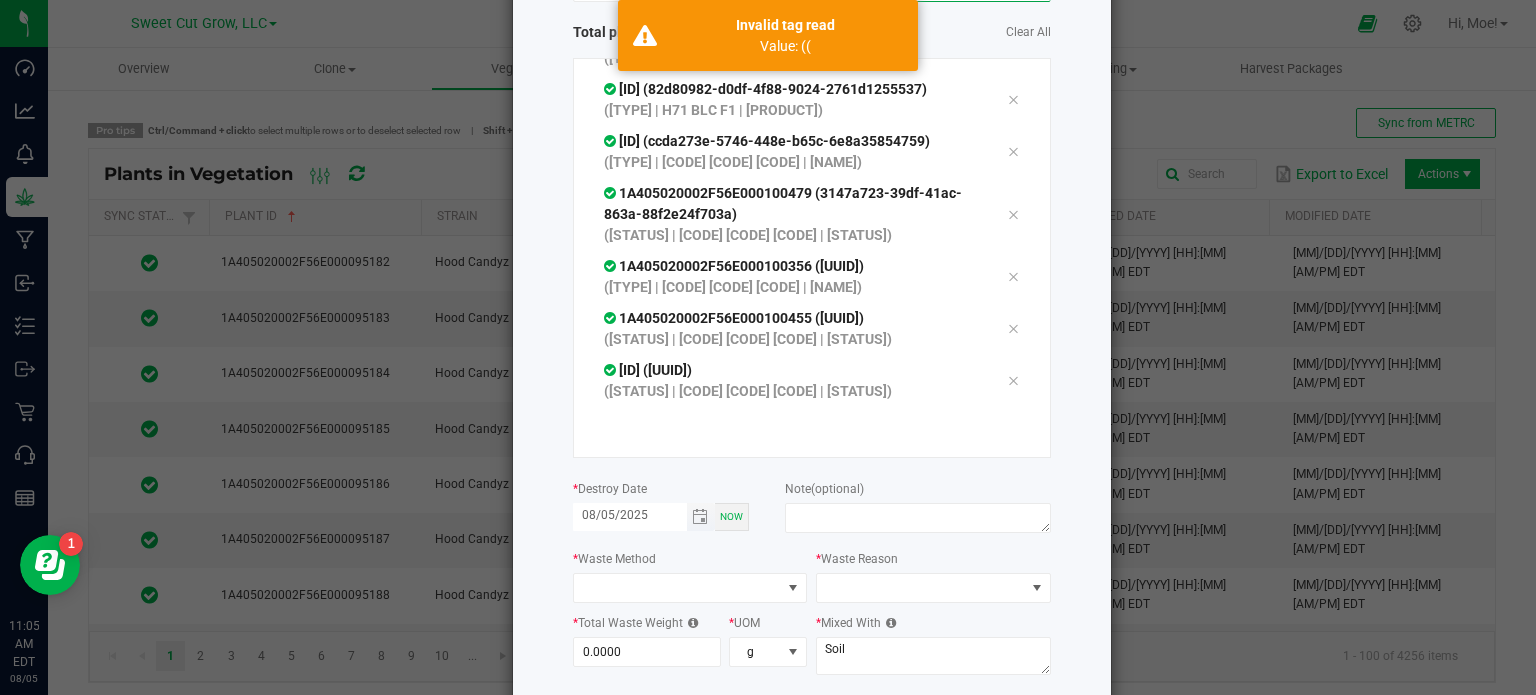 click on "08/05/2025" at bounding box center [630, 515] 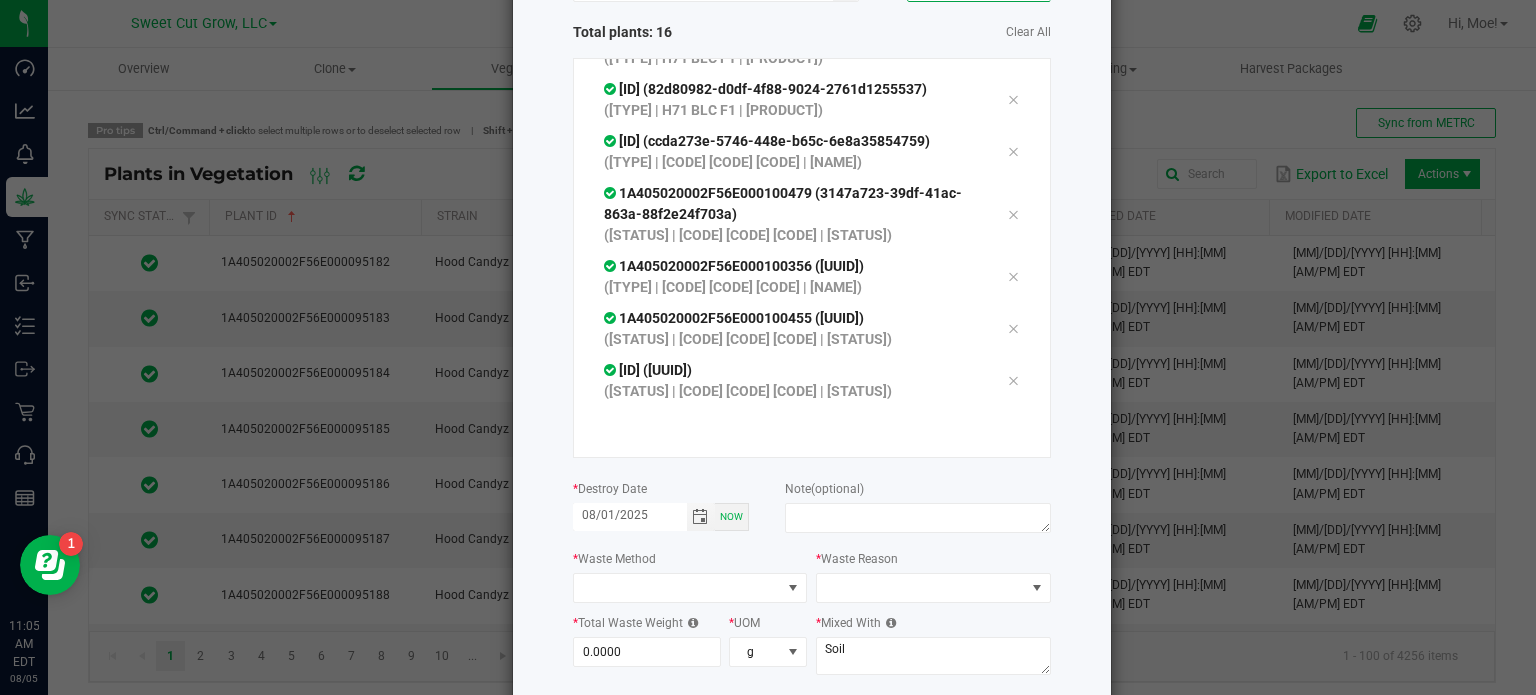 type on "08/01/2025" 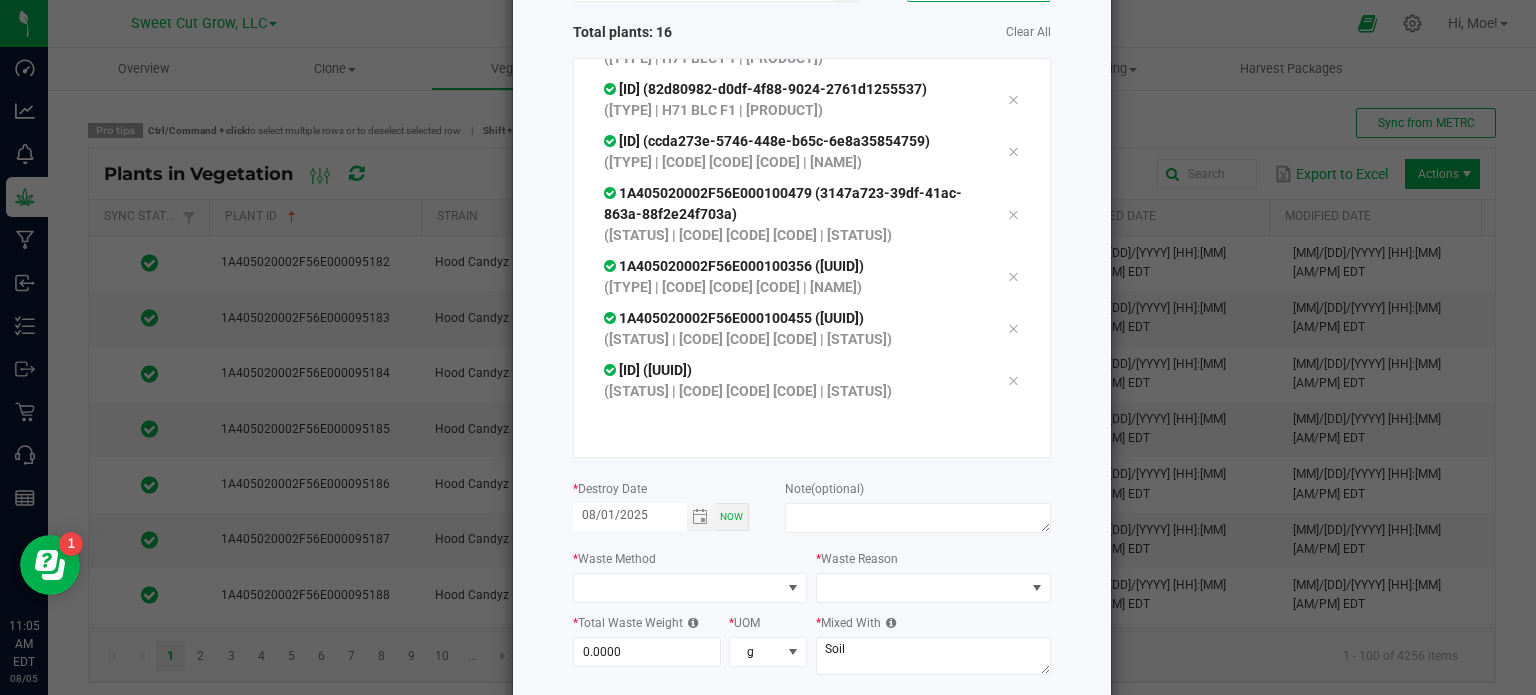 click on "*  Waste Method" 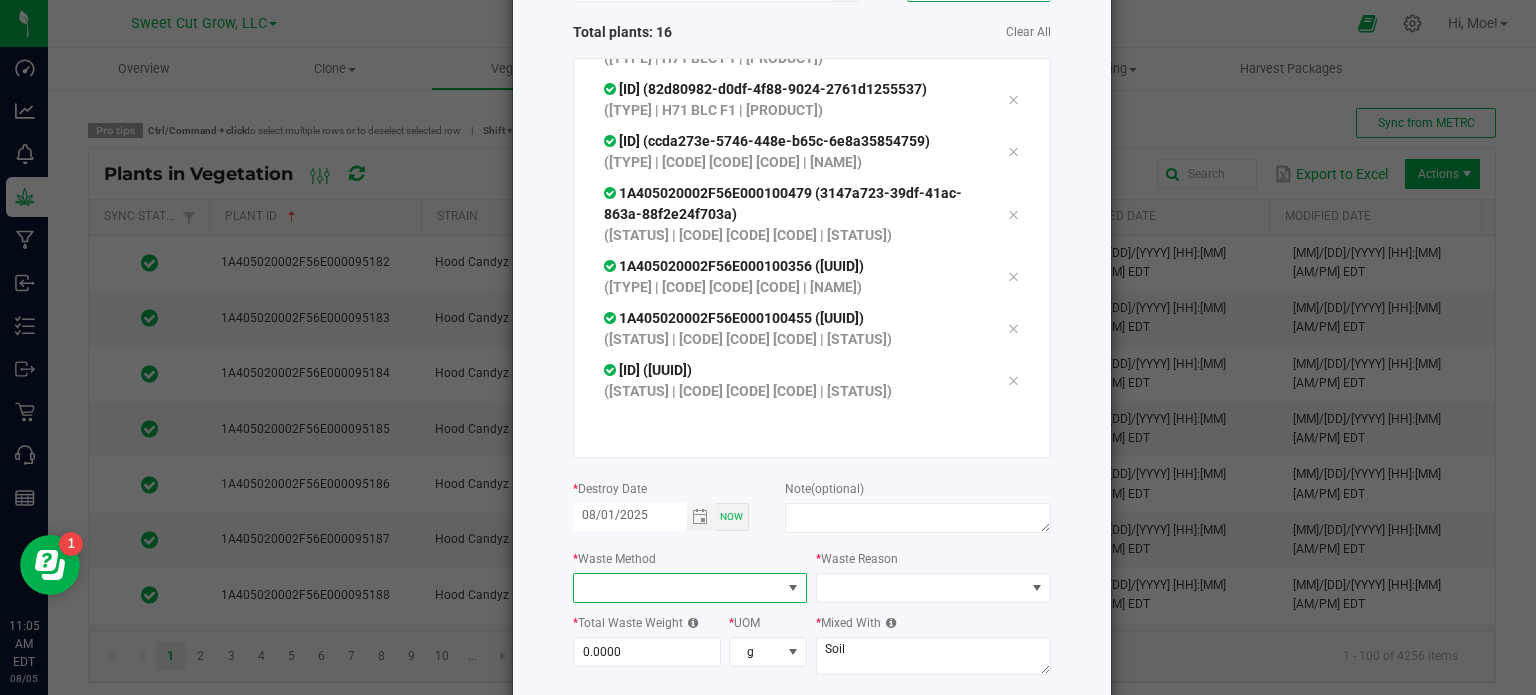 click at bounding box center (793, 588) 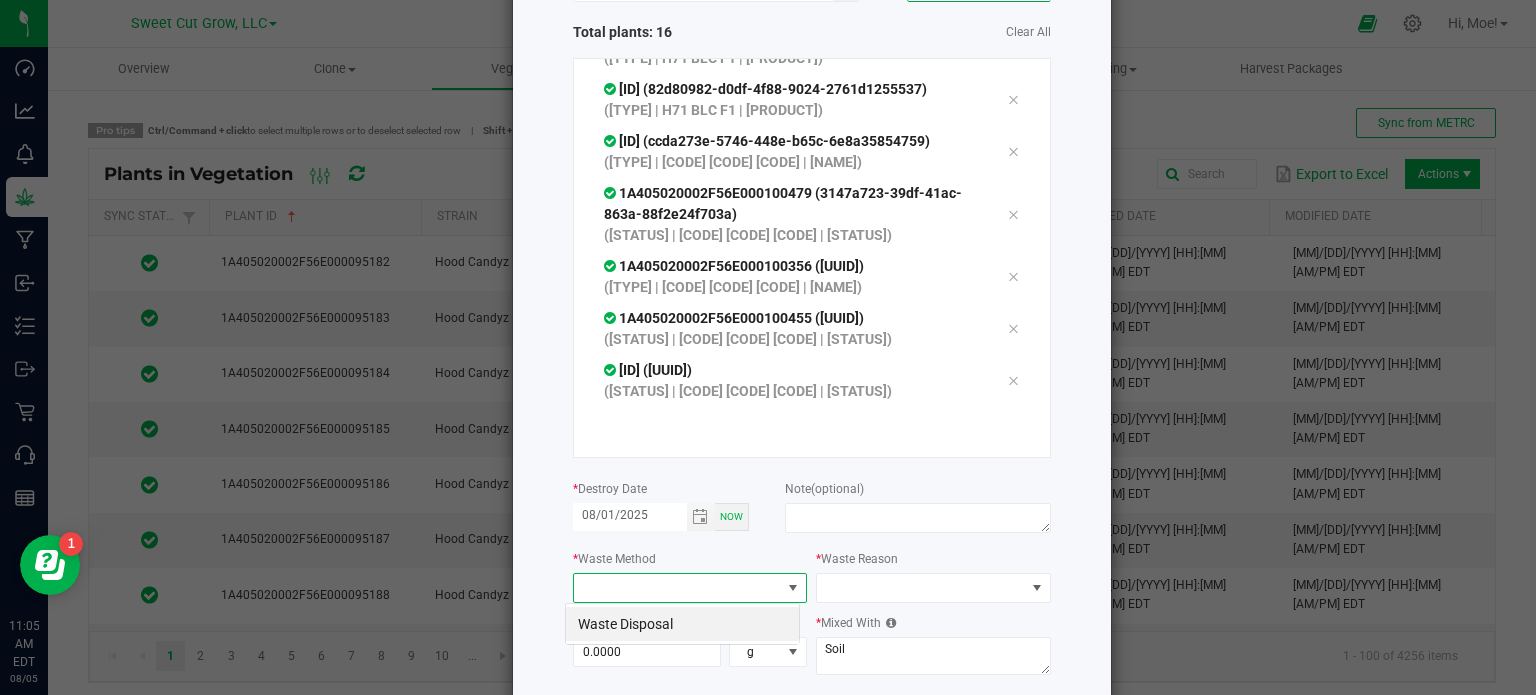 scroll, scrollTop: 99970, scrollLeft: 99765, axis: both 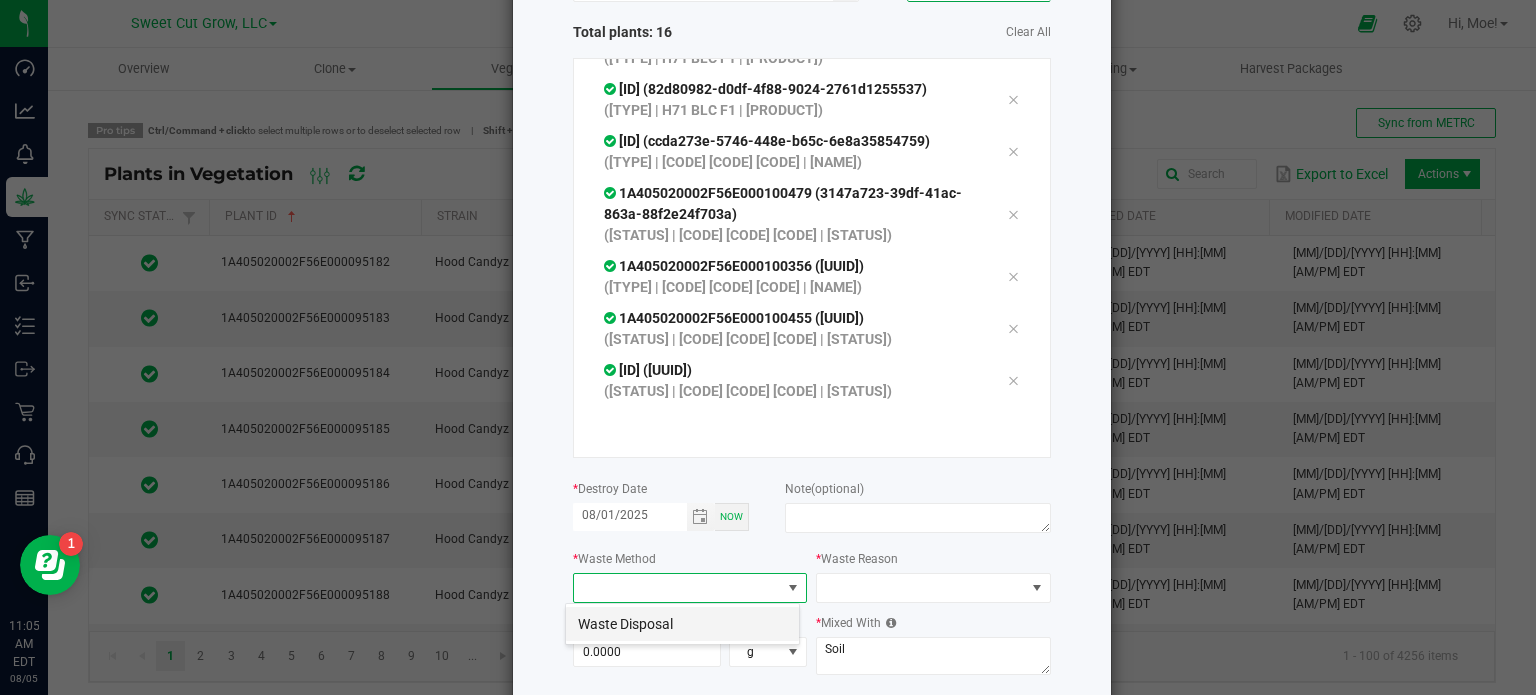 click on "Waste Disposal" at bounding box center [682, 624] 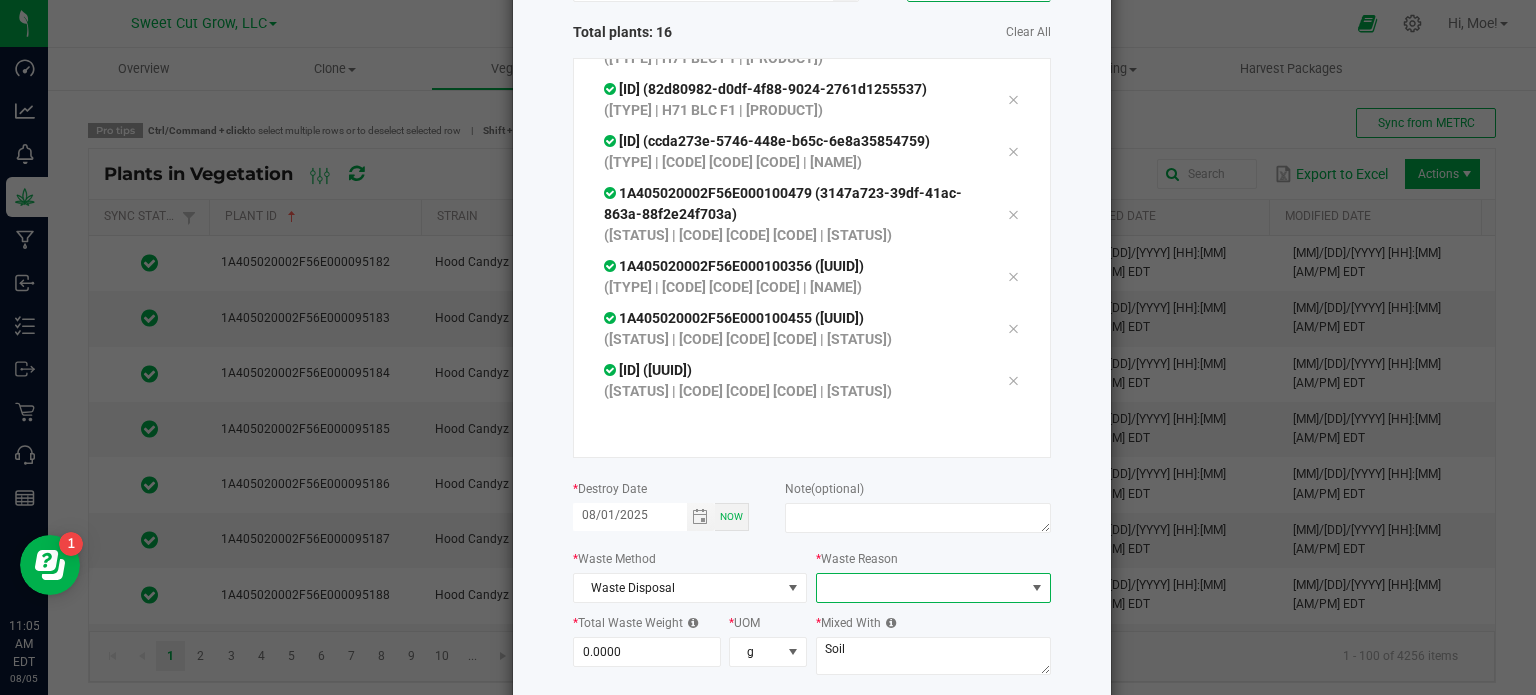 click at bounding box center (1037, 588) 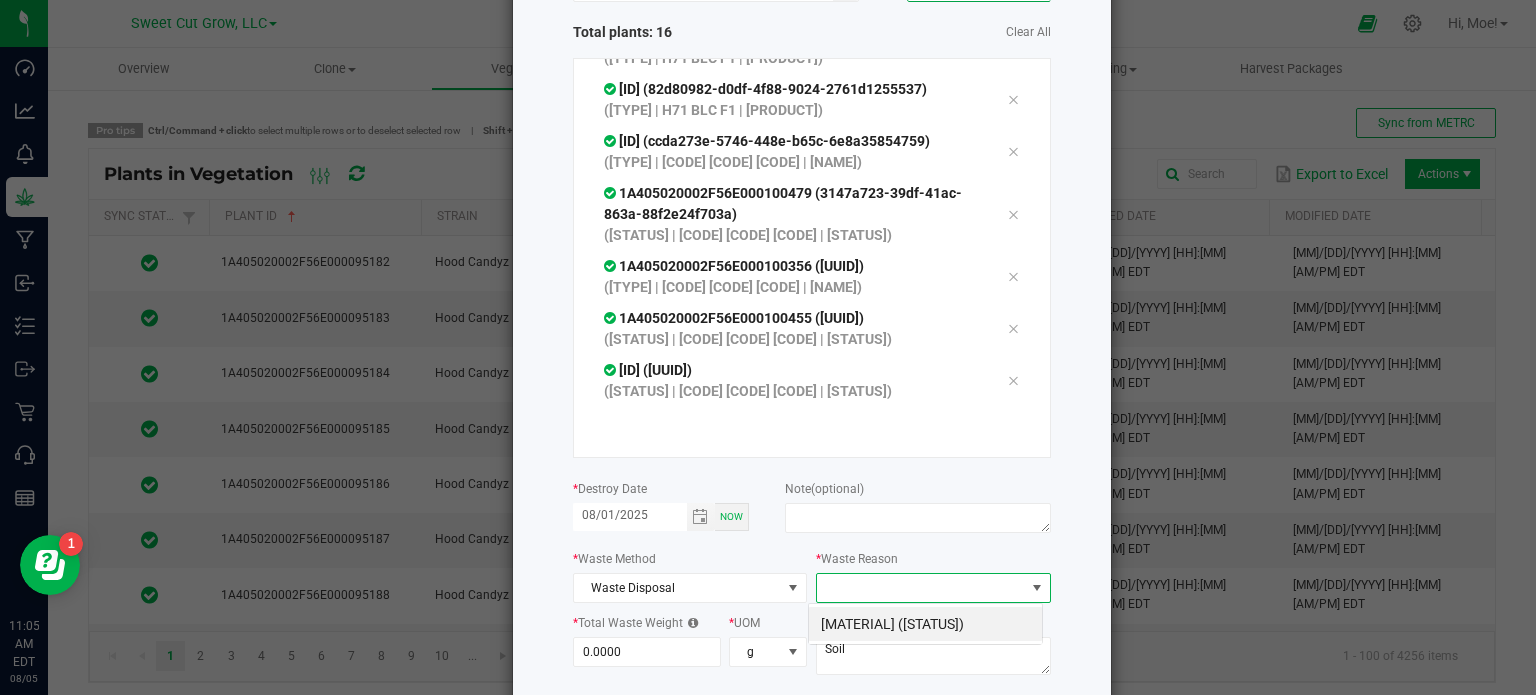 scroll, scrollTop: 99970, scrollLeft: 99765, axis: both 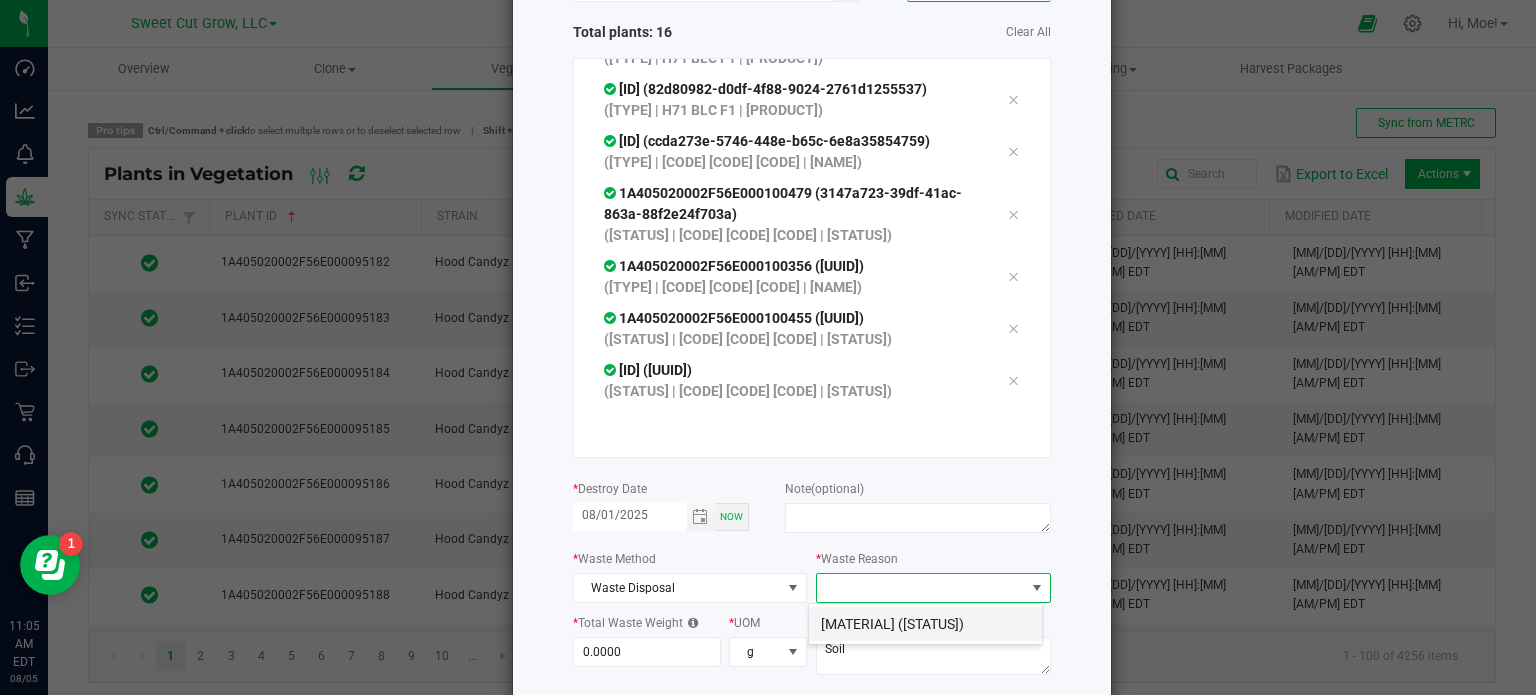click on "[MATERIAL] ([STATUS])" at bounding box center [925, 624] 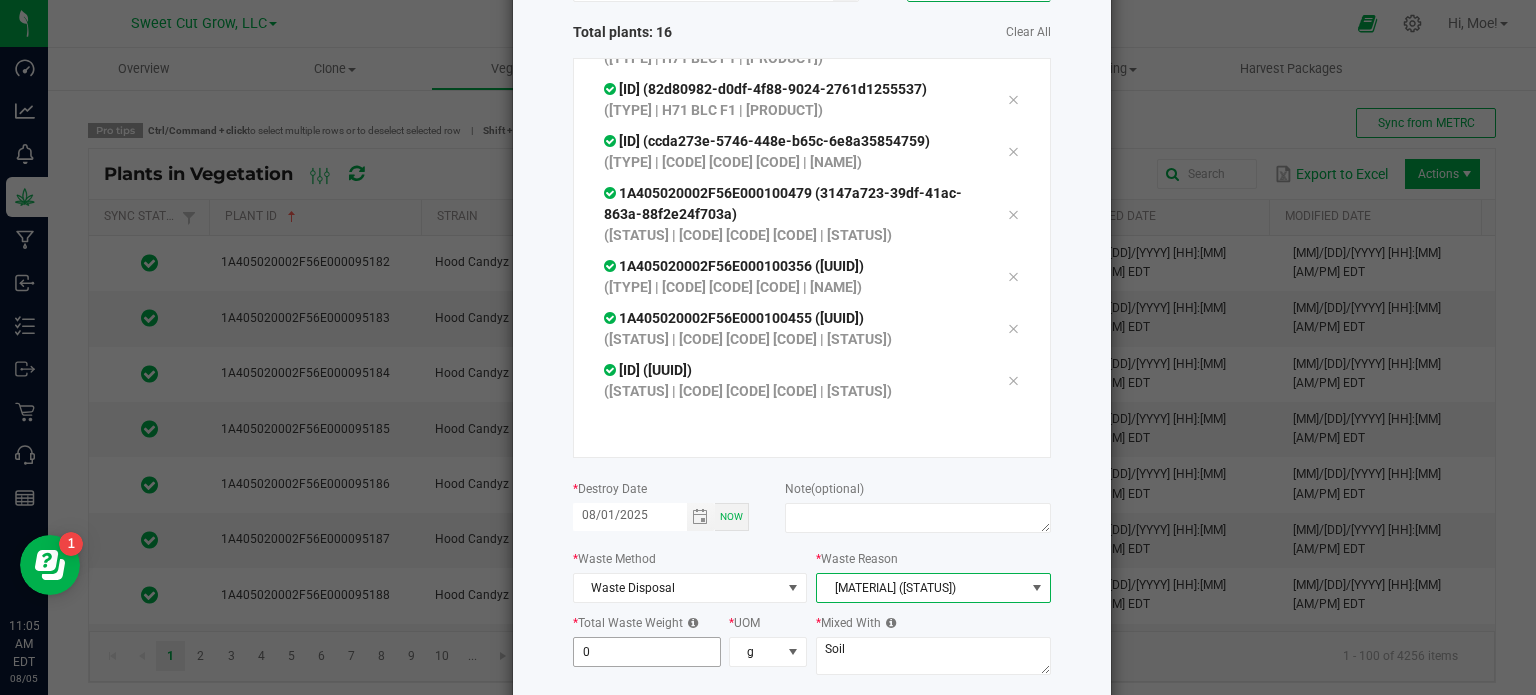 click on "0" at bounding box center [647, 652] 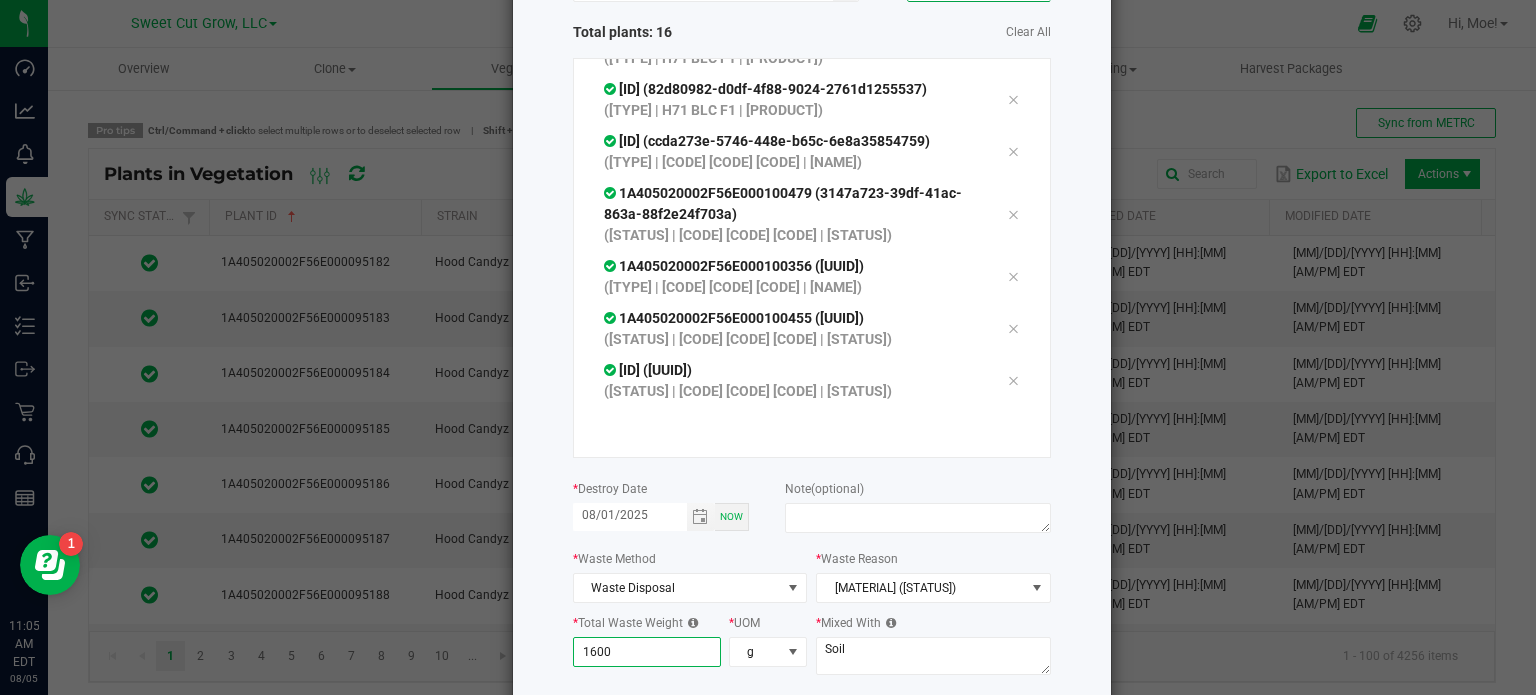 type on "1,600.0000" 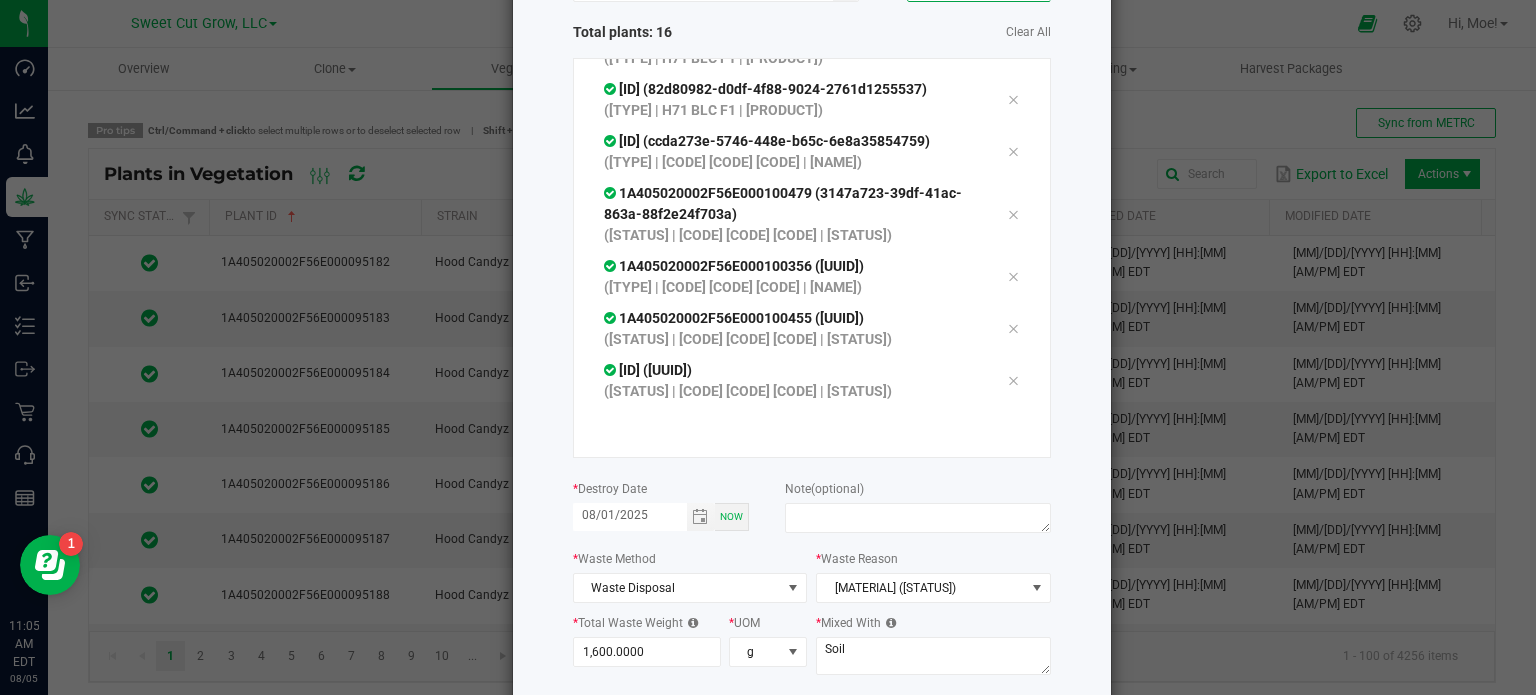 click on "Destroy Plants
or
Scan plants   Total plants: 16   Clear All
1A405020002F56E000099877 (5f327381-10bc-4646-8526-4e212fb842a9)  ([TYPE] | H71 HCZ F1 | [PRODUCT])
1A405020002F56E000100748 (fbeb5799-f7e6-4440-86a0-a271b5d7e996)  ([TYPE] | H71 BLC F1 | [PRODUCT])
1A405020002F56E000100747 (c225e215-5622-475b-b401-066b70ca50a5)  ([TYPE] | H71 BLC F1 | [PRODUCT])
1A405020002F56E000100735 (6b4fa4d7-61ca-49ed-8dbb-53b0feec12b6)  ([TYPE] | H71 BLC F1 | [PRODUCT])
1A405020002F56E000100745 (40853365-d4c6-4fba-81a8-dd6de276ec2b)  ([TYPE] | H71 BLC F1 | [PRODUCT])
1A405020002F56E000100751 (31dfd733-8b10-4698-808b-40e2f689a54e)
*" 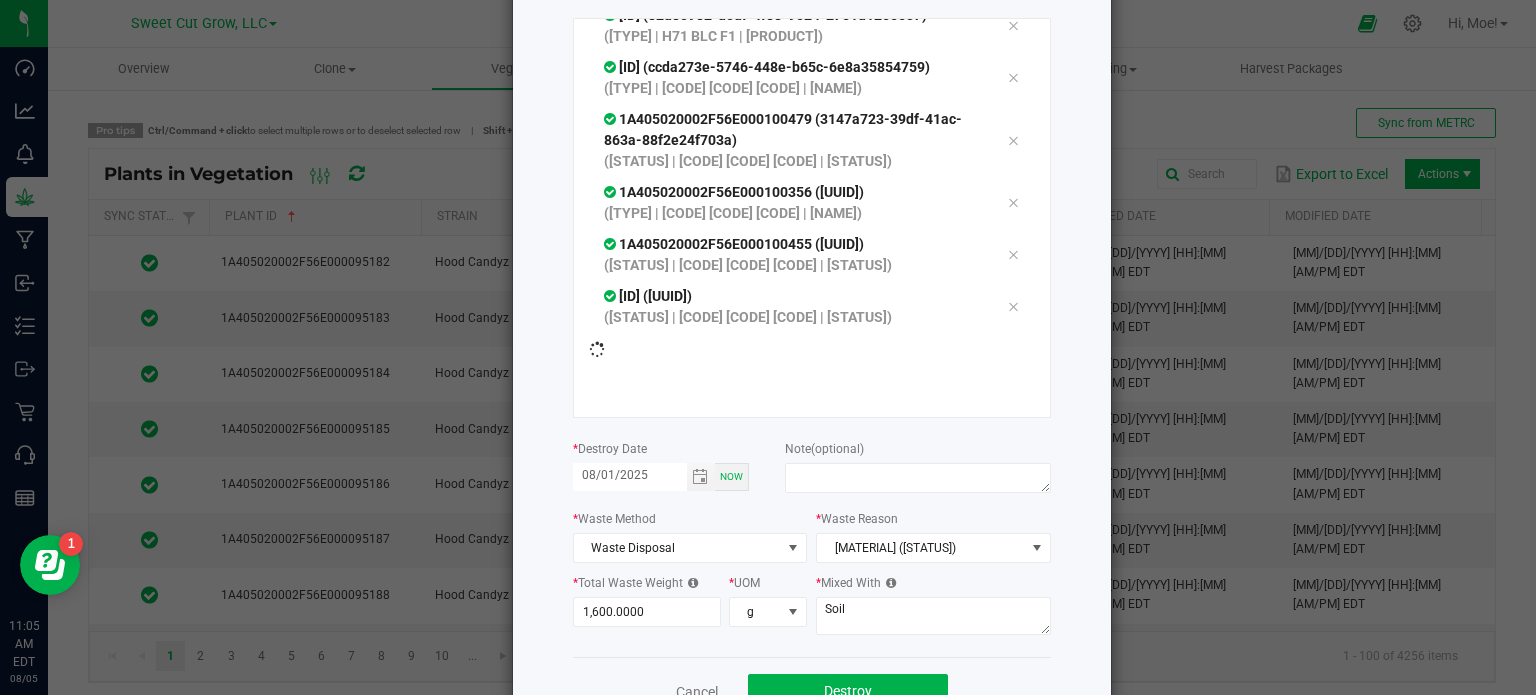scroll, scrollTop: 240, scrollLeft: 0, axis: vertical 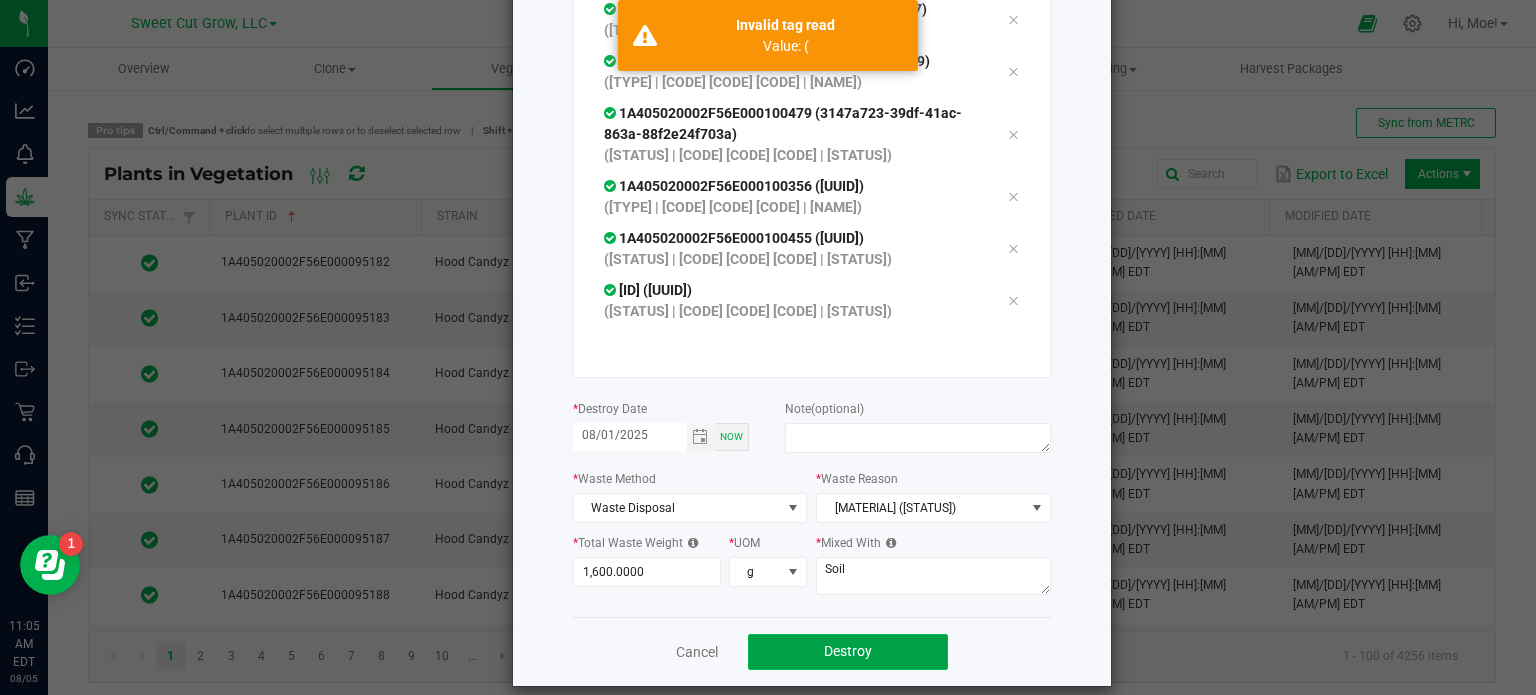 click on "Destroy" 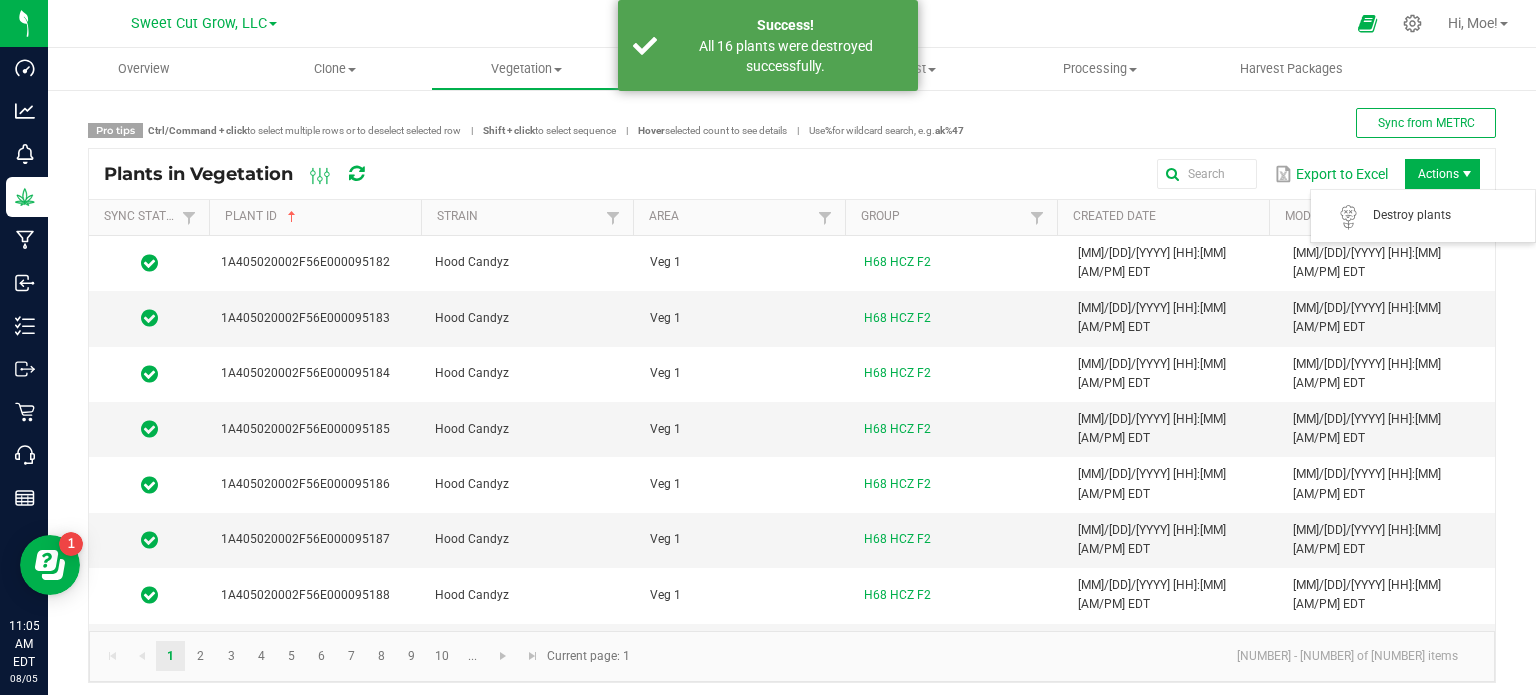 click on "Actions" at bounding box center (1442, 174) 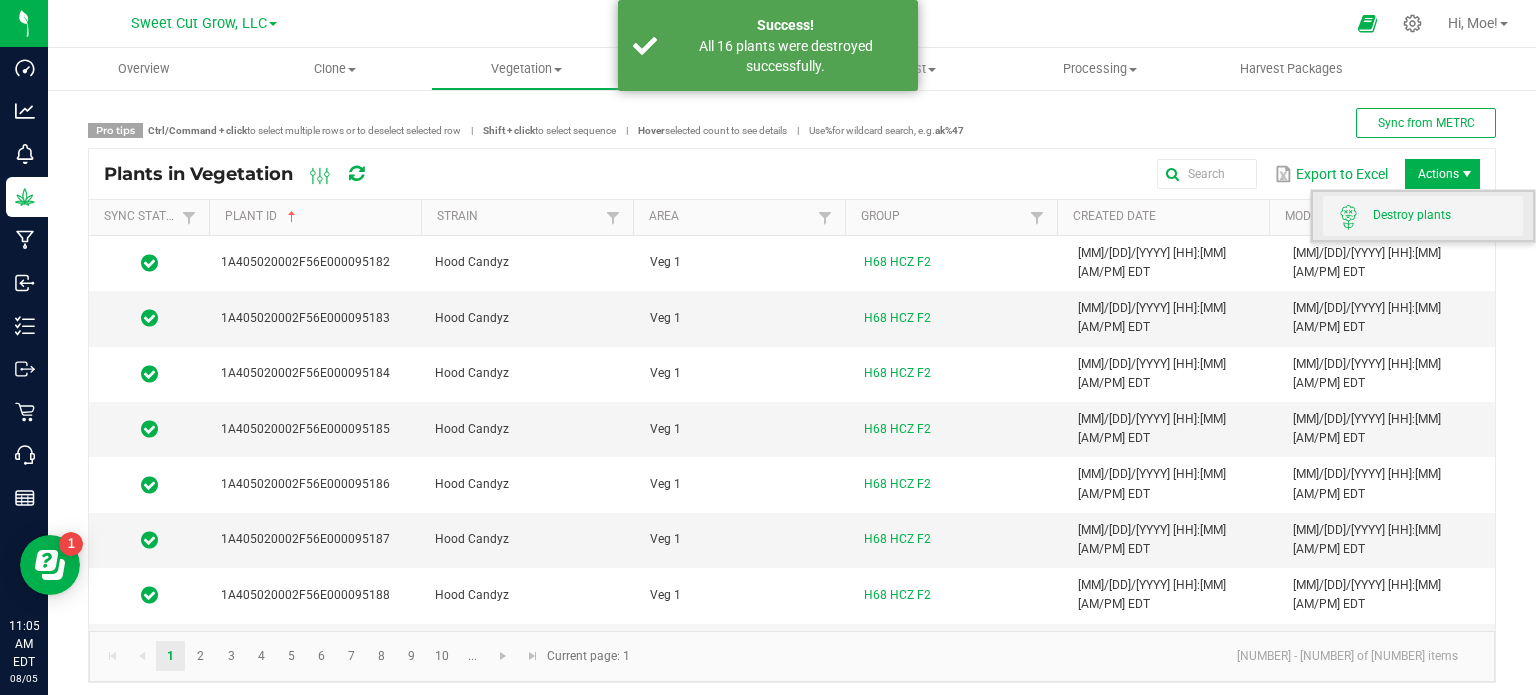 click on "Destroy plants" at bounding box center (1448, 215) 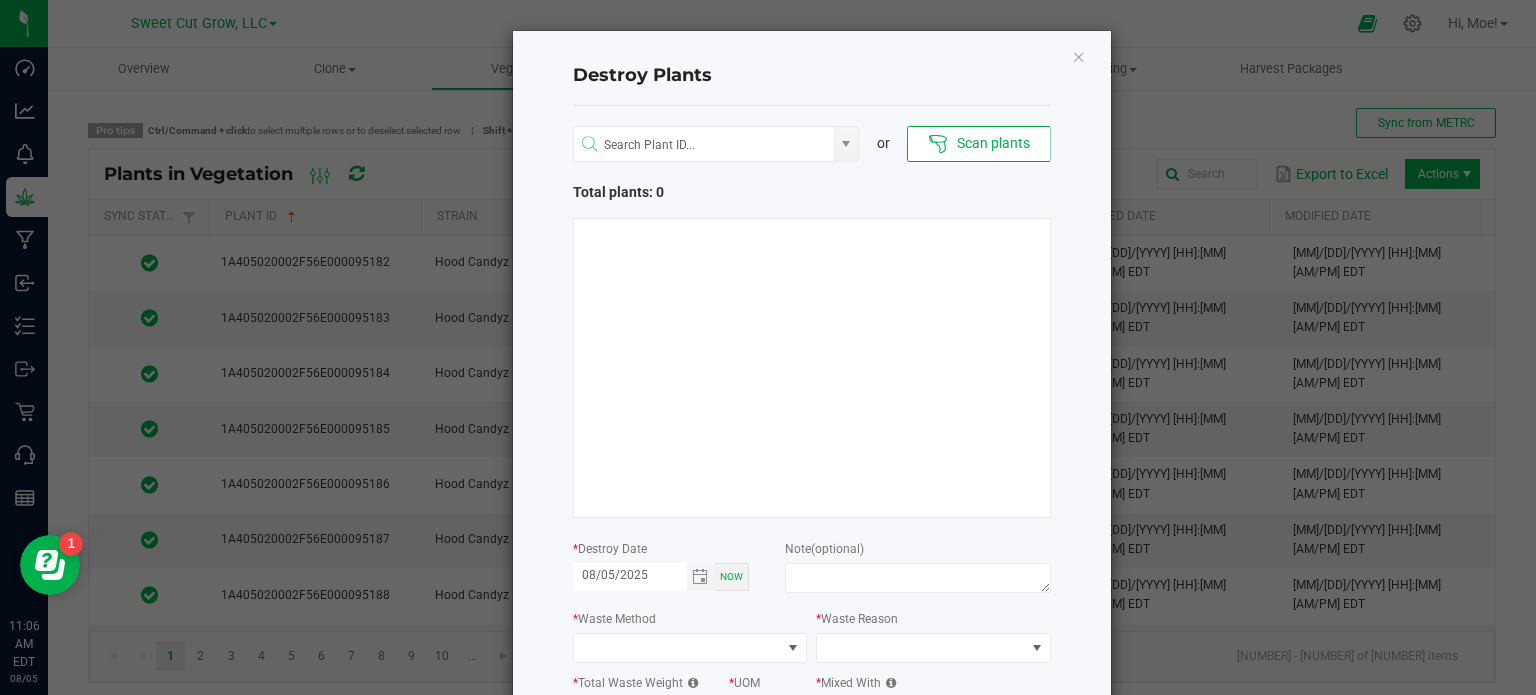 type 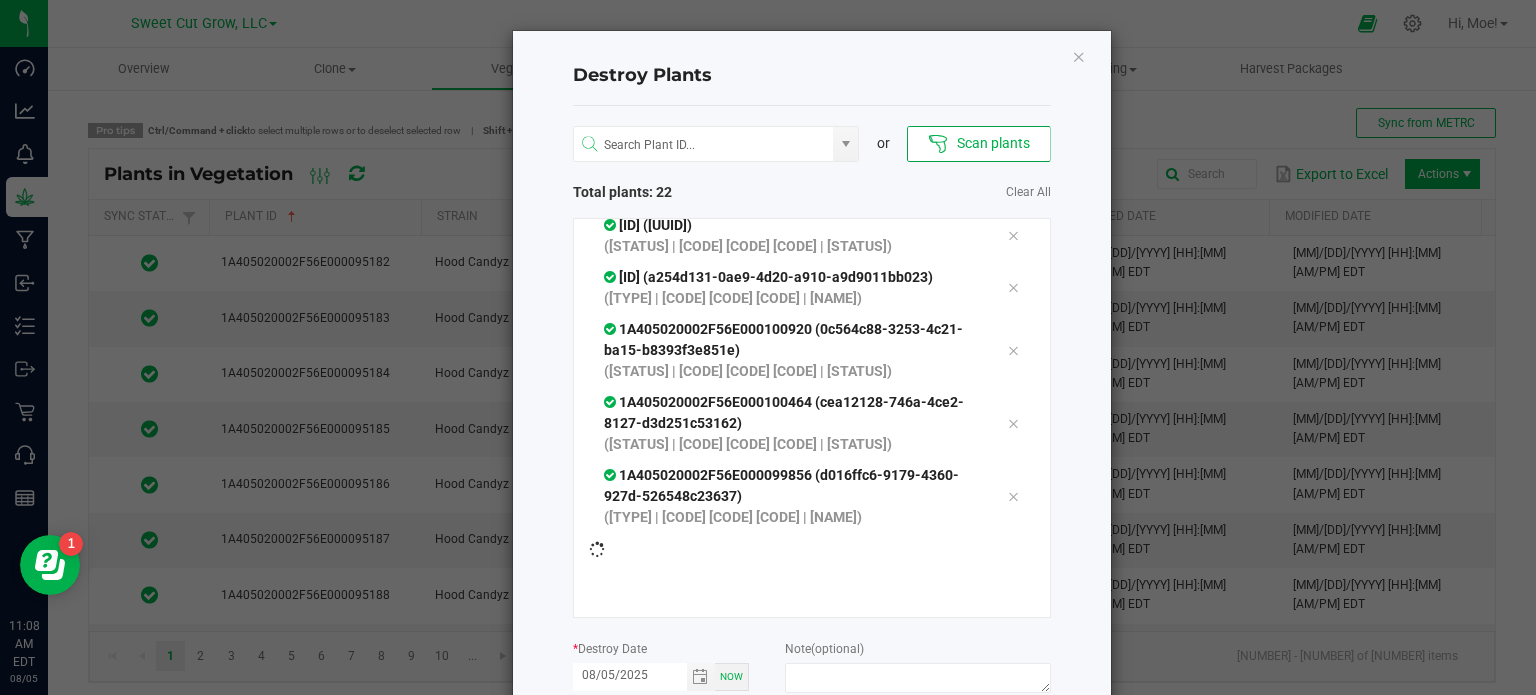 scroll, scrollTop: 1184, scrollLeft: 0, axis: vertical 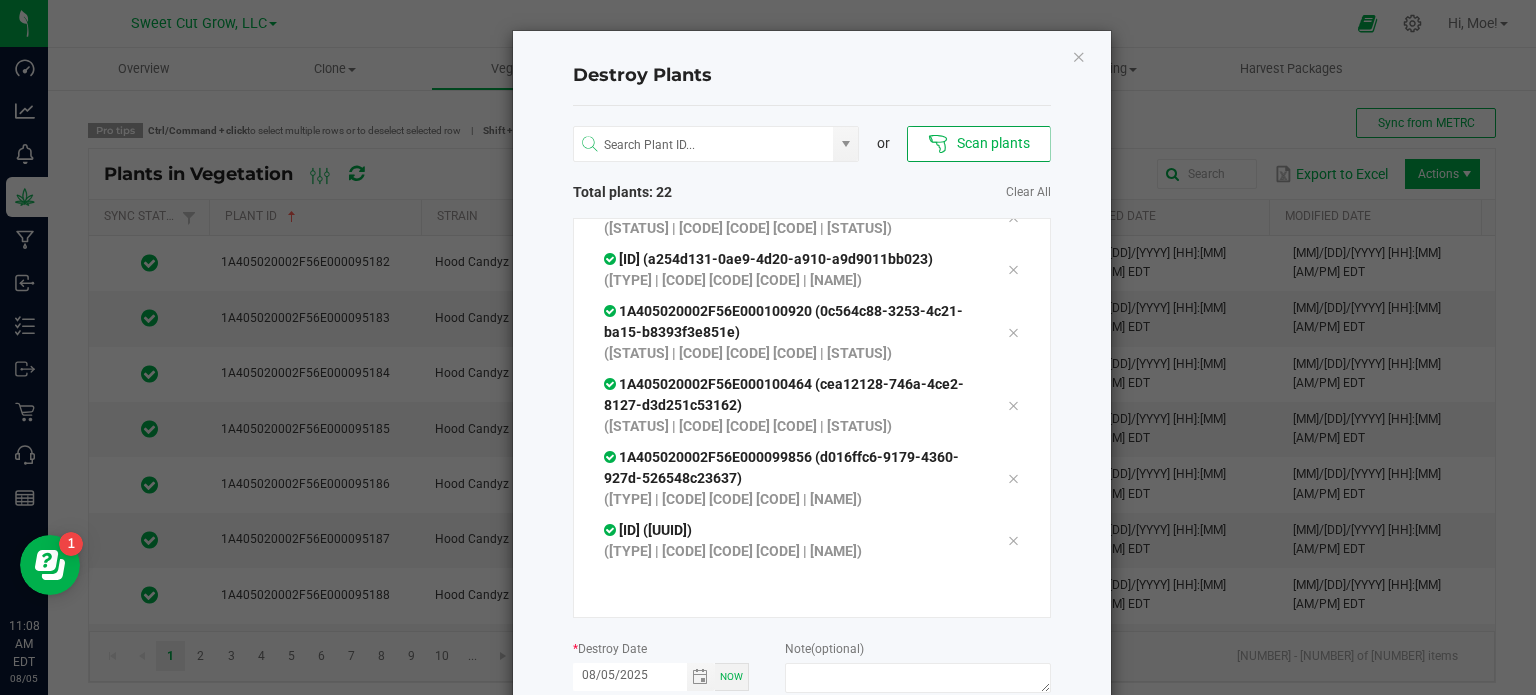 click on "Destroy Plants
or
Scan plants   Total plants: 22   Clear All
[ID] (01058830-aeab-487f-b465-a235a93b8cd7)  (Vegetative | H71 CBZ F1 | Crunch Berries)
[ID] (f507c7cc-03a5-4b29-82f9-91a9ec8000c3)  (Vegetative | H71 BLC F1 | Blockberry)
[ID] (a7d5744d-127e-4bf4-8841-ee59ec22f66d)  (Vegetative | H71 CBZ F1 | Crunch Berries)
[ID] (4400cabc-e5e6-4933-9099-d3ee635fc4e6)  (Vegetative | H71 HCZ F1 | Hood Candyz)
[ID] (343ae5ab-93c0-4fb9-9510-19f339091dbf)  (Vegetative | H71 CBZ F1 | Crunch Berries)
[ID] (1f468f93-7b90-4a88-867b-4aa776145efe) * [DATE]" 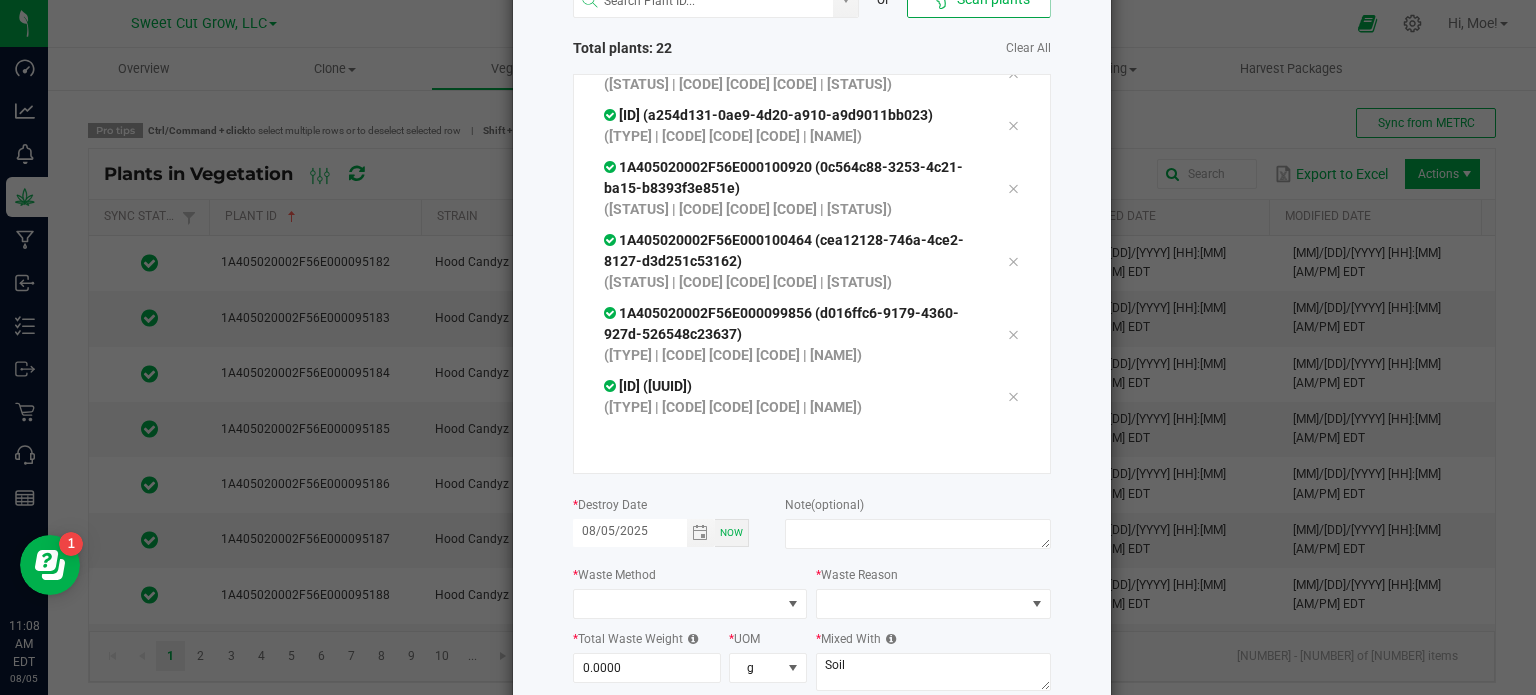 scroll, scrollTop: 160, scrollLeft: 0, axis: vertical 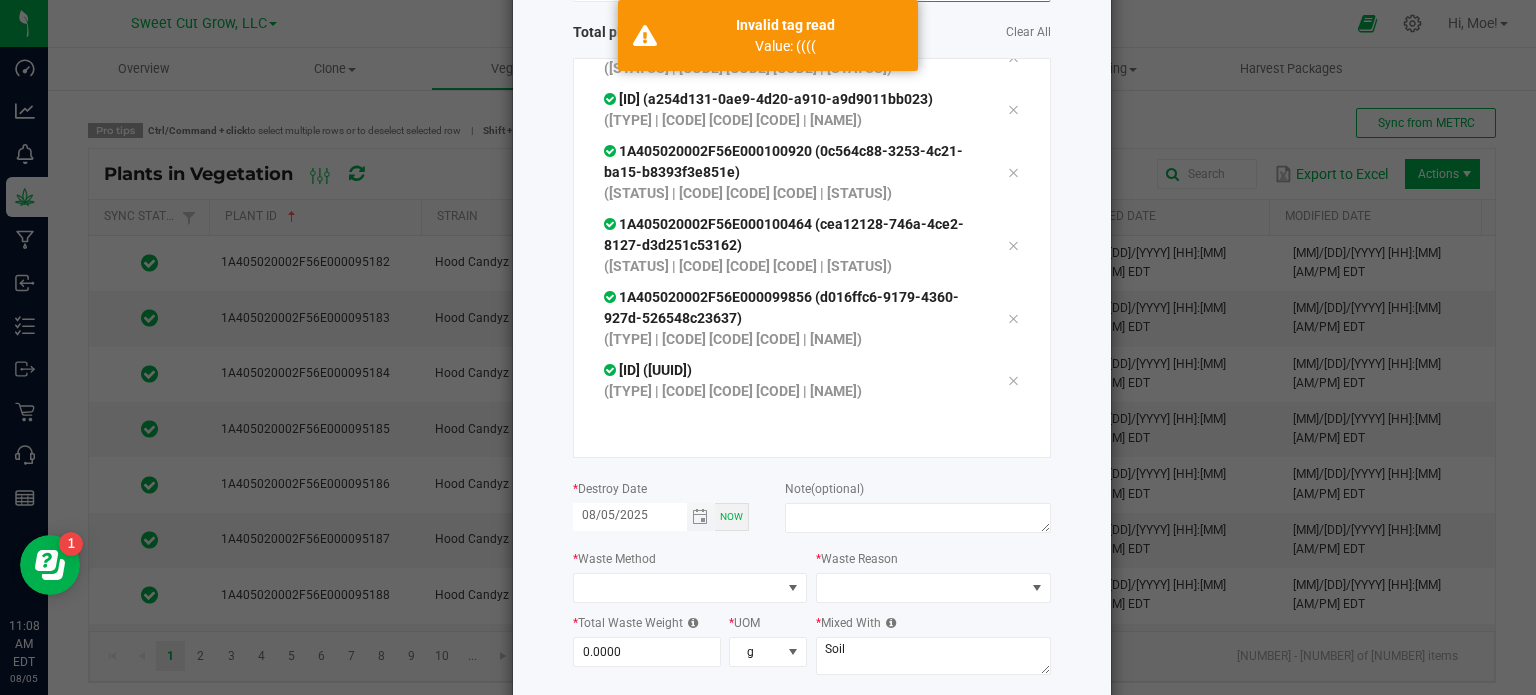 click on "08/05/2025" at bounding box center [630, 515] 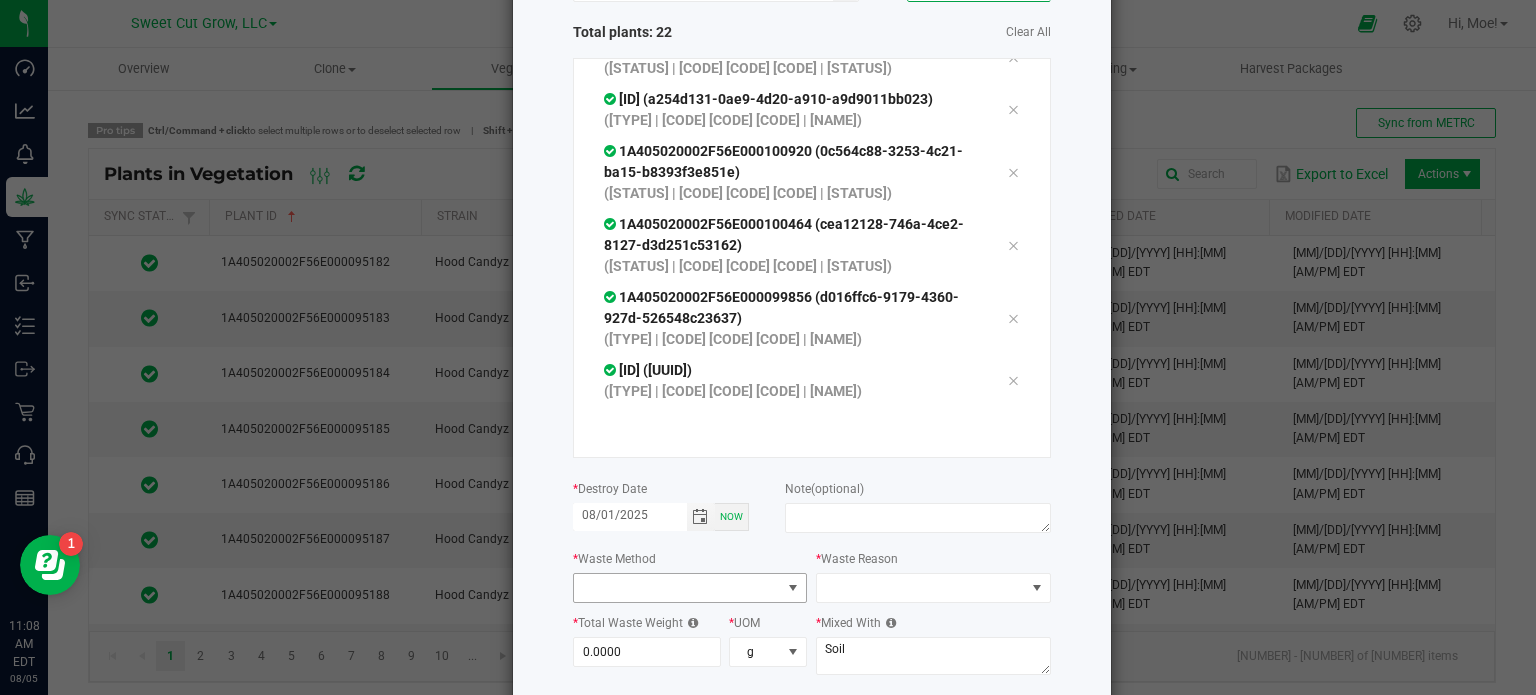 type on "08/01/2025" 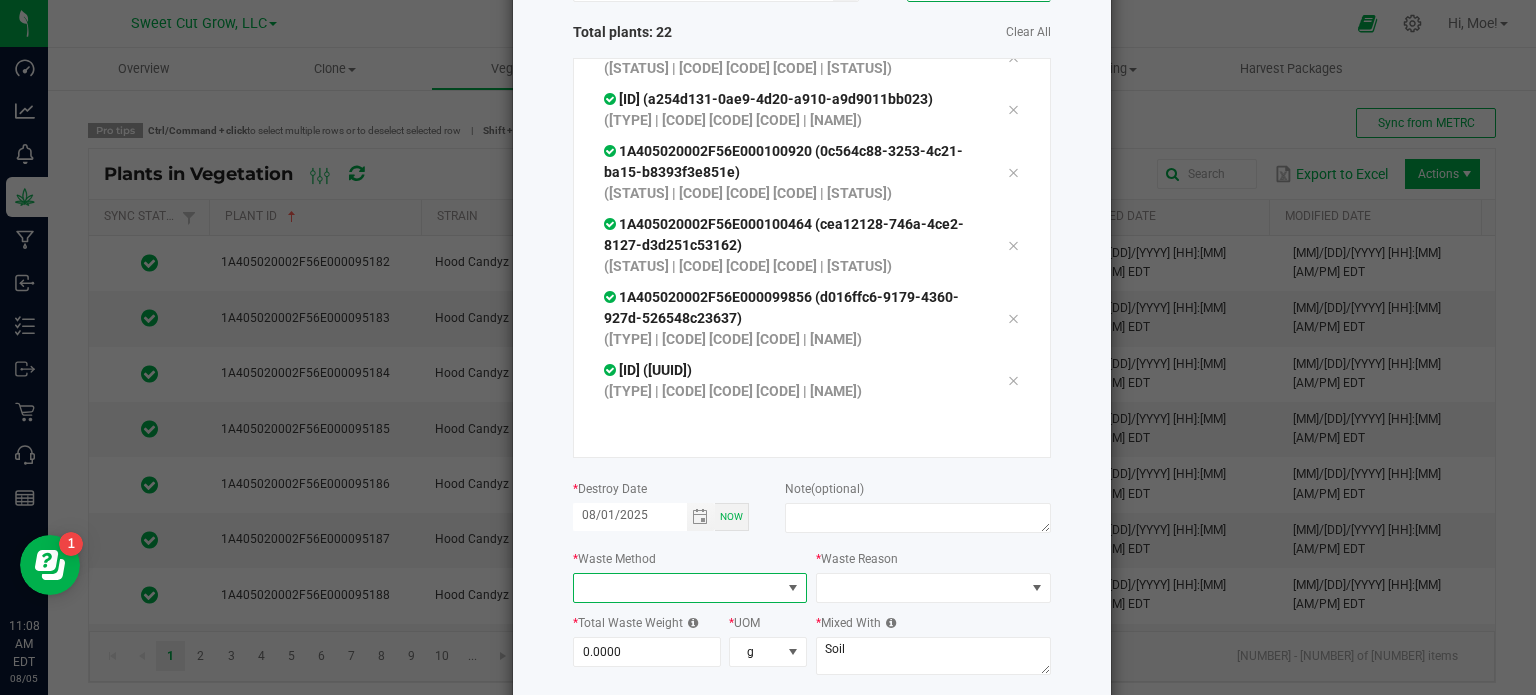 click at bounding box center (793, 588) 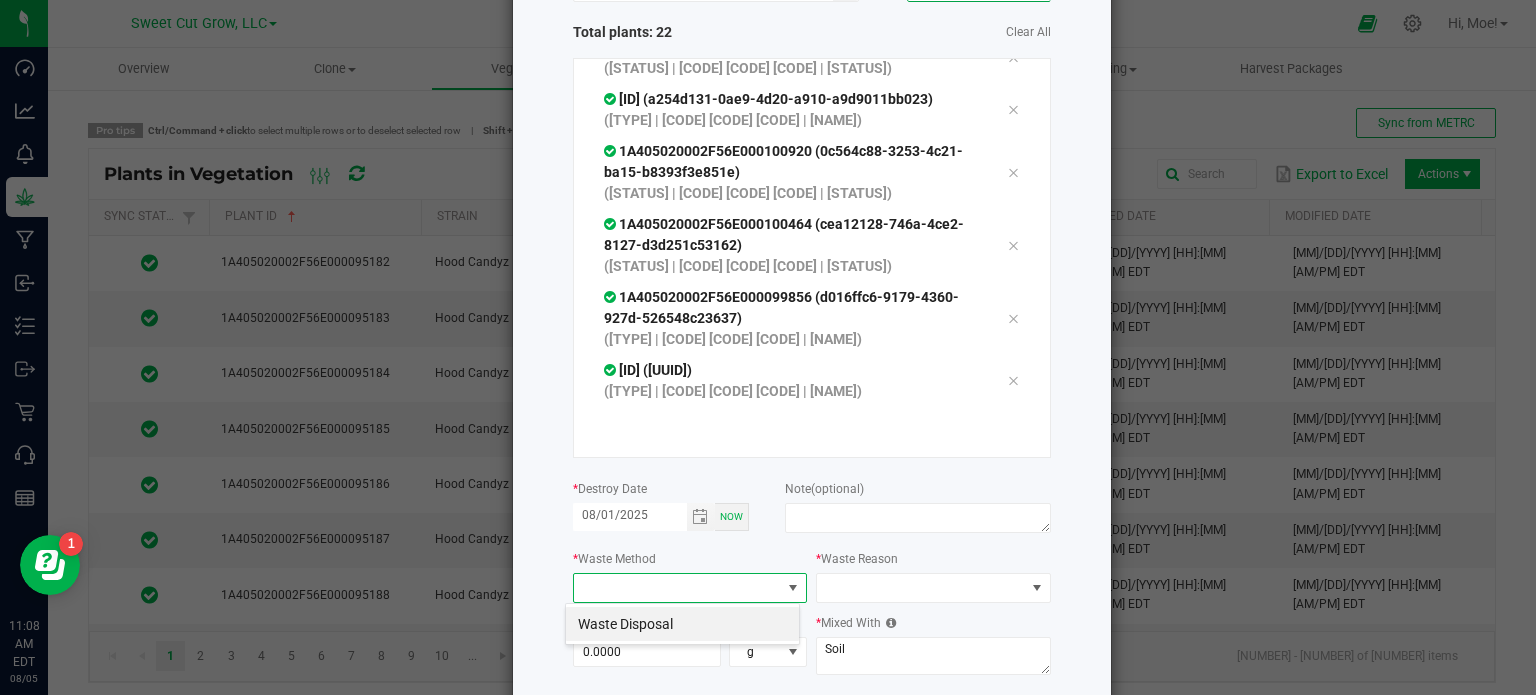 scroll, scrollTop: 99970, scrollLeft: 99765, axis: both 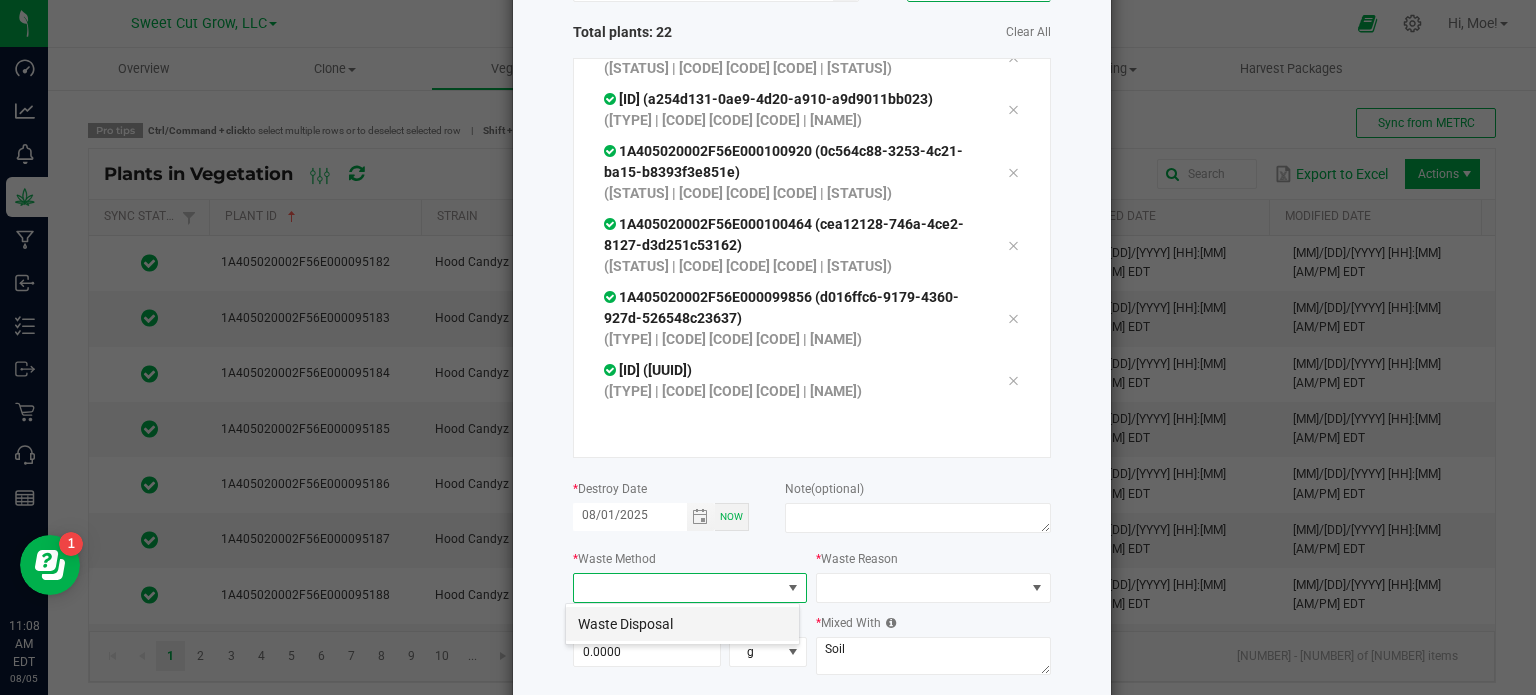 click on "Waste Disposal" at bounding box center [682, 624] 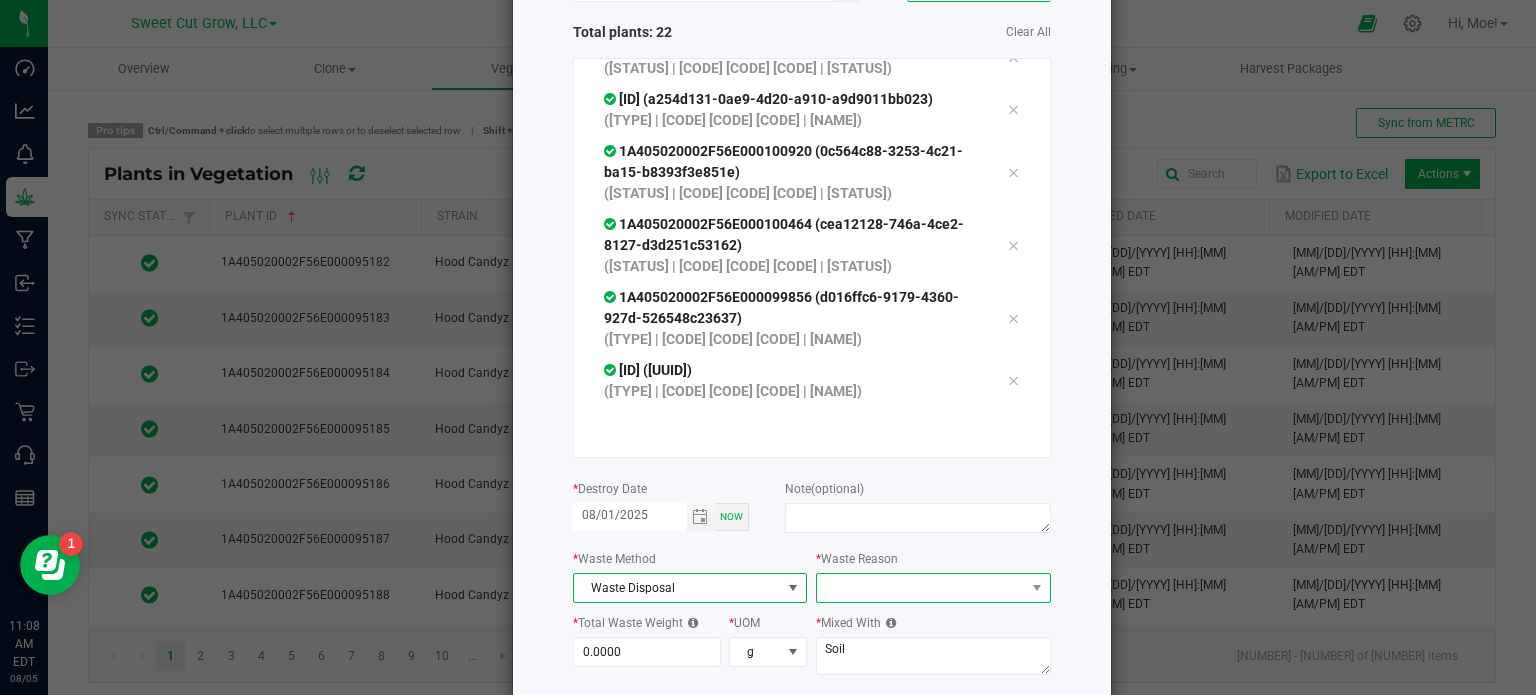 click at bounding box center [1036, 588] 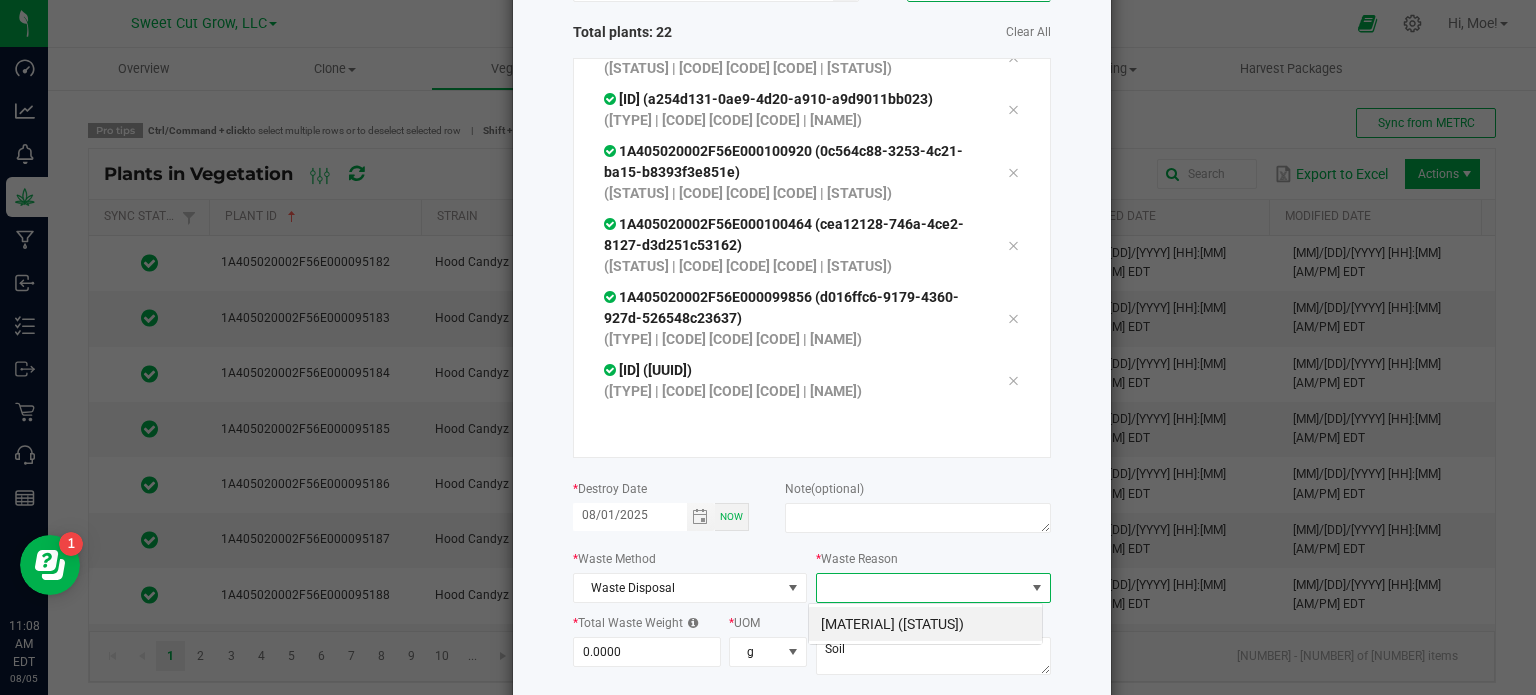 scroll, scrollTop: 99970, scrollLeft: 99765, axis: both 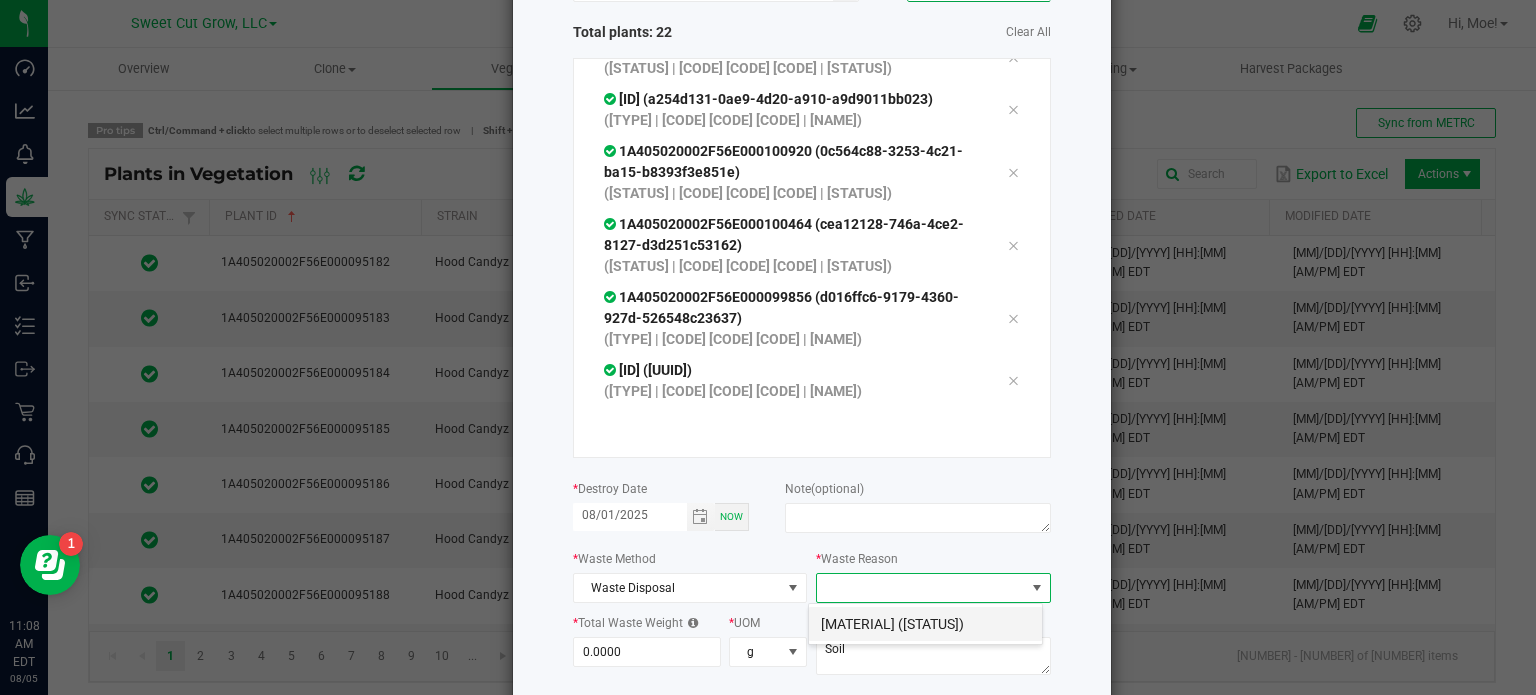 click on "[MATERIAL] ([STATUS])" at bounding box center [925, 624] 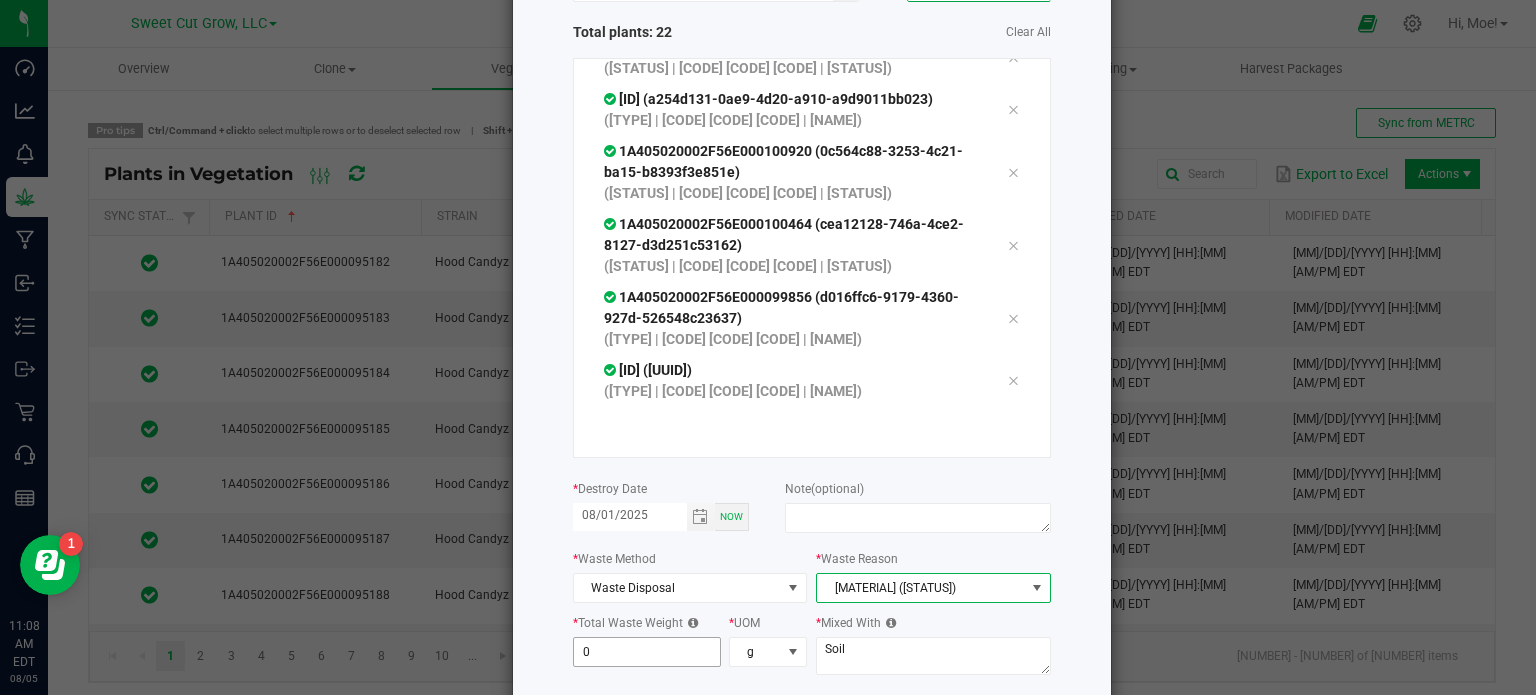click on "0" at bounding box center [647, 652] 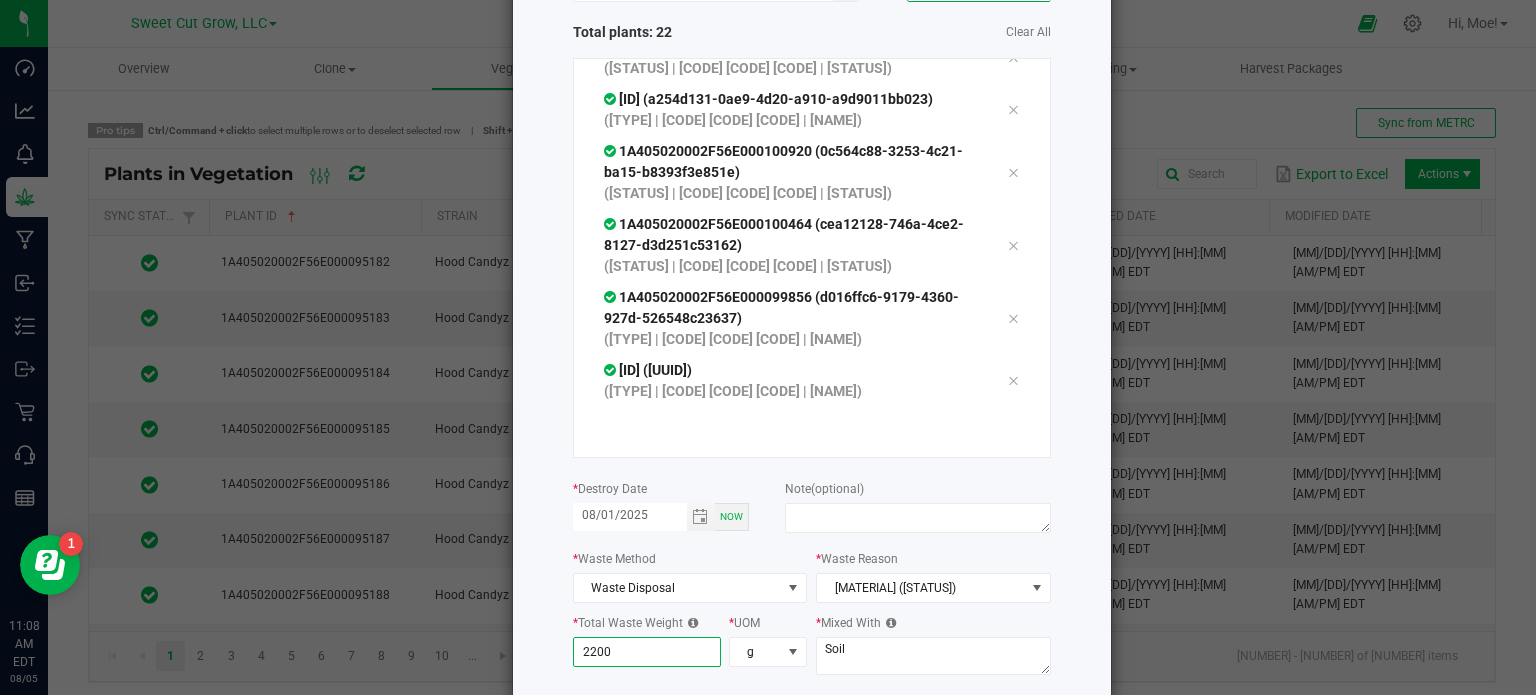 type on "2,200.0000" 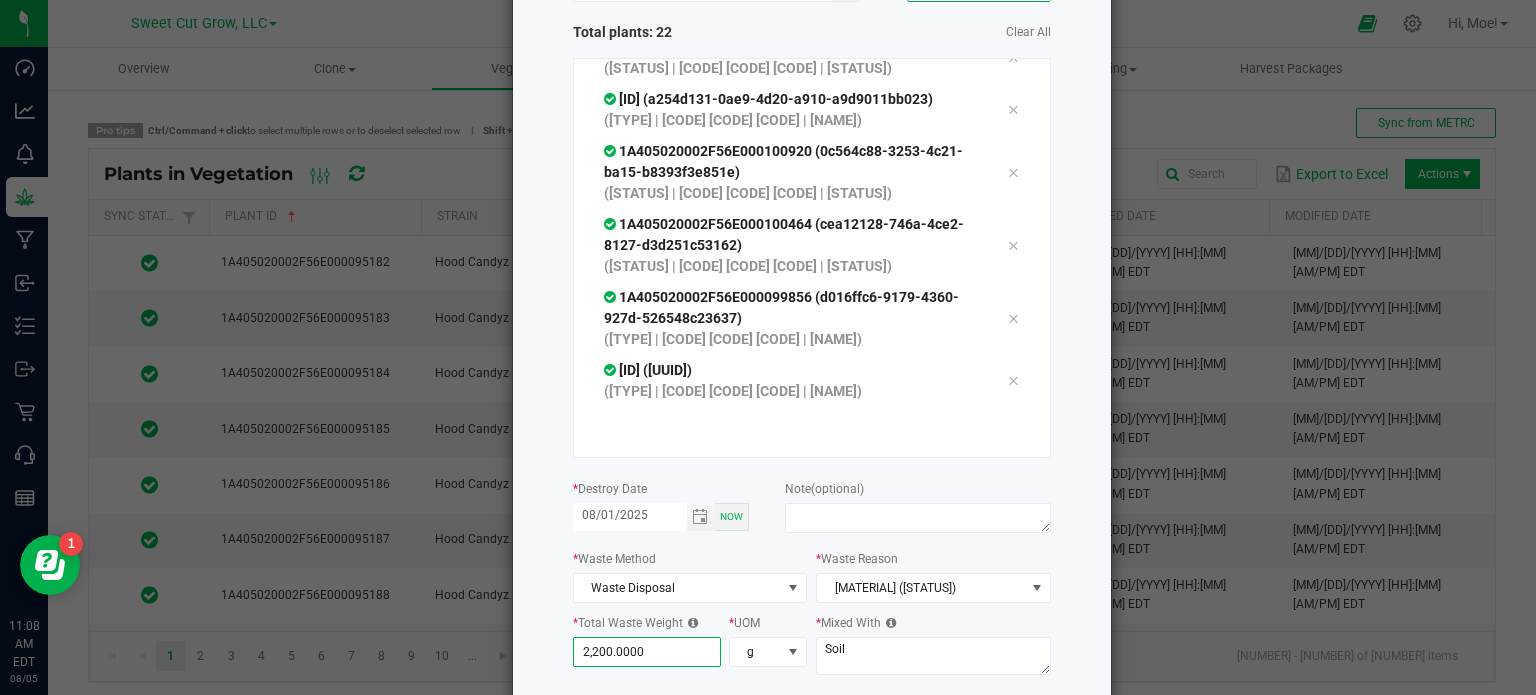 click on "Destroy Plants
or
Scan plants   Total plants: 22   Clear All
[ID] (01058830-aeab-487f-b465-a235a93b8cd7)  (Vegetative | H71 CBZ F1 | Crunch Berries)
[ID] (f507c7cc-03a5-4b29-82f9-91a9ec8000c3)  (Vegetative | H71 BLC F1 | Blockberry)
[ID] (a7d5744d-127e-4bf4-8841-ee59ec22f66d)  (Vegetative | H71 CBZ F1 | Crunch Berries)
[ID] (4400cabc-e5e6-4933-9099-d3ee635fc4e6)  (Vegetative | H71 HCZ F1 | Hood Candyz)
[ID] (343ae5ab-93c0-4fb9-9510-19f339091dbf)  (Vegetative | H71 CBZ F1 | Crunch Berries)
[ID] (1f468f93-7b90-4a88-867b-4aa776145efe) * [DATE]" 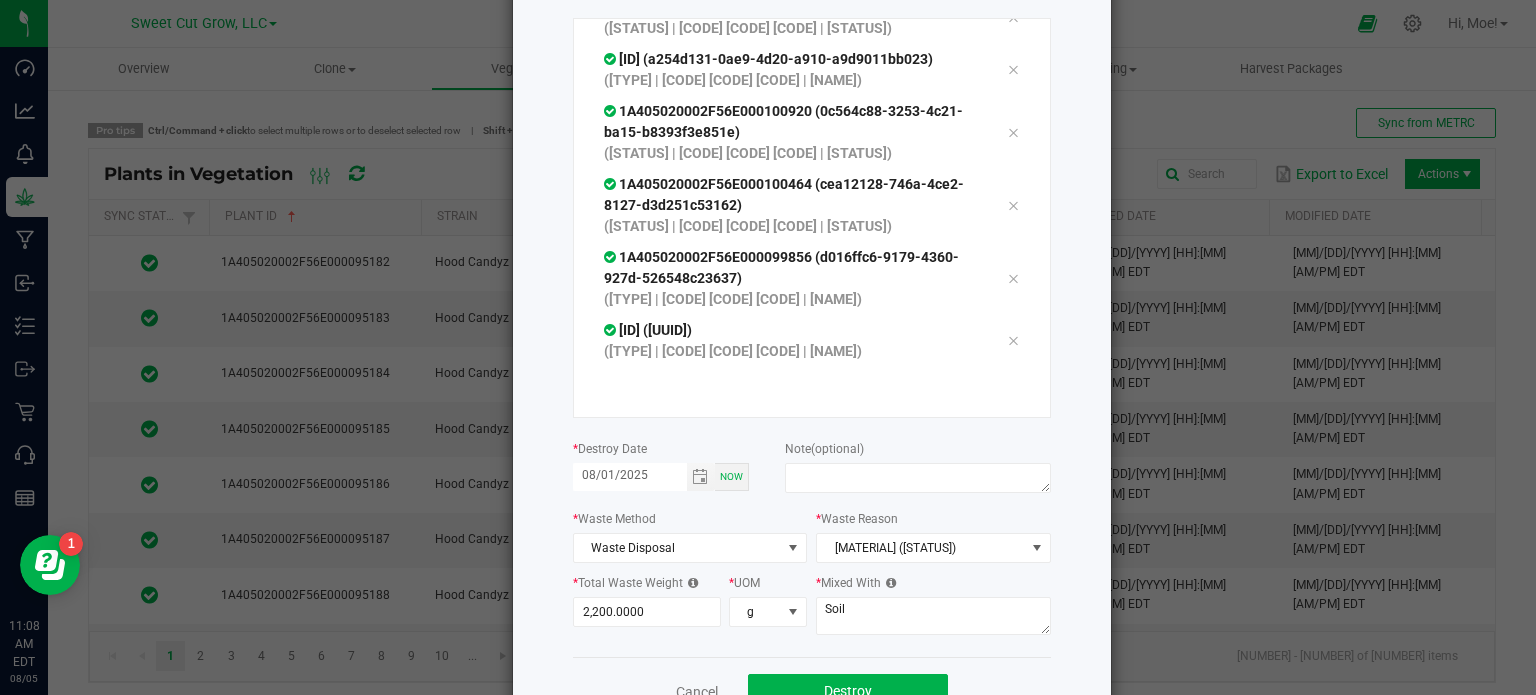 scroll, scrollTop: 240, scrollLeft: 0, axis: vertical 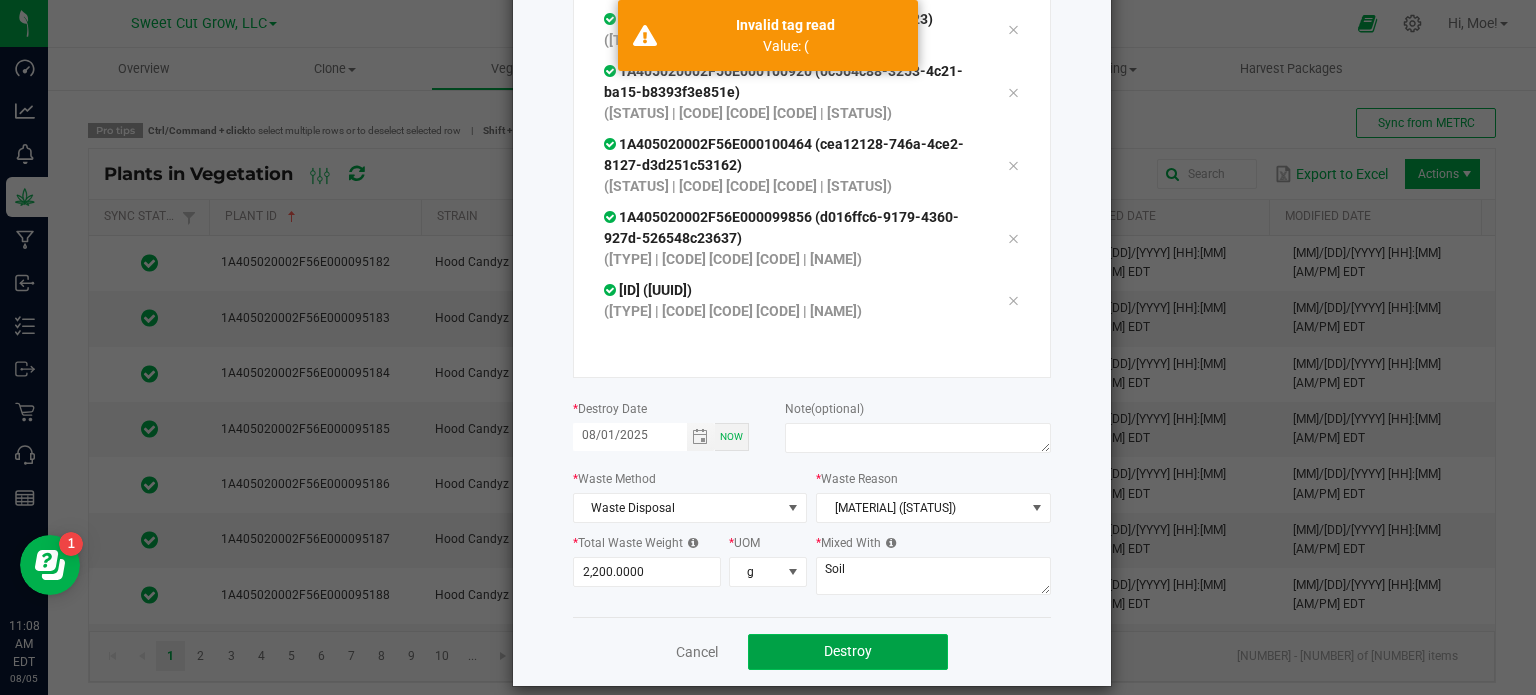 click on "Destroy" 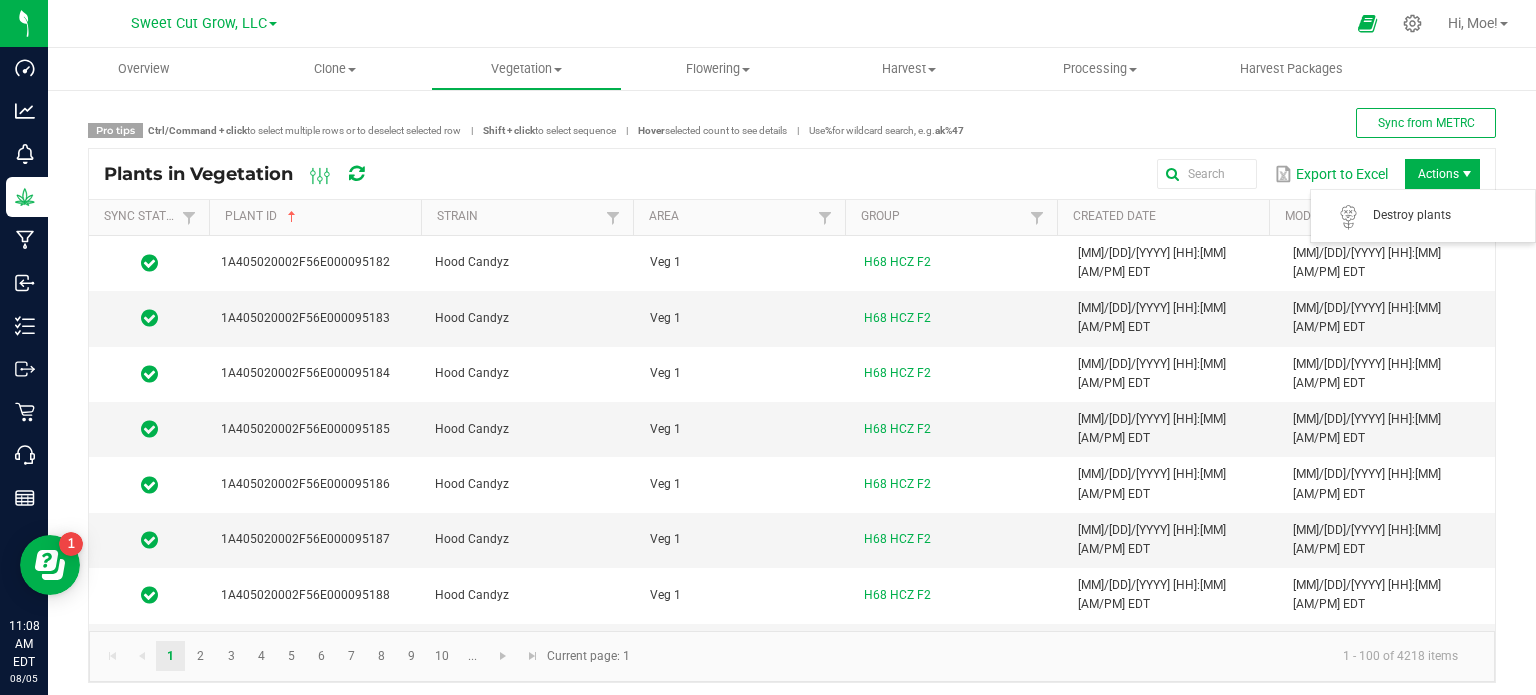 click on "Actions" at bounding box center (1442, 174) 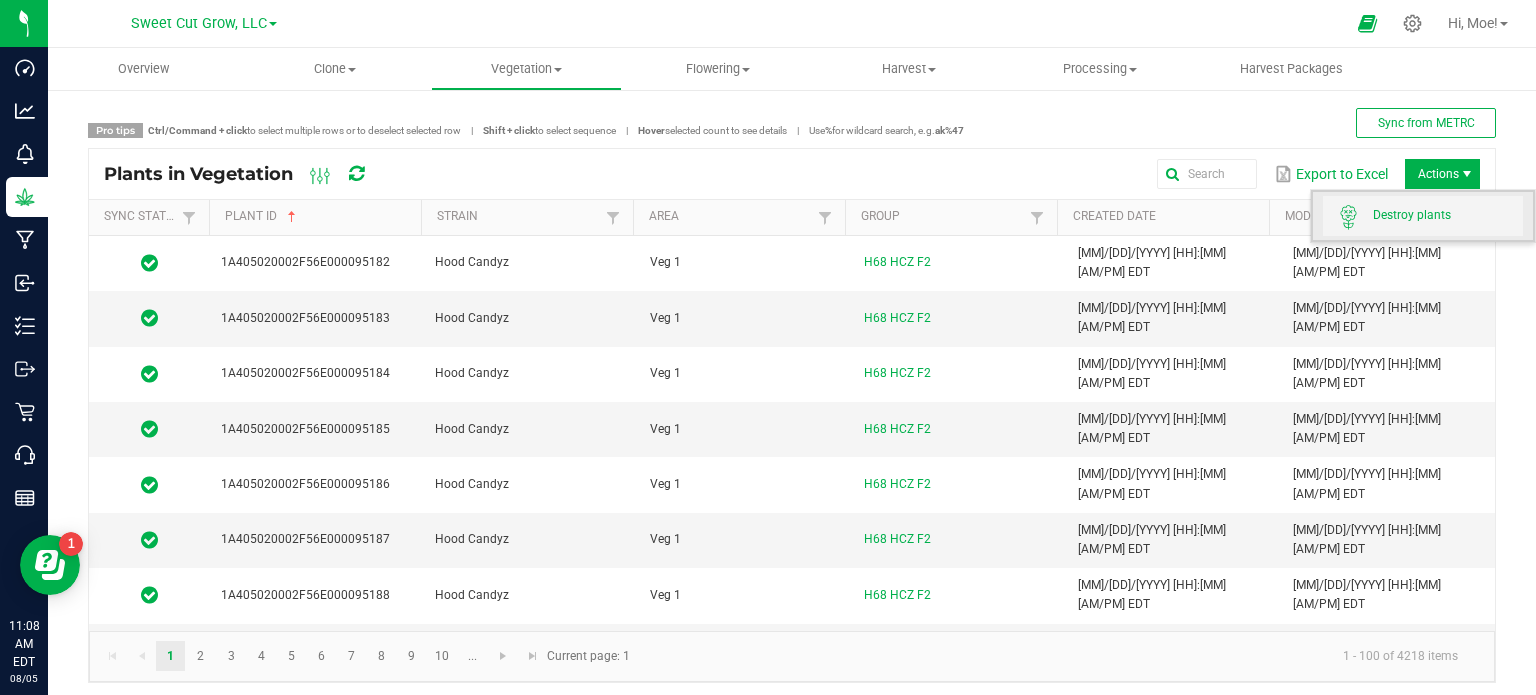 click on "Destroy plants" at bounding box center (1448, 215) 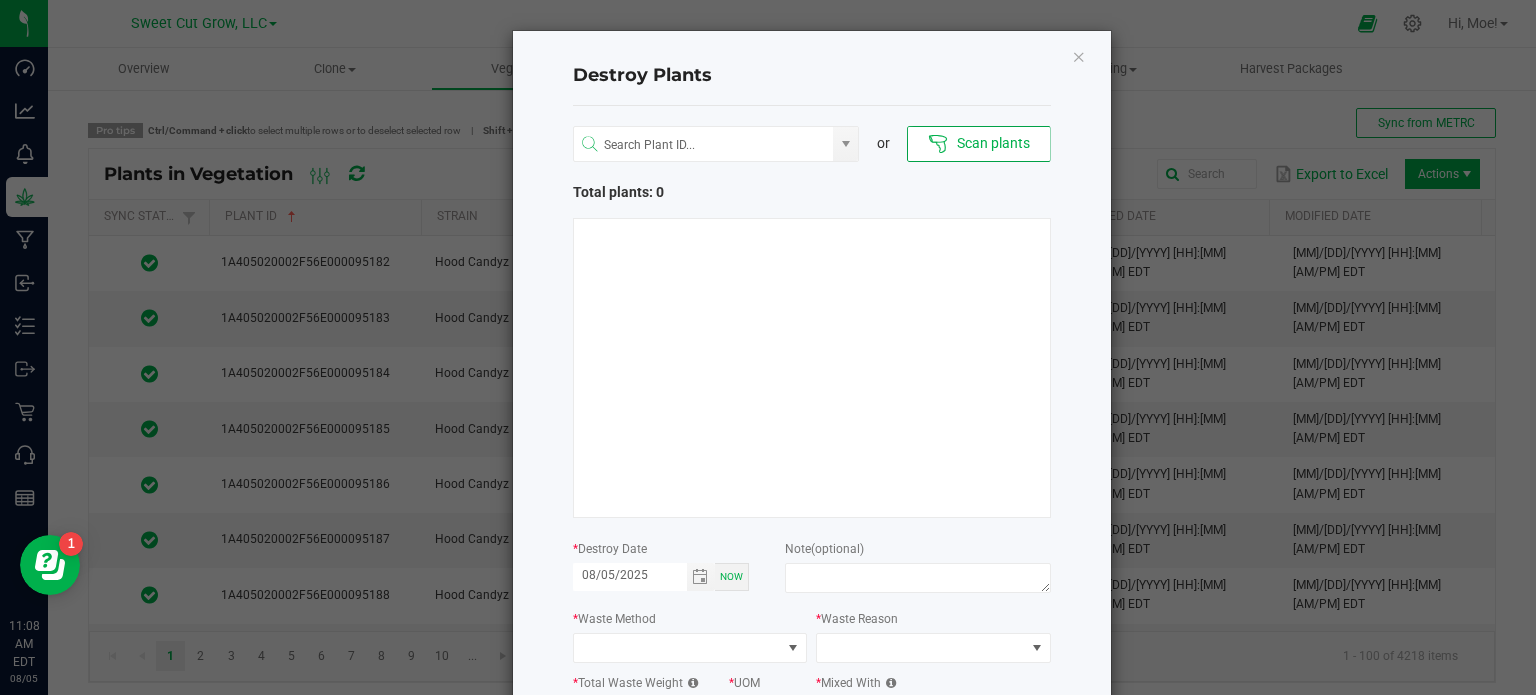 type 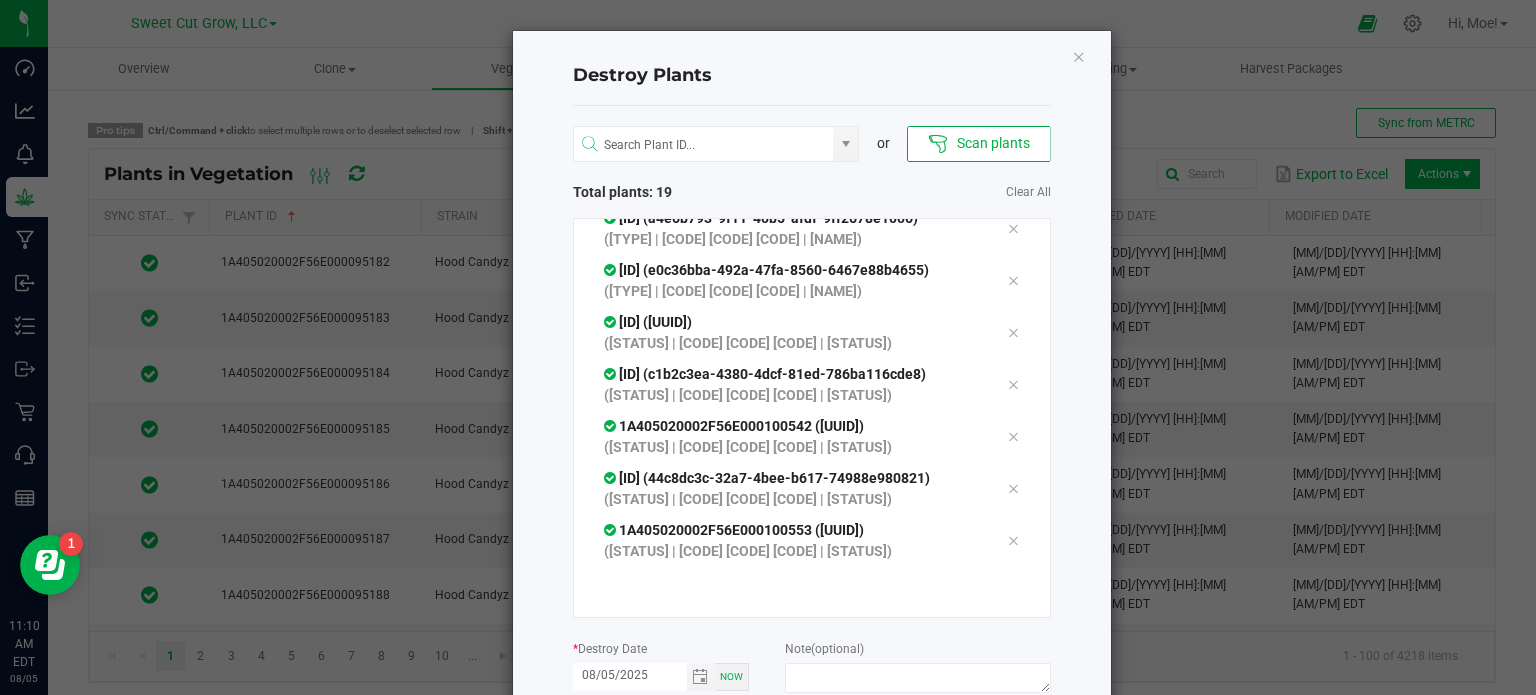 scroll, scrollTop: 1038, scrollLeft: 0, axis: vertical 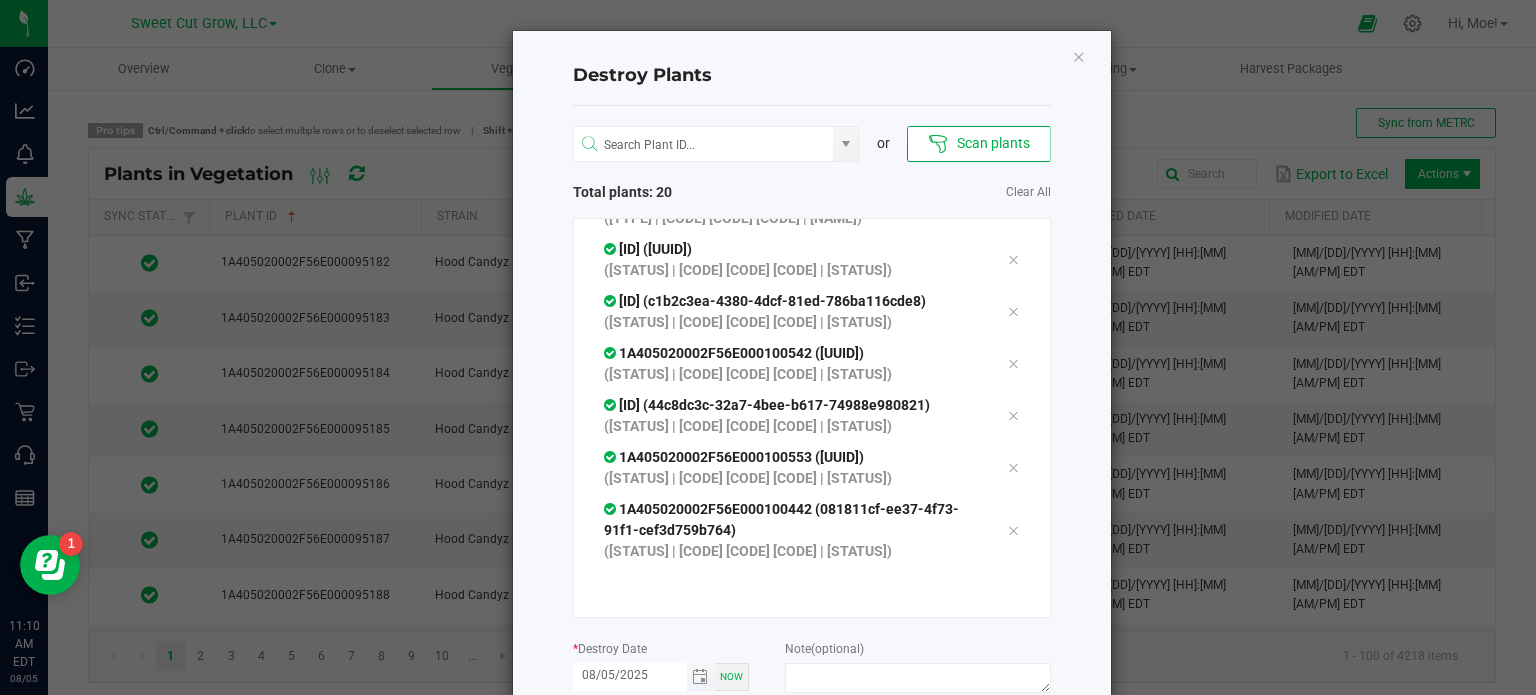 click on "08/05/2025" at bounding box center (630, 675) 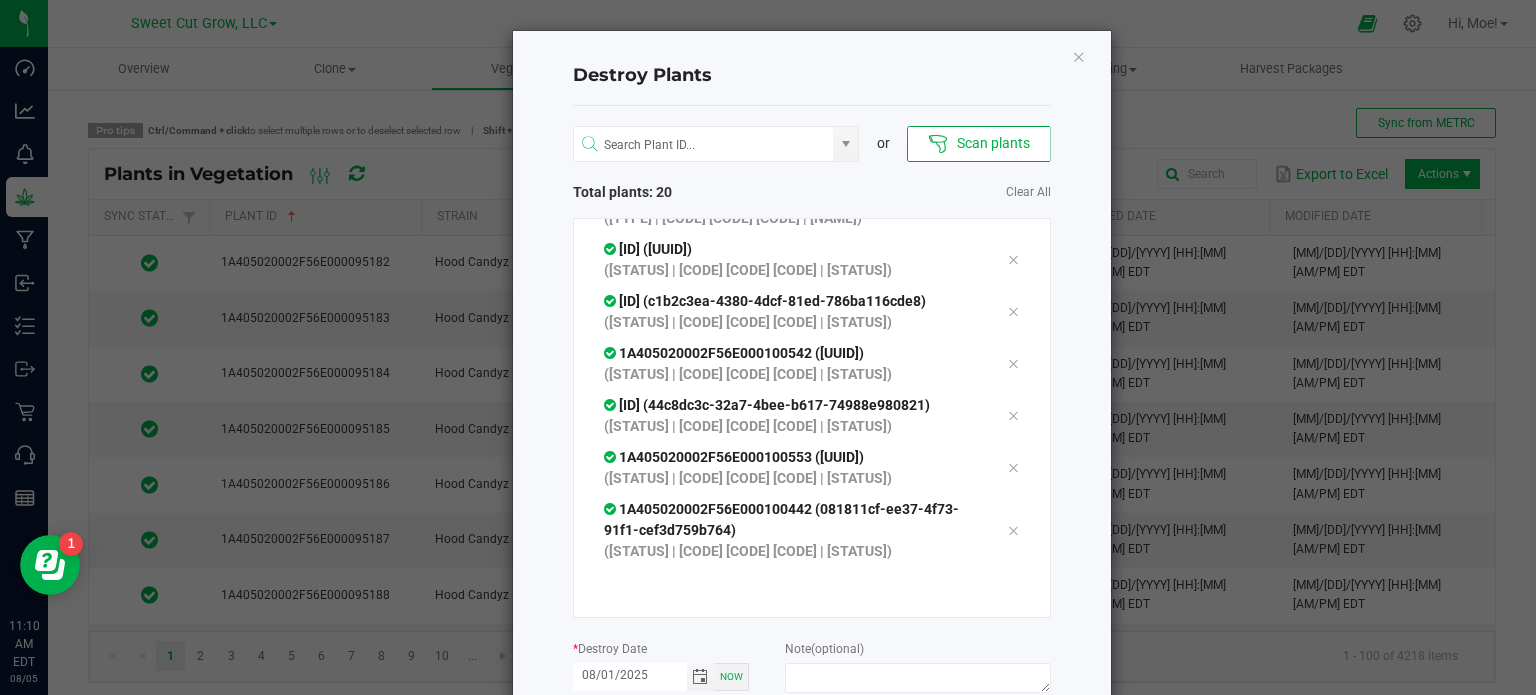 type on "08/01/2025" 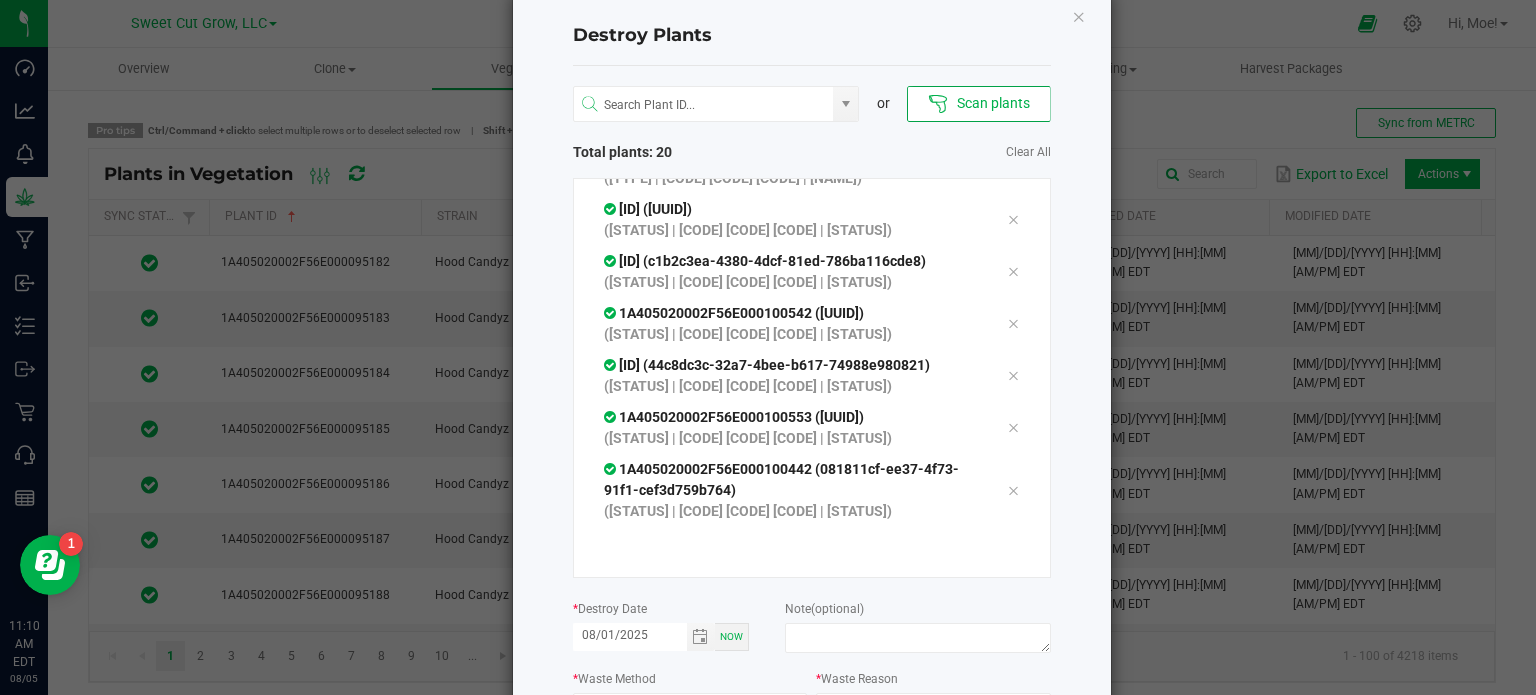 scroll, scrollTop: 80, scrollLeft: 0, axis: vertical 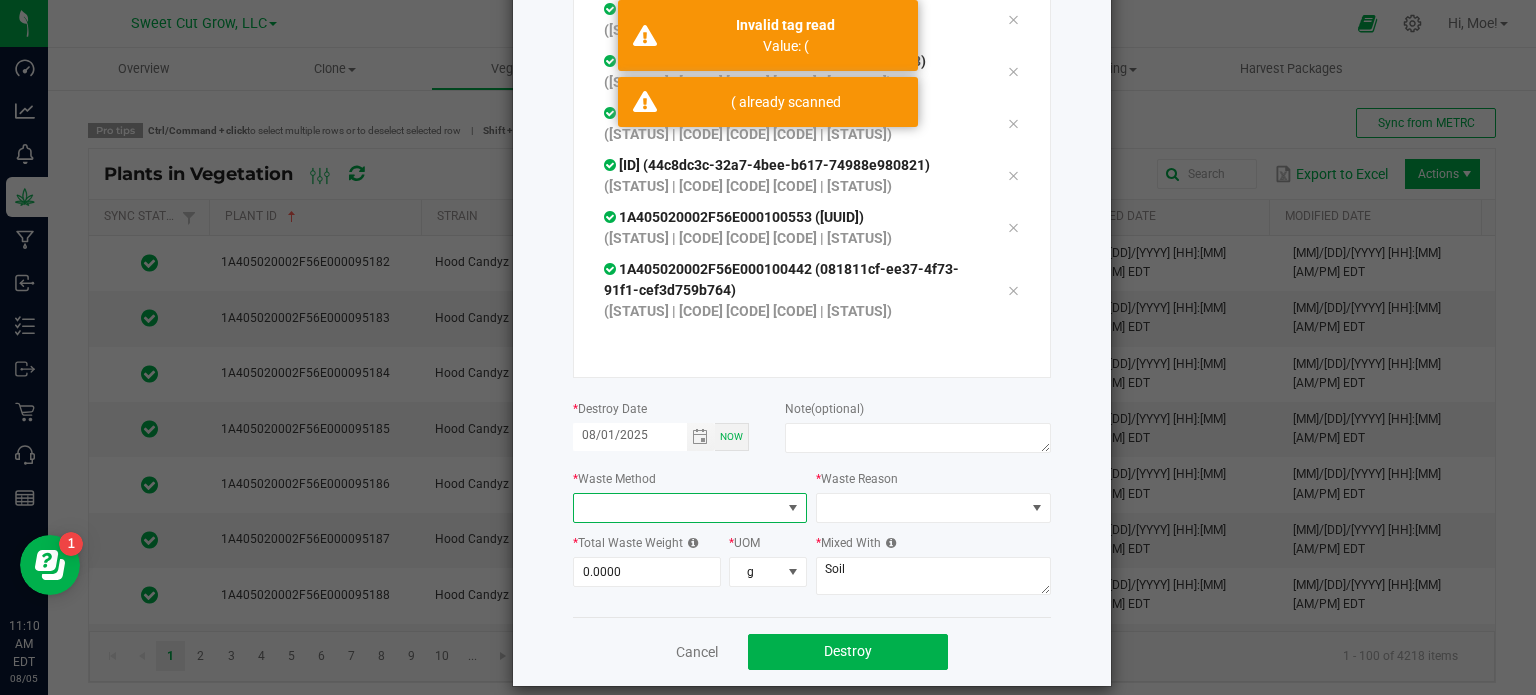 click at bounding box center (793, 508) 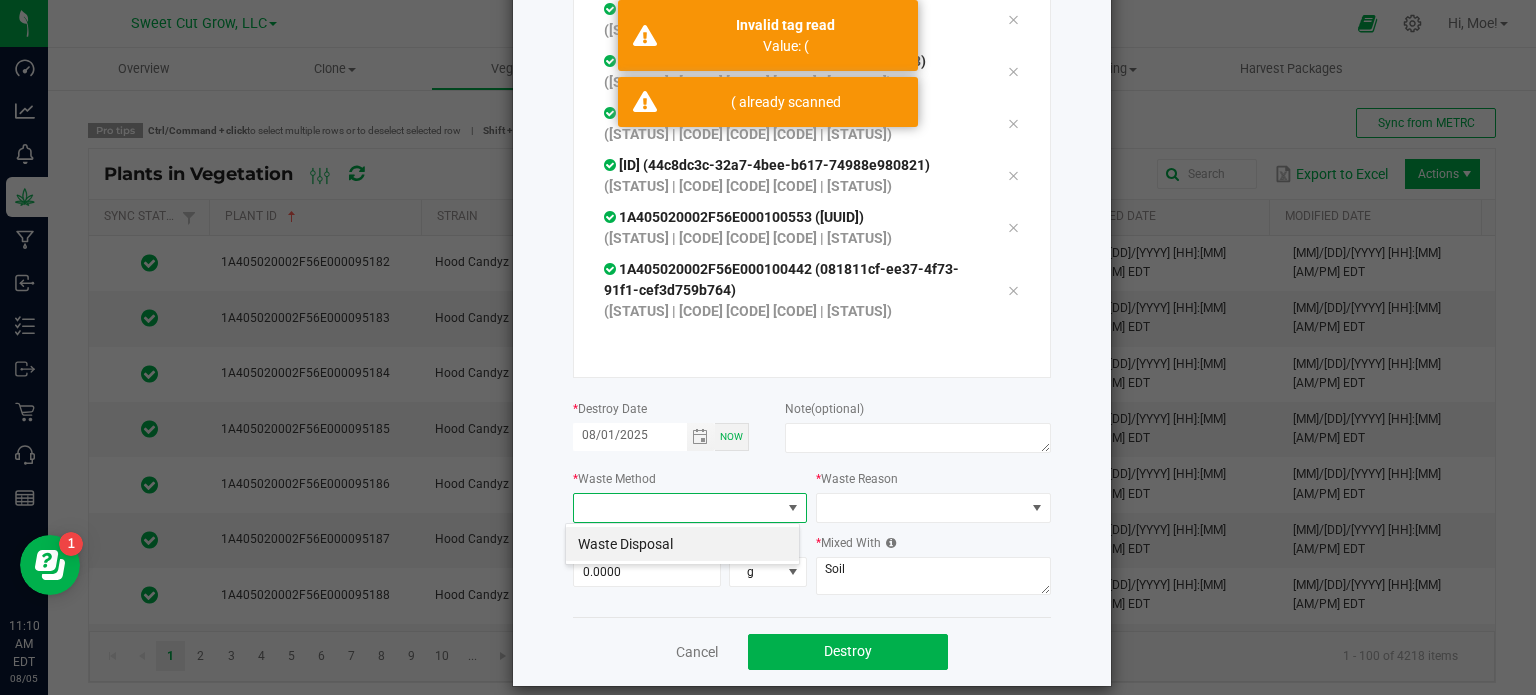 scroll, scrollTop: 99970, scrollLeft: 99765, axis: both 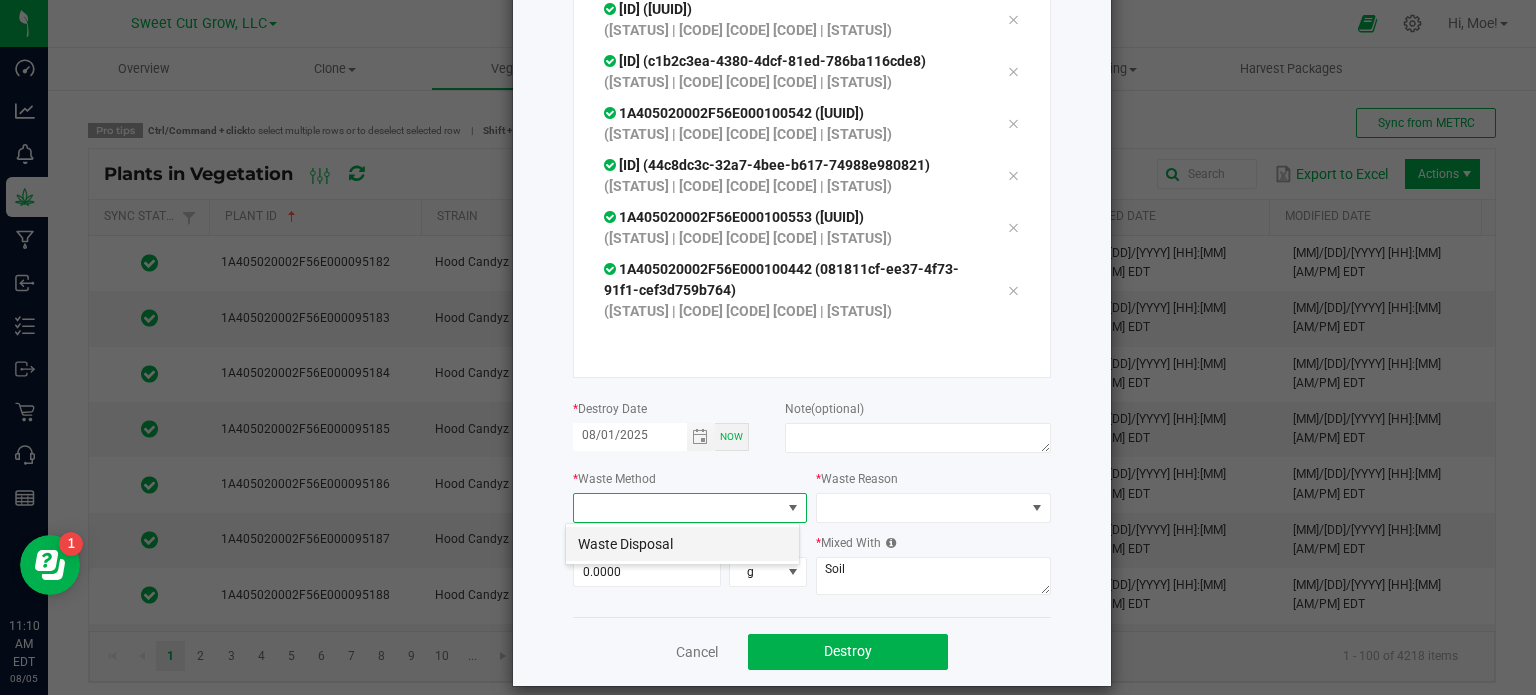 click on "Waste Disposal" at bounding box center (682, 544) 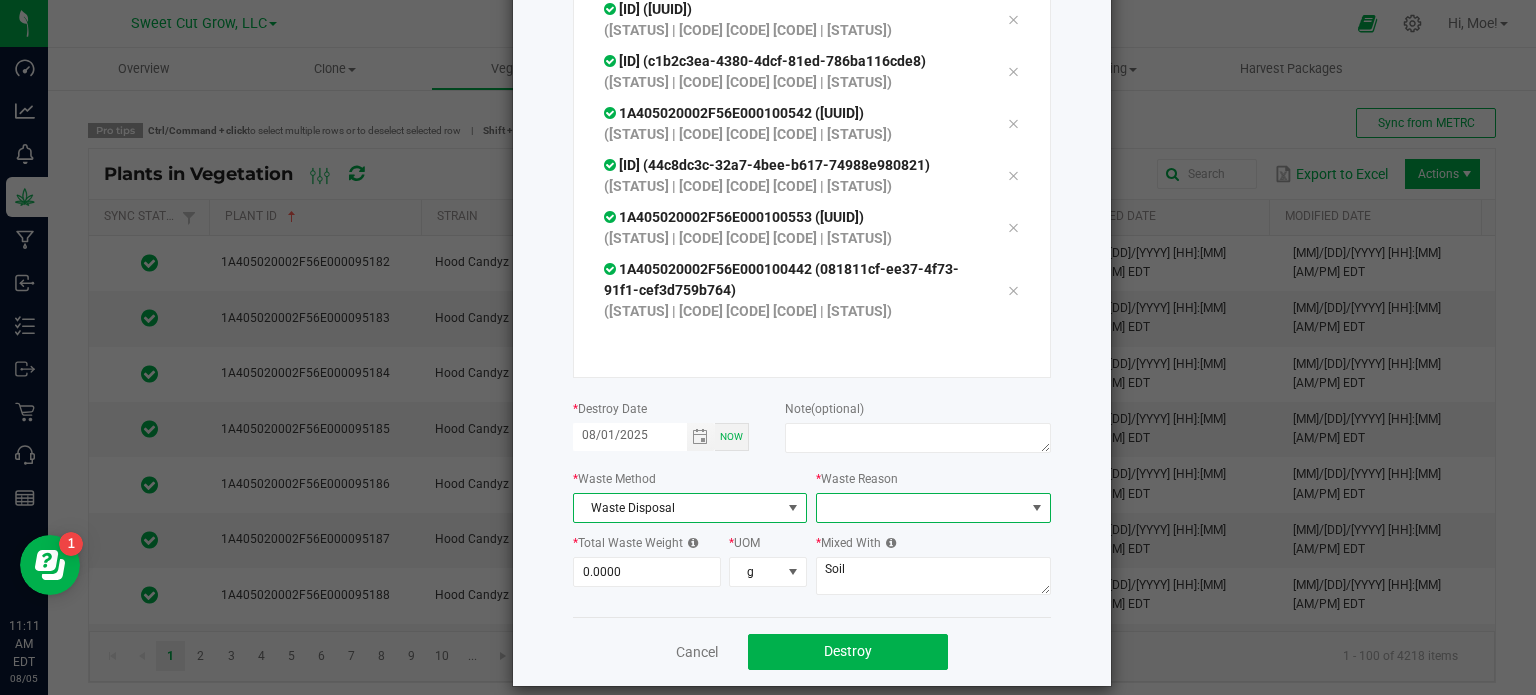 click at bounding box center (1037, 508) 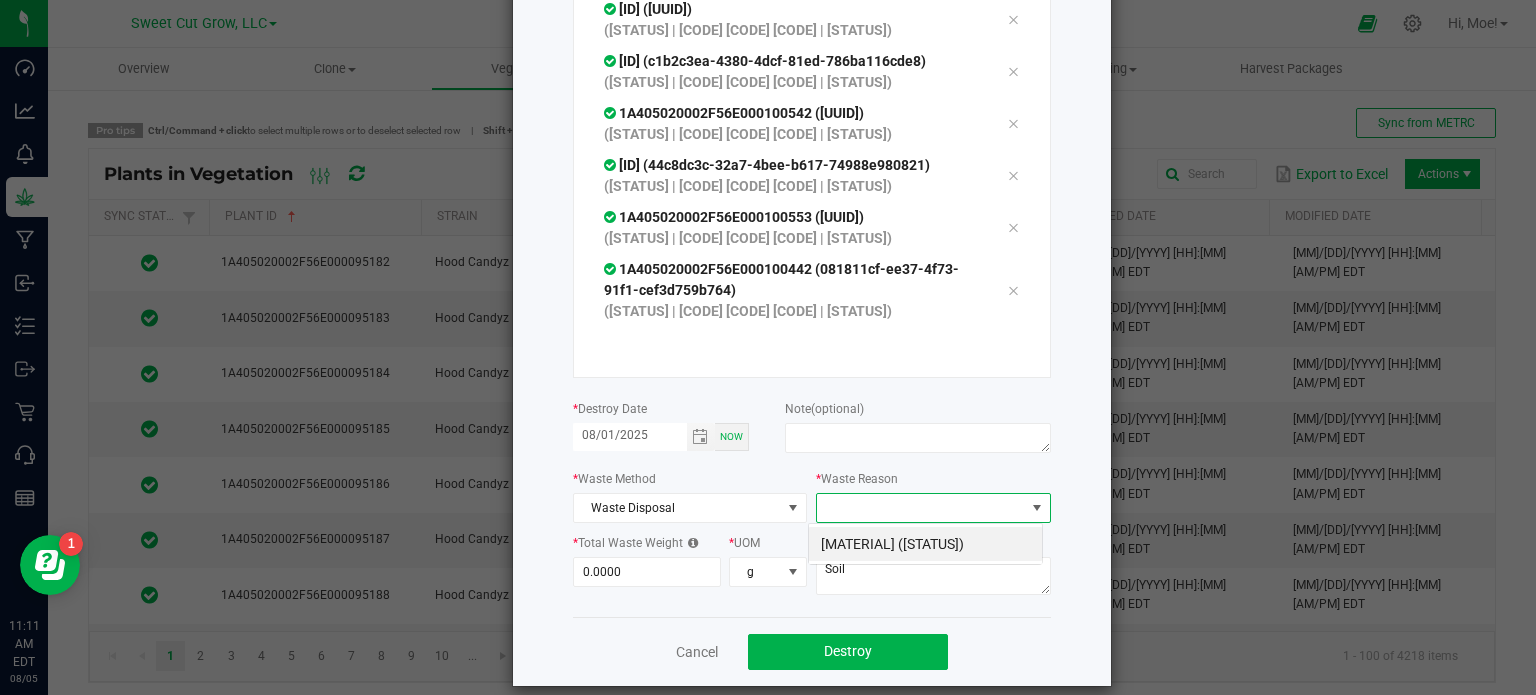 scroll, scrollTop: 99970, scrollLeft: 99765, axis: both 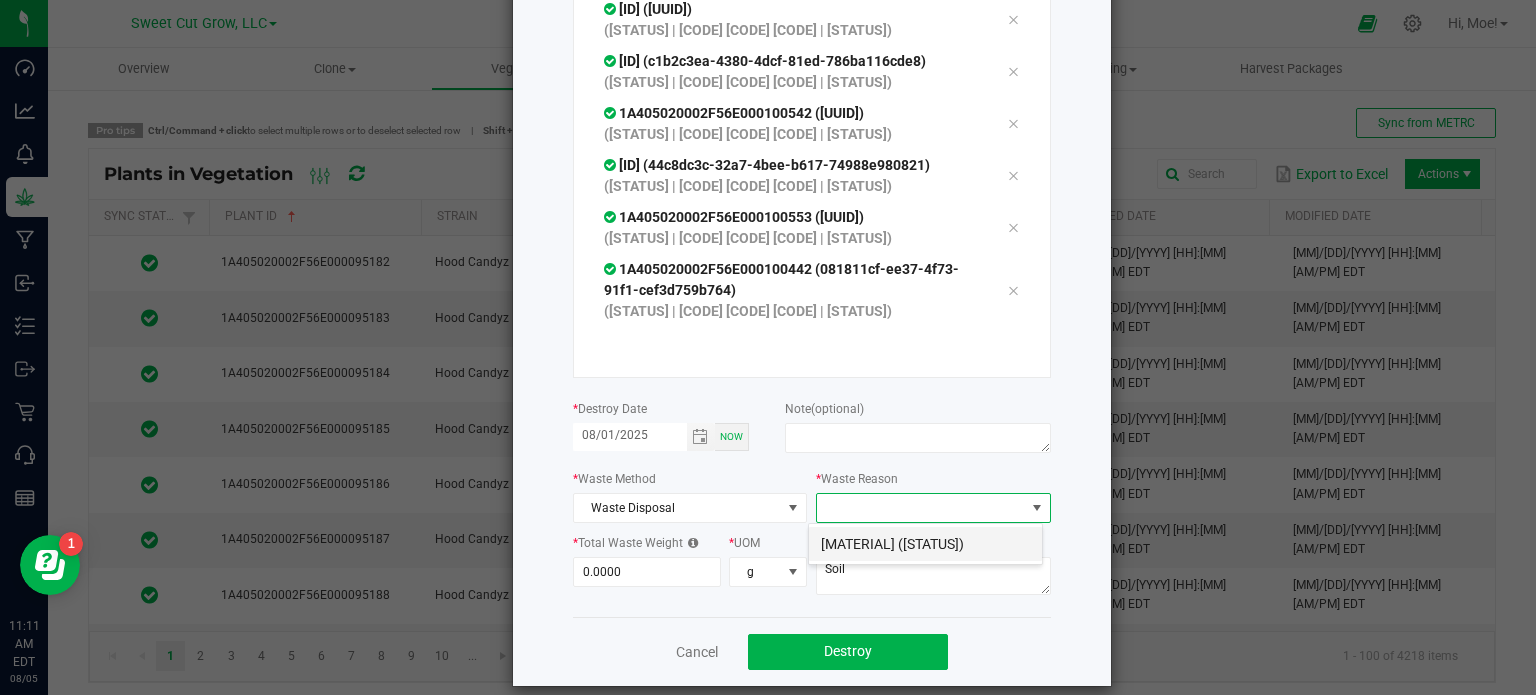 click on "[MATERIAL] ([STATUS])" at bounding box center (925, 544) 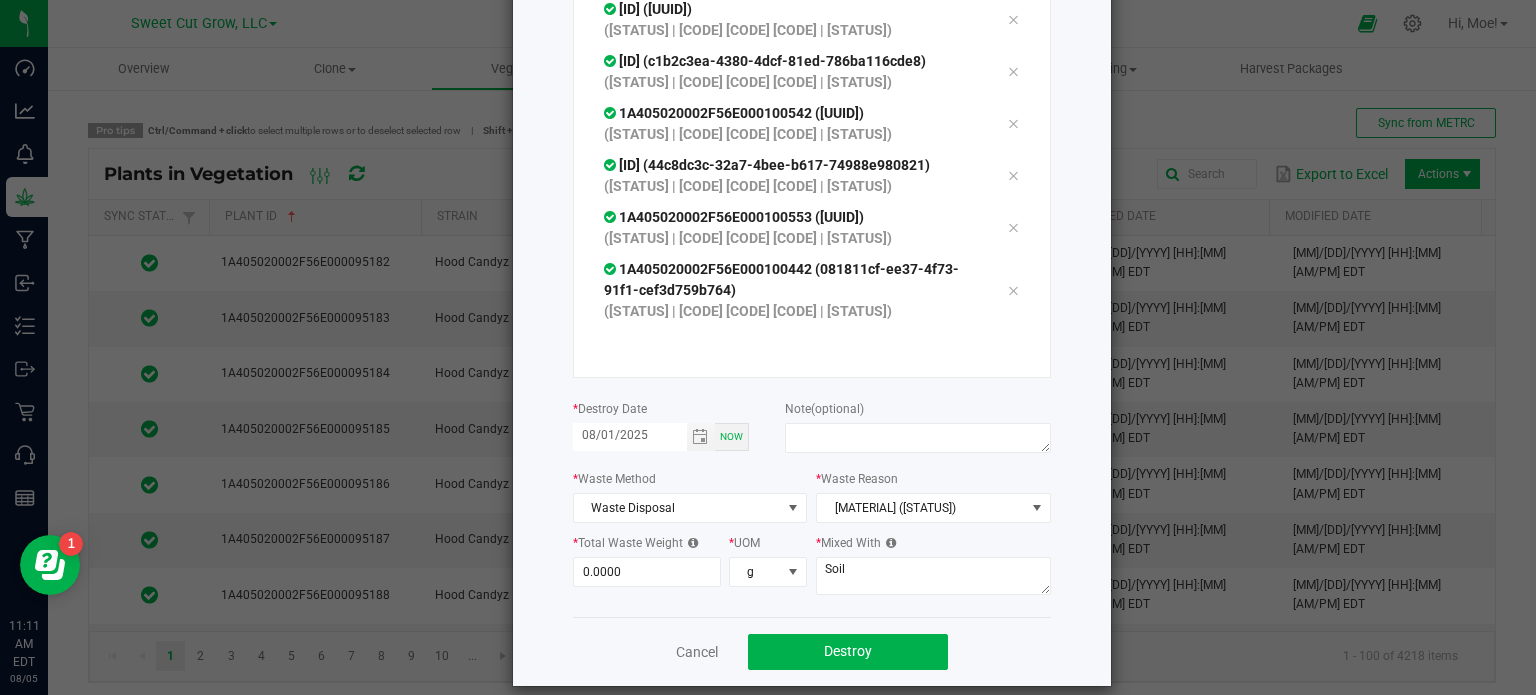 click on "Destroy Plants
or
Scan plants   Total plants: [NUMBER]  Clear All
[ID] ([UUID])  ([STATUS] | [CODE] [CODE] [CODE] | [STATUS])
[ID] ([UUID])  ([STATUS] | [CODE] [CODE] [CODE] | [STATUS])
[ID] ([UUID])  ([STATUS] | [CODE] [CODE] [CODE] | [STATUS])
[ID] ([UUID])  ([STATUS] | [CODE] [CODE] [CODE] | [STATUS])
[ID] ([UUID])  ([STATUS] | [CODE] [CODE] [CODE] | [STATUS])
[ID] ([UUID]) *" 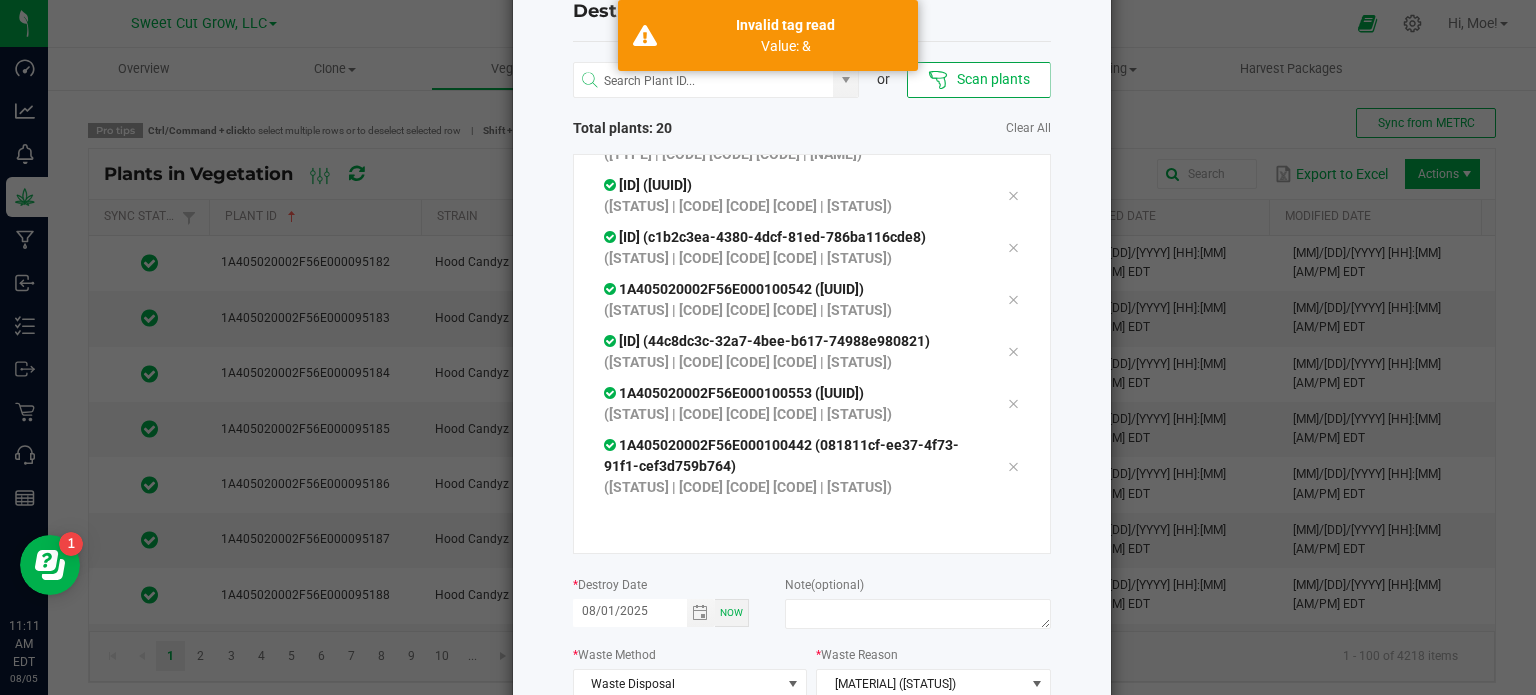 scroll, scrollTop: 0, scrollLeft: 0, axis: both 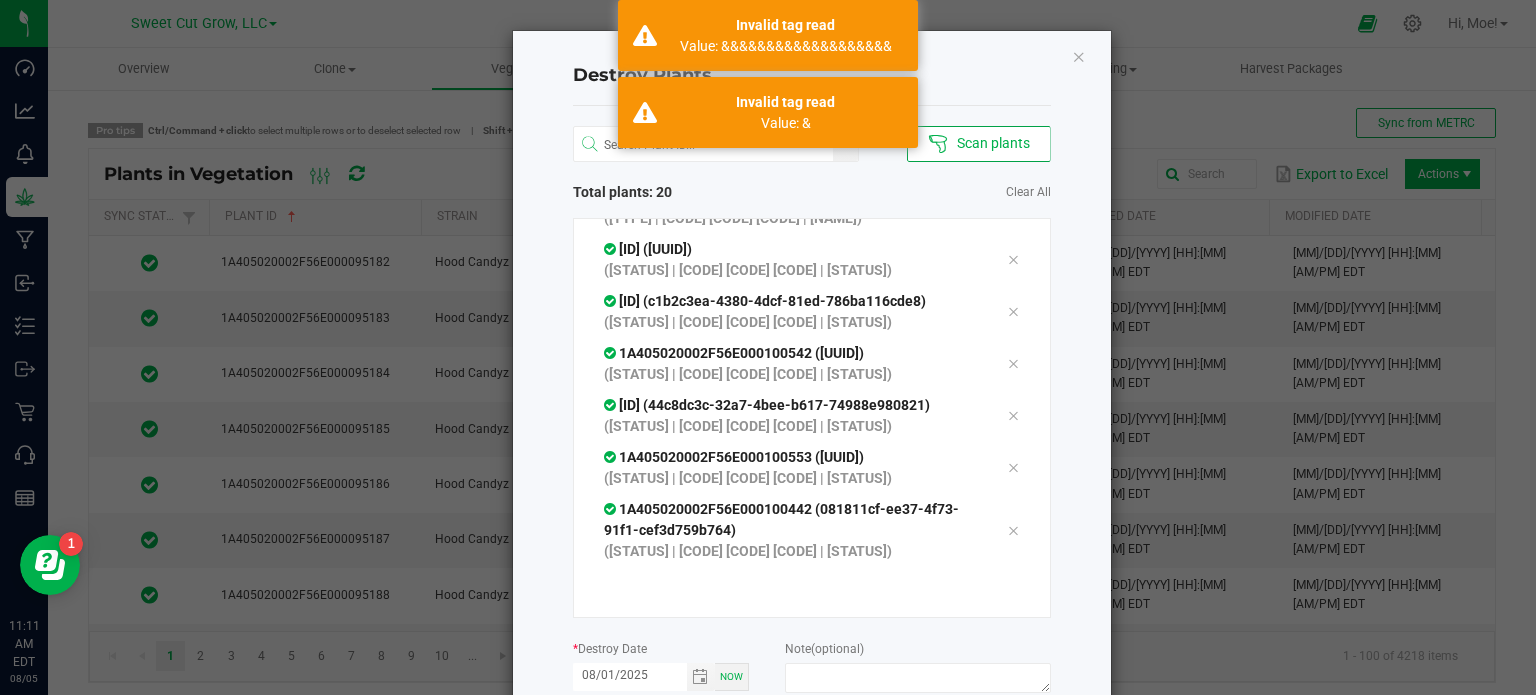 click on "Destroy Plants
or
Scan plants   Total plants: [NUMBER]  Clear All
[ID] ([UUID])  ([STATUS] | [CODE] [CODE] [CODE] | [STATUS])
[ID] ([UUID])  ([STATUS] | [CODE] [CODE] [CODE] | [STATUS])
[ID] ([UUID])  ([STATUS] | [CODE] [CODE] [CODE] | [STATUS])
[ID] ([UUID])  ([STATUS] | [CODE] [CODE] [CODE] | [STATUS])
[ID] ([UUID])  ([STATUS] | [CODE] [CODE] [CODE] | [STATUS])
[ID] ([UUID]) *" 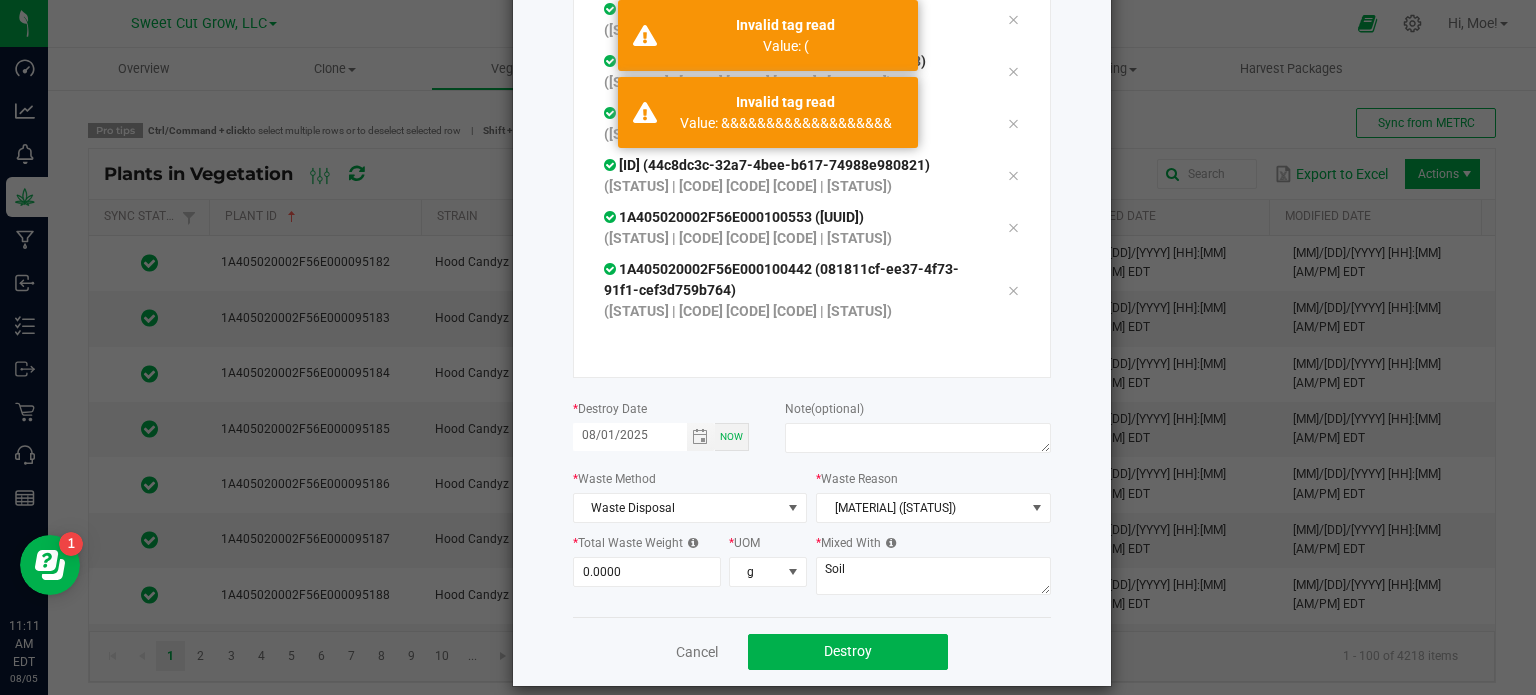 scroll, scrollTop: 261, scrollLeft: 0, axis: vertical 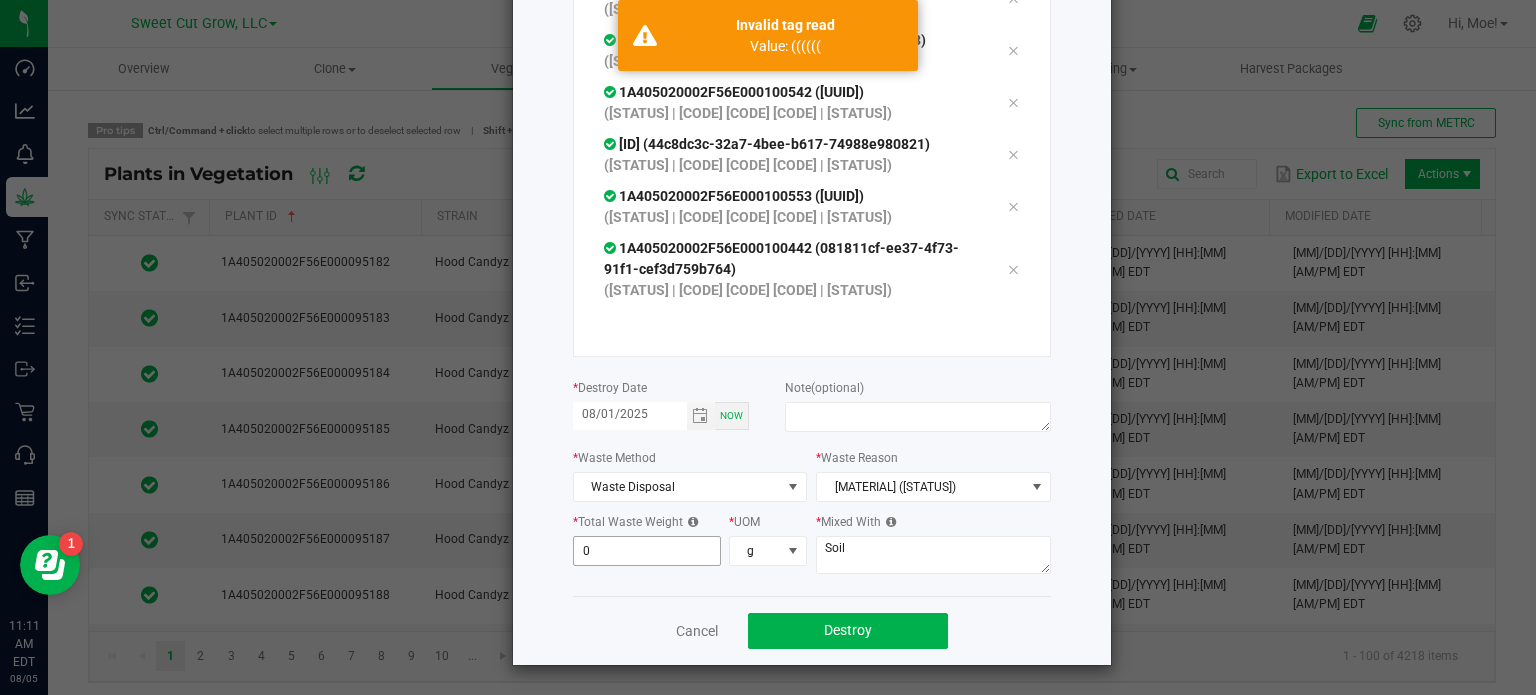 click on "0" at bounding box center [647, 551] 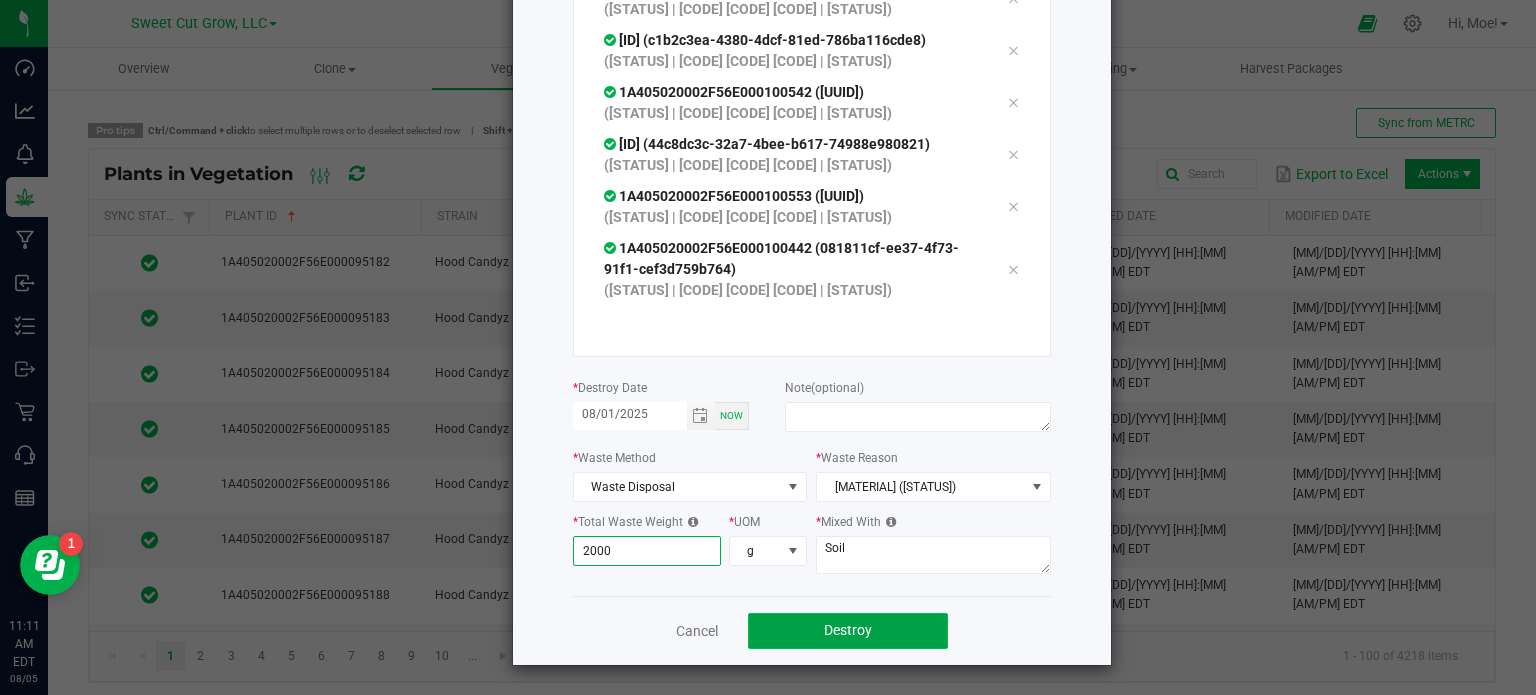 type on "2,000.0000" 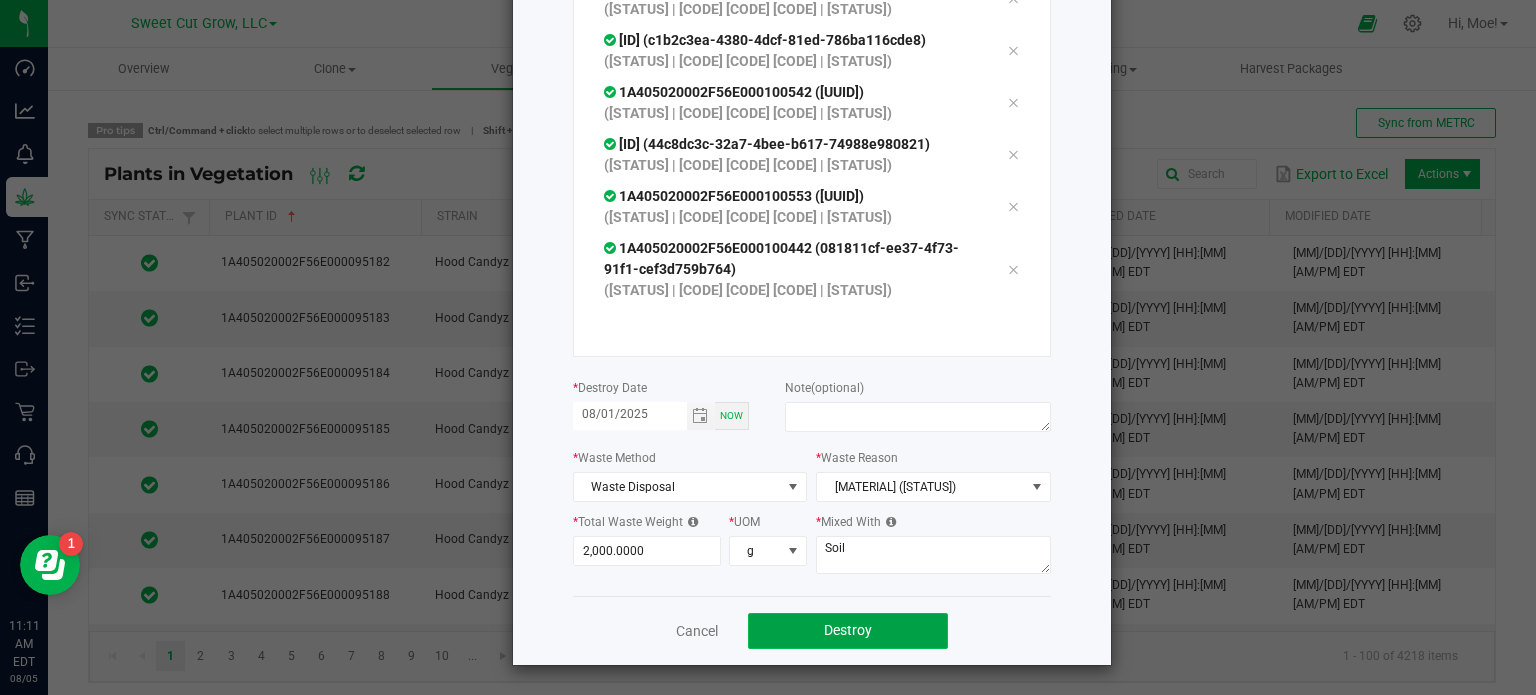 click on "Destroy" 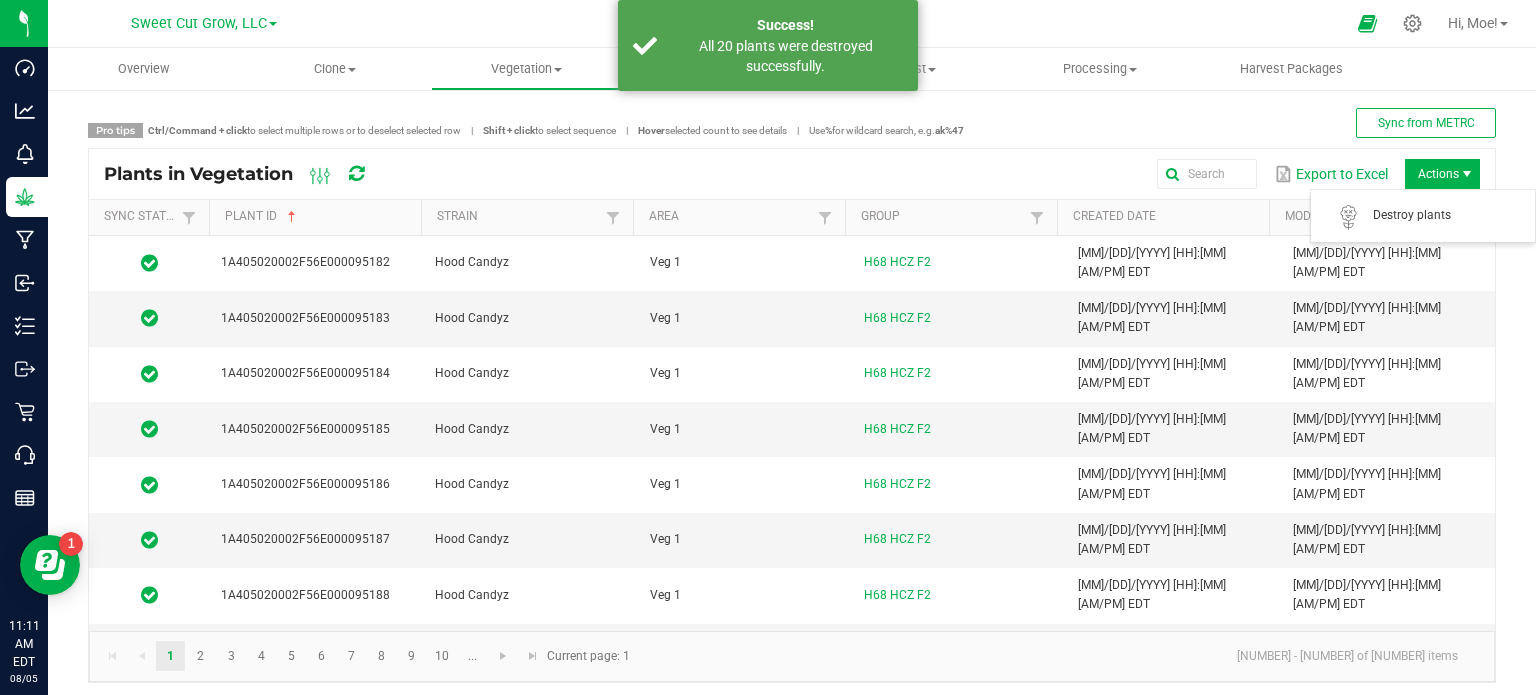 click at bounding box center [1467, 174] 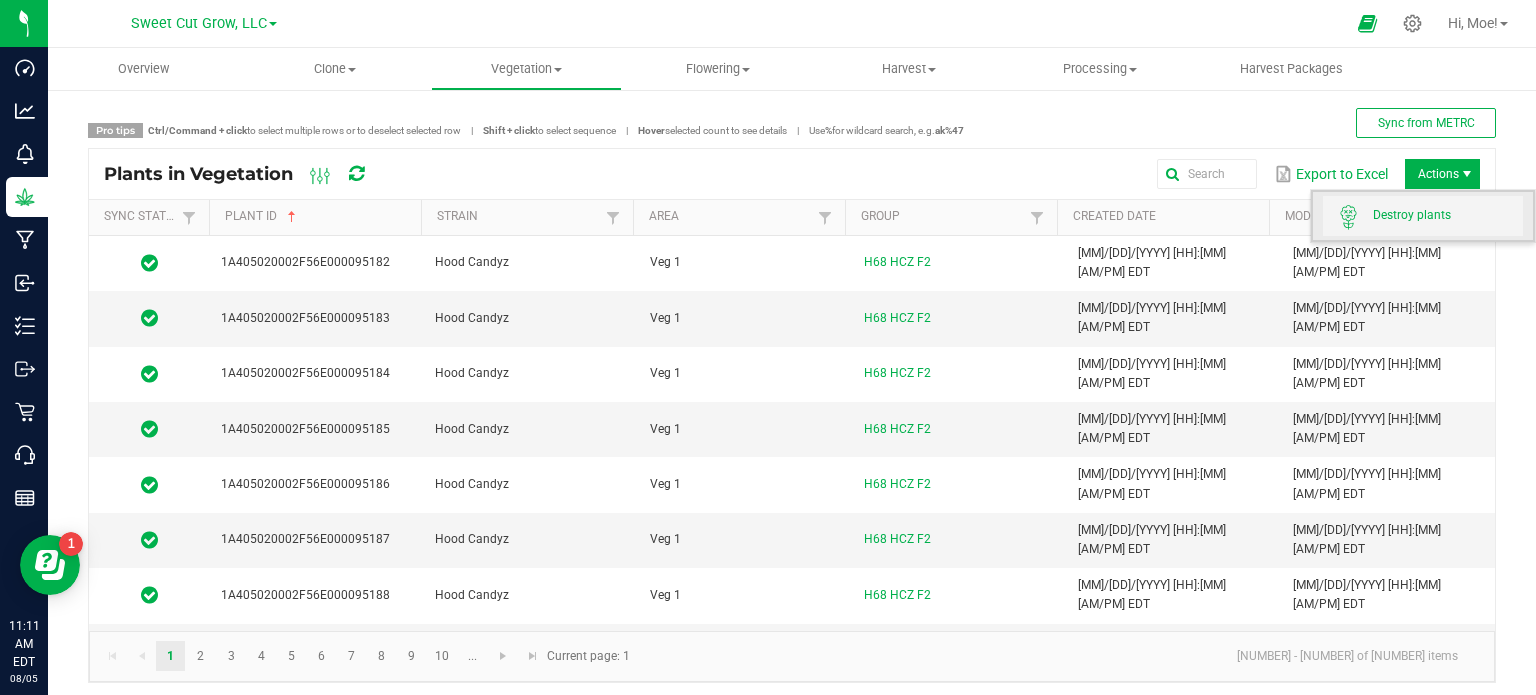 click on "Destroy plants" at bounding box center [1448, 215] 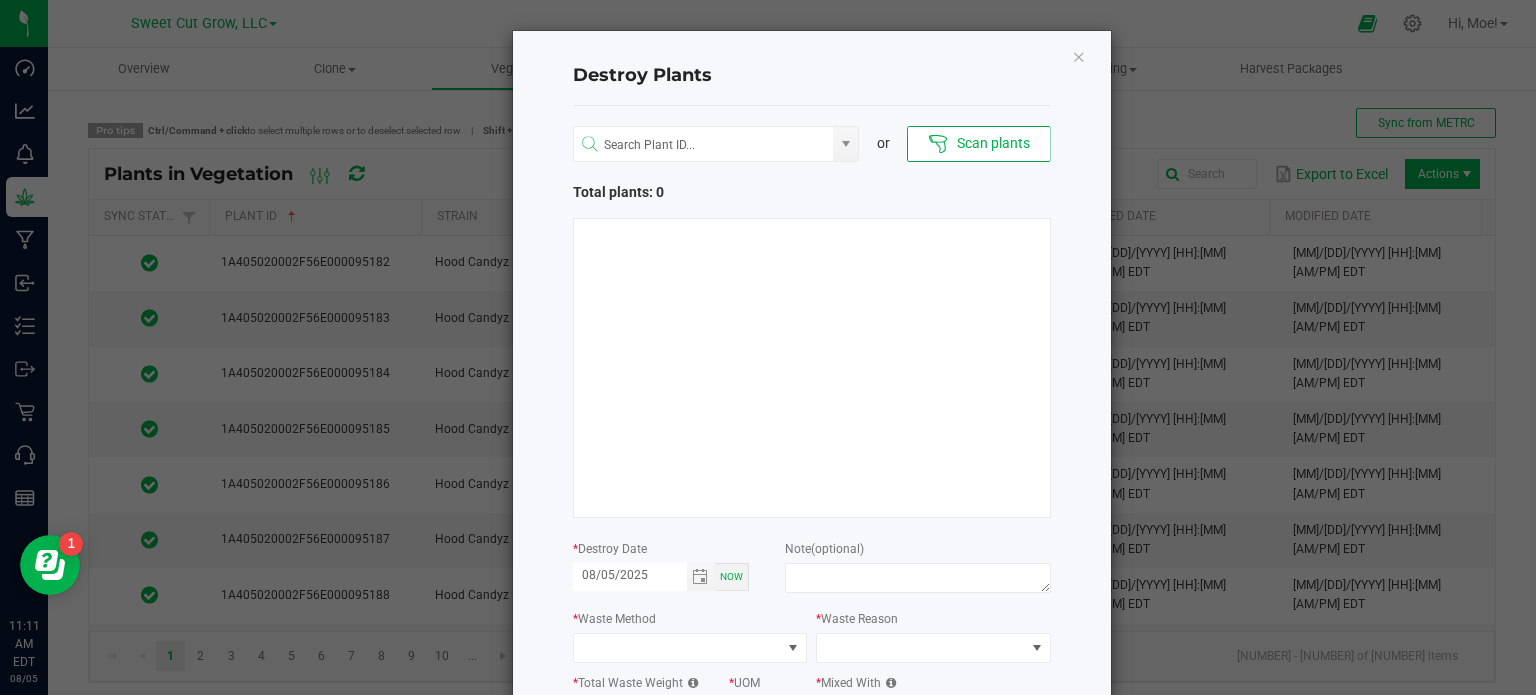 type 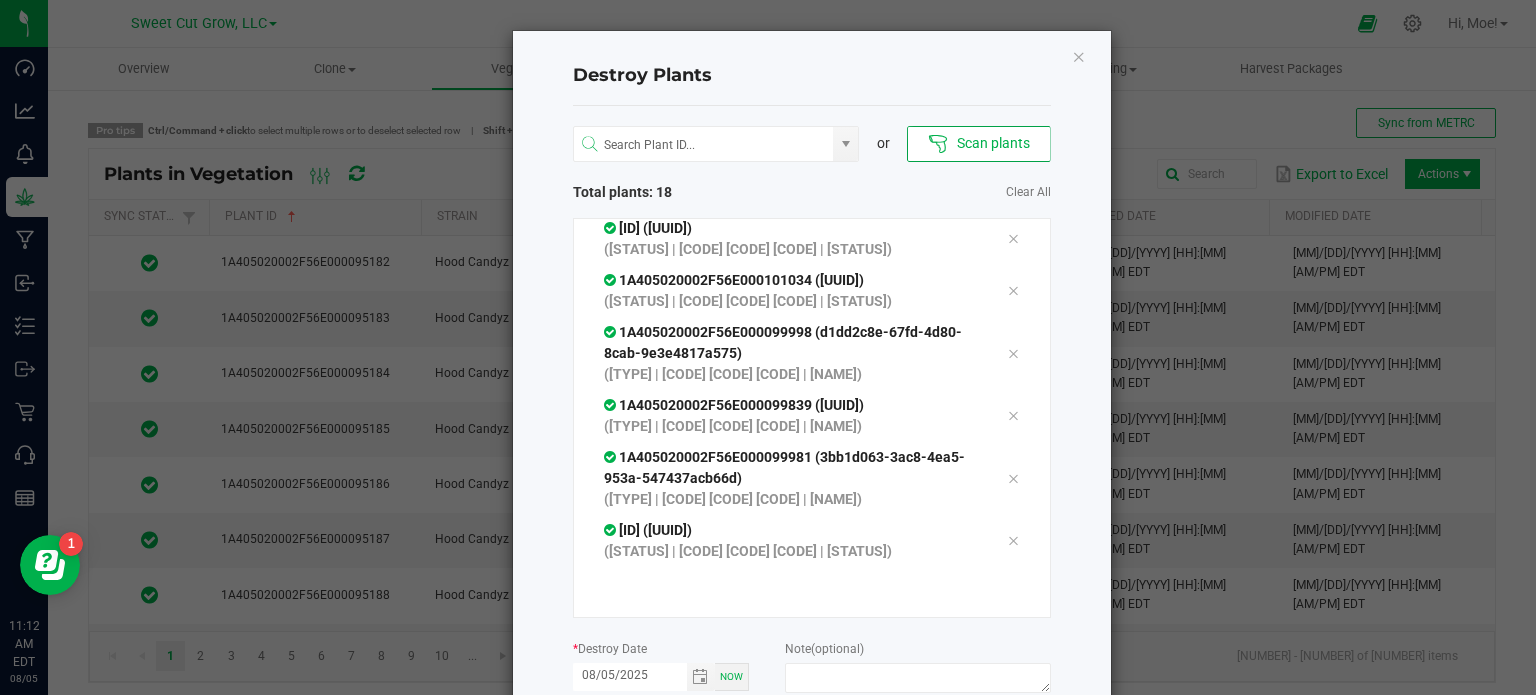 scroll, scrollTop: 965, scrollLeft: 0, axis: vertical 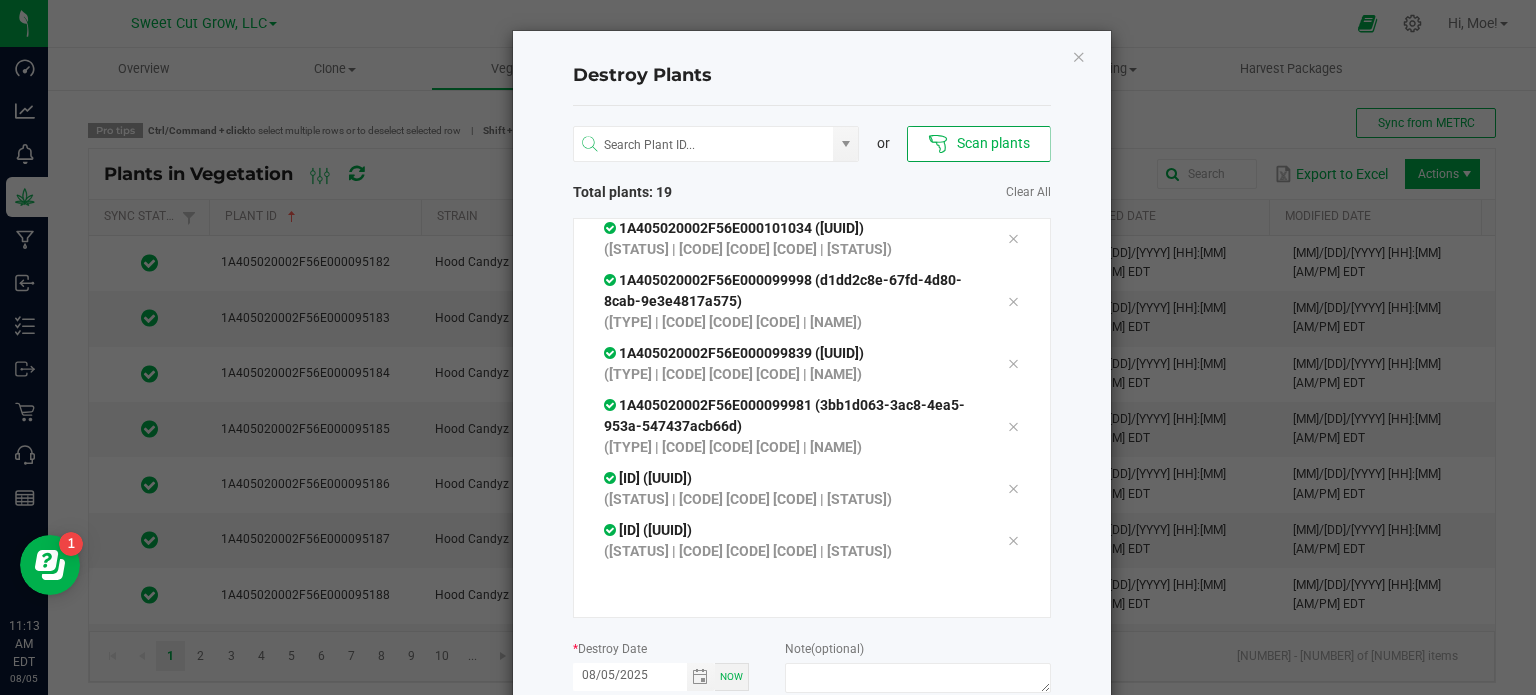 click on "Destroy Plants
or
Scan plants   Total plants: 19   Clear All
[UUID]  ([TYPE] | [CODE] [CODE] [CODE] | [NAME])
[UUID]  ([TYPE] | [CODE] [CODE] [CODE] | [NAME])
[UUID]  ([TYPE] | [CODE] [CODE] [CODE] | [NAME])
[UUID]  ([TYPE] | [CODE] [CODE] [CODE] | [NAME])
[UUID]  ([TYPE] | [CODE] [CODE] [CODE] | [NAME])
[UUID]" 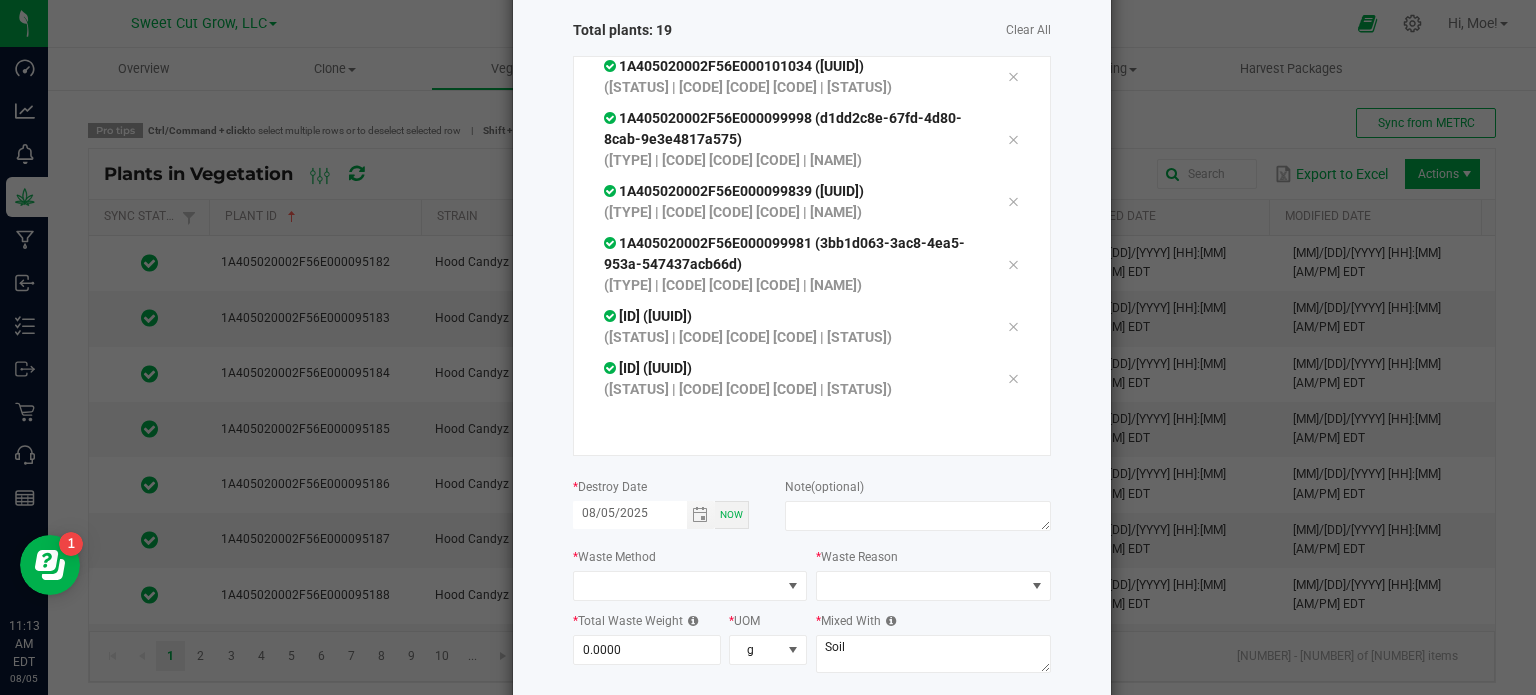 scroll, scrollTop: 200, scrollLeft: 0, axis: vertical 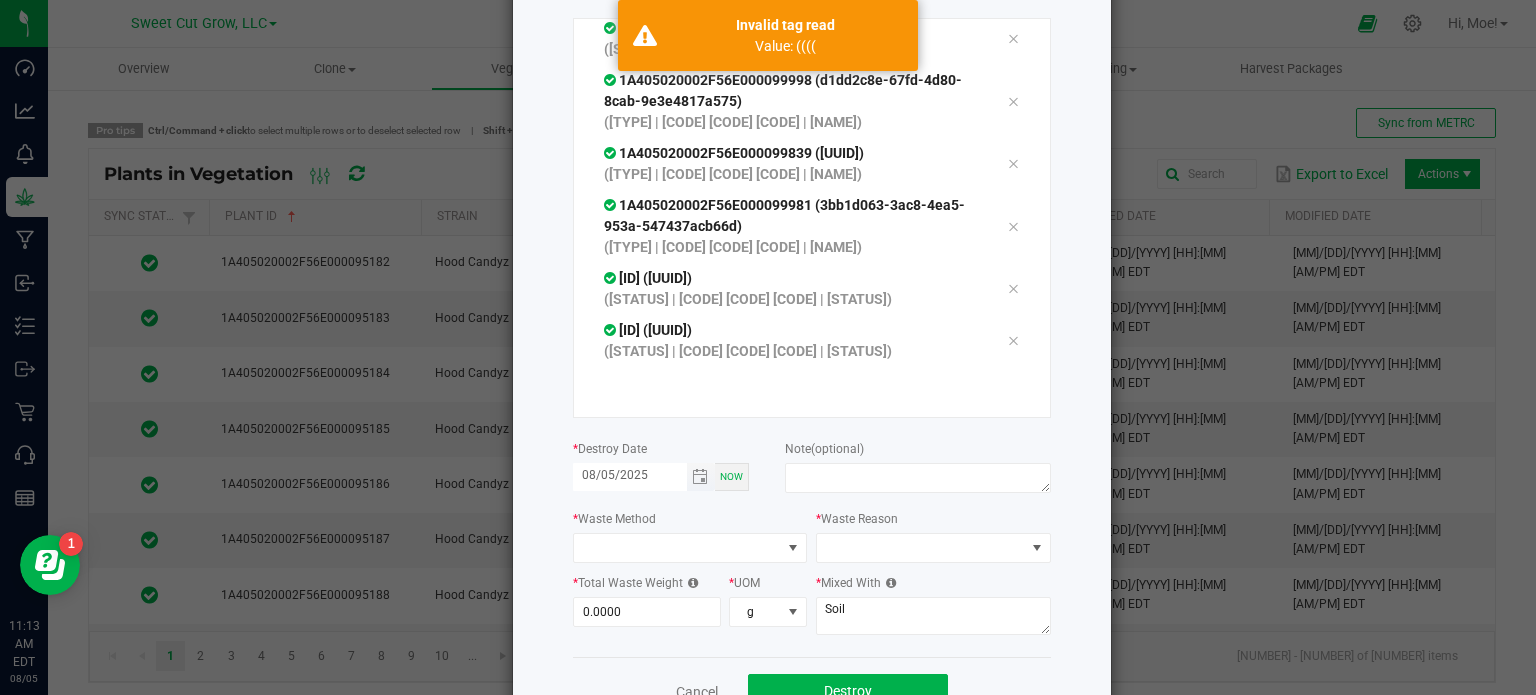 click on "08/05/2025" at bounding box center [630, 475] 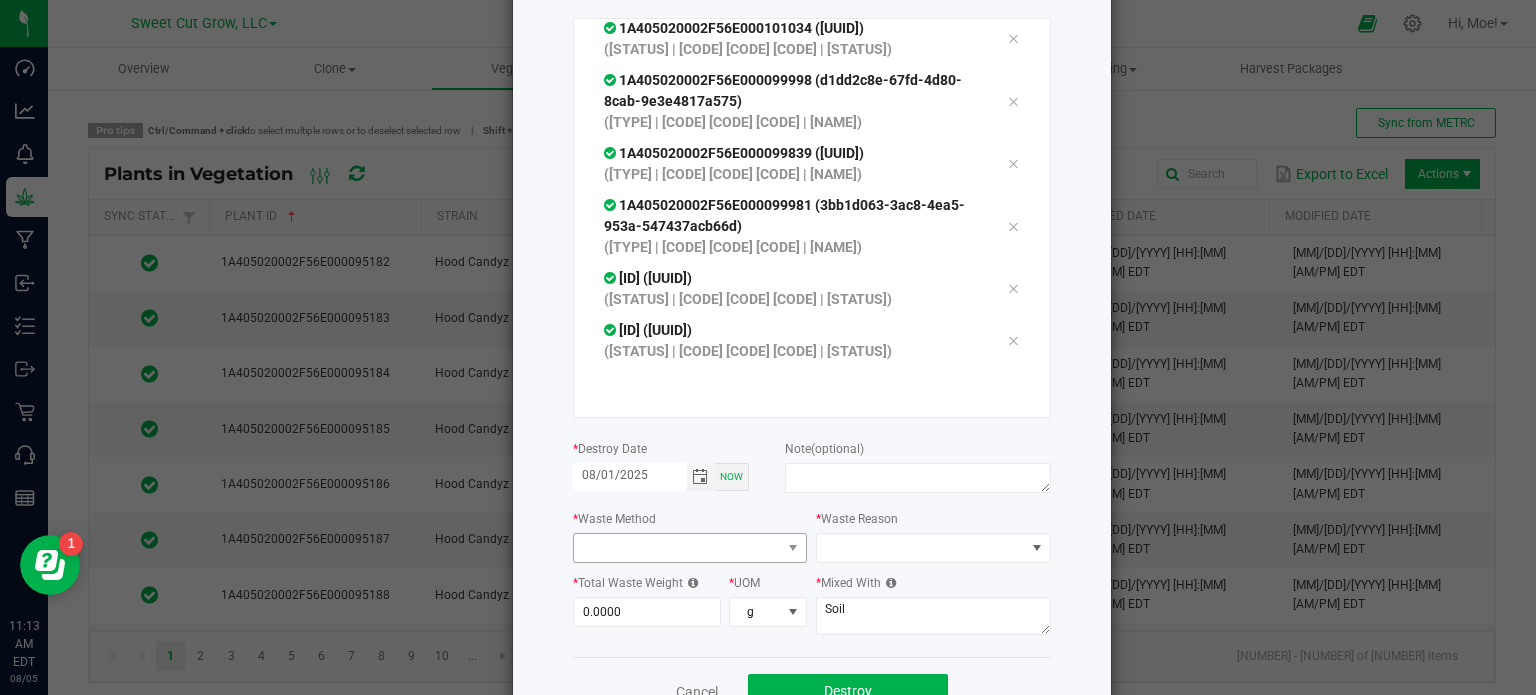 type on "08/01/2025" 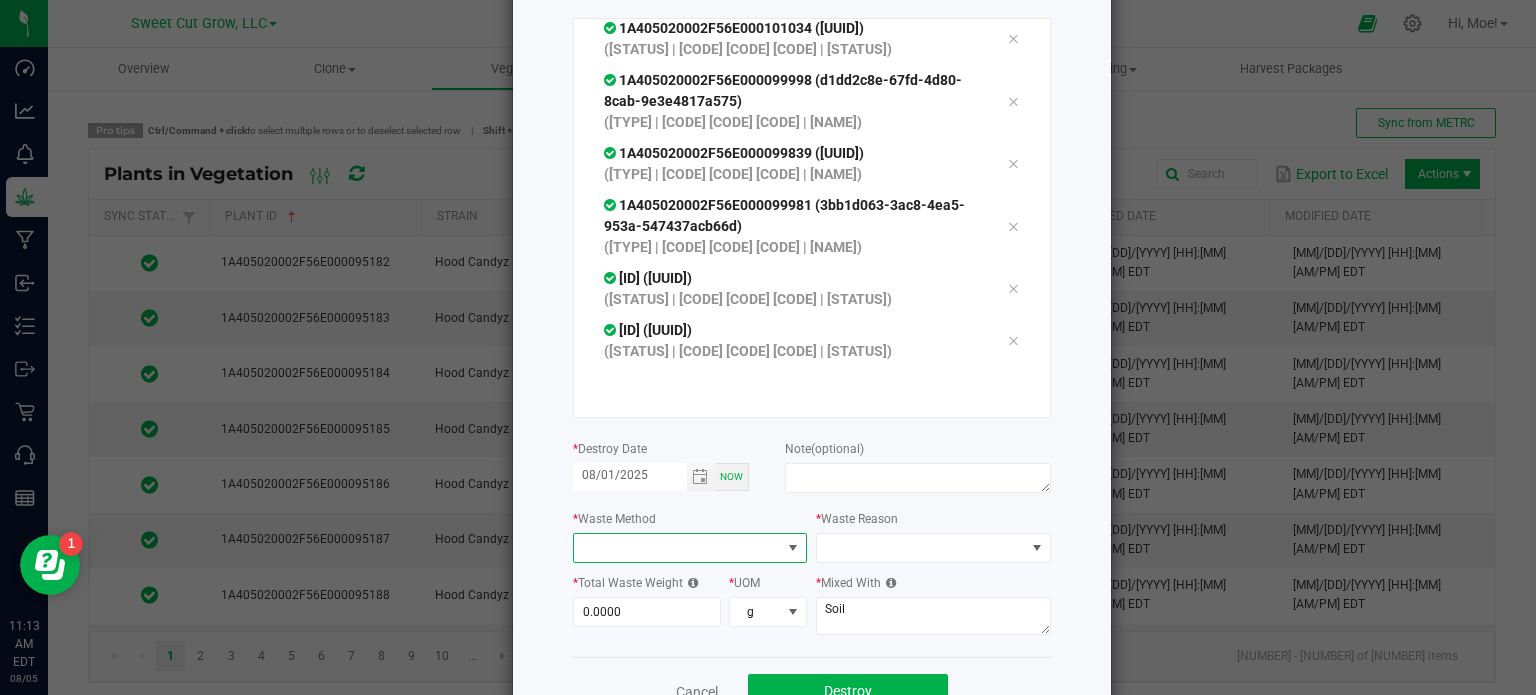 click at bounding box center [793, 548] 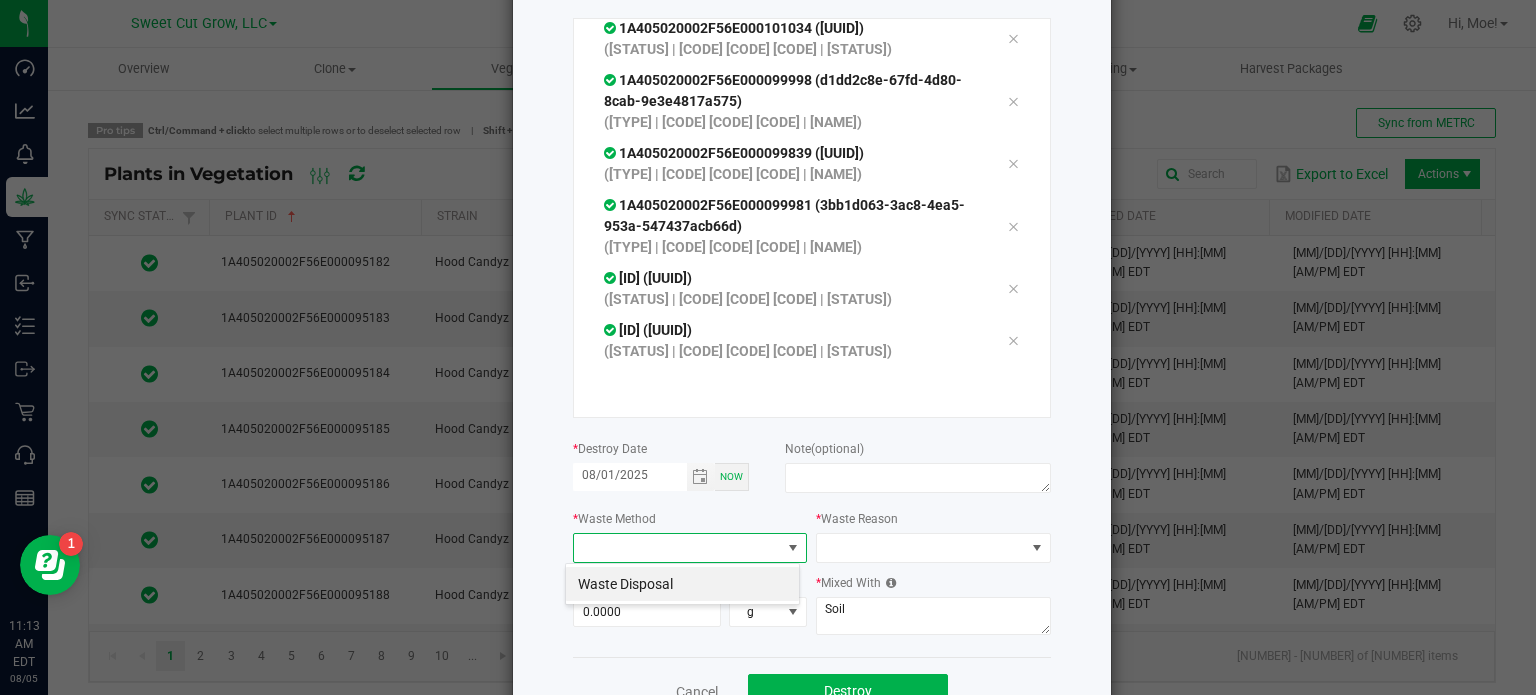 scroll, scrollTop: 99970, scrollLeft: 99765, axis: both 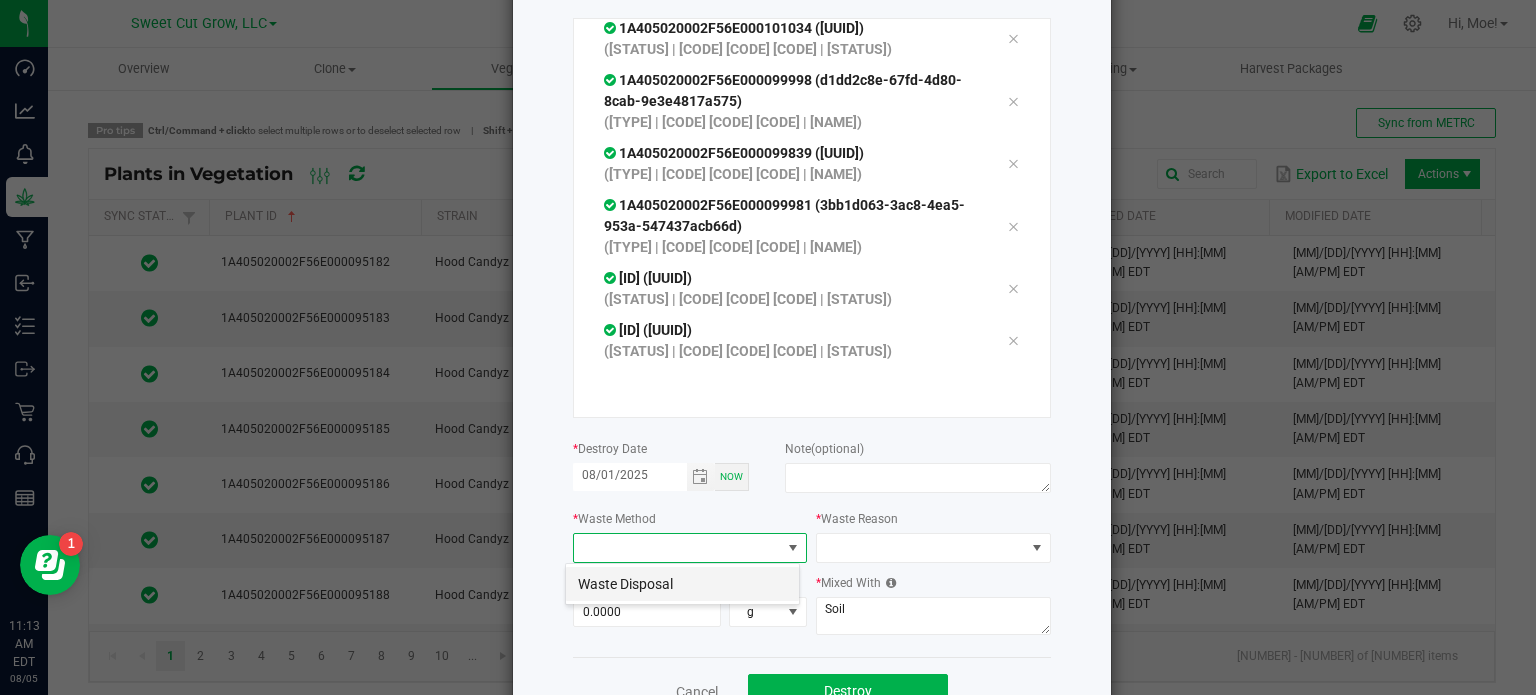 click on "Waste Disposal" at bounding box center [682, 584] 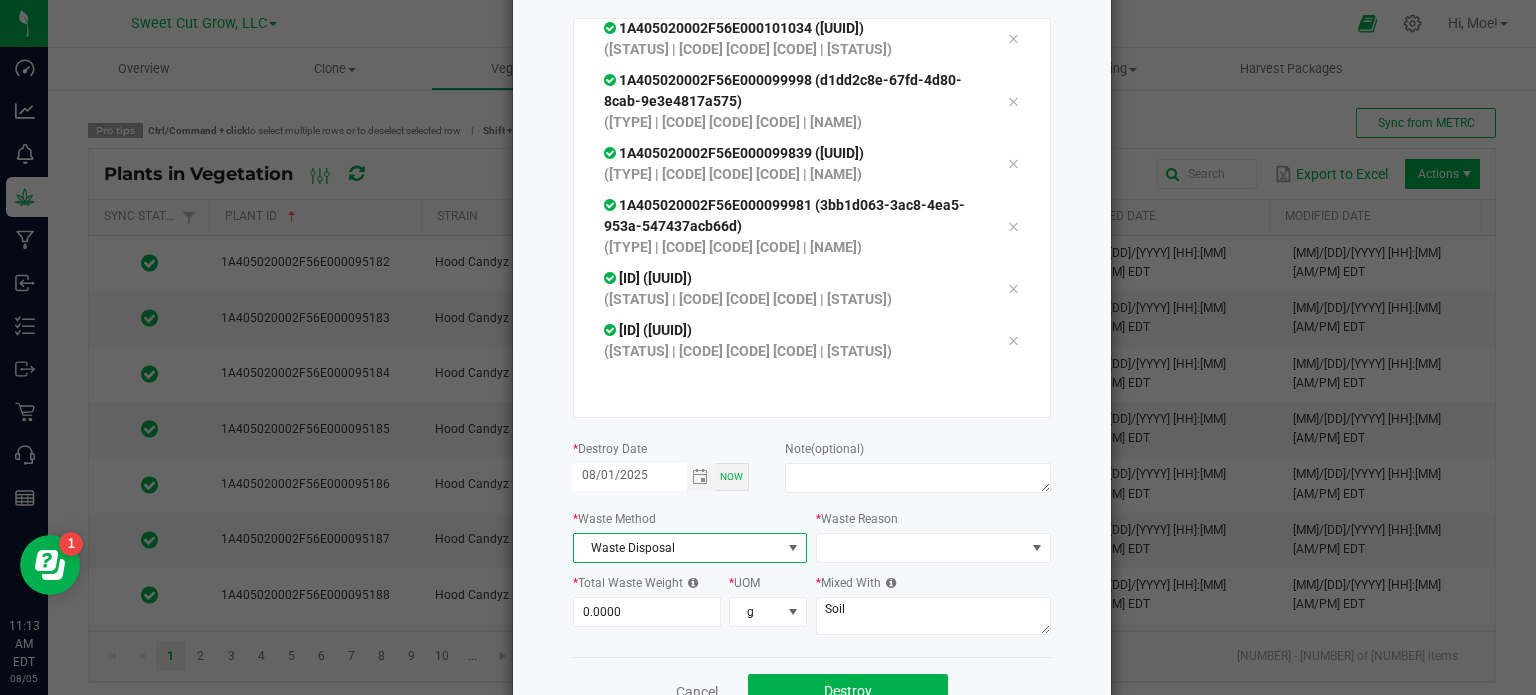 click on "Destroy Plants
or
Scan plants   Total plants: 19   Clear All
[UUID]  ([TYPE] | [CODE] [CODE] [CODE] | [NAME])
[UUID]  ([TYPE] | [CODE] [CODE] [CODE] | [NAME])
[UUID]  ([TYPE] | [CODE] [CODE] [CODE] | [NAME])
[UUID]  ([TYPE] | [CODE] [CODE] [CODE] | [NAME])
[UUID]  ([TYPE] | [CODE] [CODE] [CODE] | [NAME])
[UUID]" 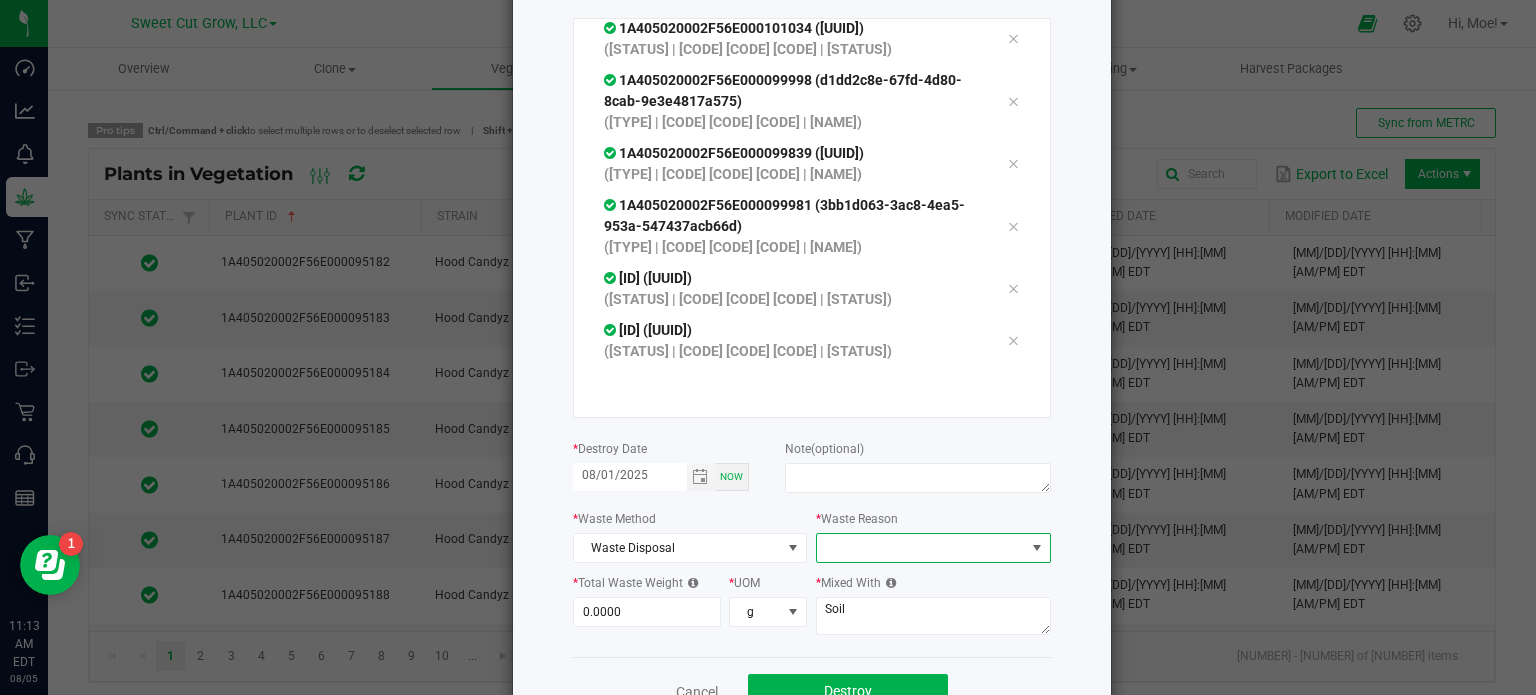 click at bounding box center [1037, 548] 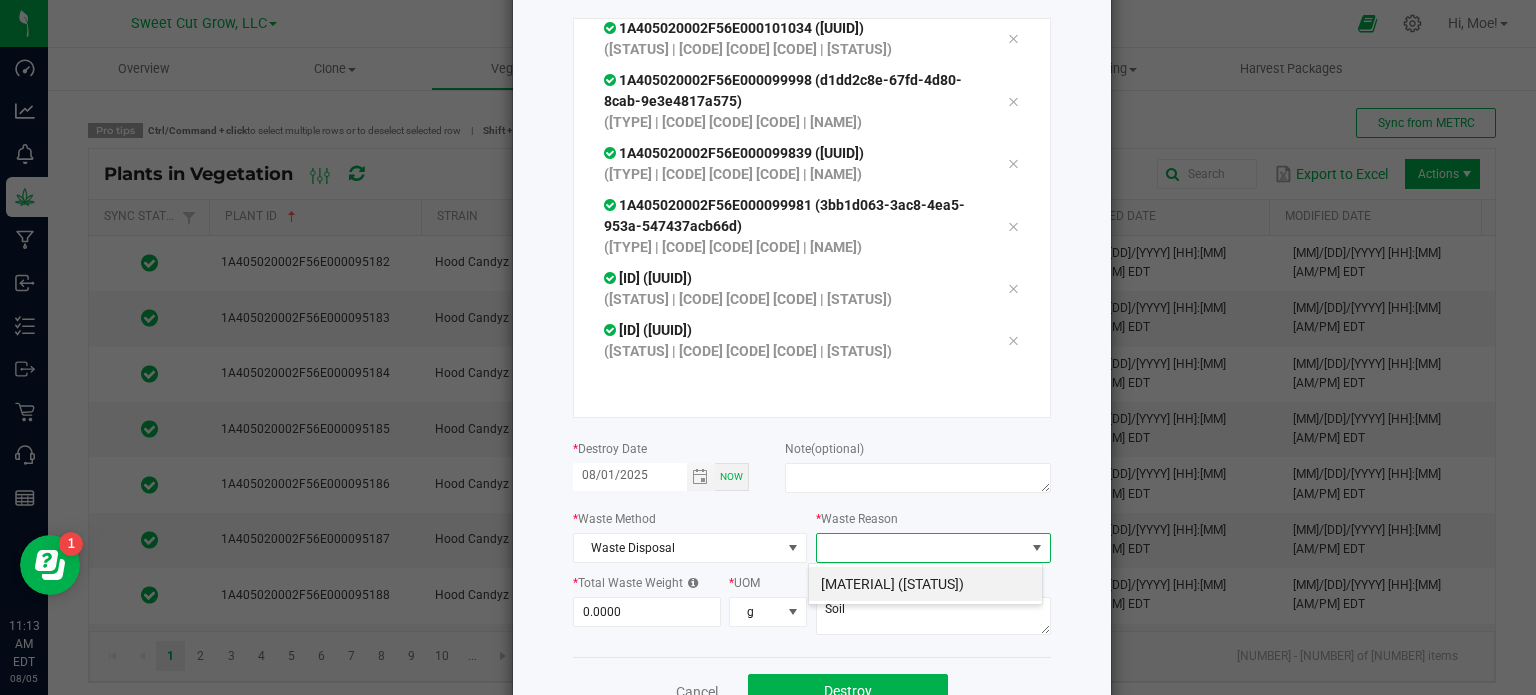 scroll, scrollTop: 99970, scrollLeft: 99765, axis: both 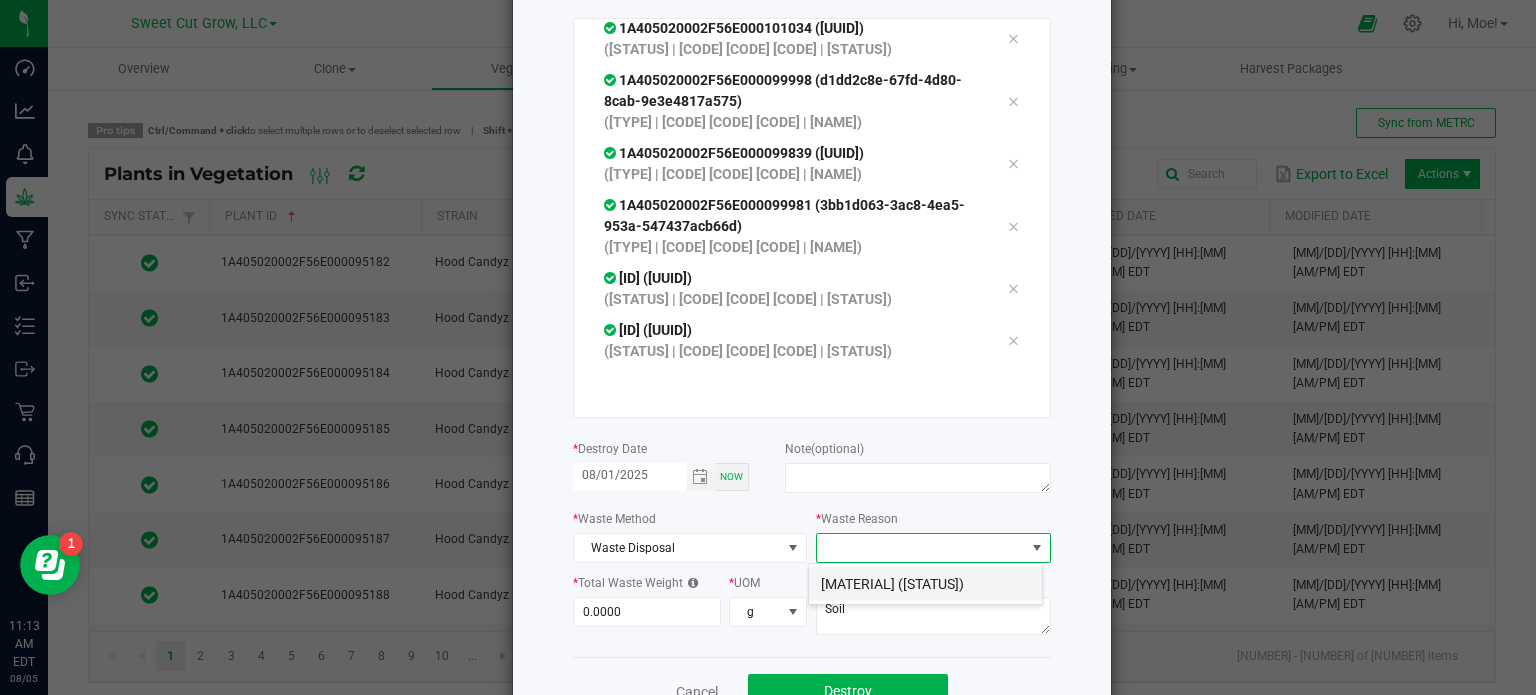 click on "[MATERIAL] ([STATUS])" at bounding box center (925, 584) 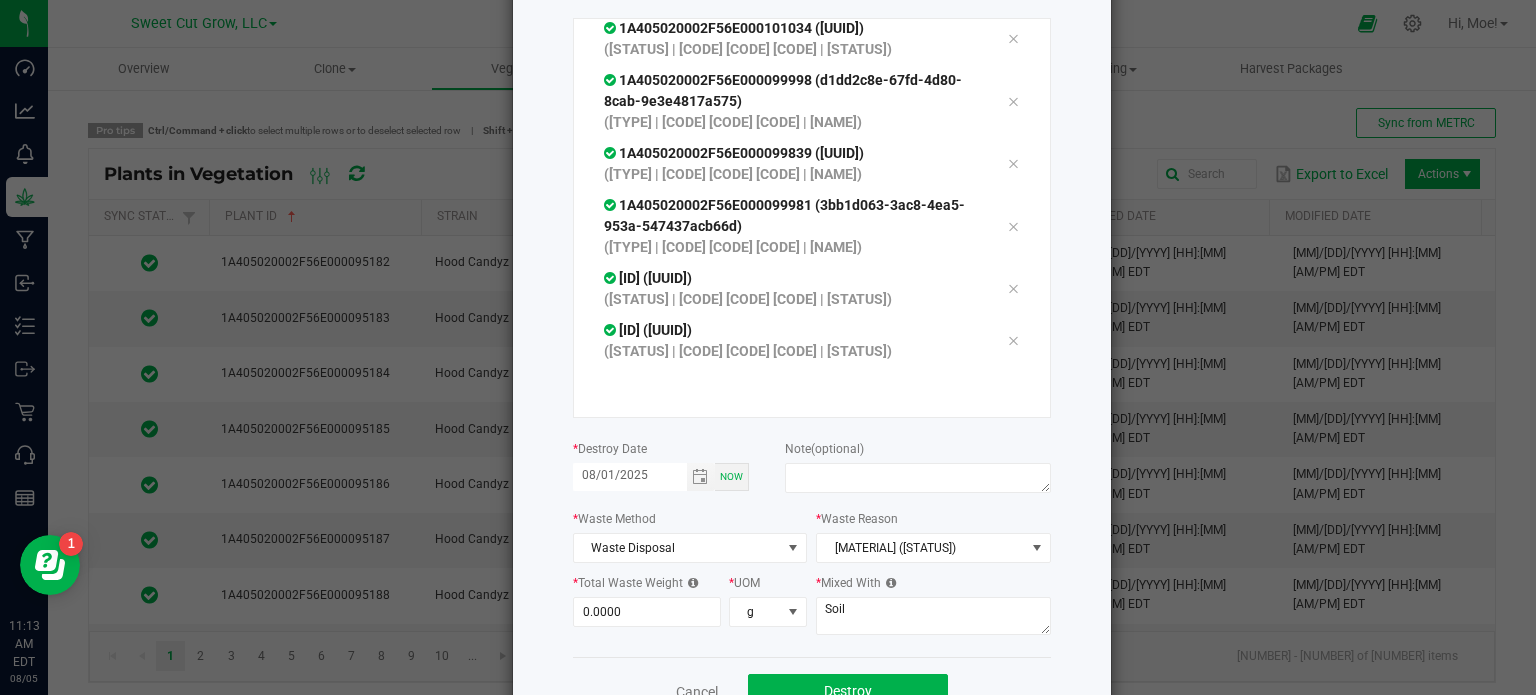 click on "Destroy Plants
or
Scan plants   Total plants: 19   Clear All
[UUID]  ([TYPE] | [CODE] [CODE] [CODE] | [NAME])
[UUID]  ([TYPE] | [CODE] [CODE] [CODE] | [NAME])
[UUID]  ([TYPE] | [CODE] [CODE] [CODE] | [NAME])
[UUID]  ([TYPE] | [CODE] [CODE] [CODE] | [NAME])
[UUID]  ([TYPE] | [CODE] [CODE] [CODE] | [NAME])
[UUID]" 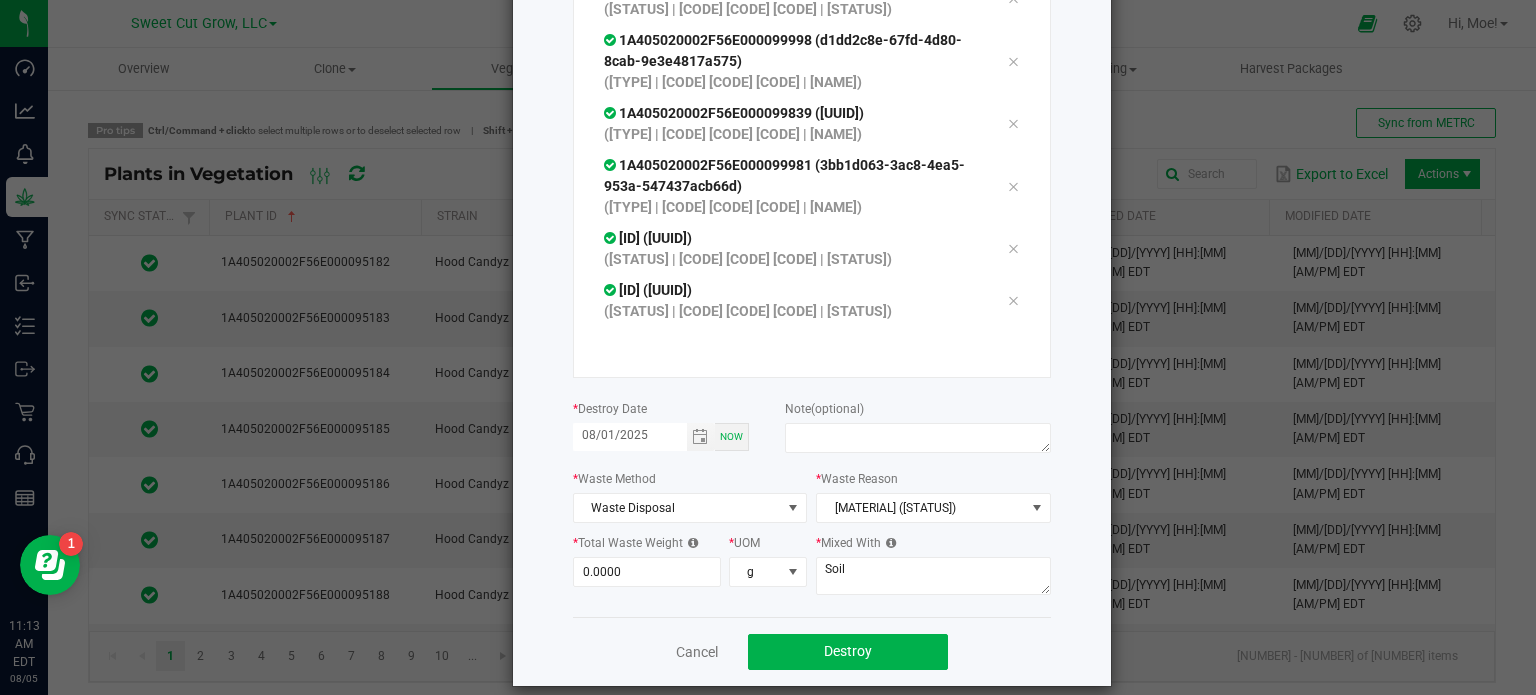 scroll, scrollTop: 261, scrollLeft: 0, axis: vertical 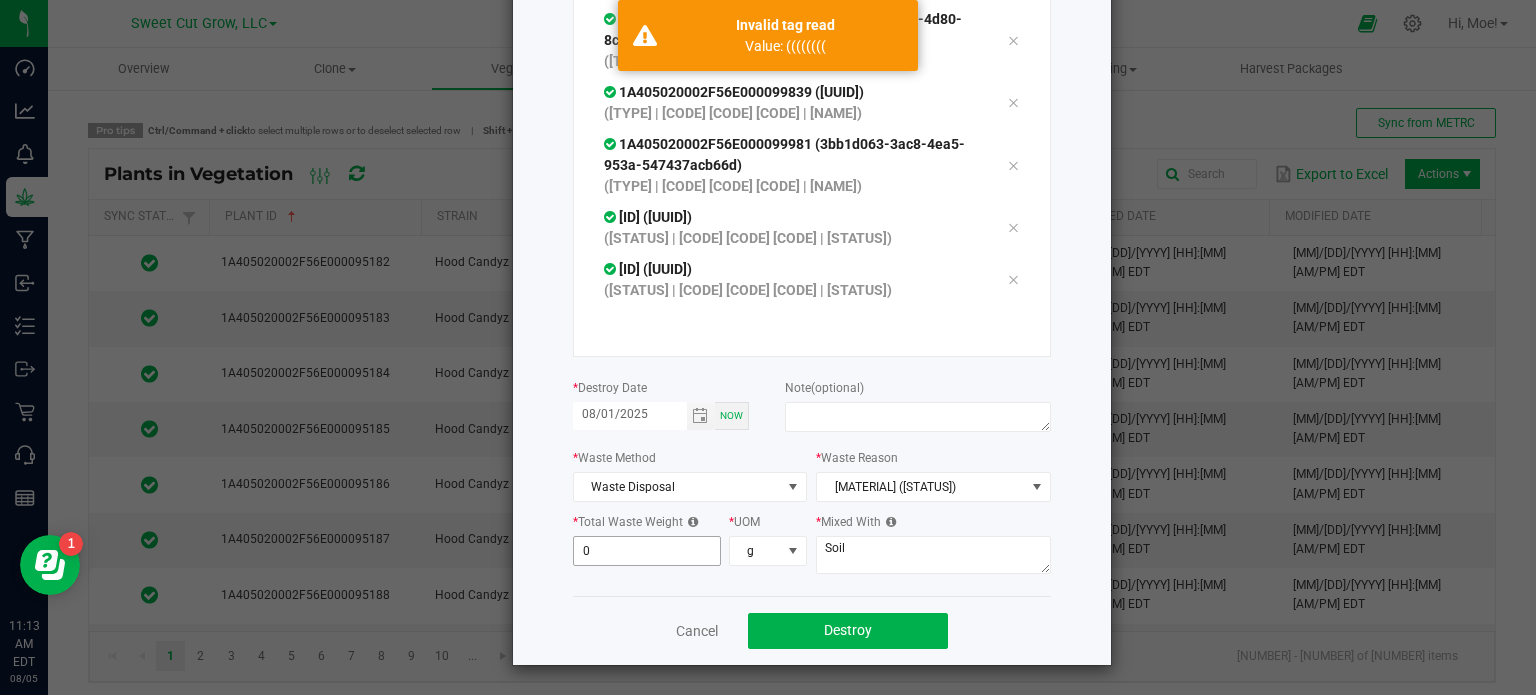 click on "0" at bounding box center (647, 551) 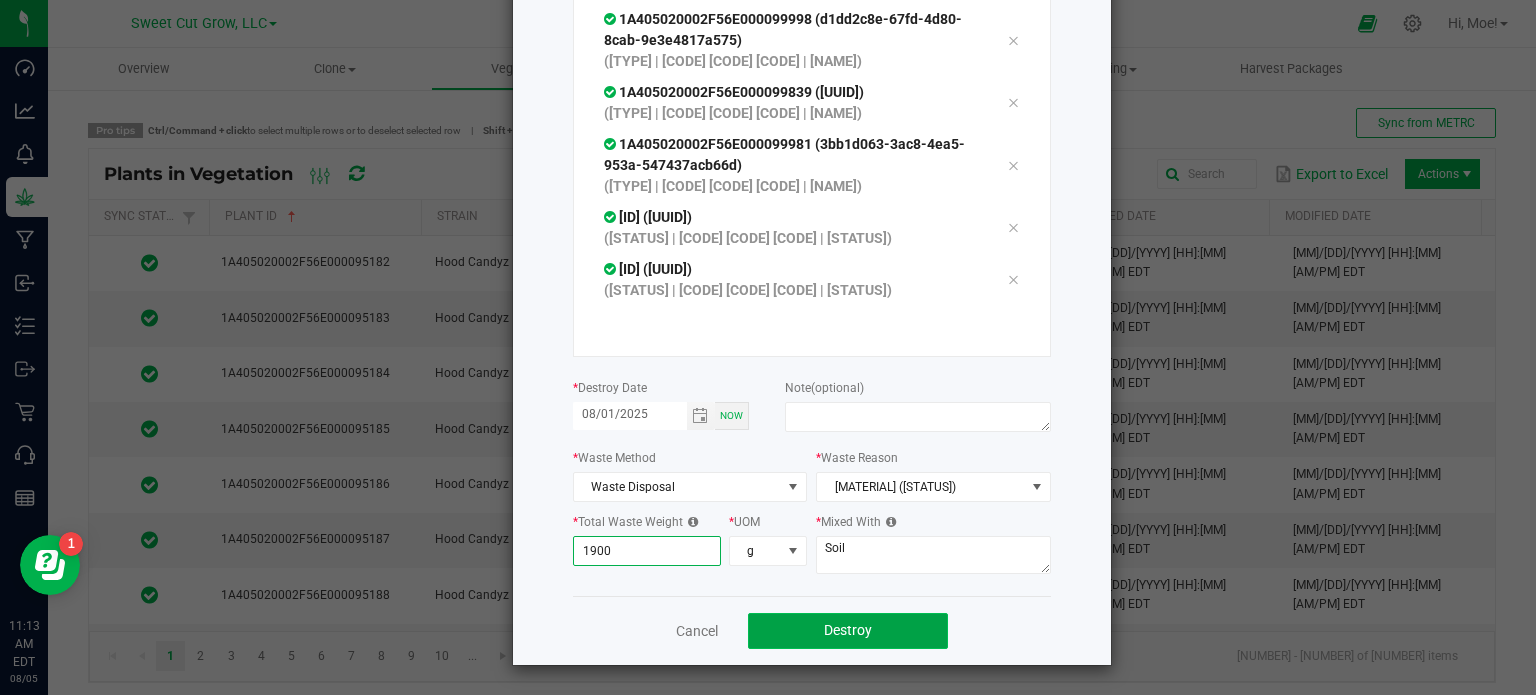 type on "[PRICE]" 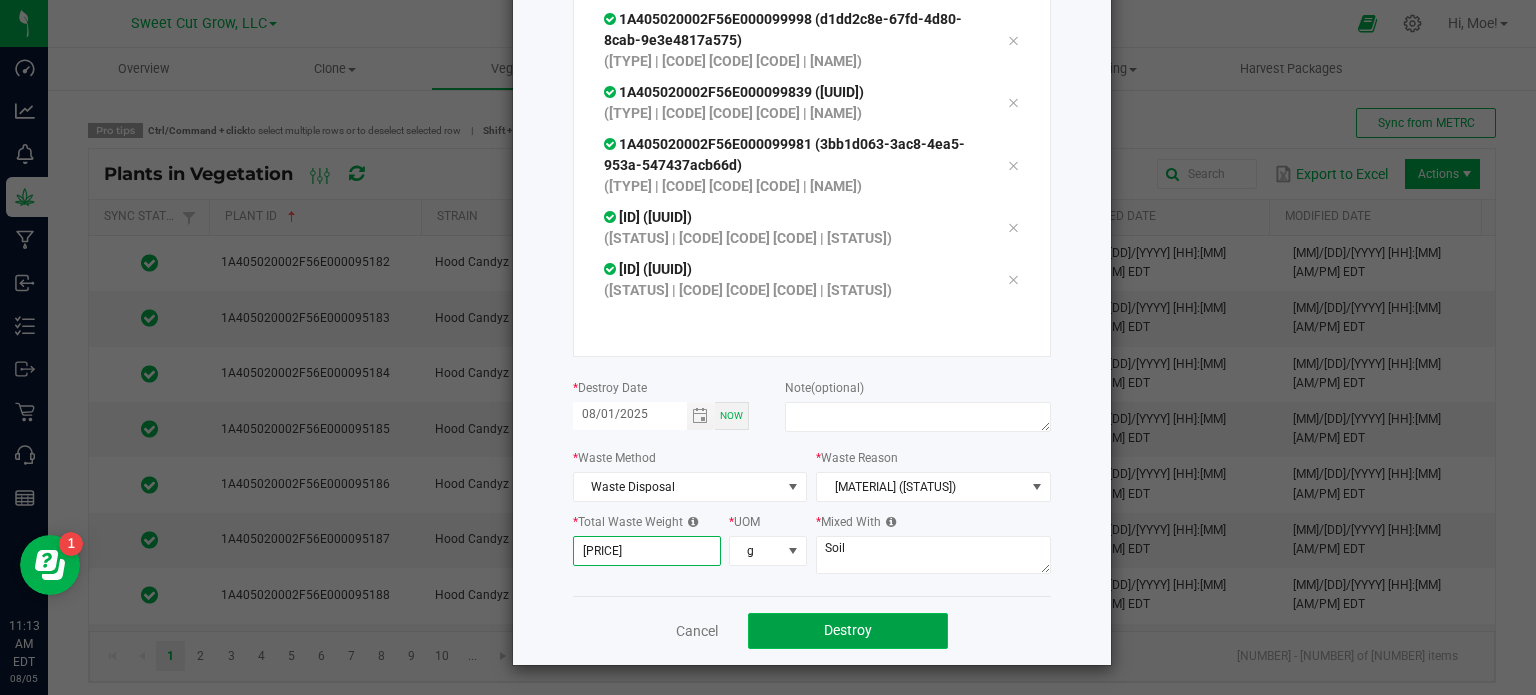 click on "Destroy" 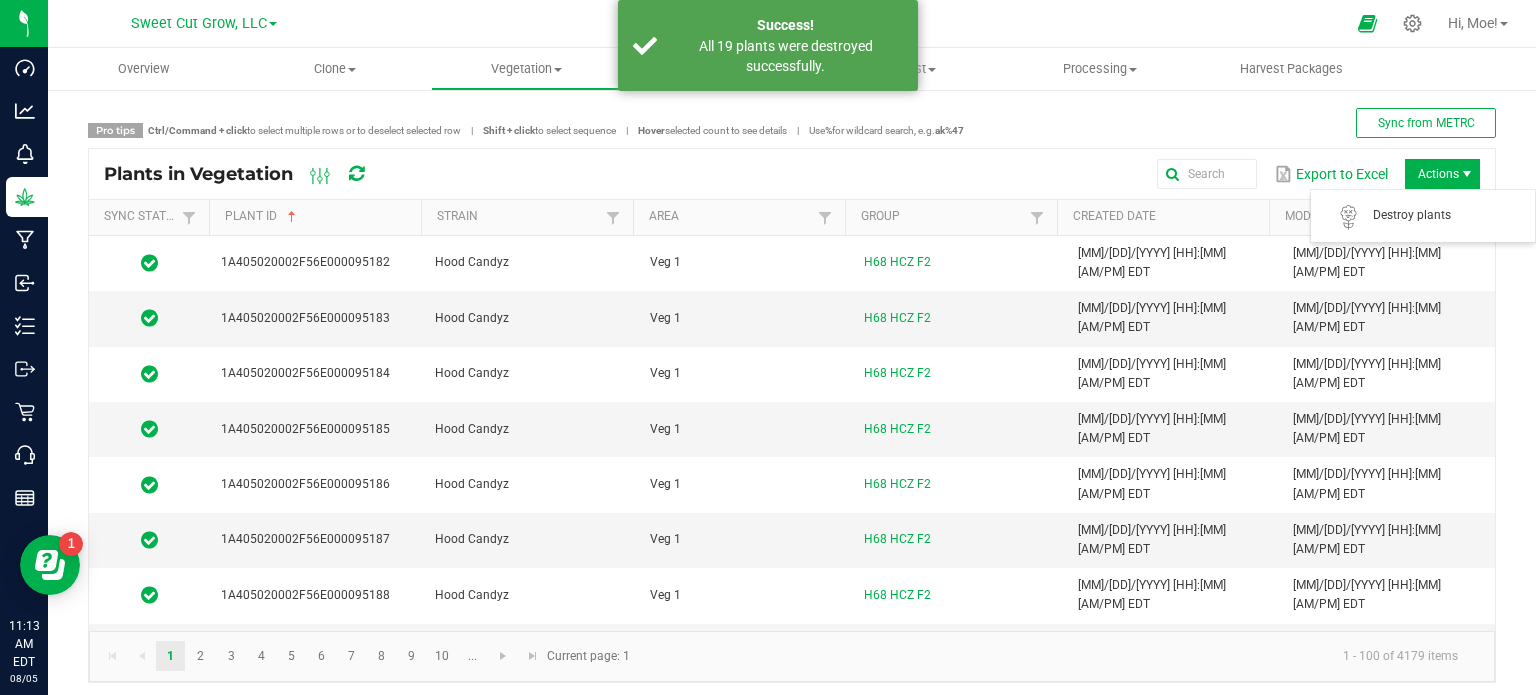 click at bounding box center [1467, 174] 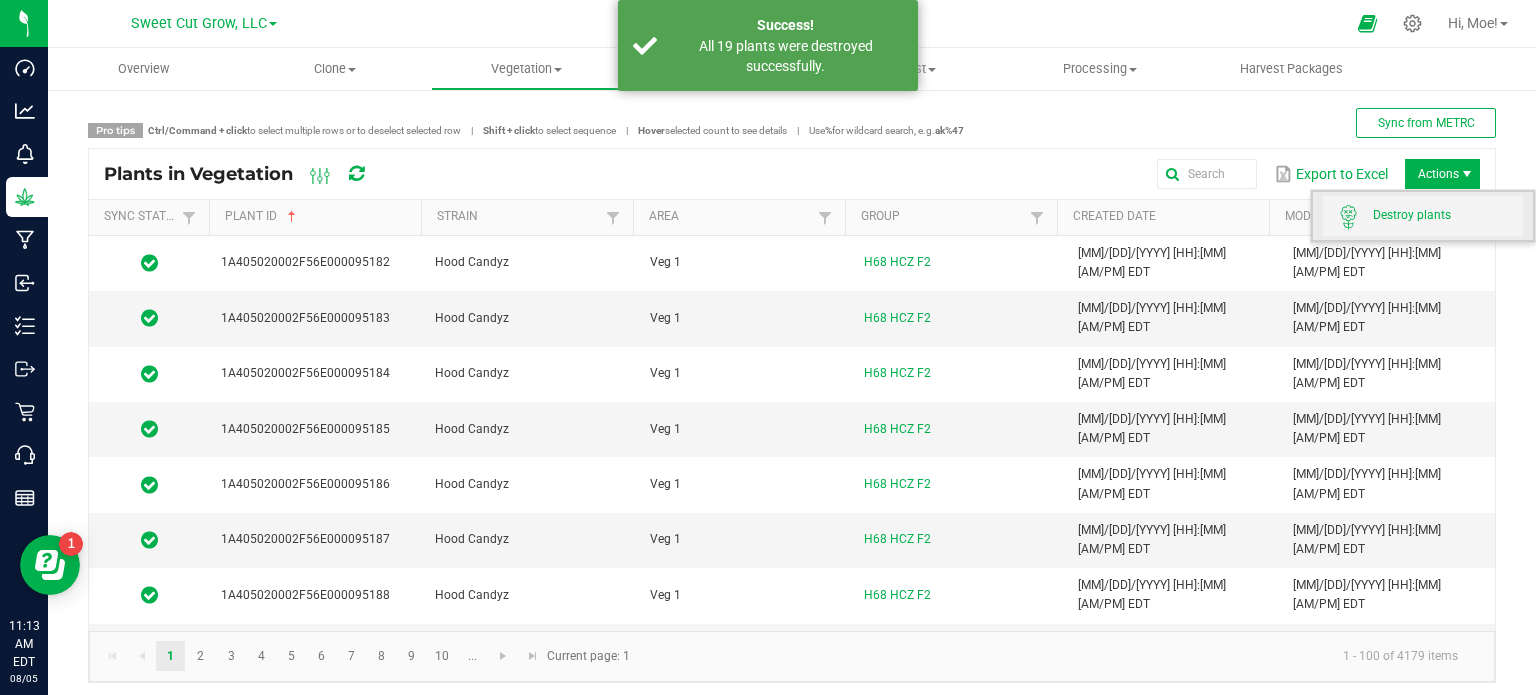 click on "Destroy plants" at bounding box center [1423, 216] 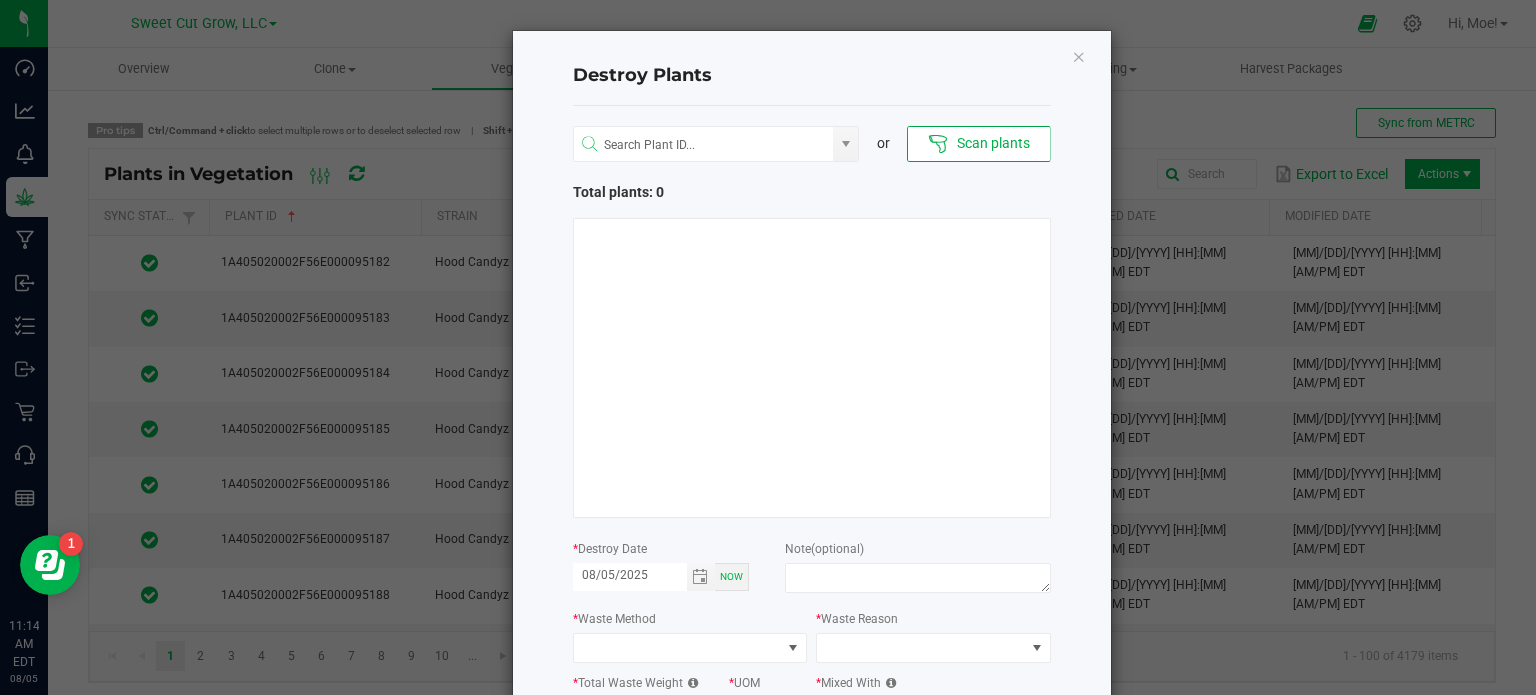 type 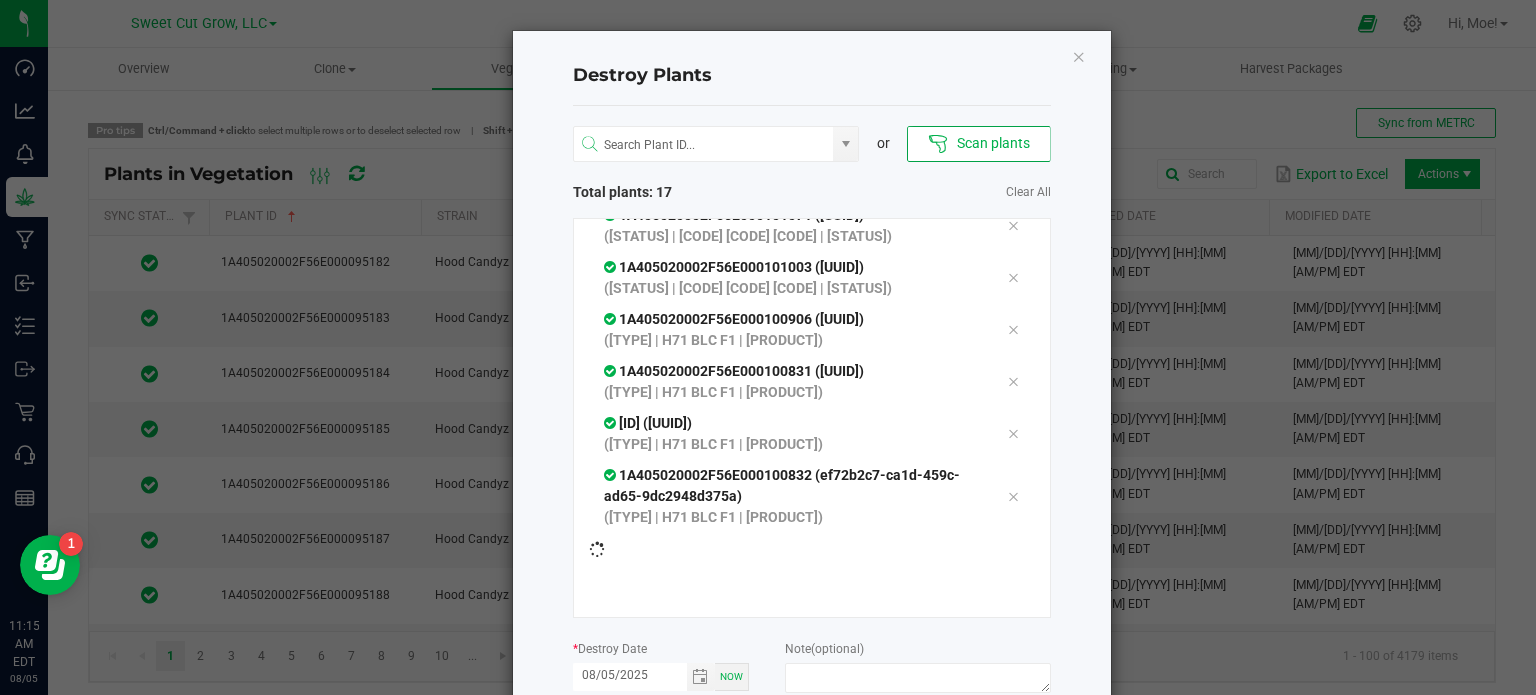 scroll, scrollTop: 820, scrollLeft: 0, axis: vertical 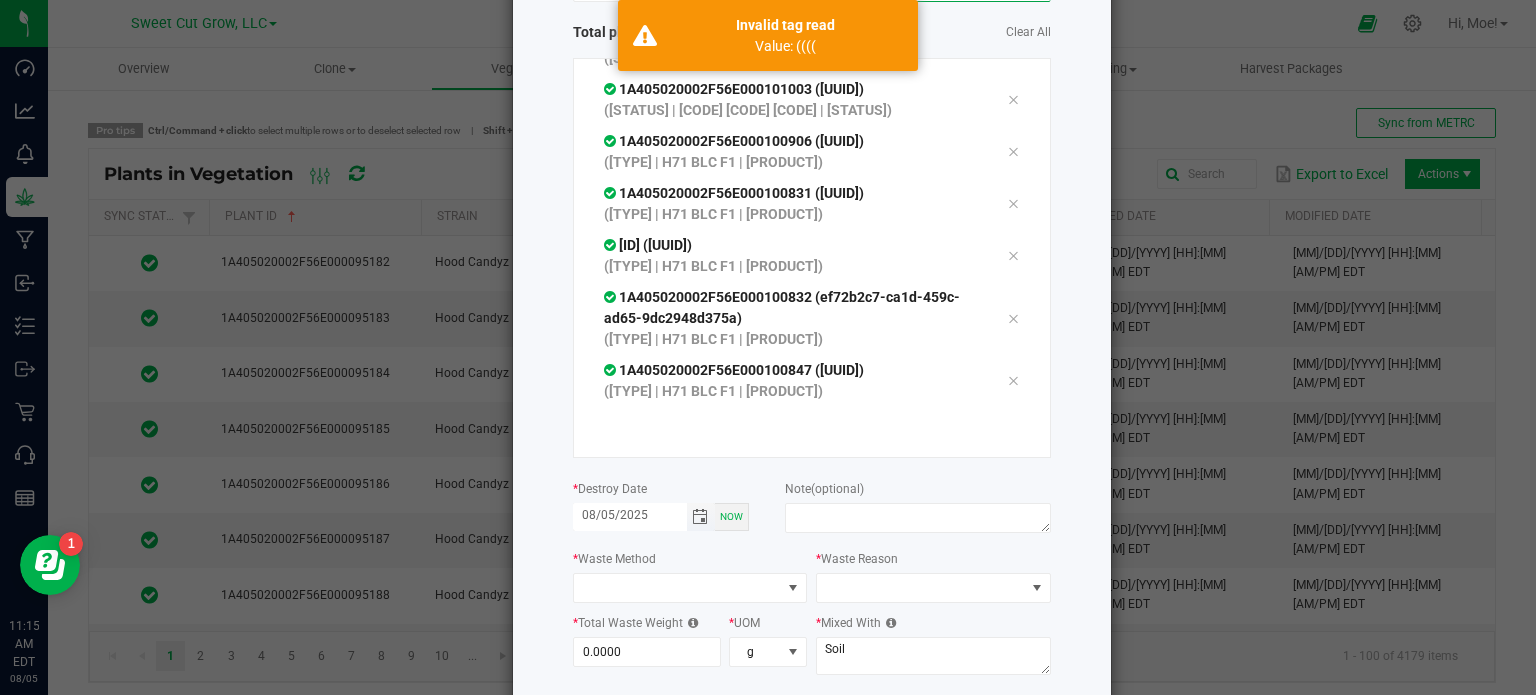click on "08/05/2025" at bounding box center (630, 515) 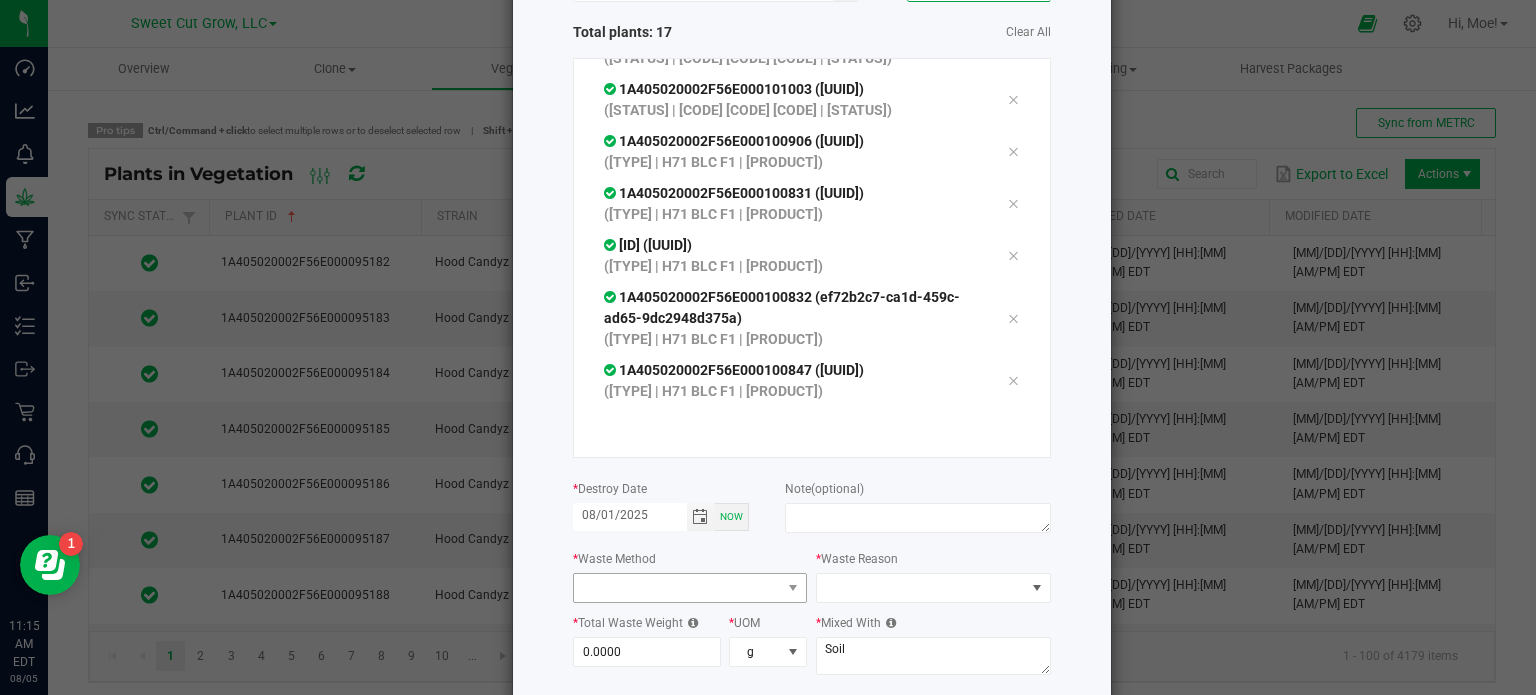 type on "08/01/2025" 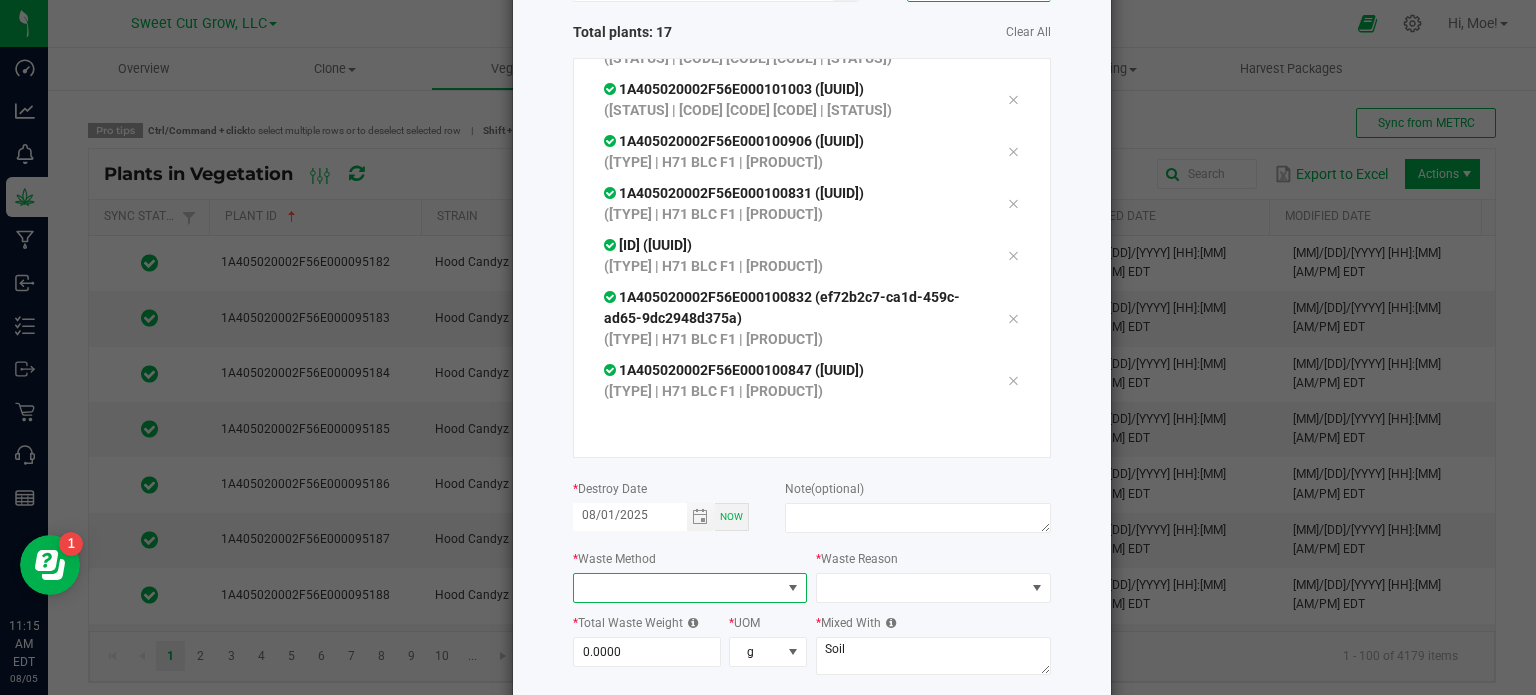 click at bounding box center [793, 588] 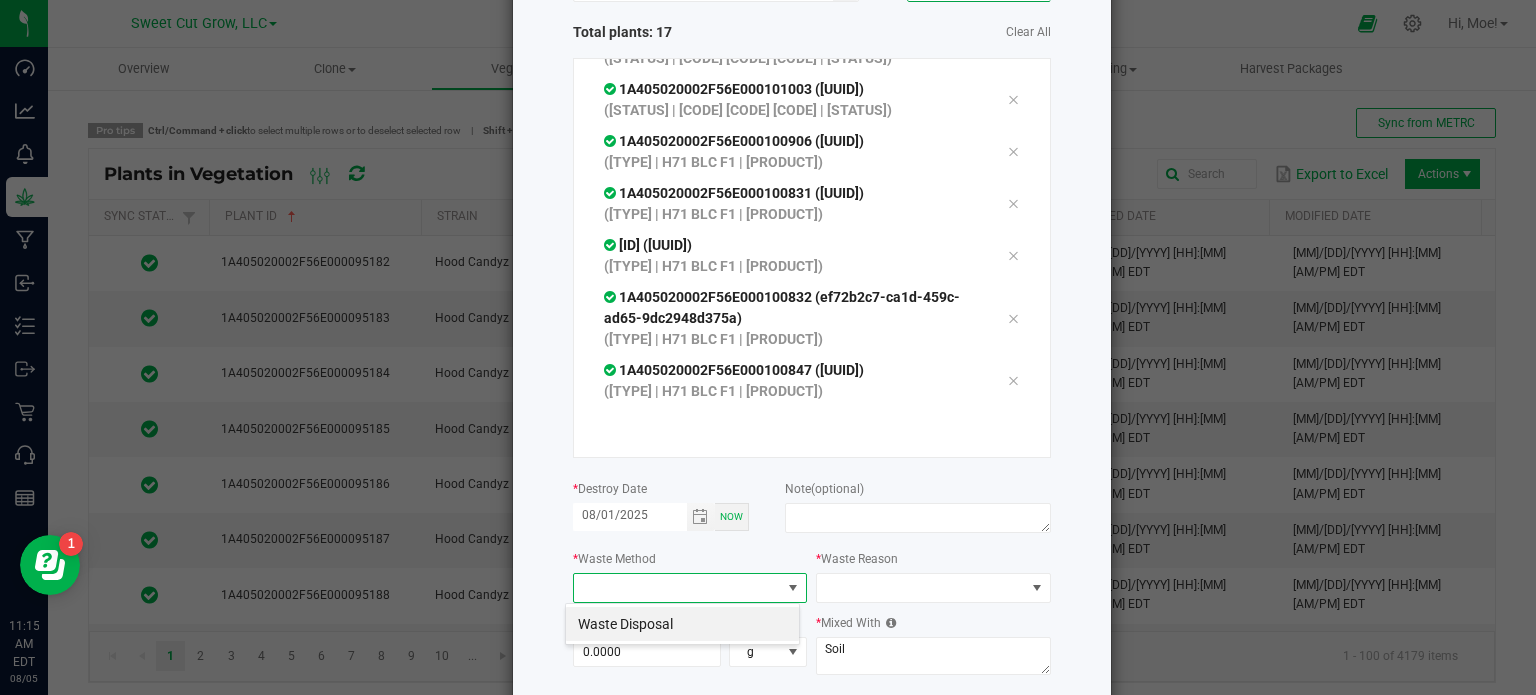 scroll, scrollTop: 99970, scrollLeft: 99765, axis: both 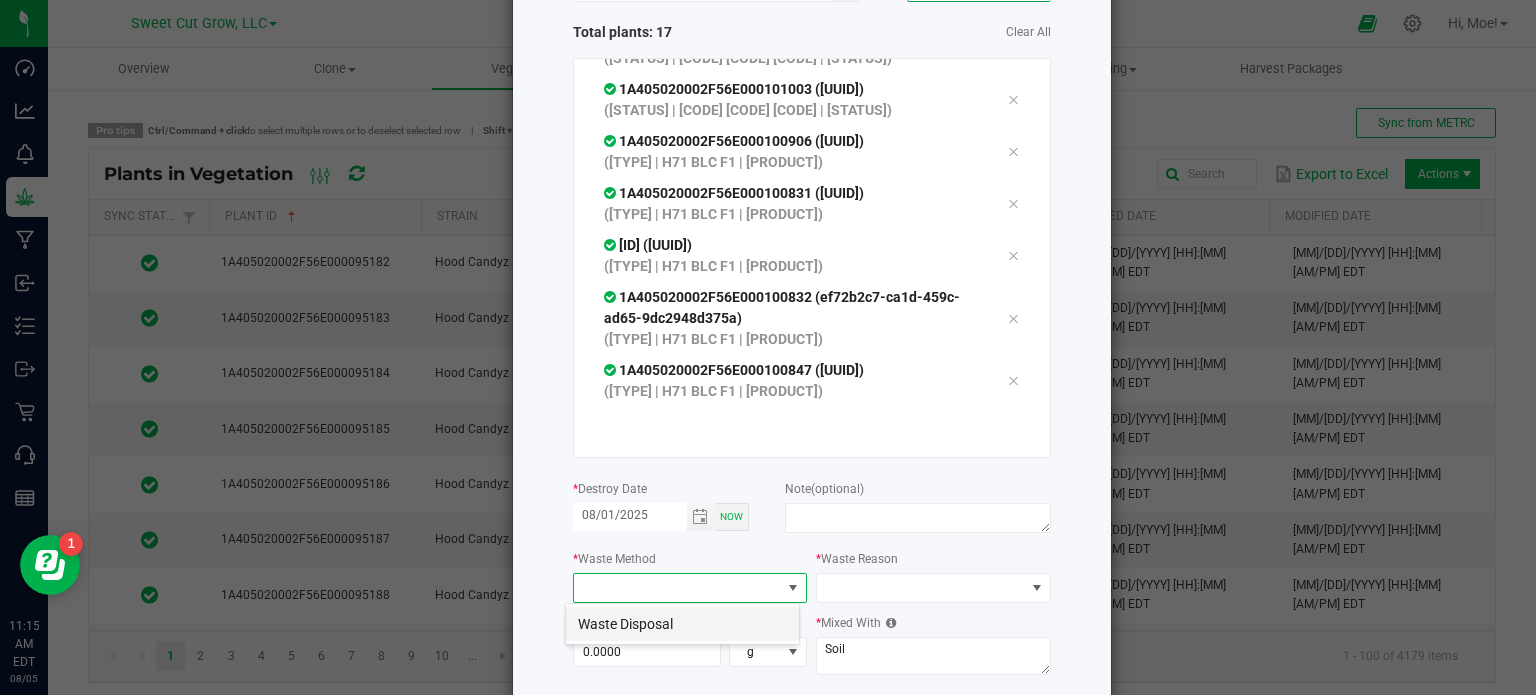 click on "Waste Disposal" at bounding box center (682, 624) 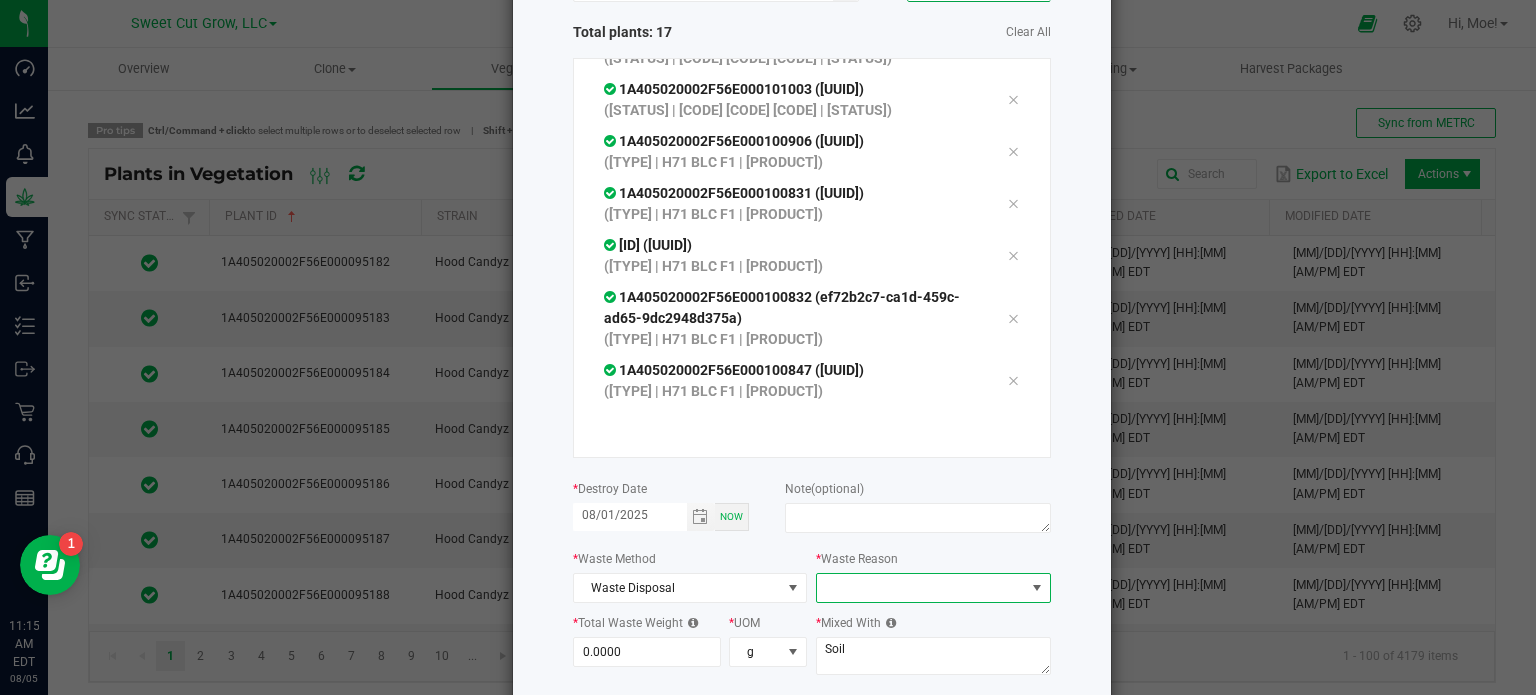 click at bounding box center [1037, 588] 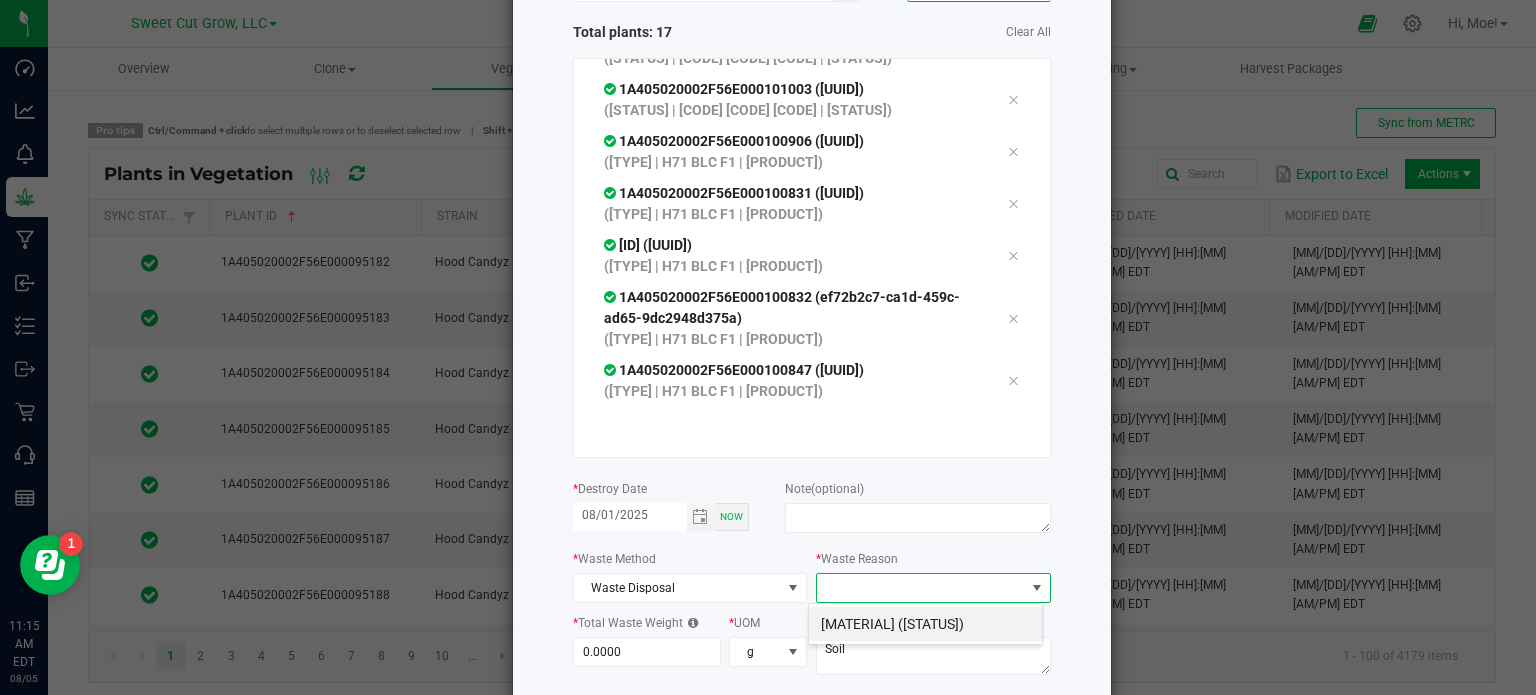 scroll, scrollTop: 99970, scrollLeft: 99765, axis: both 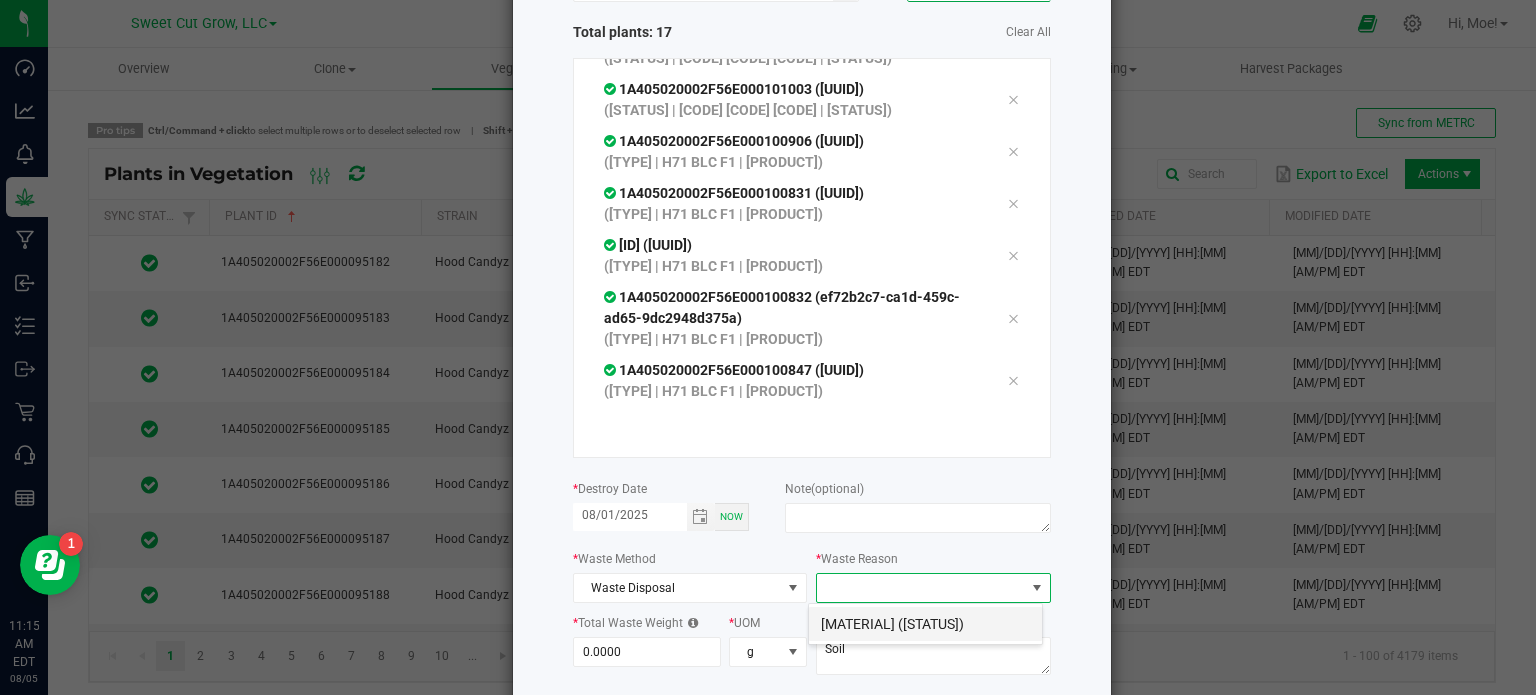 click on "[MATERIAL] ([STATUS])" at bounding box center [925, 624] 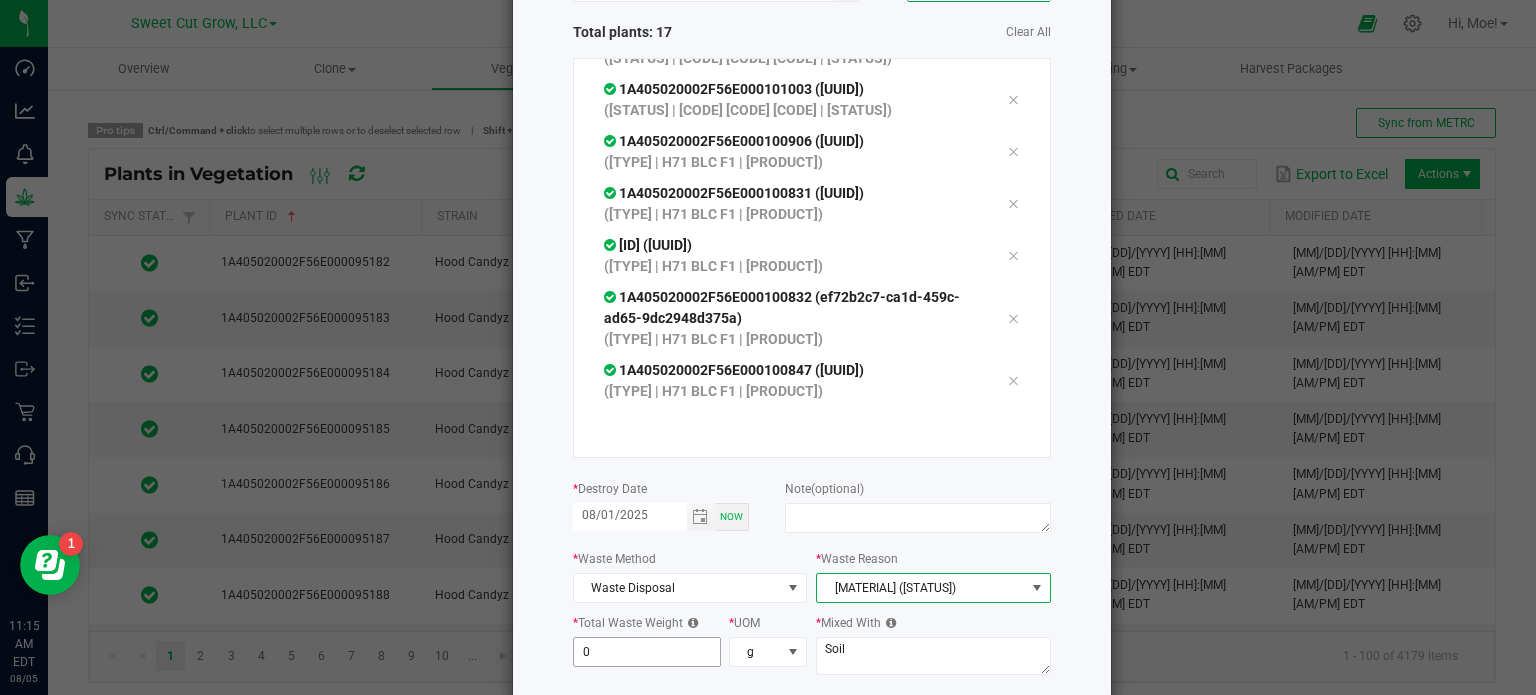 click on "0" at bounding box center (647, 652) 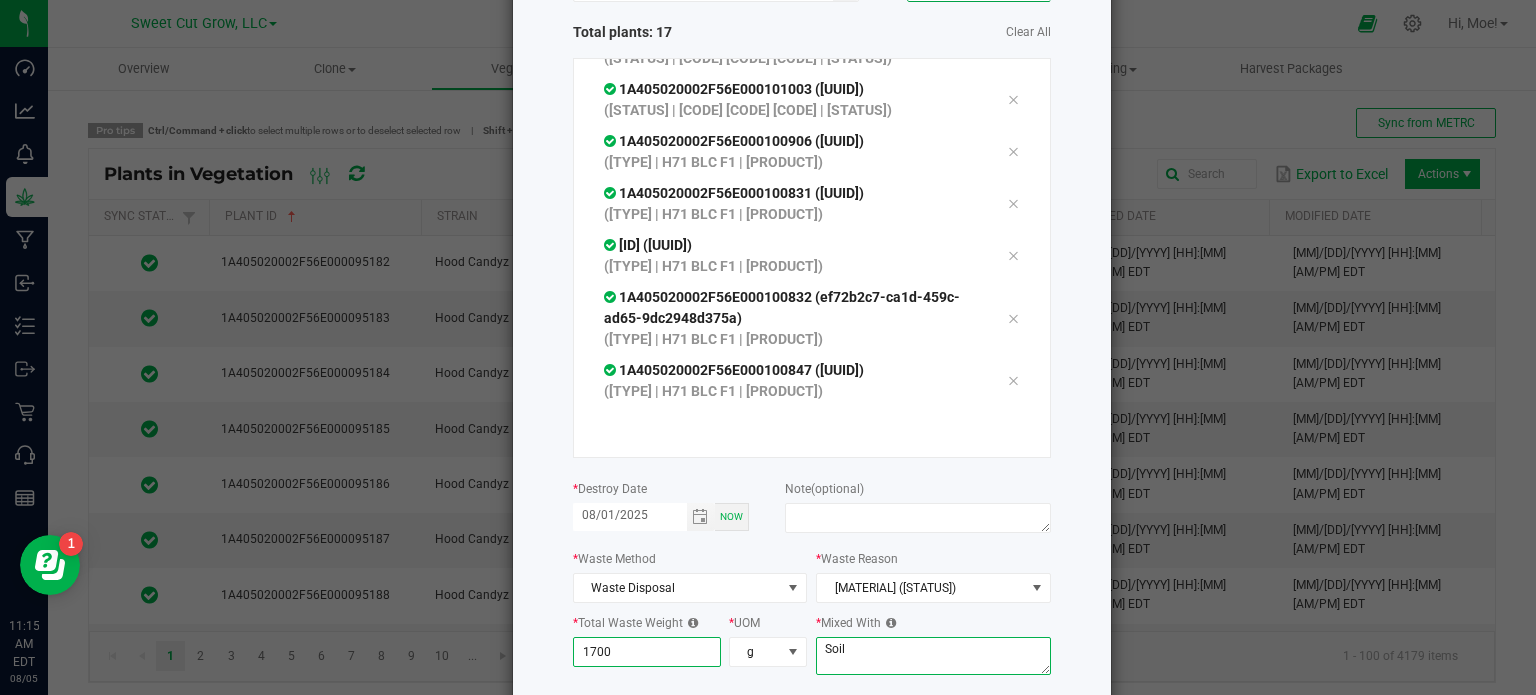 type on "[CURRENCY]" 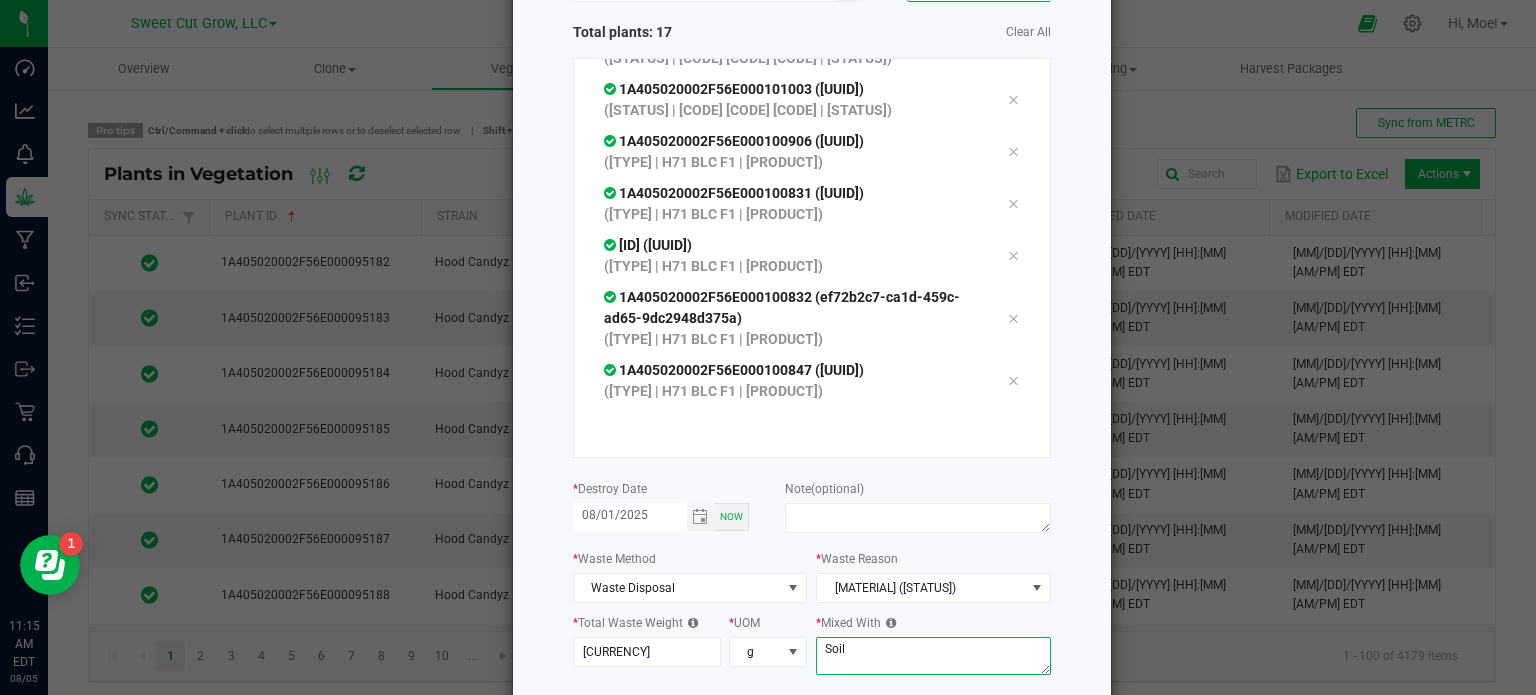 click on "Soil" at bounding box center [933, 656] 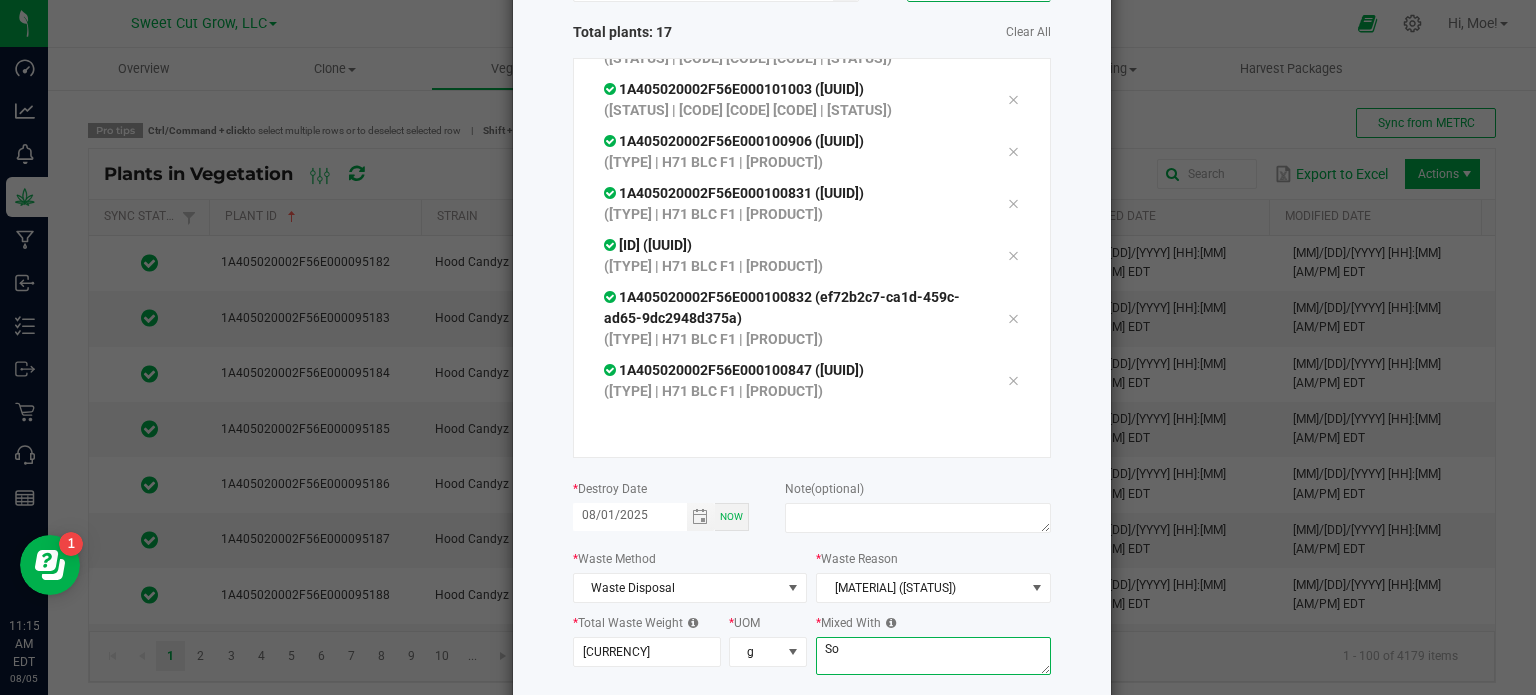 type on "S" 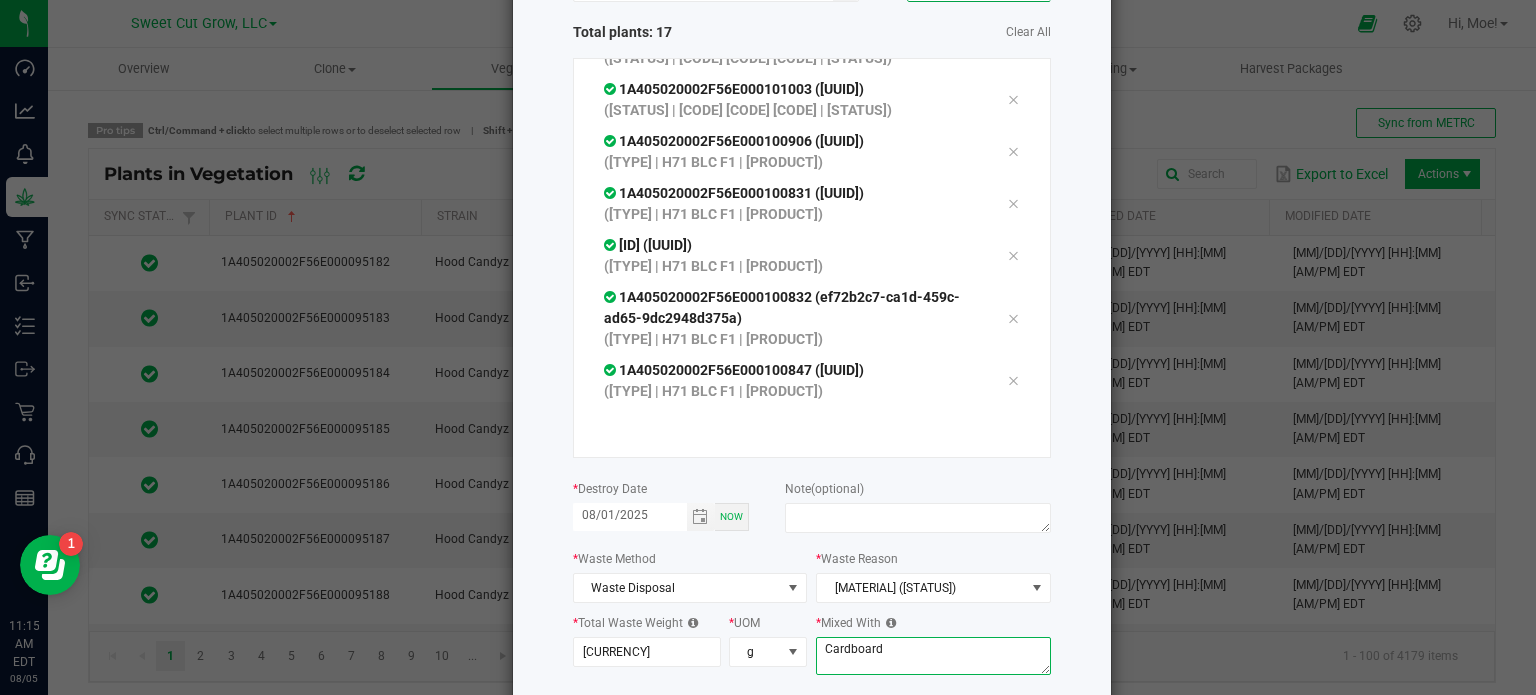 type on "Cardboard" 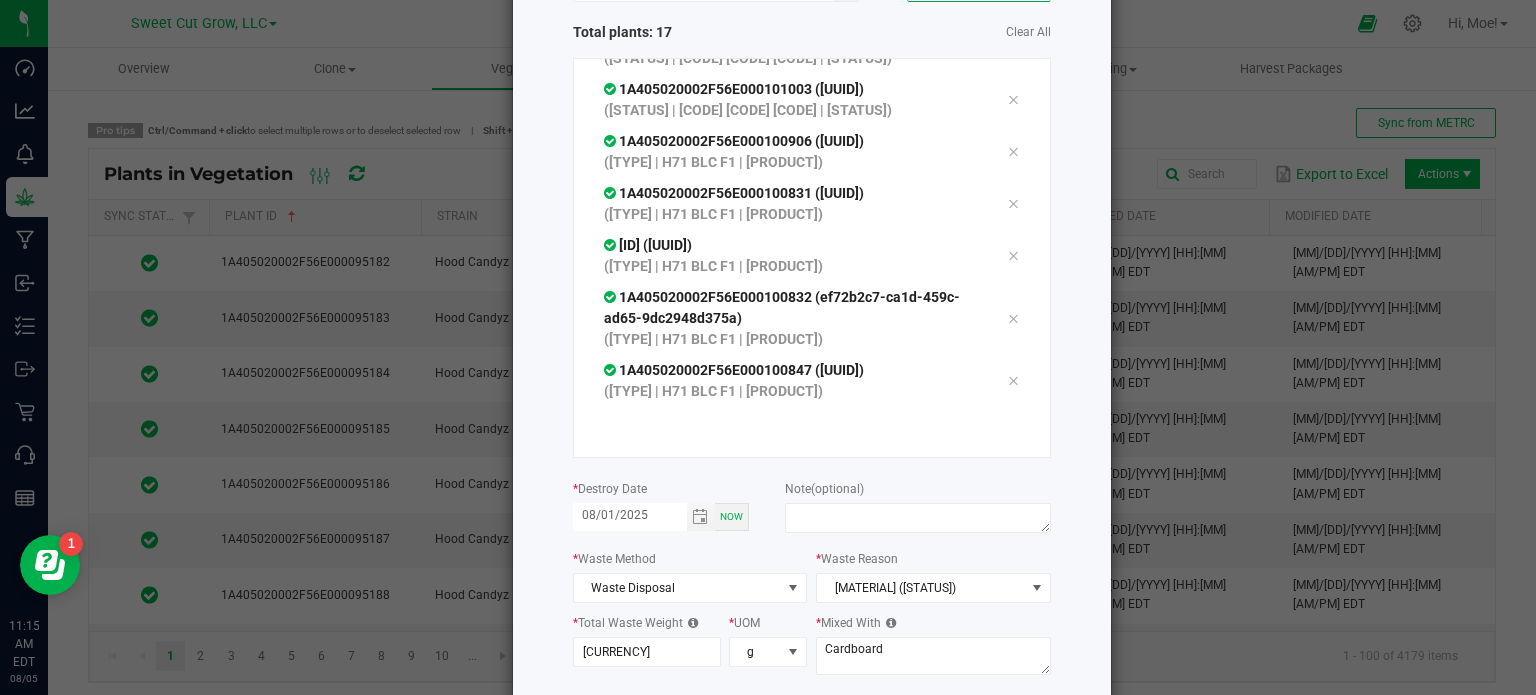 click on "Destroy Plants
or
Scan plants   Total plants: 17   Clear All
1A405020002F56E000100956 (4a286251-3857-48e4-8a54-d40fbf10285c)  ([TYPE] | H71 DRP F1 | [PRODUCT])
1A405020002F56E000101010 (021c632e-3bf6-44ee-a1c1-b0735cd8d16f)  ([TYPE] | H71 DRP F1 | [PRODUCT])
1A405020002F56E000099982 (51b2c6dd-2047-4cd6-933a-d8f6d05edabe)  ([TYPE] | H71 HCZ F1 | [PRODUCT])
1A405020002F56E000101064 (9811a42e-5281-4915-a026-55004a06efb3)  ([TYPE] | H71 DRP F1 | [PRODUCT])
1A405020002F56E000101066 (e2bf84ba-141e-4d06-a514-4cfcc6465feb)  ([TYPE] | H71 DRP F1 | [PRODUCT])
1A405020002F56E000100941 (ae86b75b-dab2-4412-b746-24a0924aa9f0) * Now" 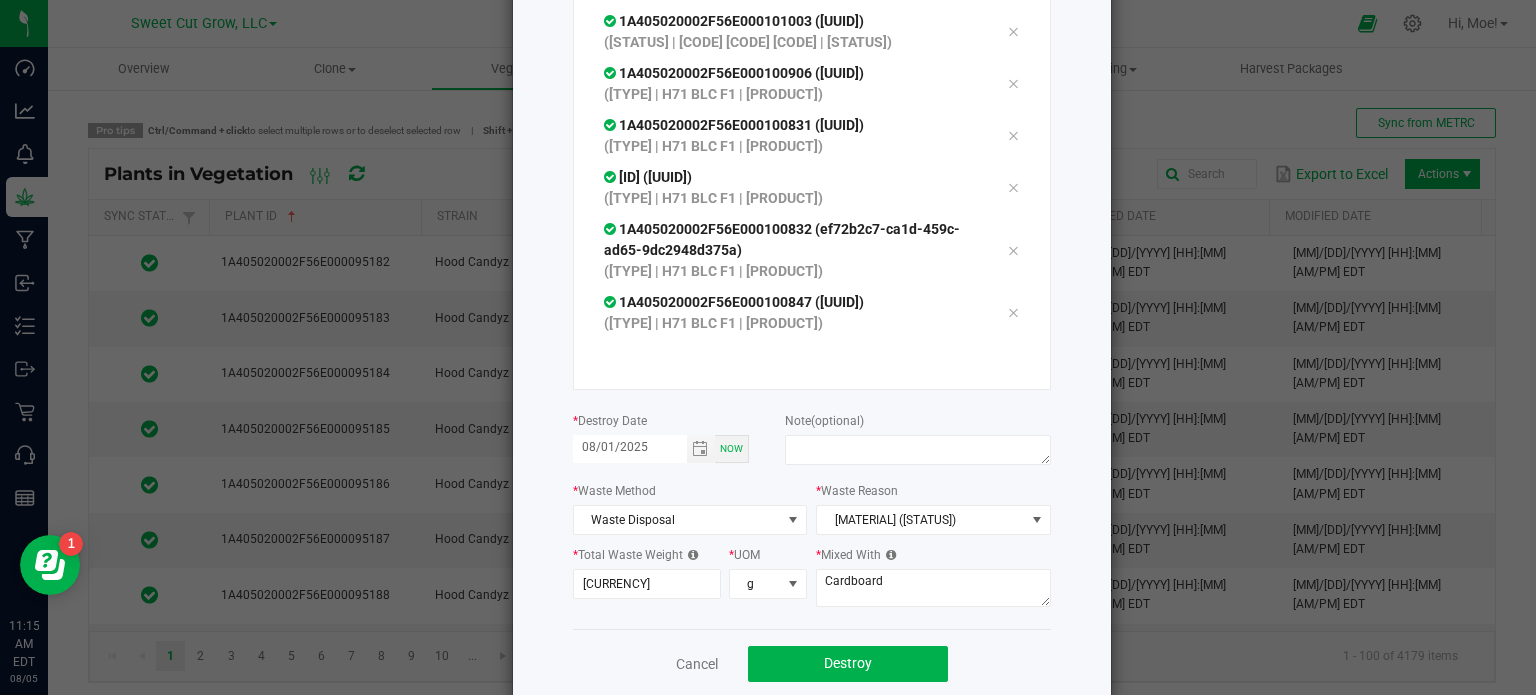 scroll, scrollTop: 240, scrollLeft: 0, axis: vertical 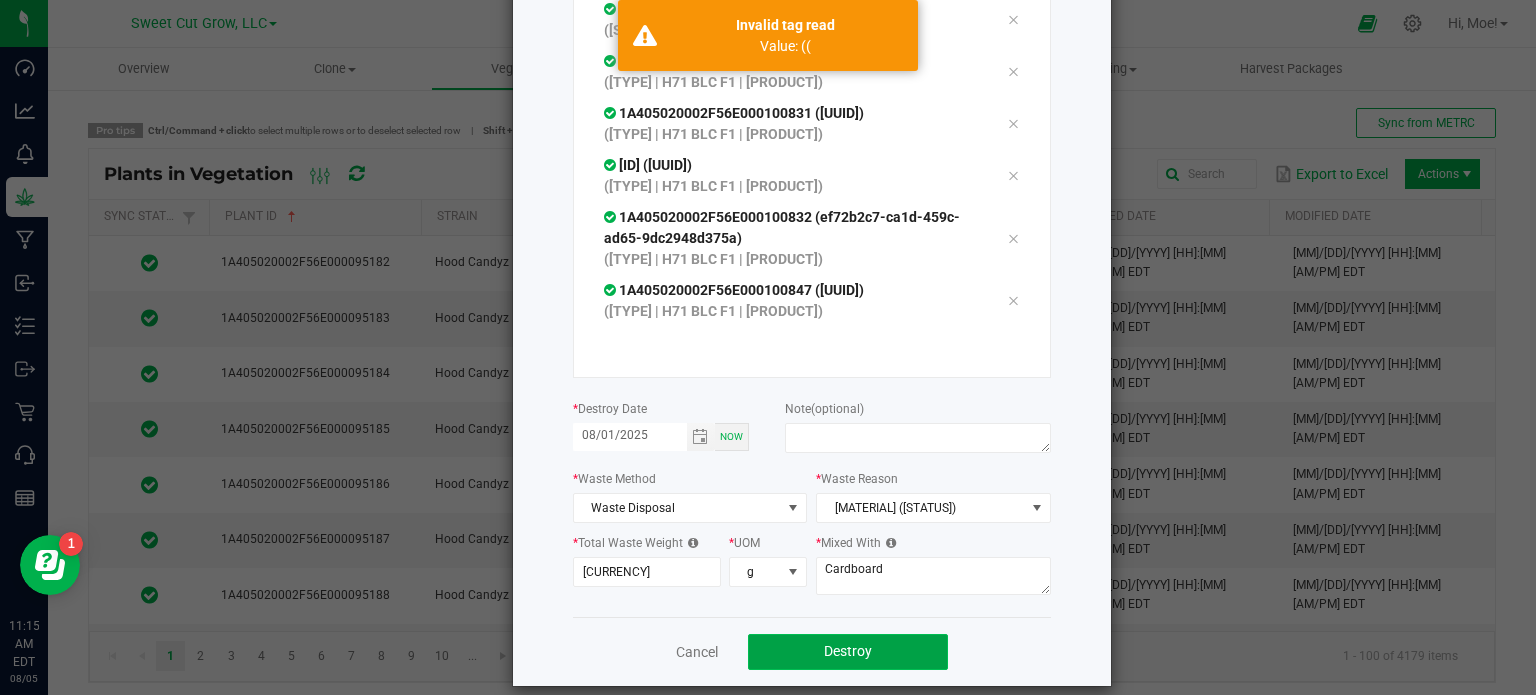 click on "Destroy" 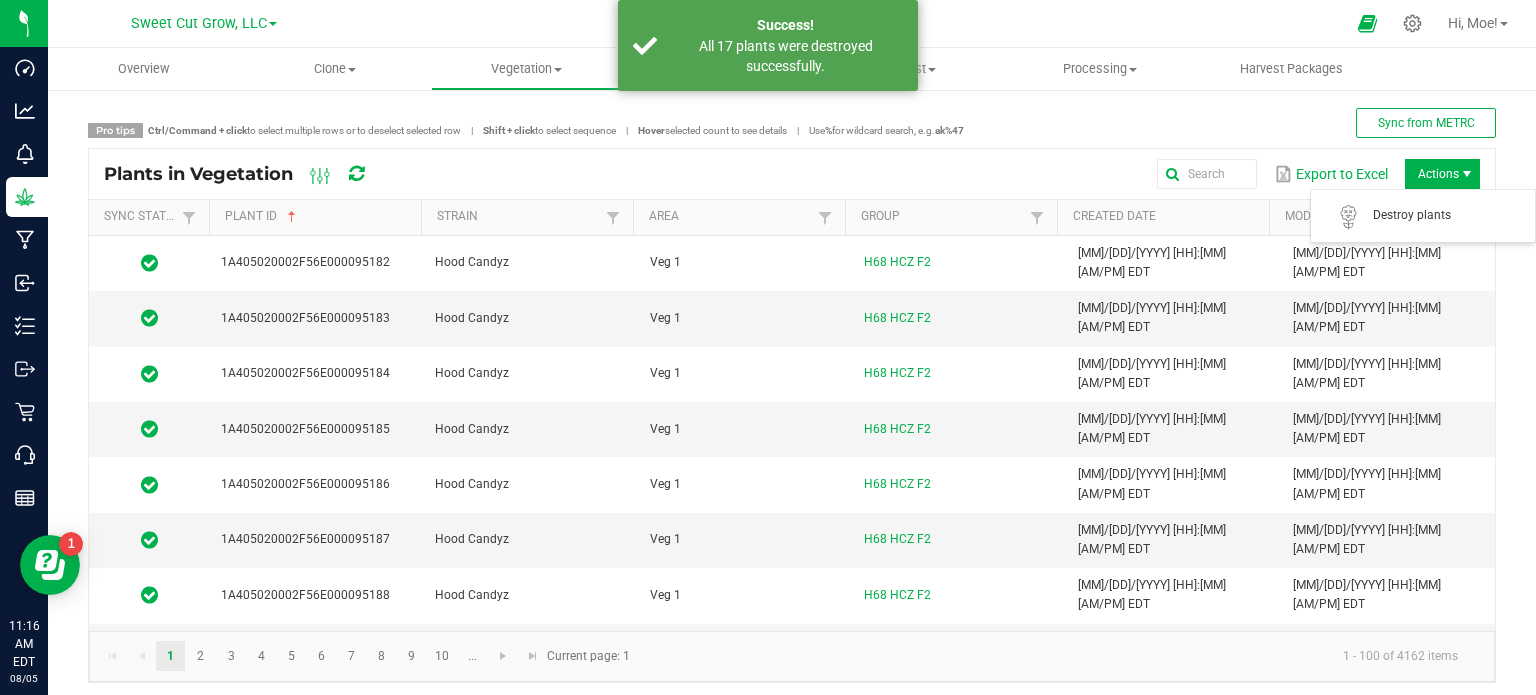 click on "Actions" at bounding box center [1442, 174] 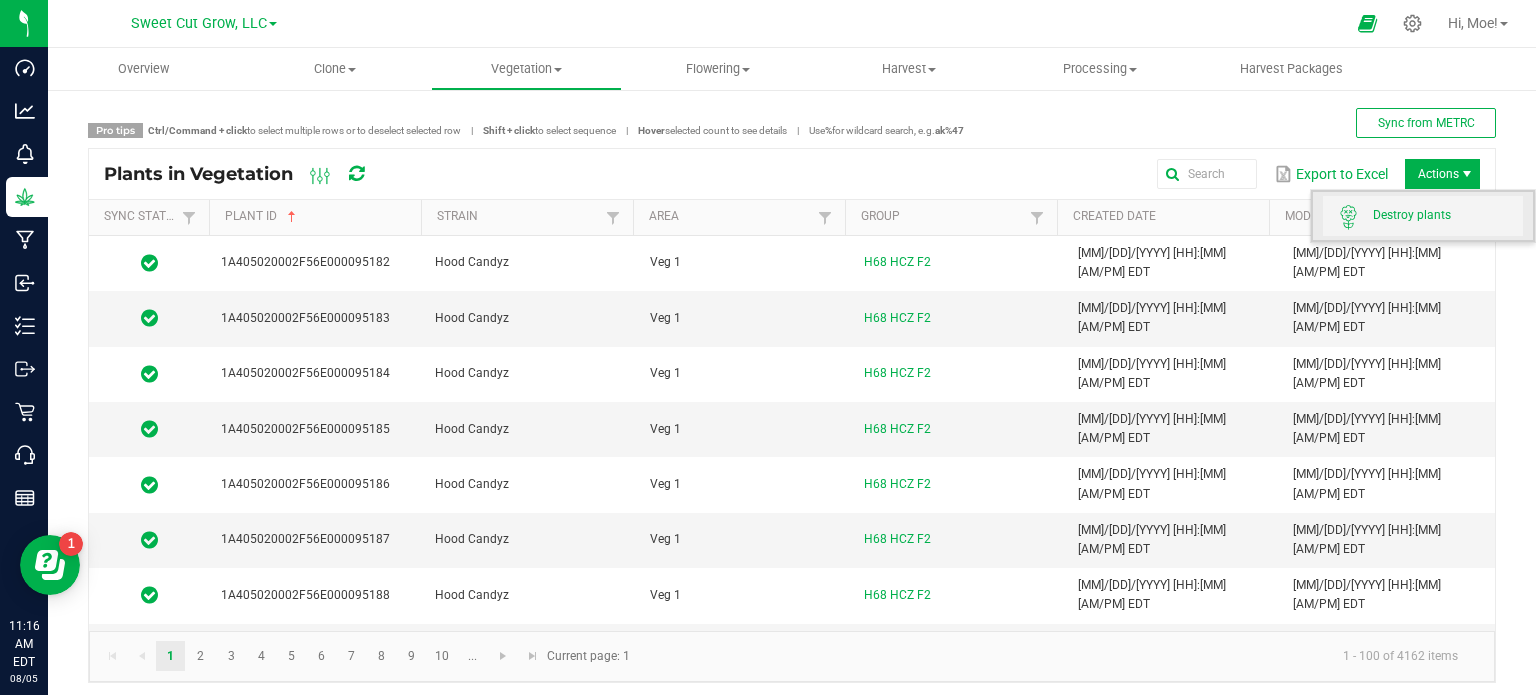click on "Destroy plants" at bounding box center (1448, 215) 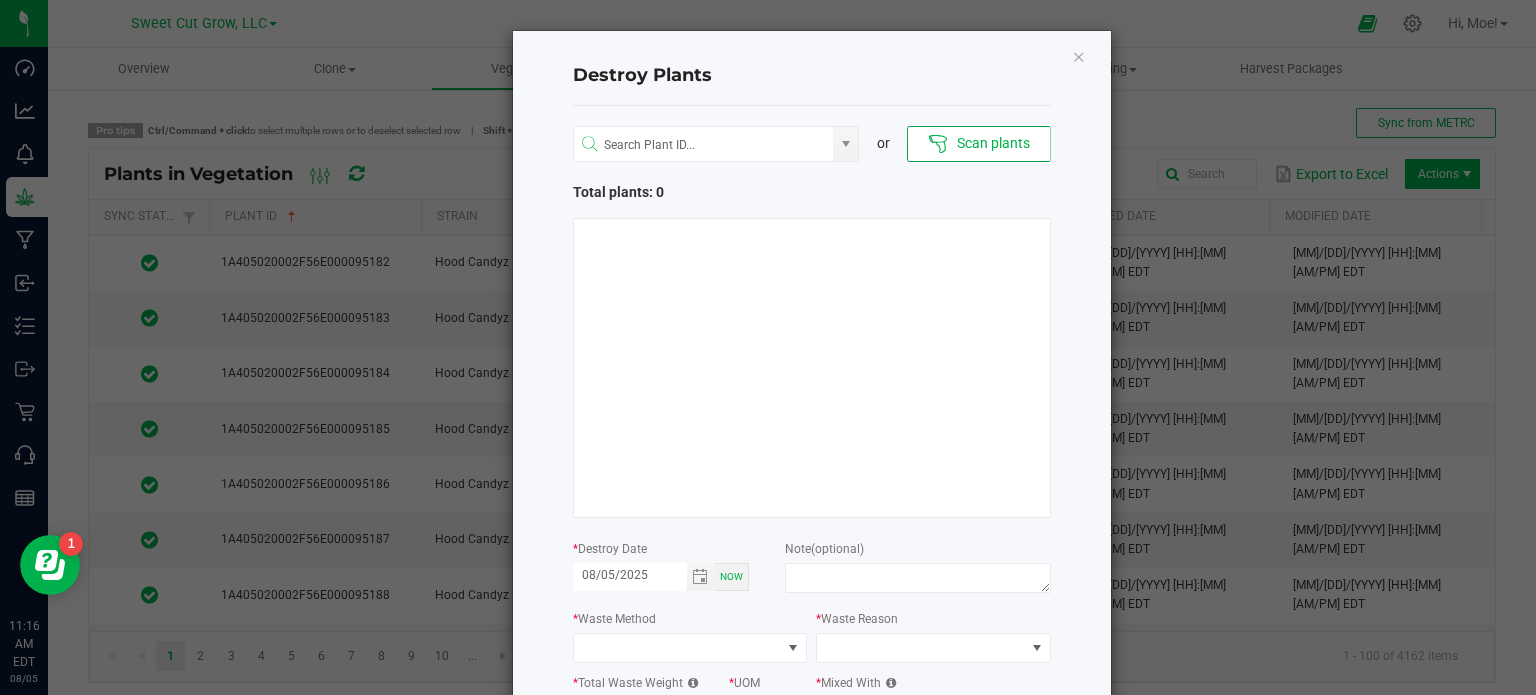 type 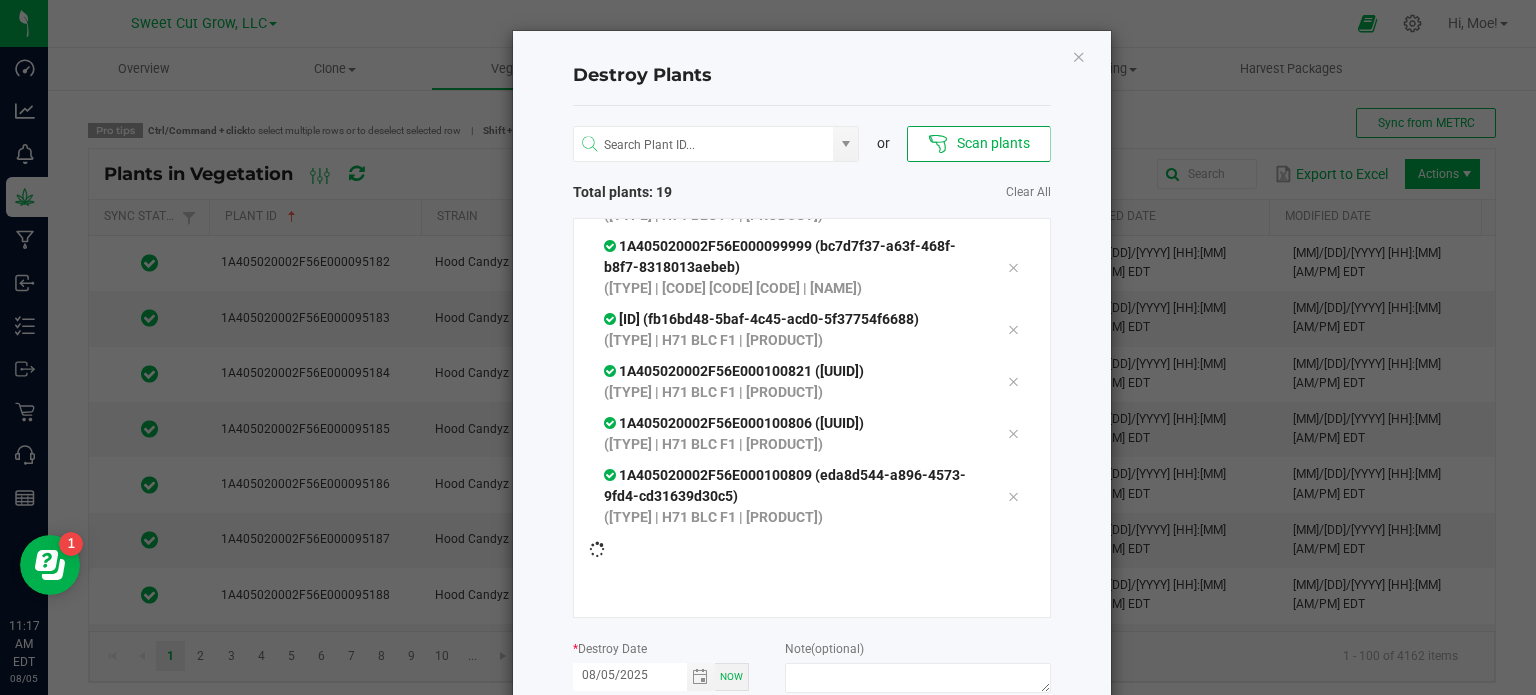 scroll, scrollTop: 965, scrollLeft: 0, axis: vertical 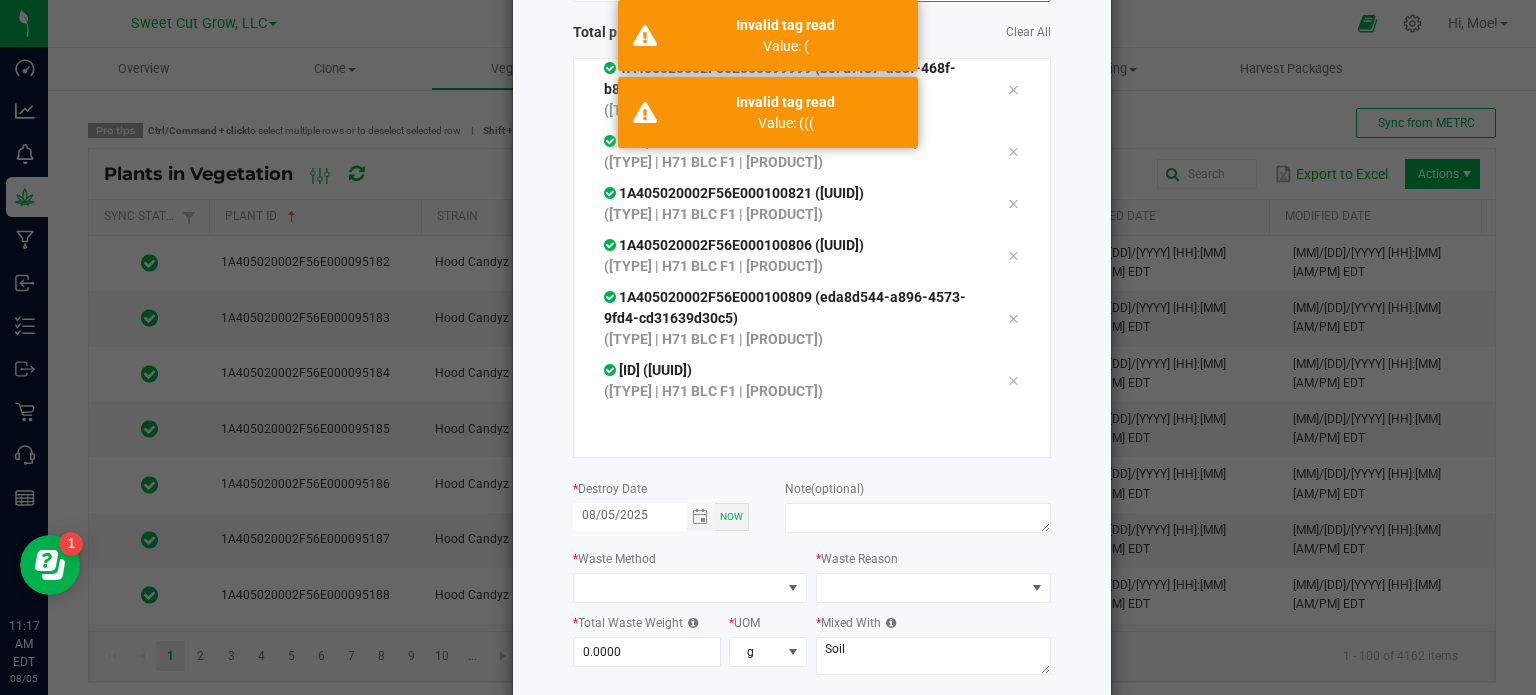 click on "08/05/2025" at bounding box center (630, 515) 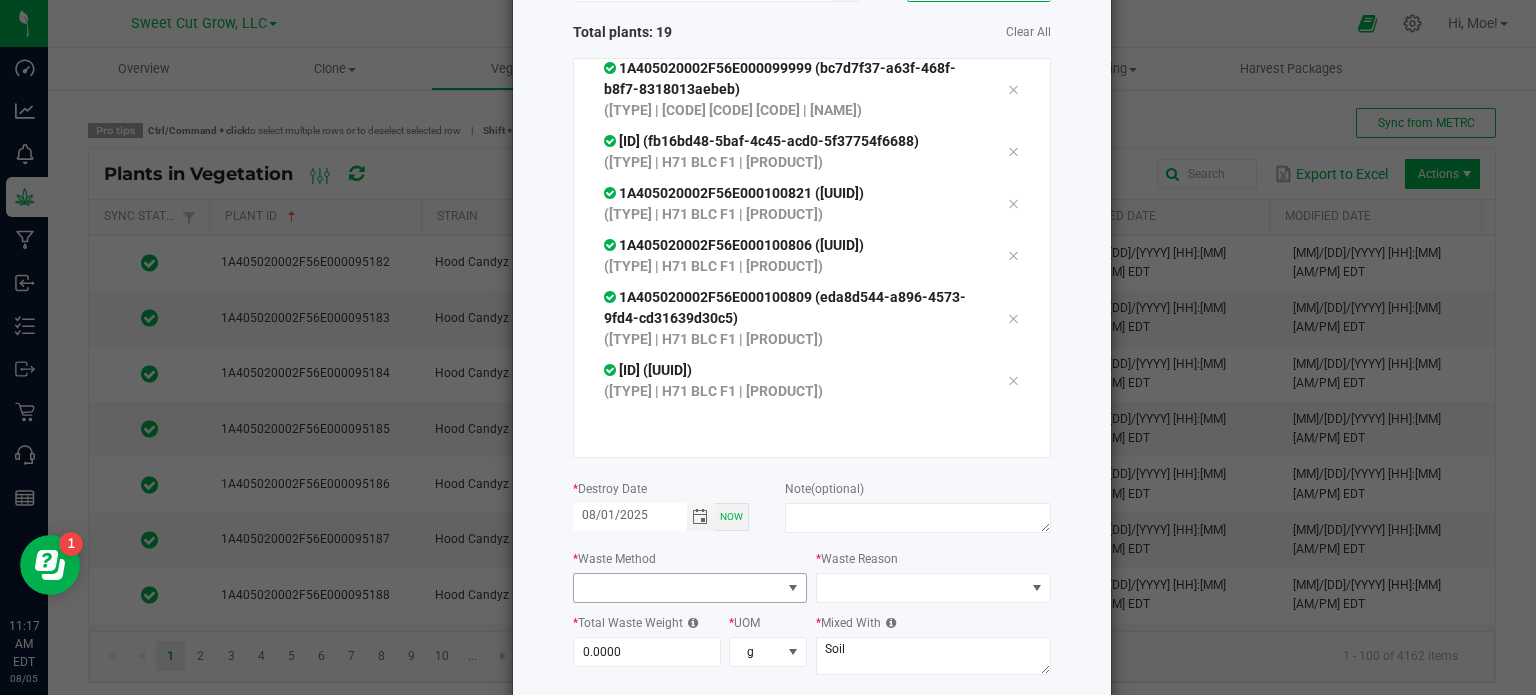 type on "08/01/2025" 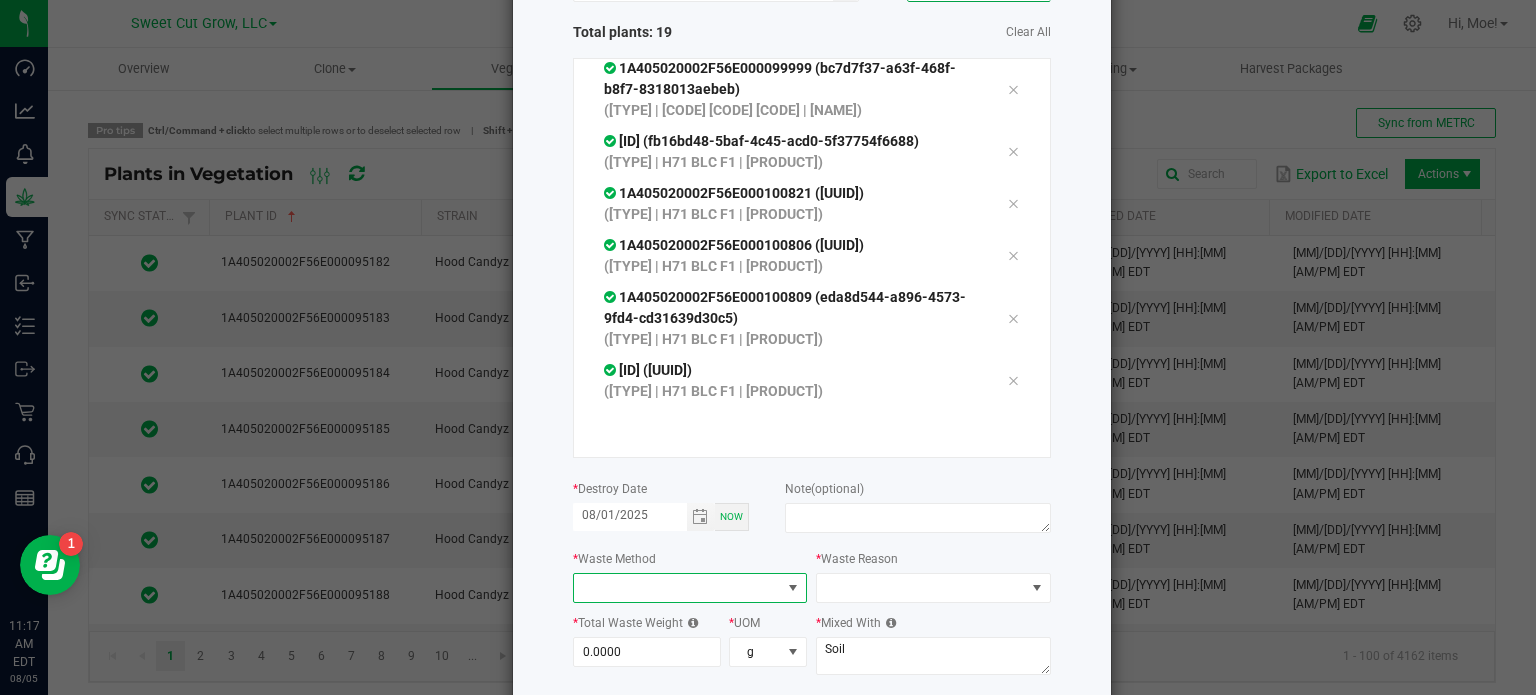 click at bounding box center [793, 588] 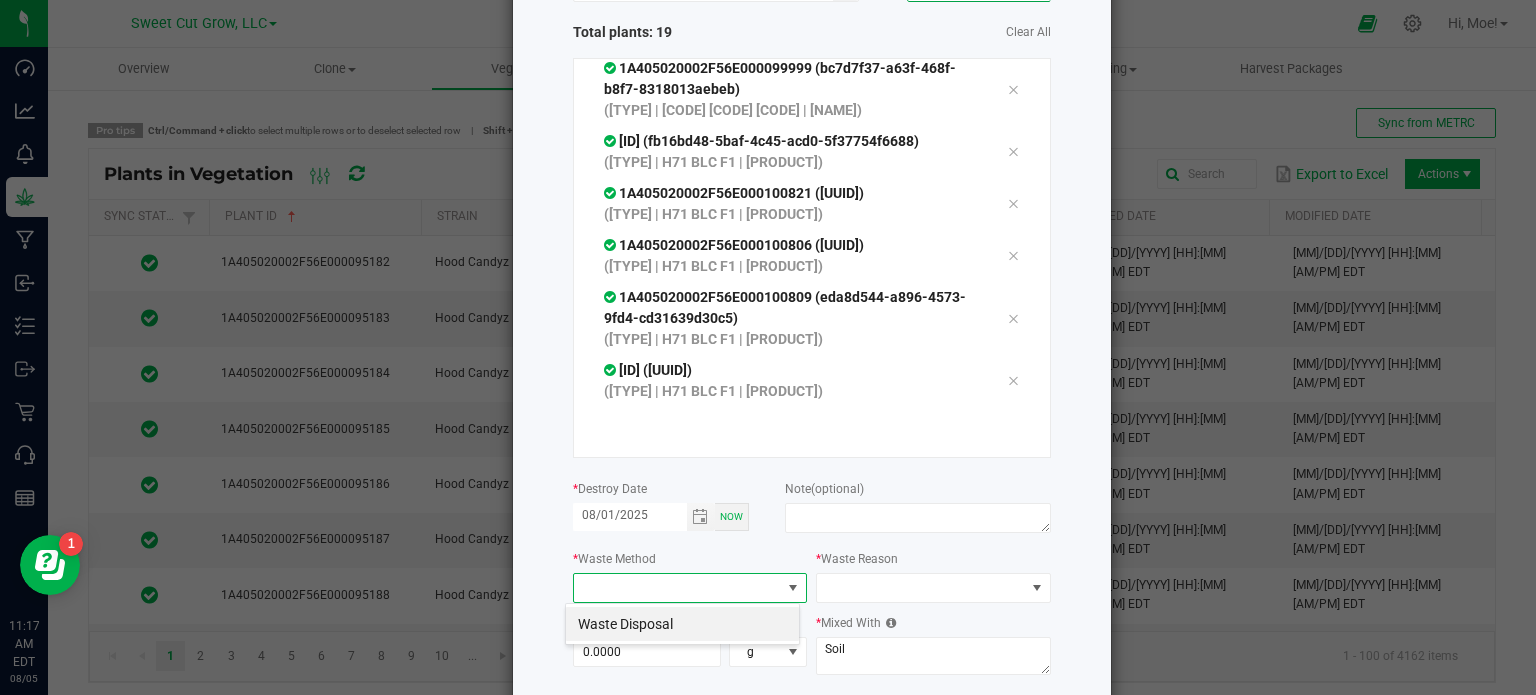 scroll, scrollTop: 99970, scrollLeft: 99765, axis: both 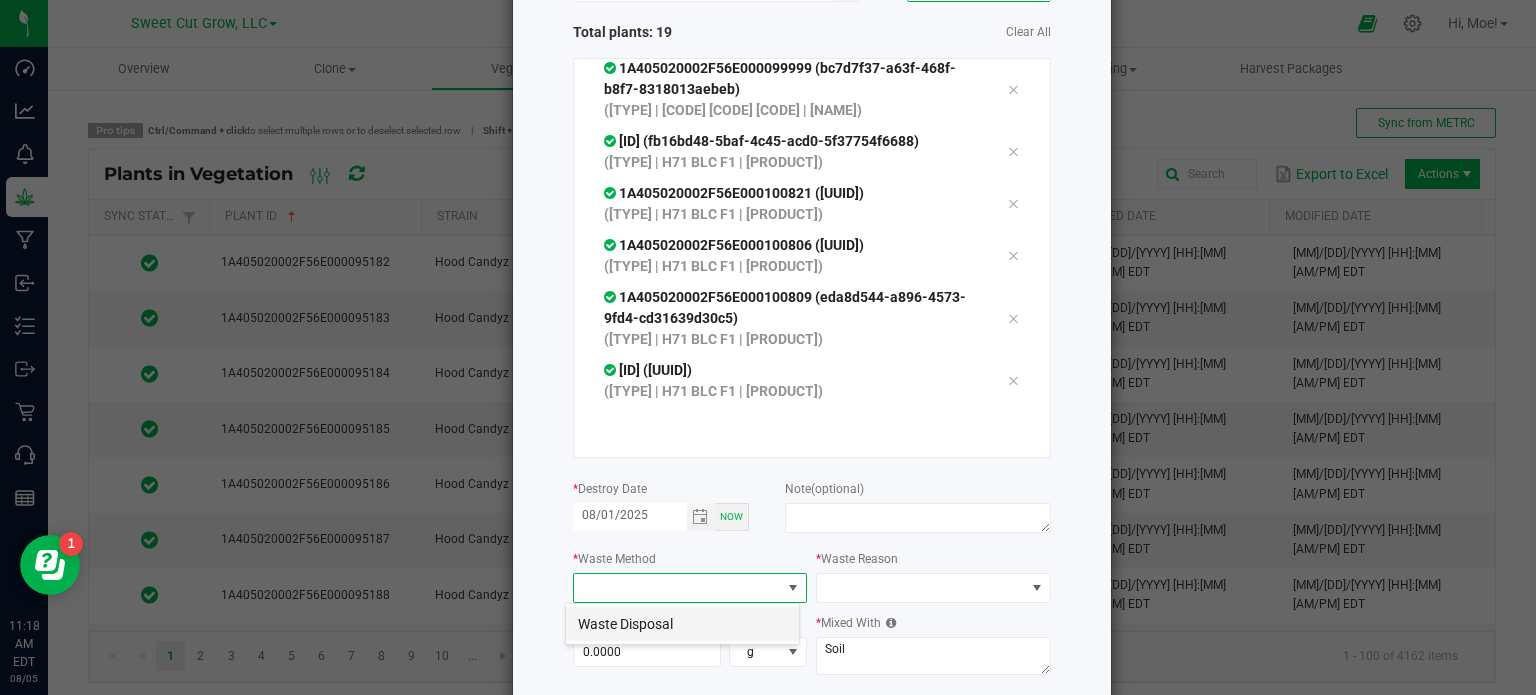 click on "Waste Disposal" at bounding box center [682, 624] 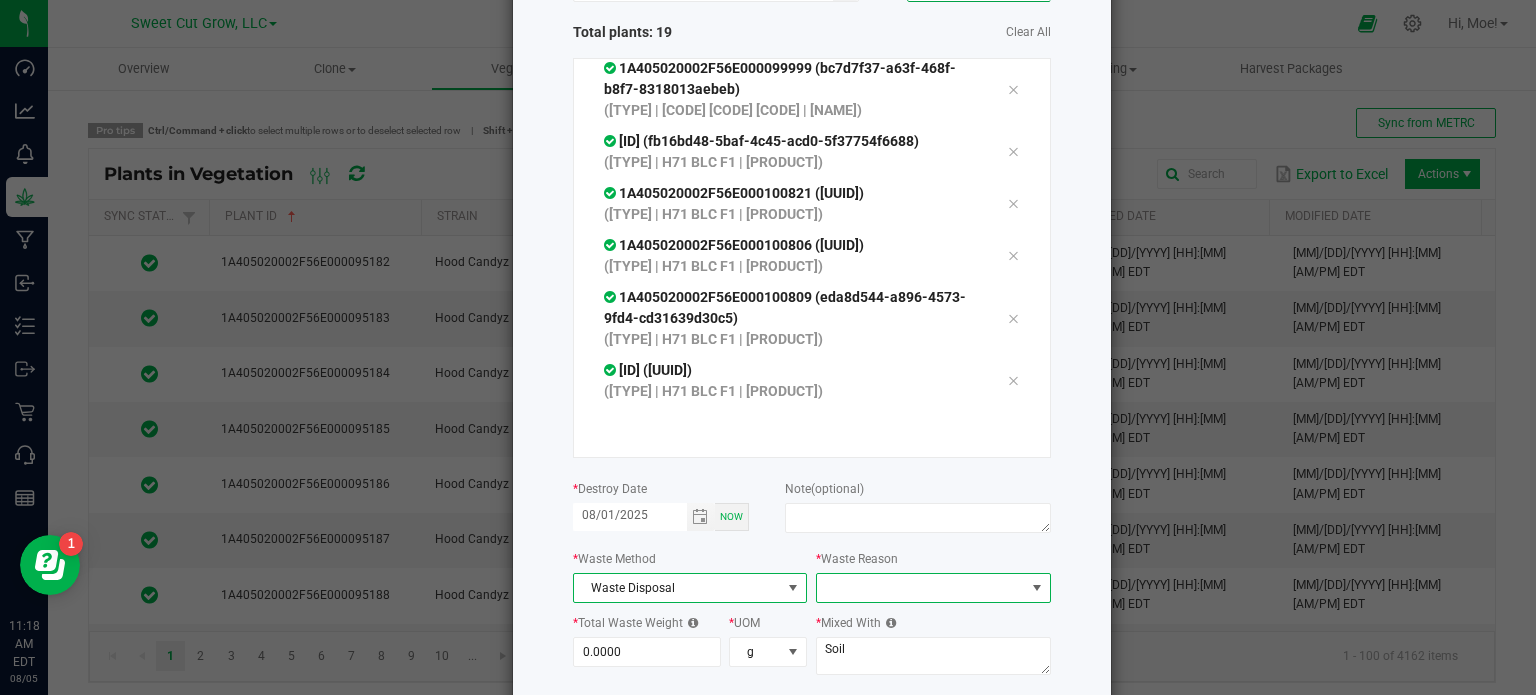 click at bounding box center (1037, 588) 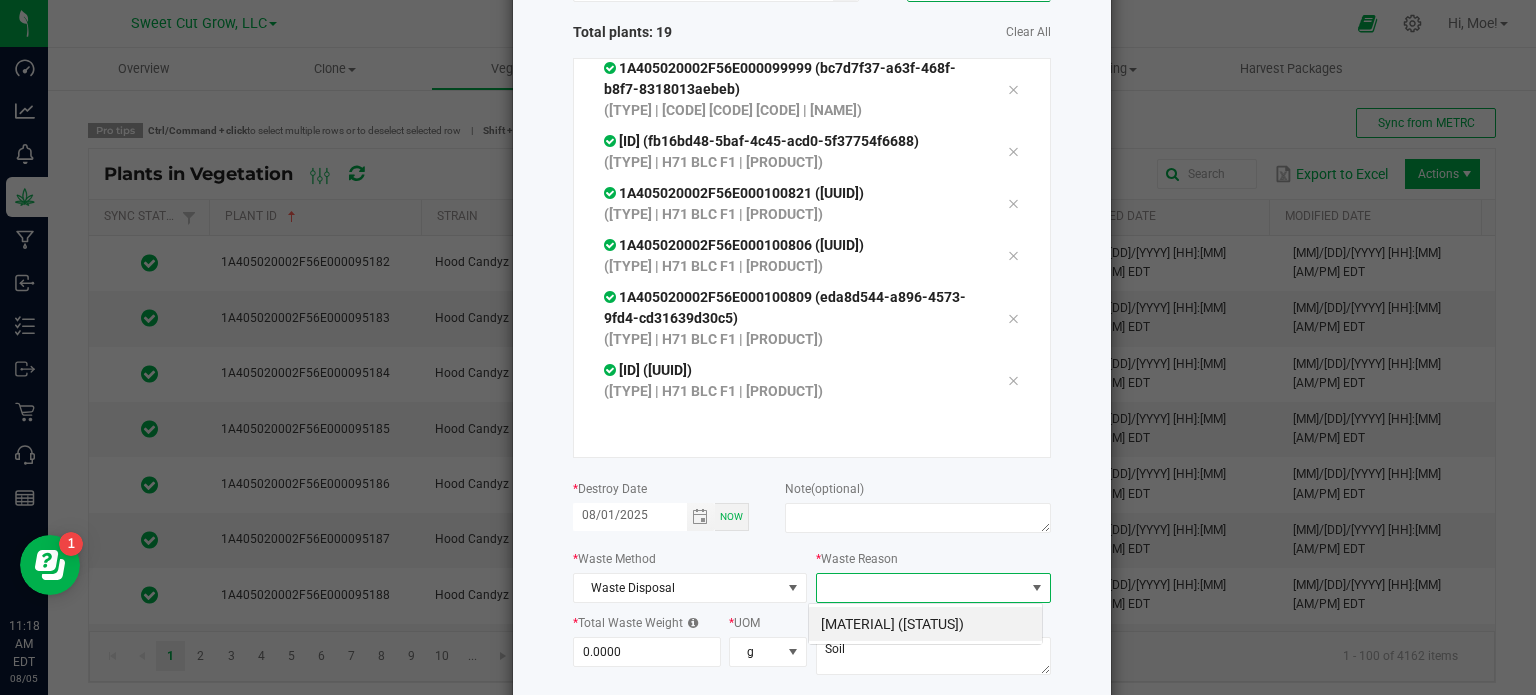 scroll, scrollTop: 99970, scrollLeft: 99765, axis: both 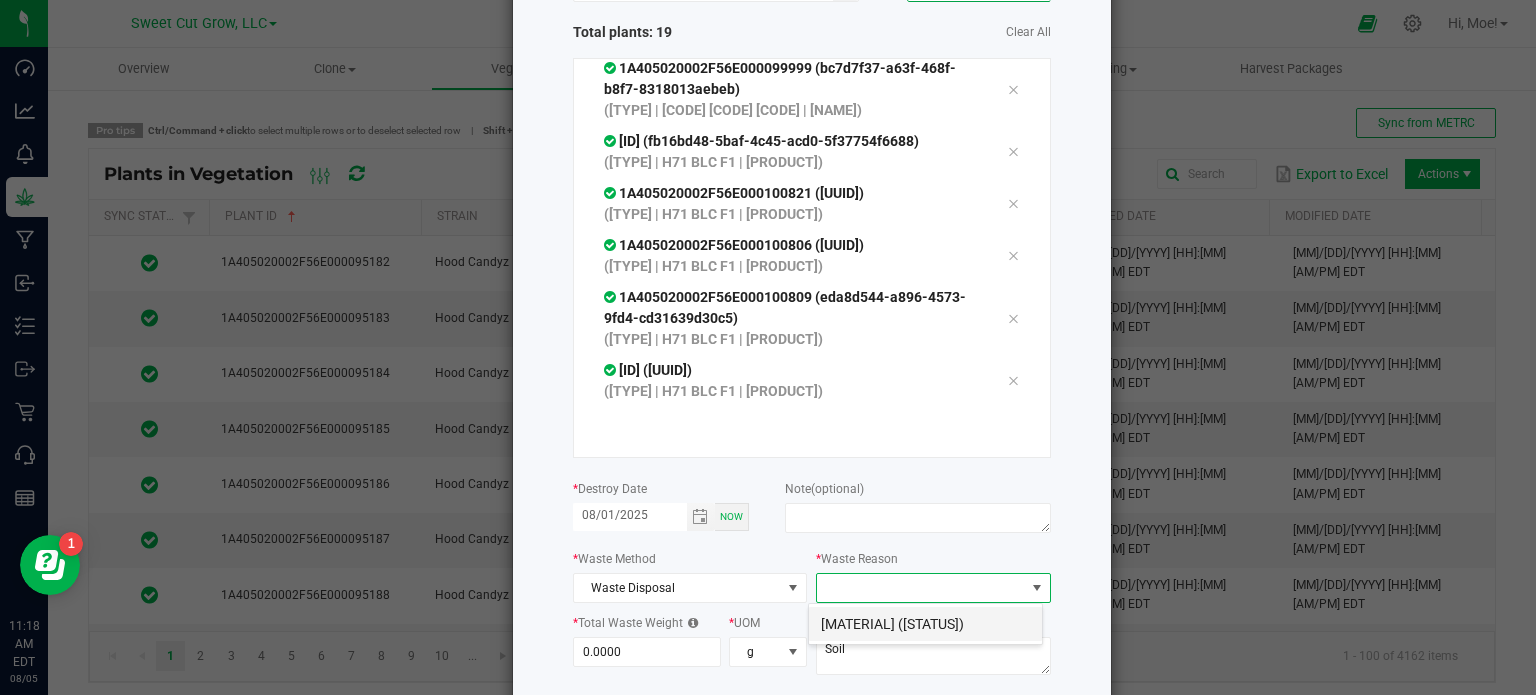 click on "[MATERIAL] ([STATUS])" at bounding box center (925, 624) 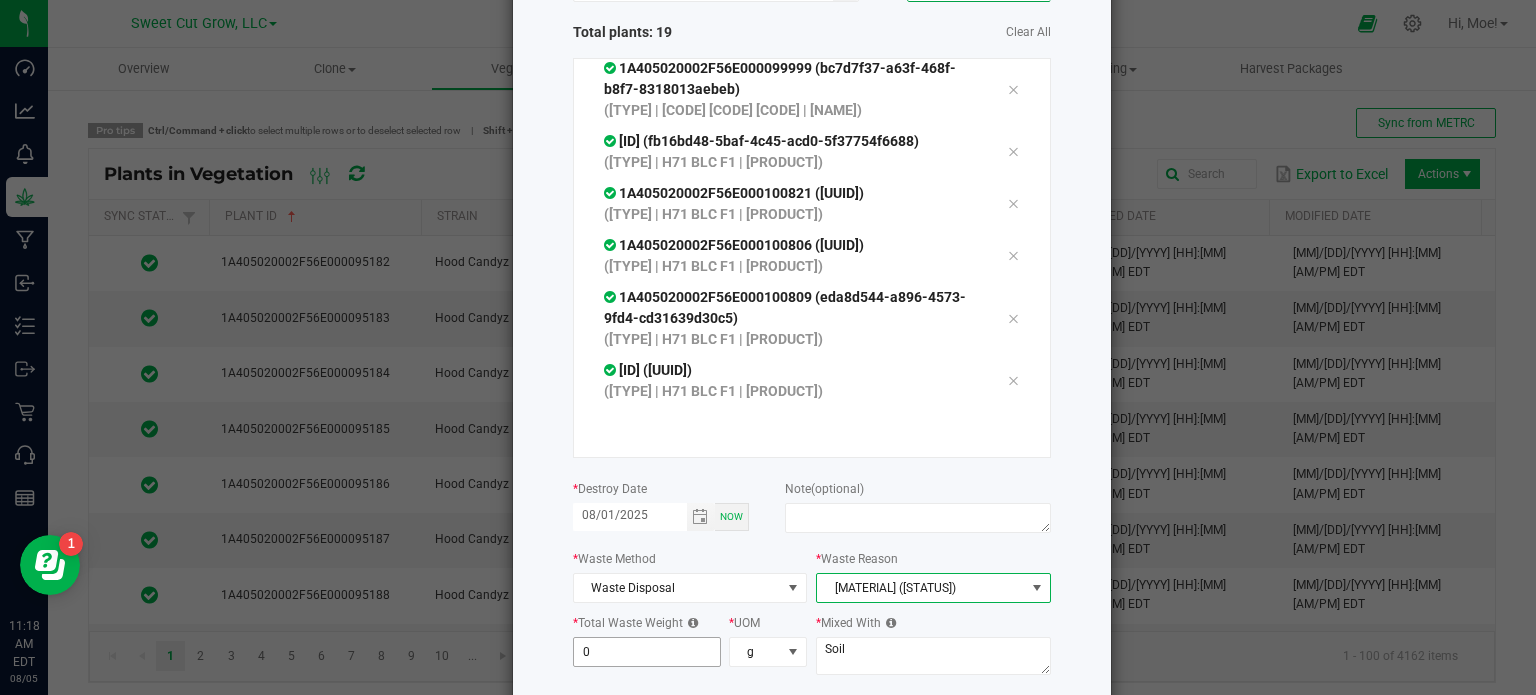 click on "0" at bounding box center [647, 652] 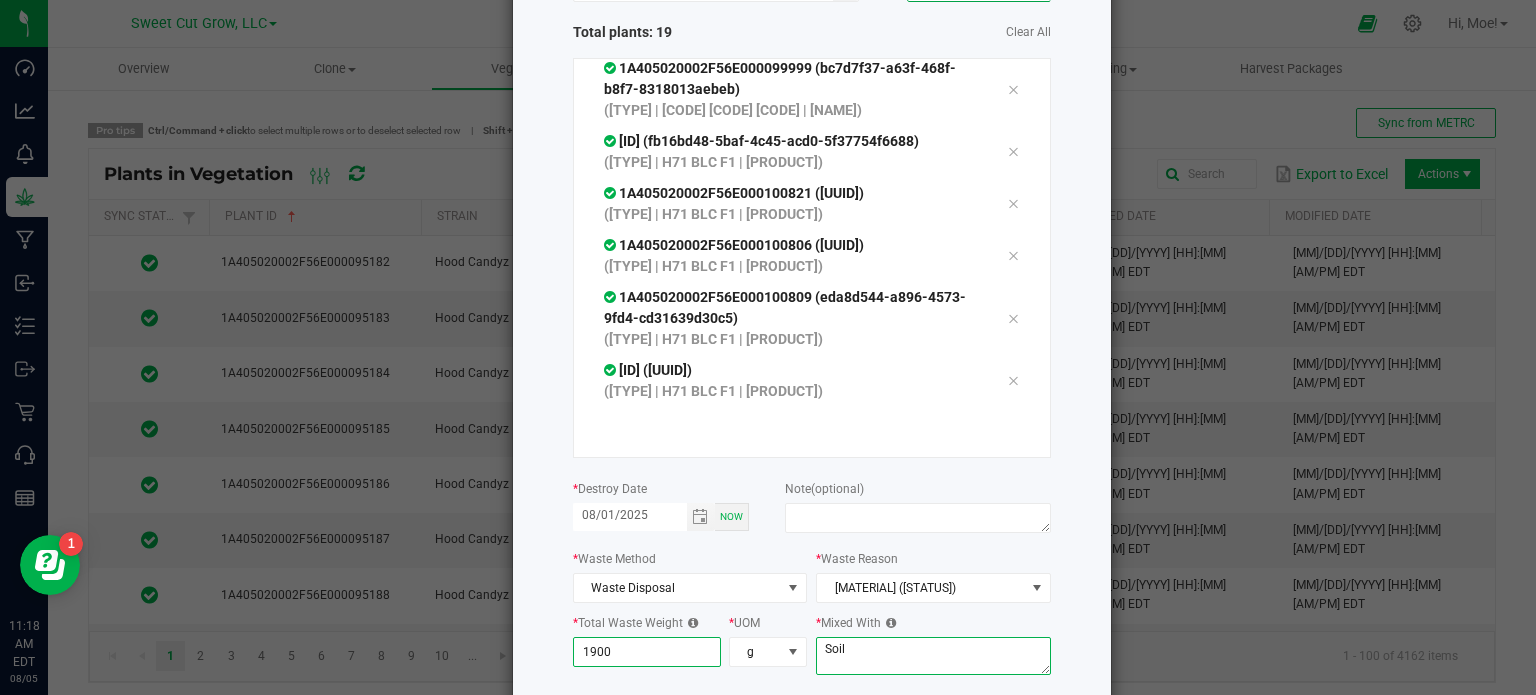 type on "[PRICE]" 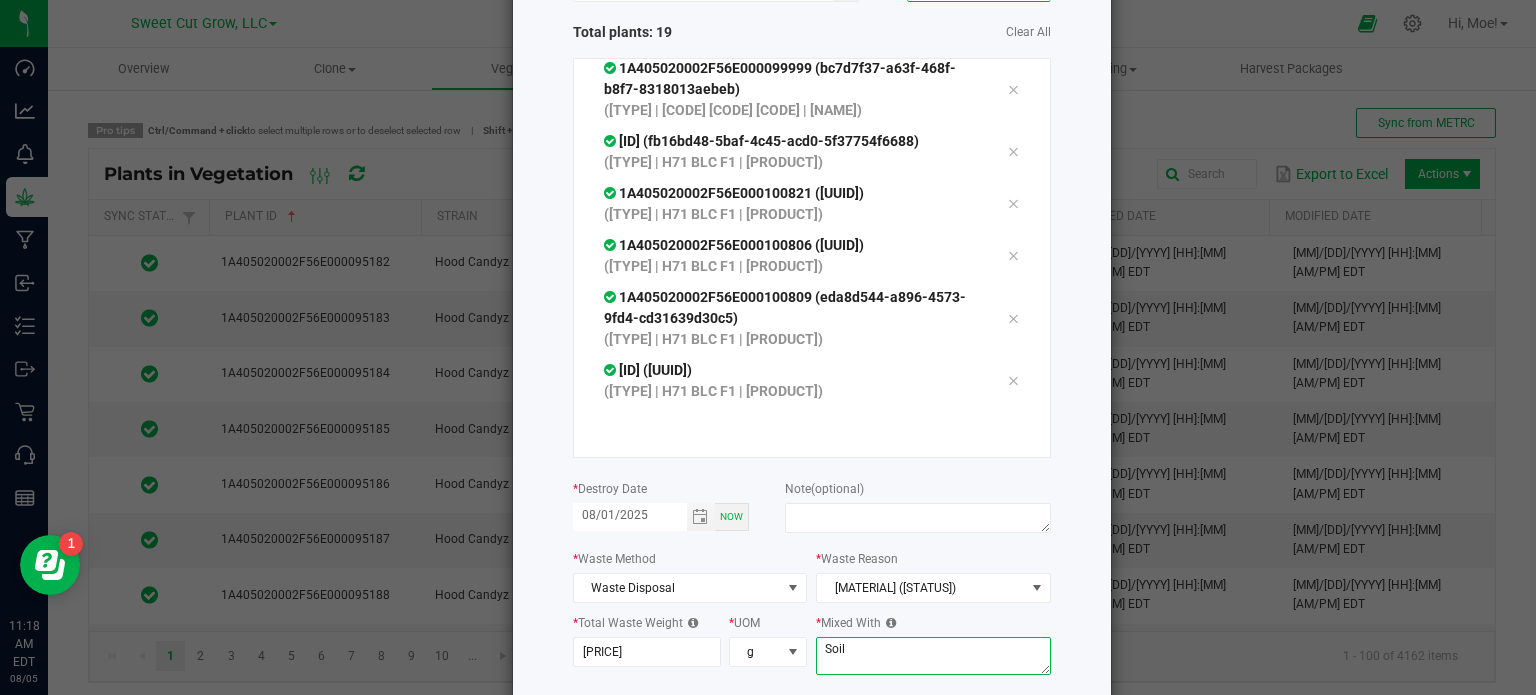 click on "Soil" at bounding box center (933, 656) 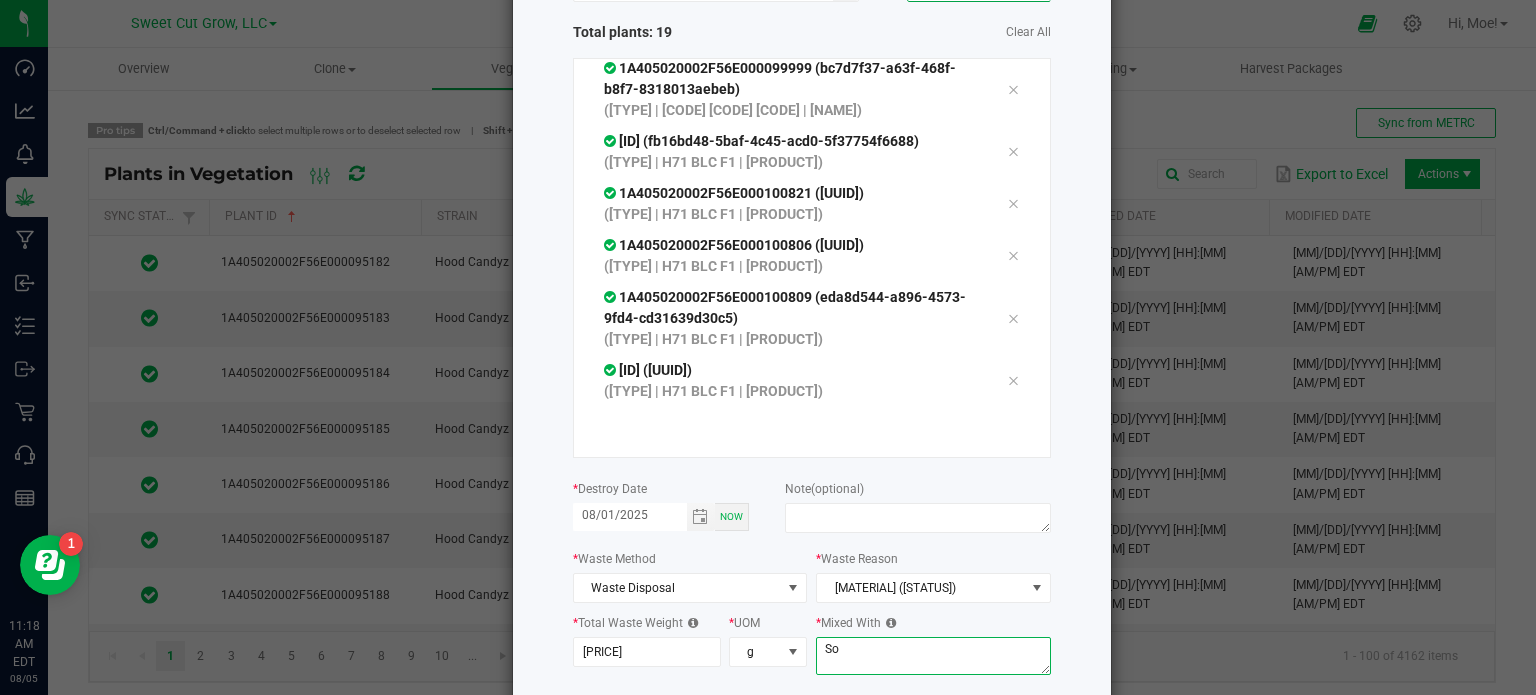 type on "S" 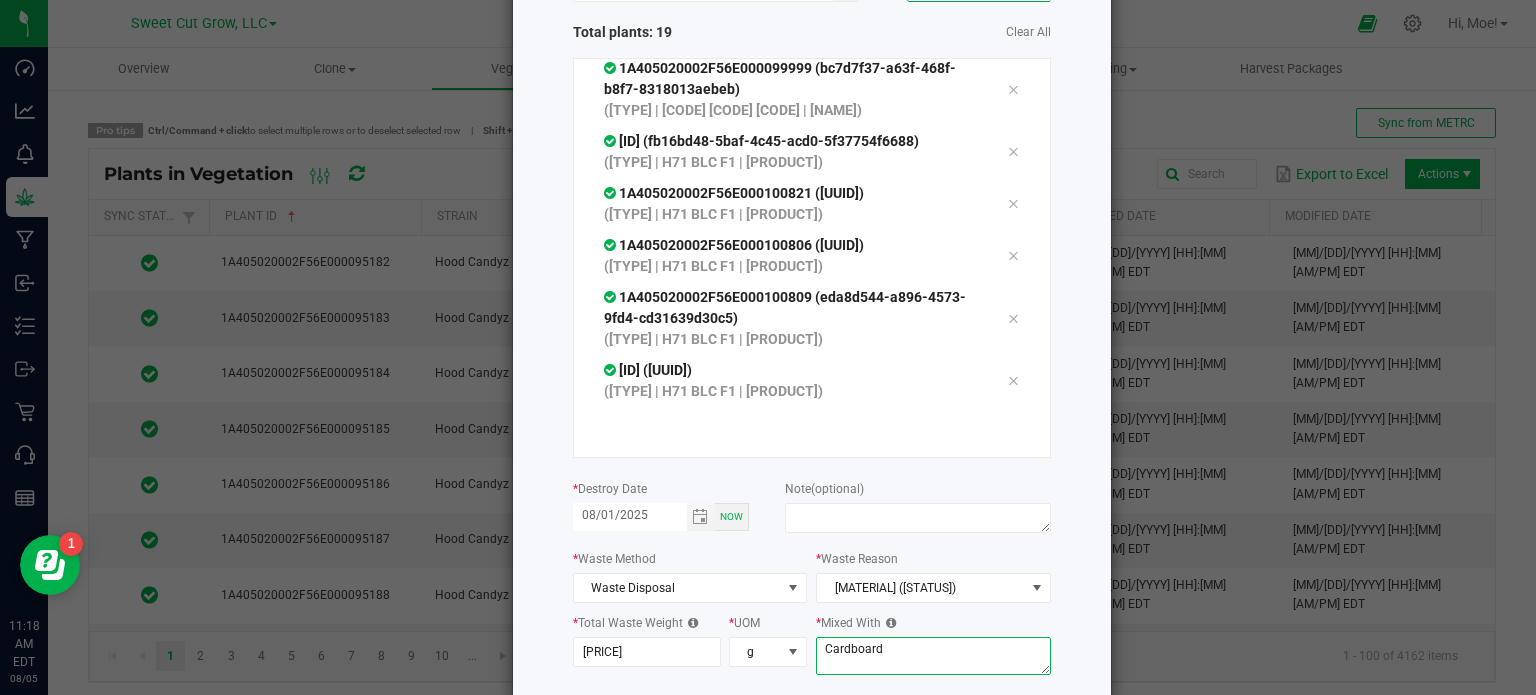 type on "Cardboard" 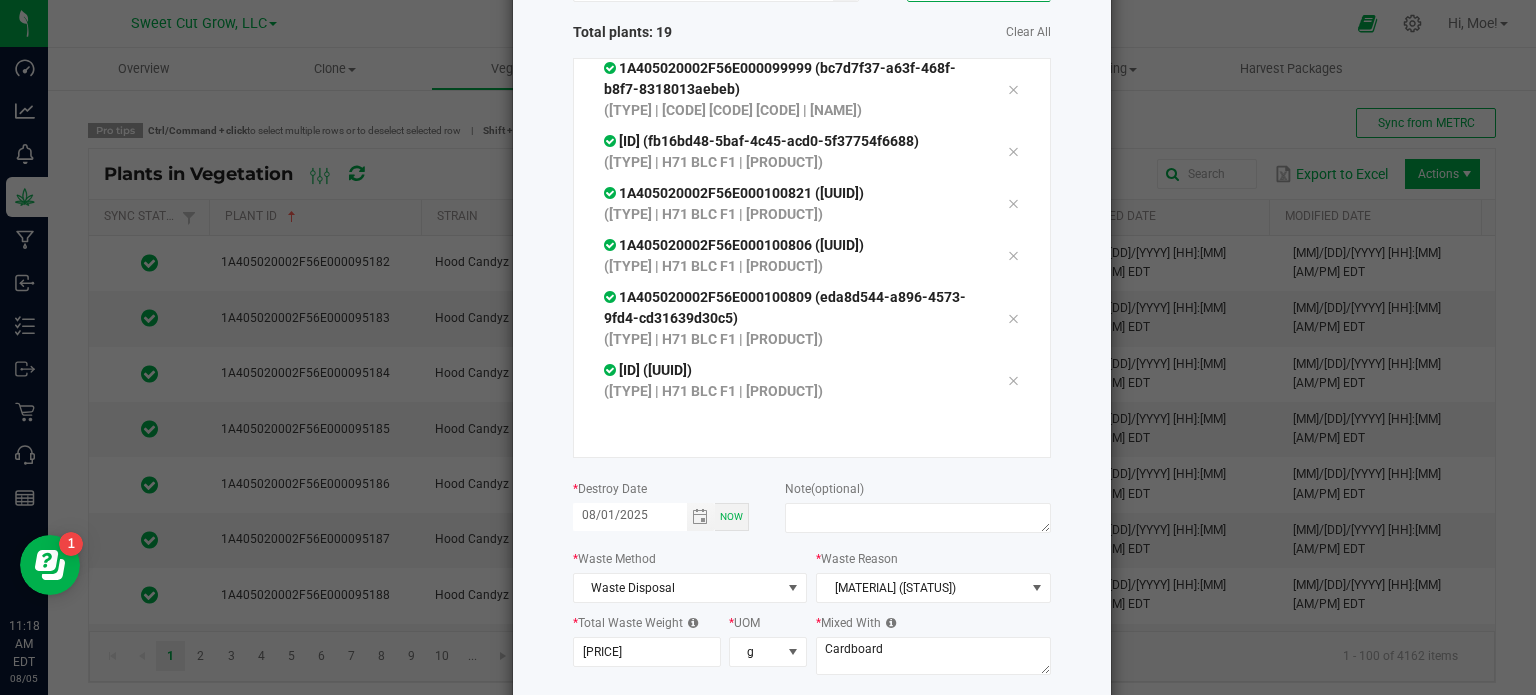 click on "Destroy Plants
or
Scan plants   Total plants: 19   Clear All
[UUID]  ([TYPE] | [CODE] [CODE] [CODE] | [NAME])
[UUID]  ([TYPE] | [CODE] [CODE] [CODE] | [NAME])
[UUID]  ([TYPE] | [CODE] [CODE] [CODE] | [NAME])
[UUID]  ([TYPE] | [CODE] [CODE] [CODE] | [NAME])
[UUID]  ([TYPE] | [CODE] [CODE] [CODE] | [NAME])
[UUID] * Now *" 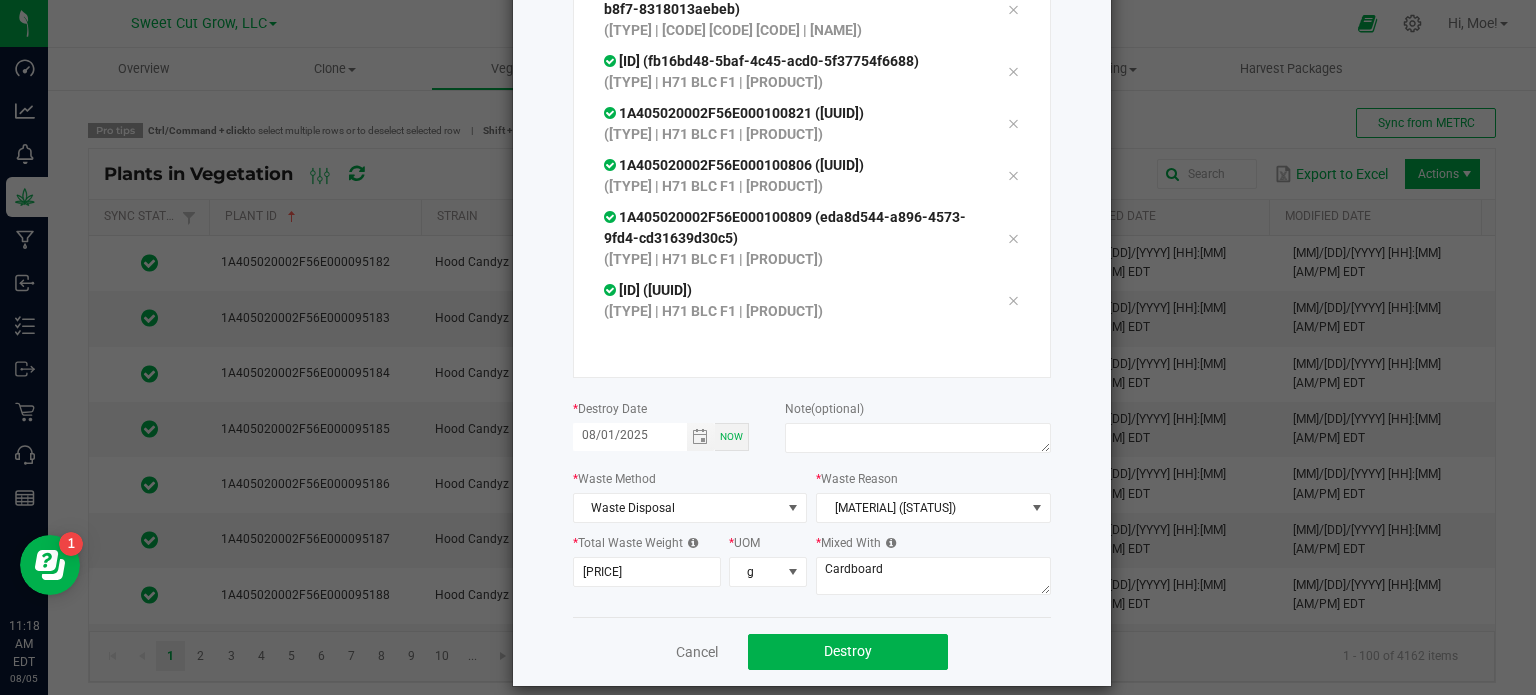 scroll, scrollTop: 261, scrollLeft: 0, axis: vertical 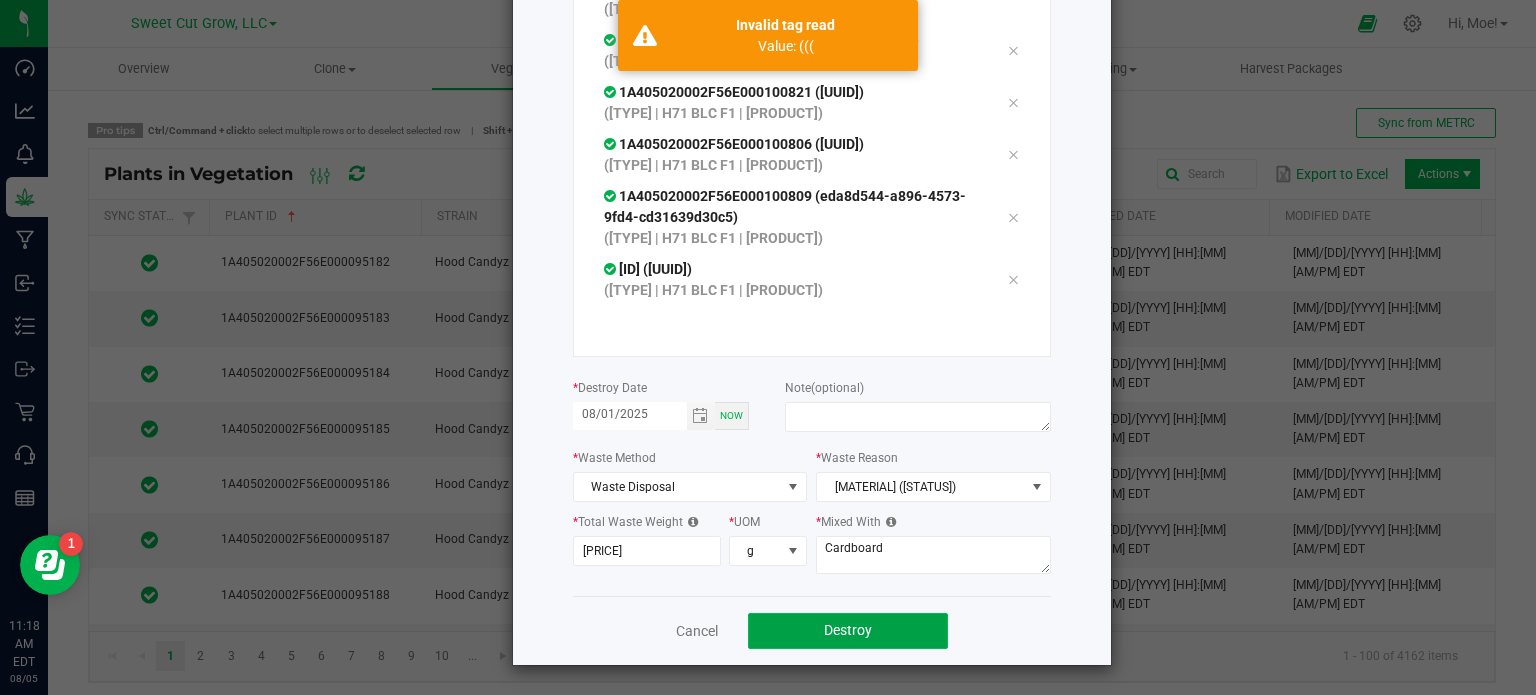click on "Destroy" 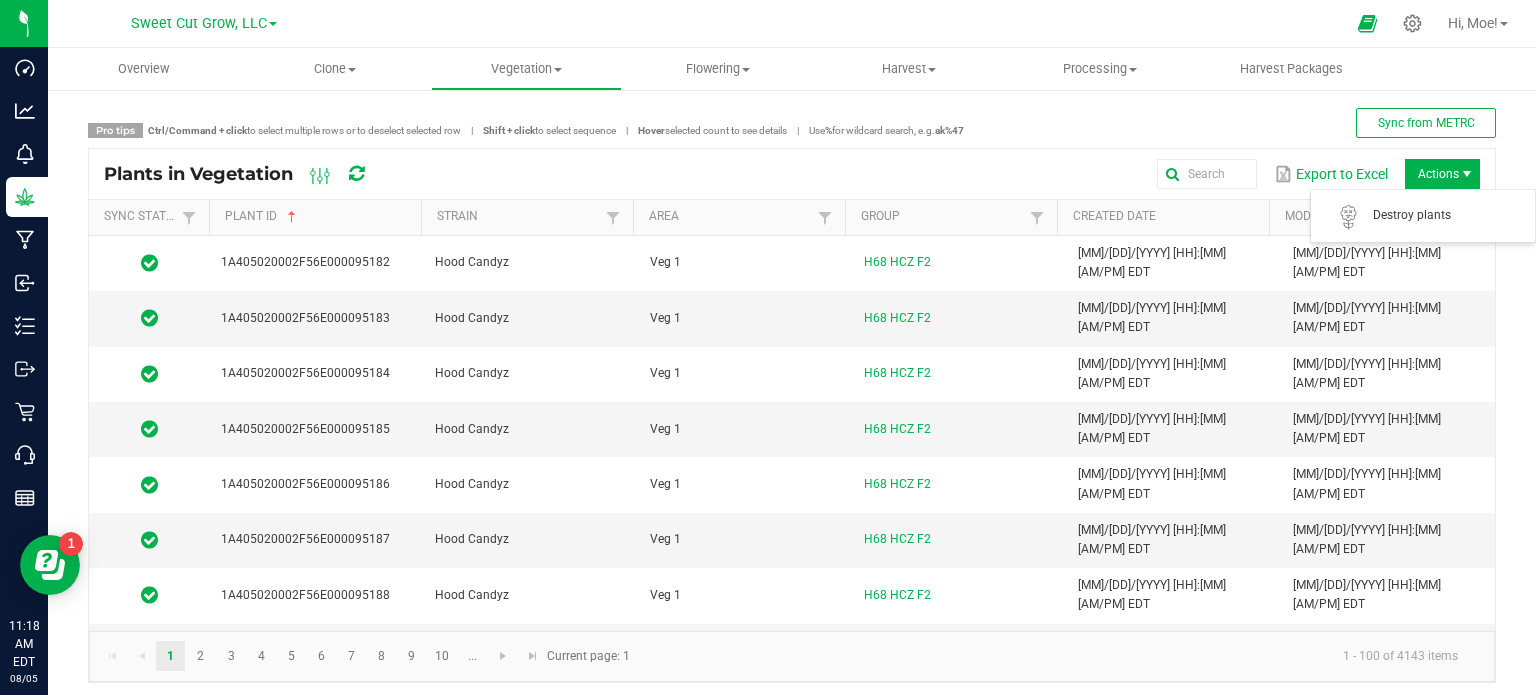 click on "Actions" at bounding box center (1442, 174) 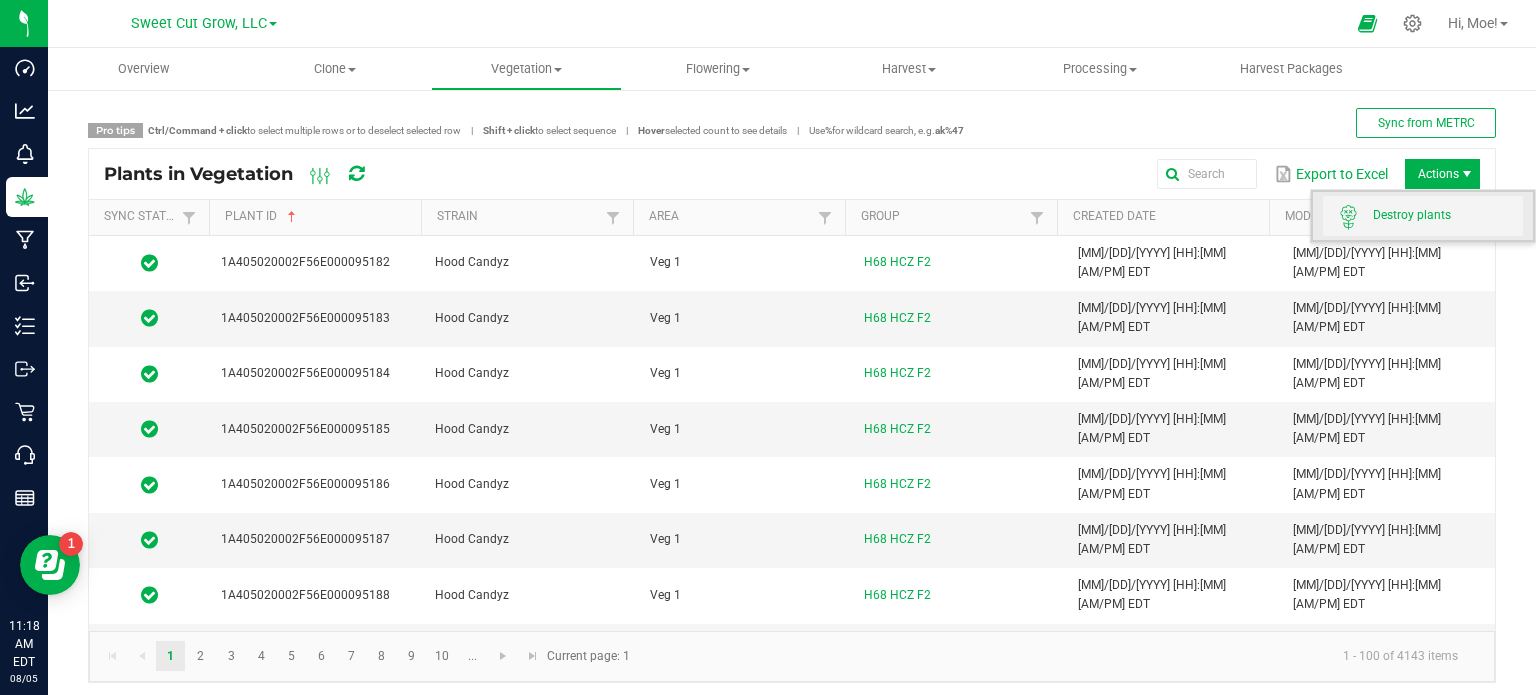 click on "Destroy plants" at bounding box center (1448, 215) 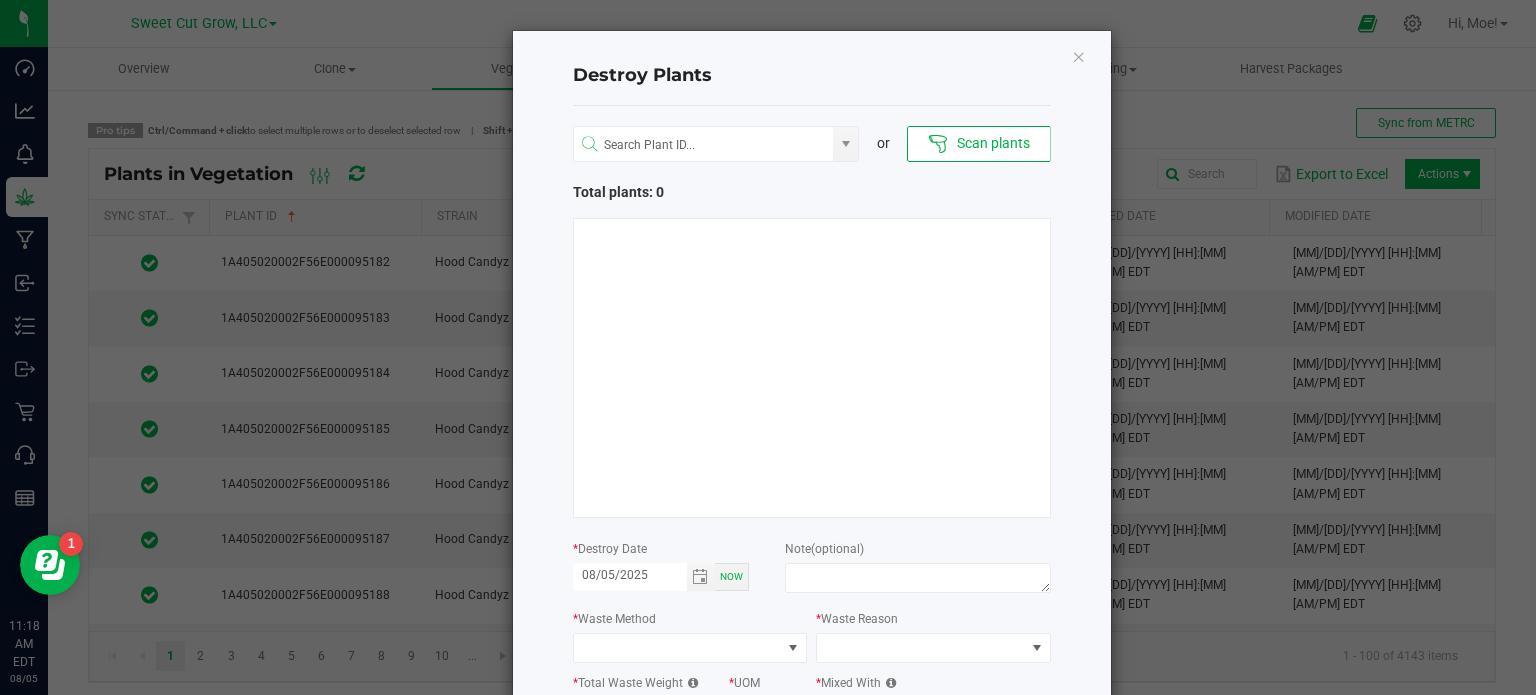 type 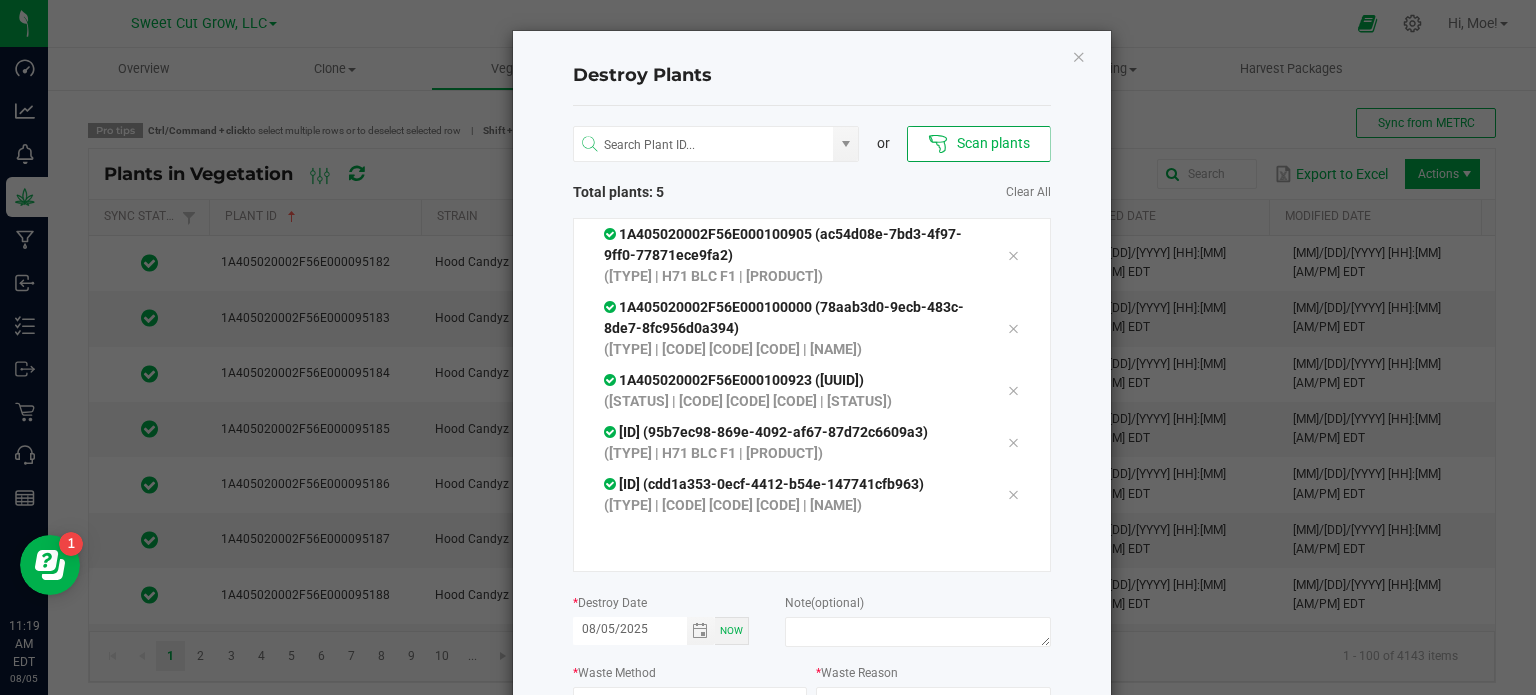 scroll, scrollTop: 16, scrollLeft: 0, axis: vertical 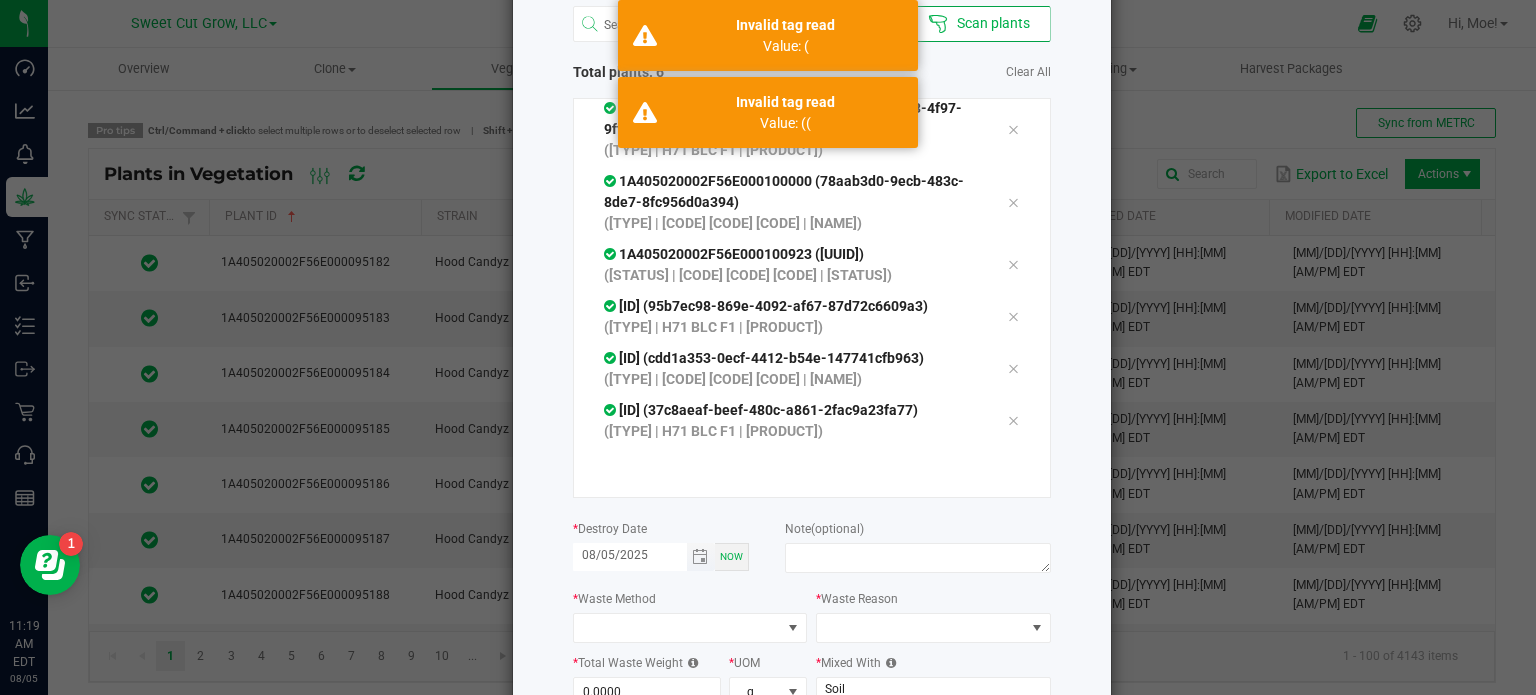 click on "08/05/2025" at bounding box center (630, 555) 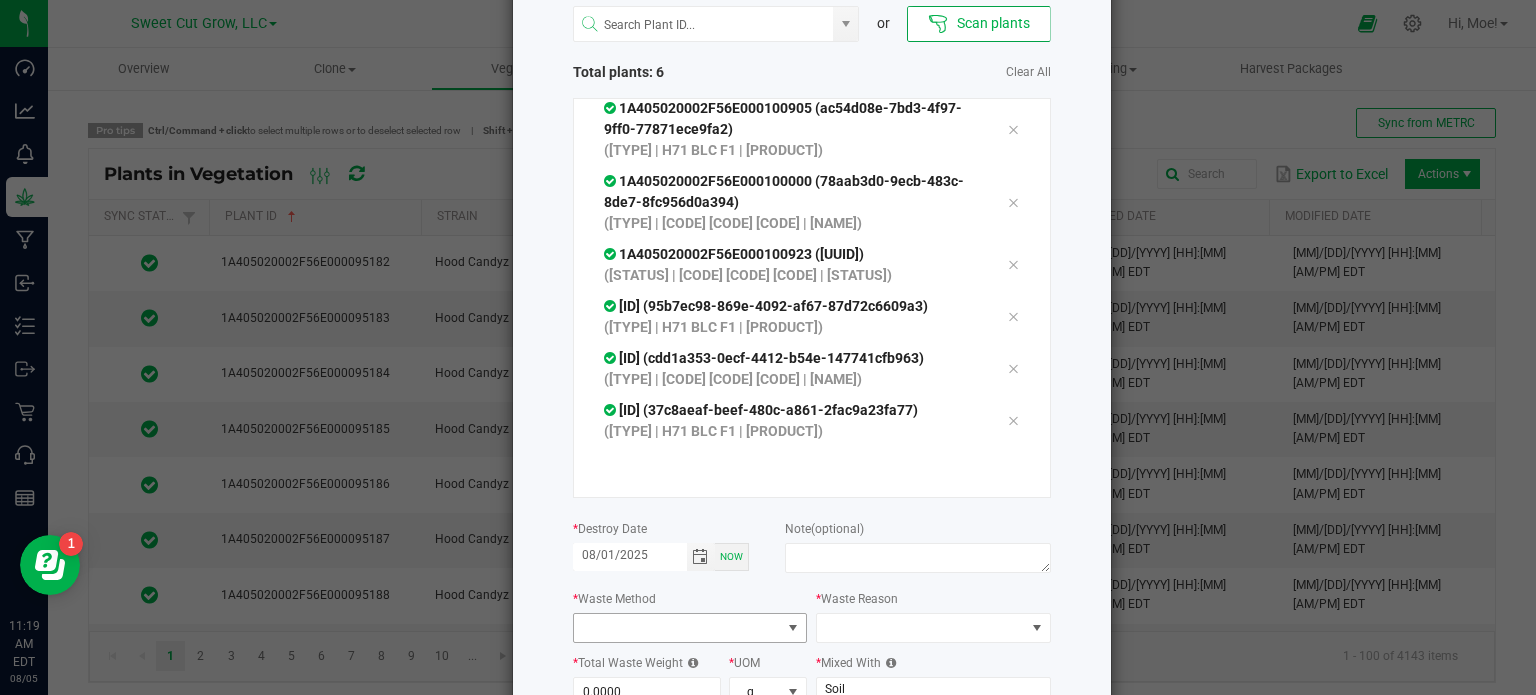type on "08/01/2025" 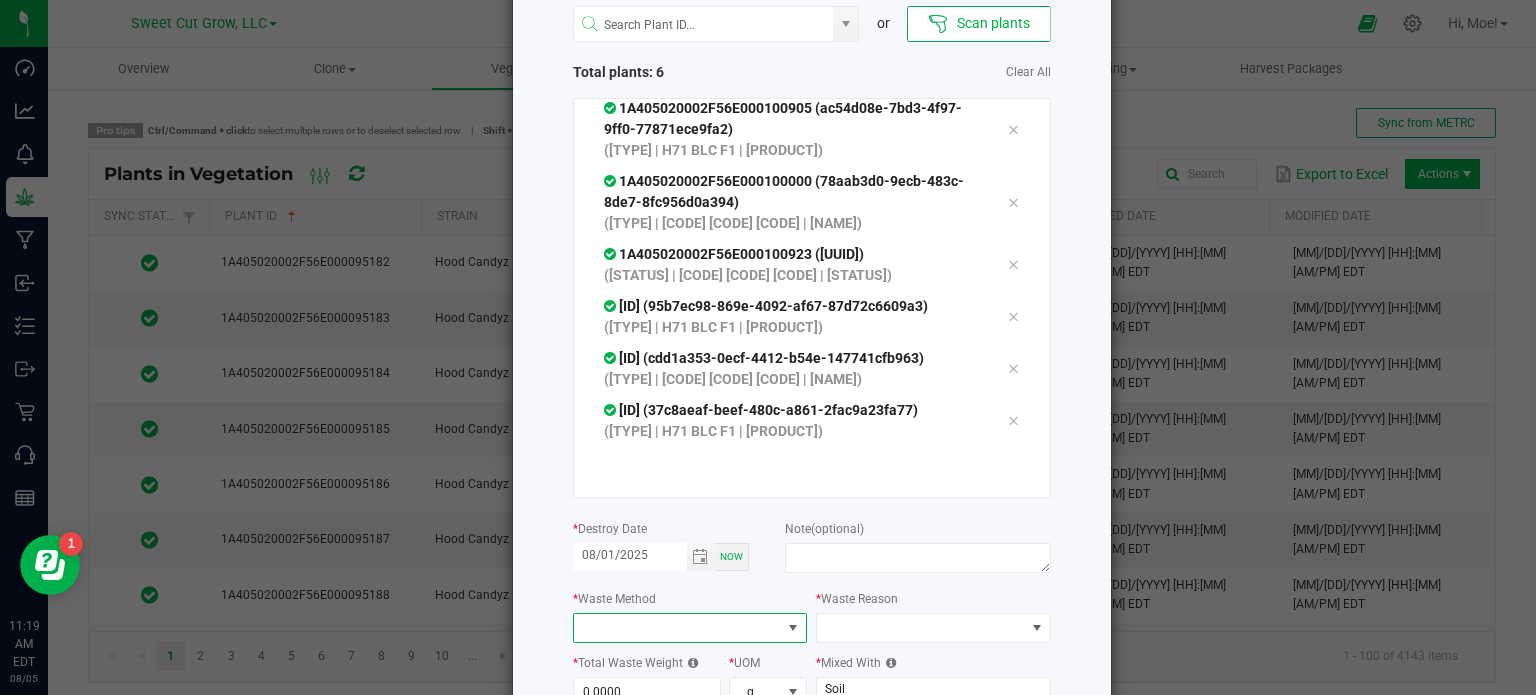 click at bounding box center (793, 628) 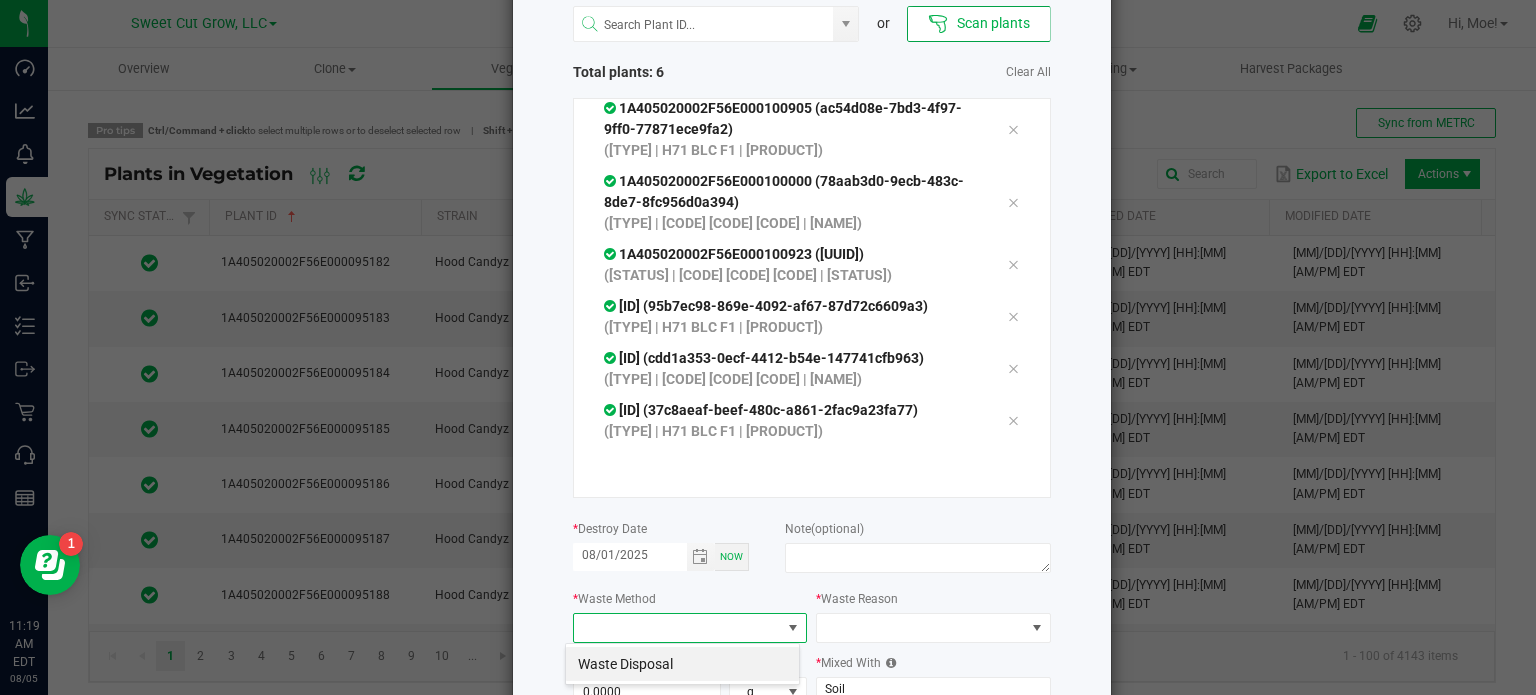 scroll, scrollTop: 99970, scrollLeft: 99765, axis: both 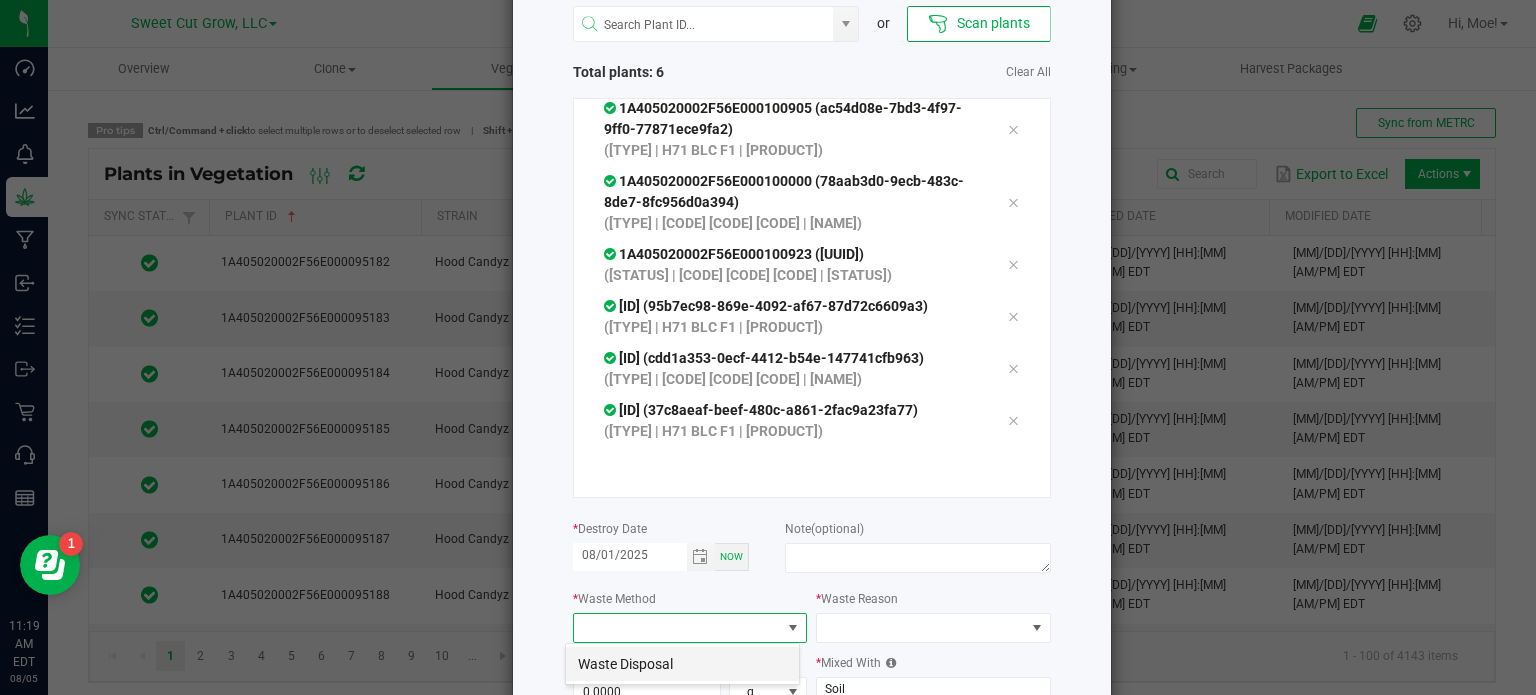 click on "Waste Disposal" at bounding box center (682, 664) 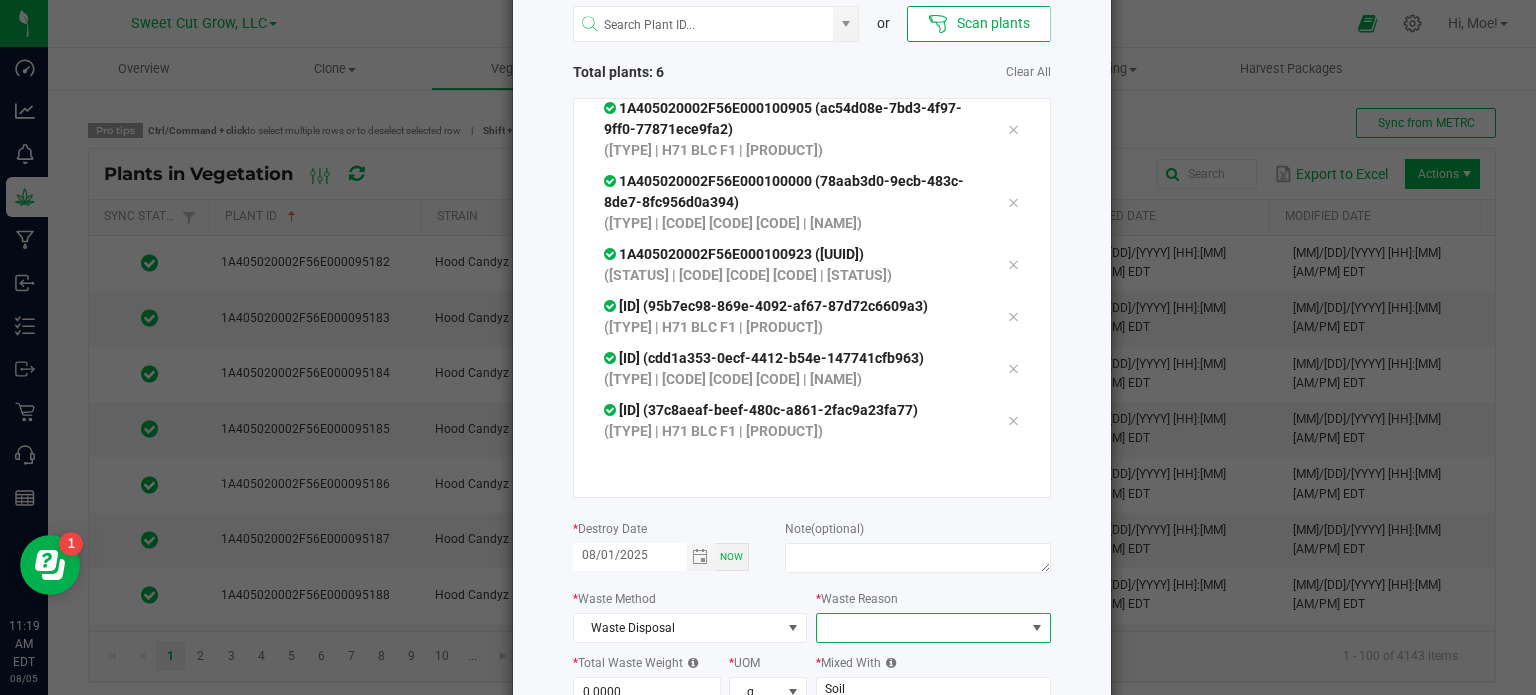 click at bounding box center (1037, 628) 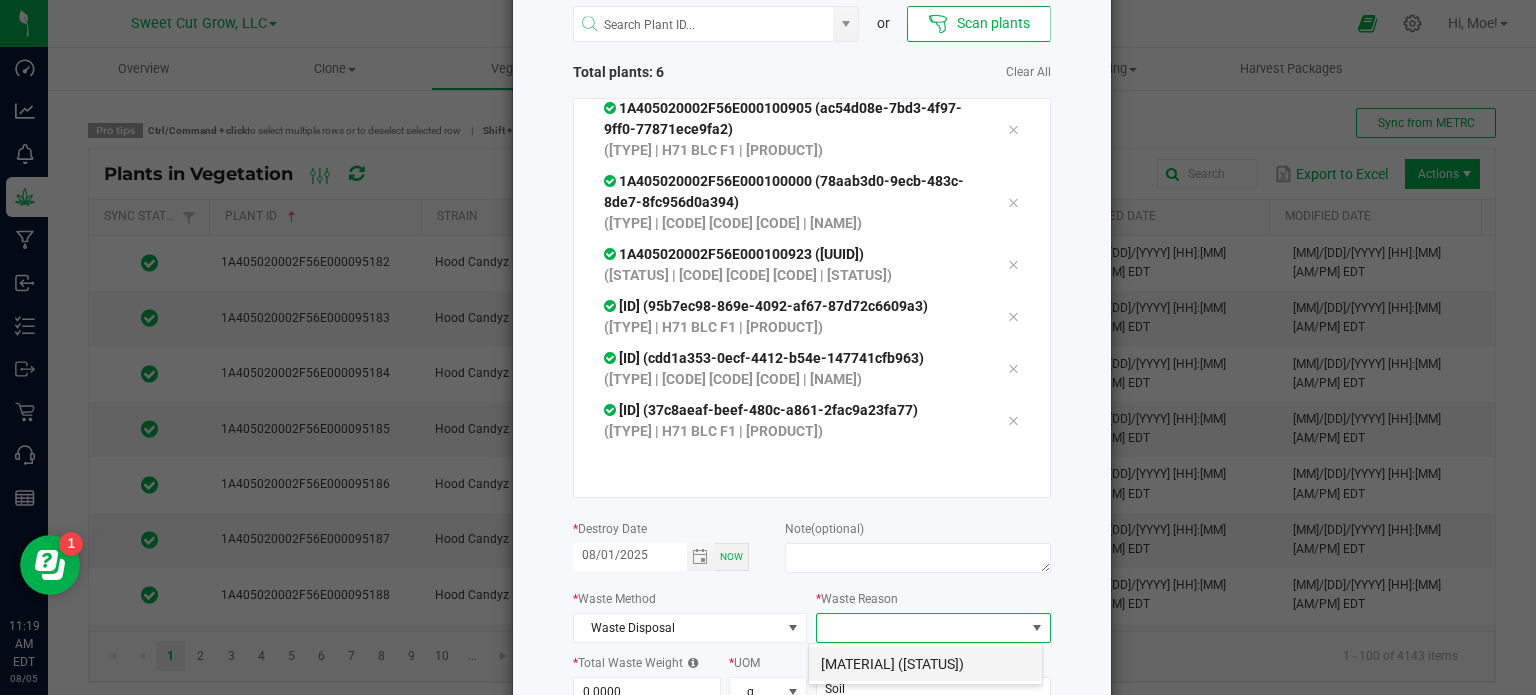 scroll, scrollTop: 99970, scrollLeft: 99765, axis: both 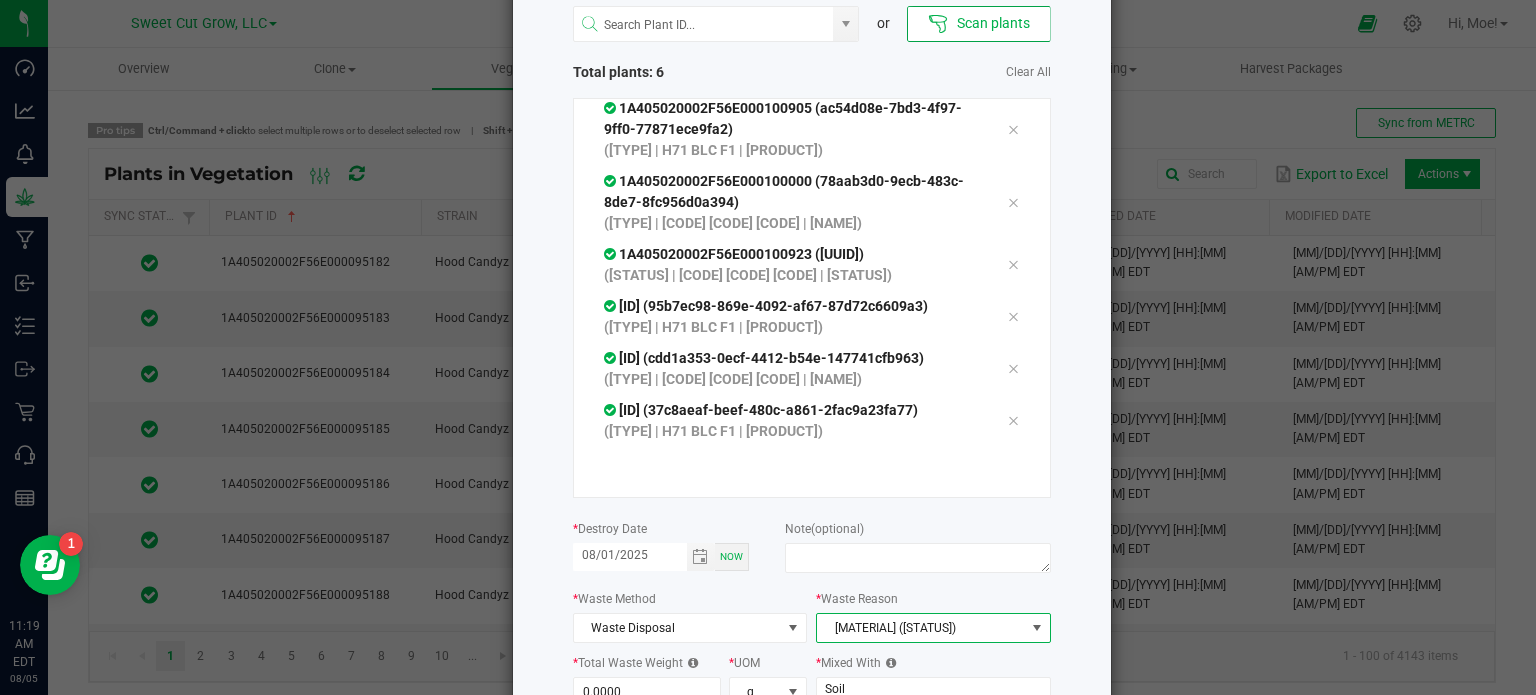 click on "Destroy Plants
or
Scan plants   Total plants: 6   Clear All
[ID] (ac54d08e-7bd3-4f97-9ff0-77871ece9fa2)  (Vegetative | H71 BLC F1 | Blockberry)
[ID] (78aab3d0-9ecb-483c-8de7-8fc956d0a394)  (Vegetative | H71 HCZ F1 | Hood Candyz)
[ID] (d6e618dc-7e8c-4f38-8f89-7fb9c27c555e)  (Vegetative | H71 DRP F1 | Devil's Drip)
[ID] (95b7ec98-869e-4092-af67-87d72c6609a3)  (Vegetative | H71 BLC F1 | Blockberry)
[ID] (cdd1a353-0ecf-4412-b54e-147741cfb963)  (Vegetative | H71 HCZ F1 | Hood Candyz)
[ID] (37c8aeaf-beef-480c-a861-2fac9a23fa77) * [DATE]" 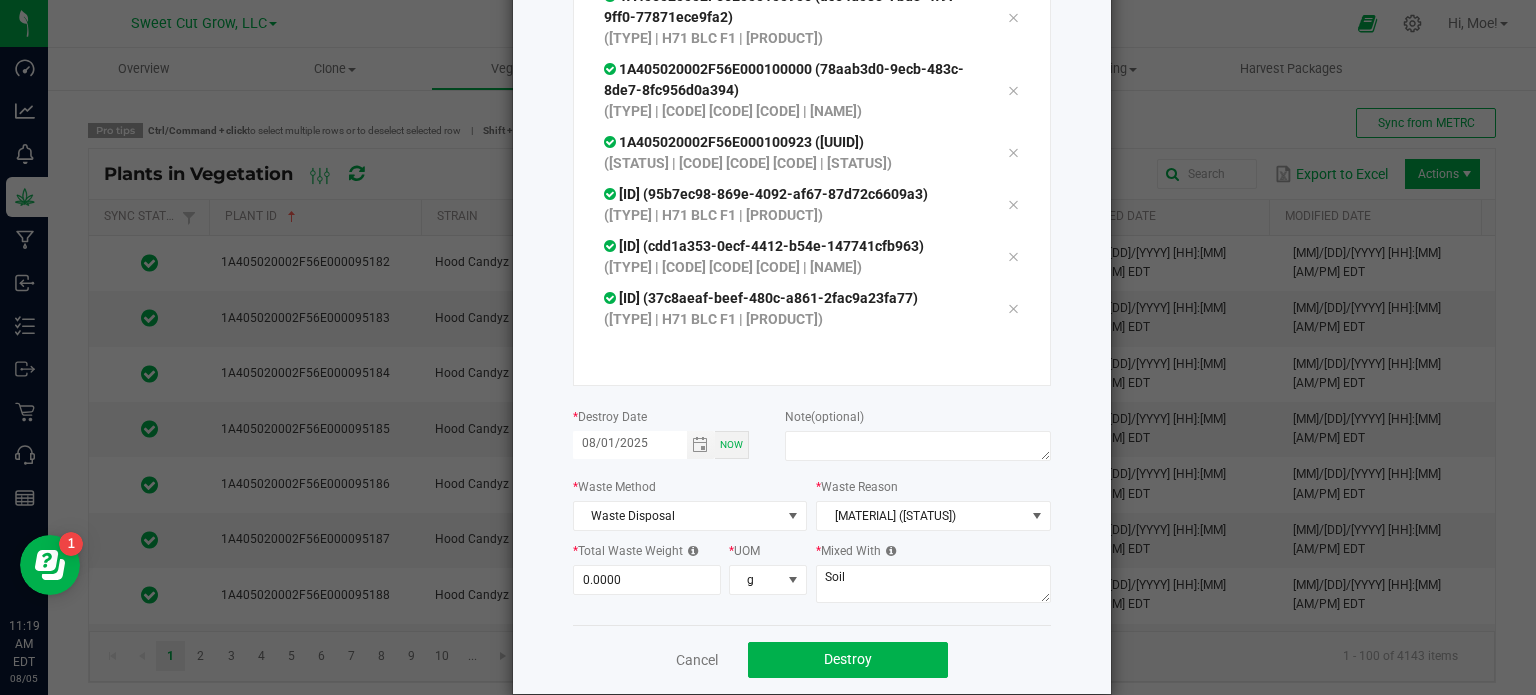 scroll, scrollTop: 240, scrollLeft: 0, axis: vertical 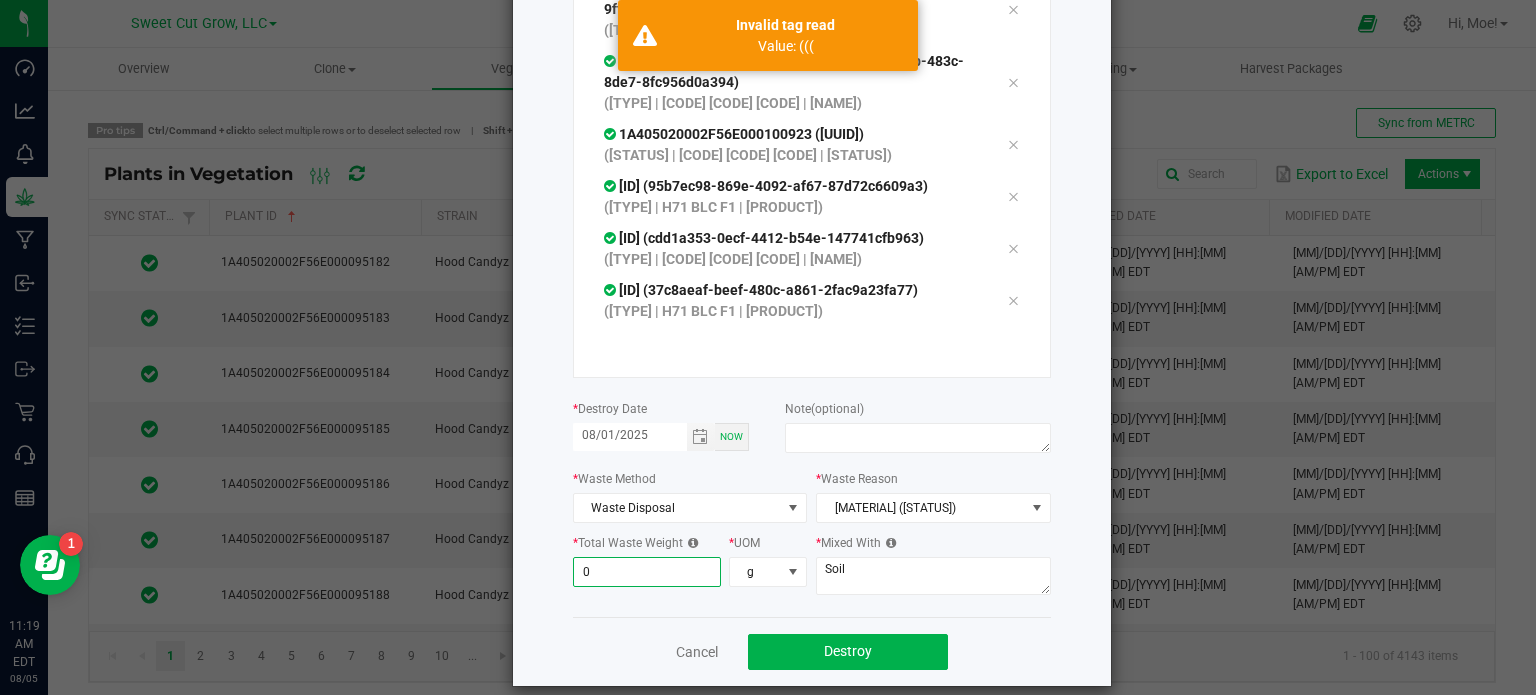 click on "0" at bounding box center (647, 572) 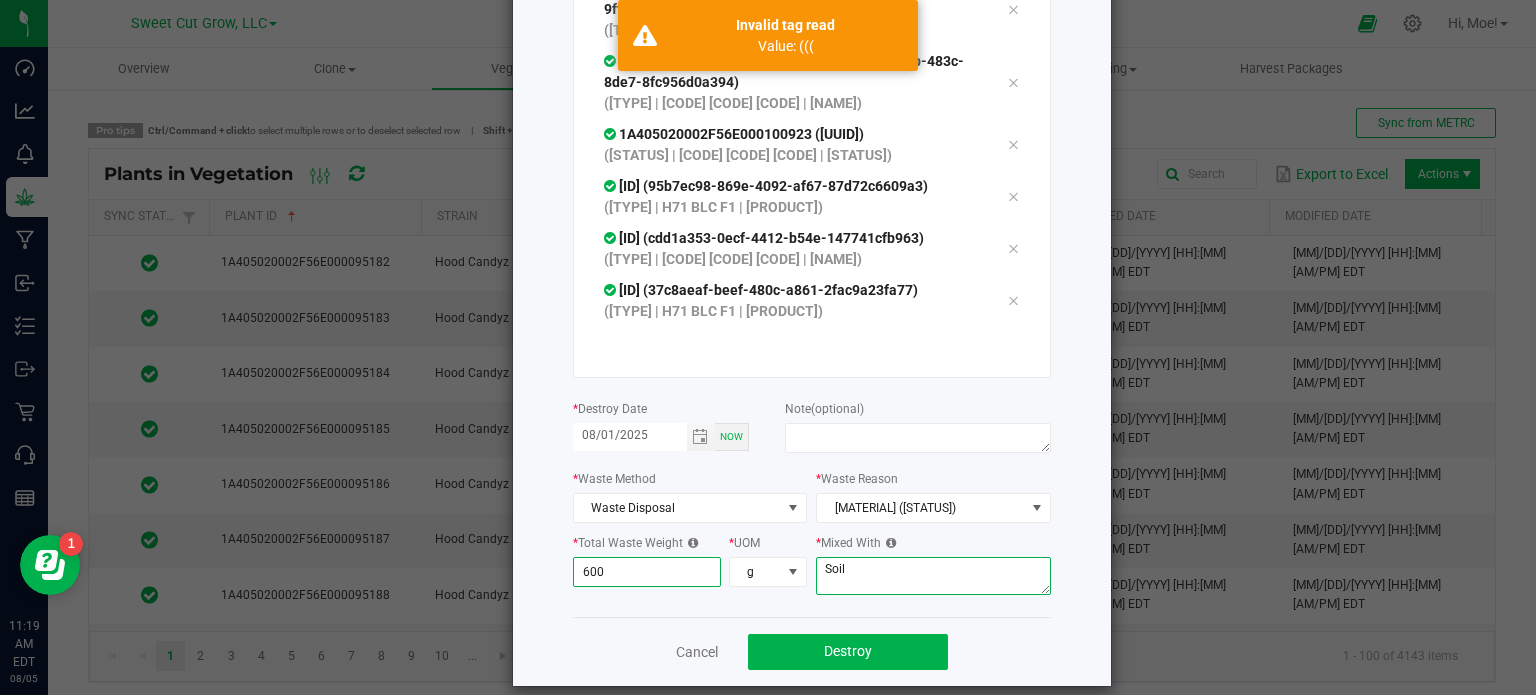 type on "600.0000" 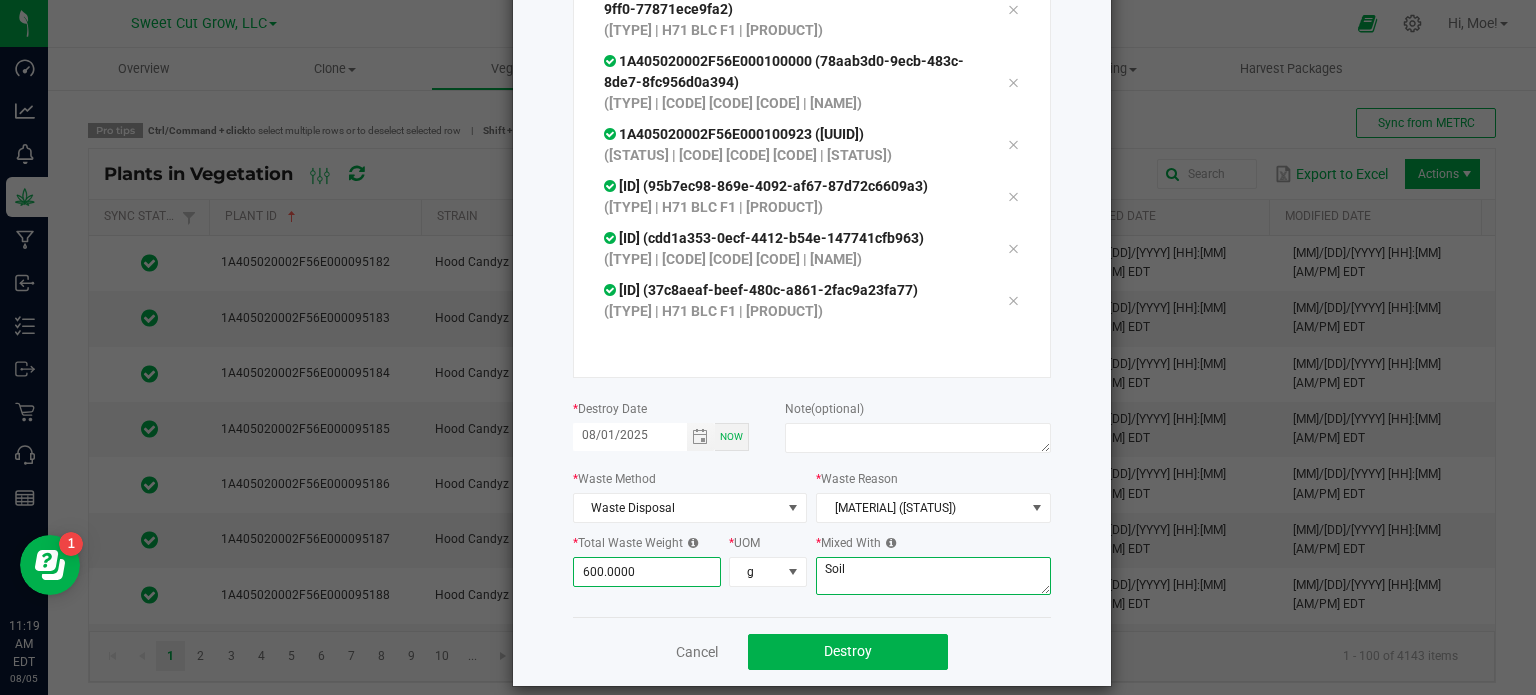 click on "Soil" at bounding box center (933, 576) 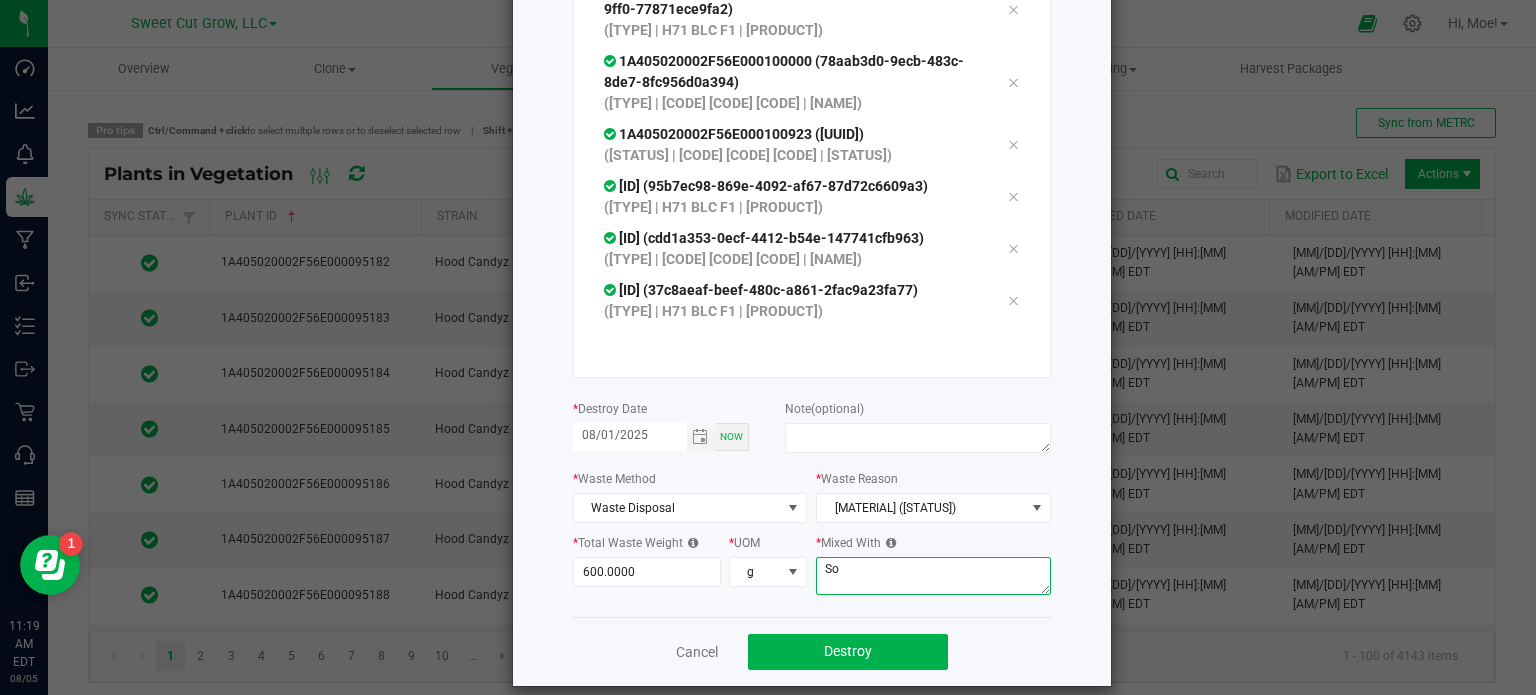 type on "S" 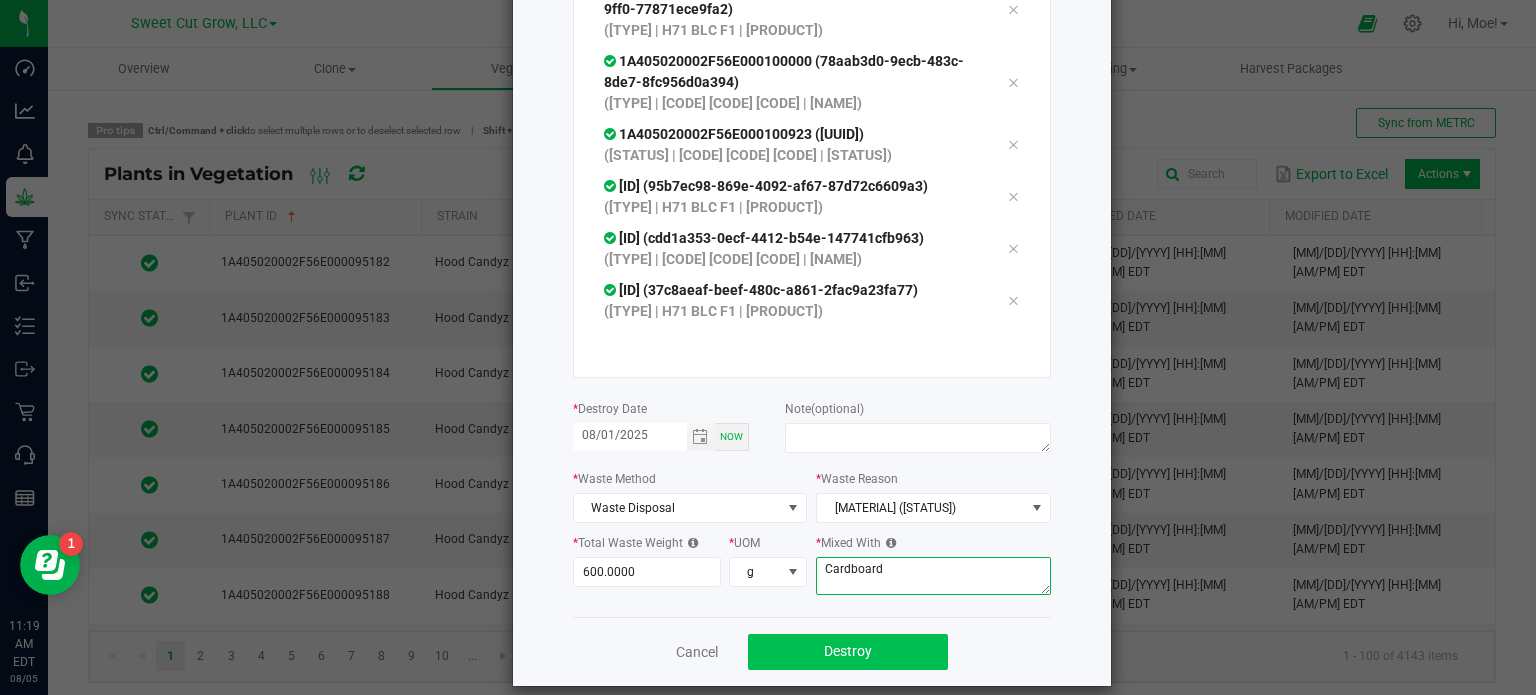 type on "Cardboard" 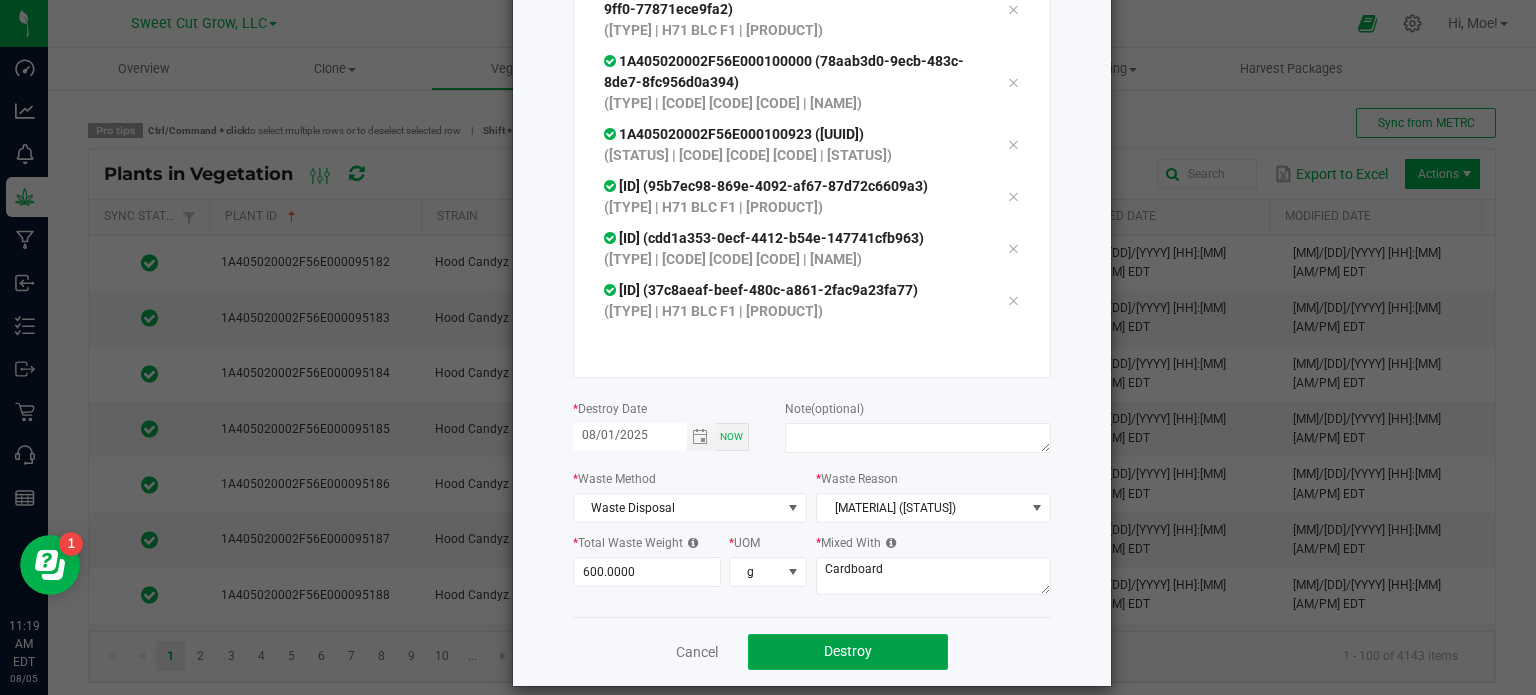 click on "Destroy" 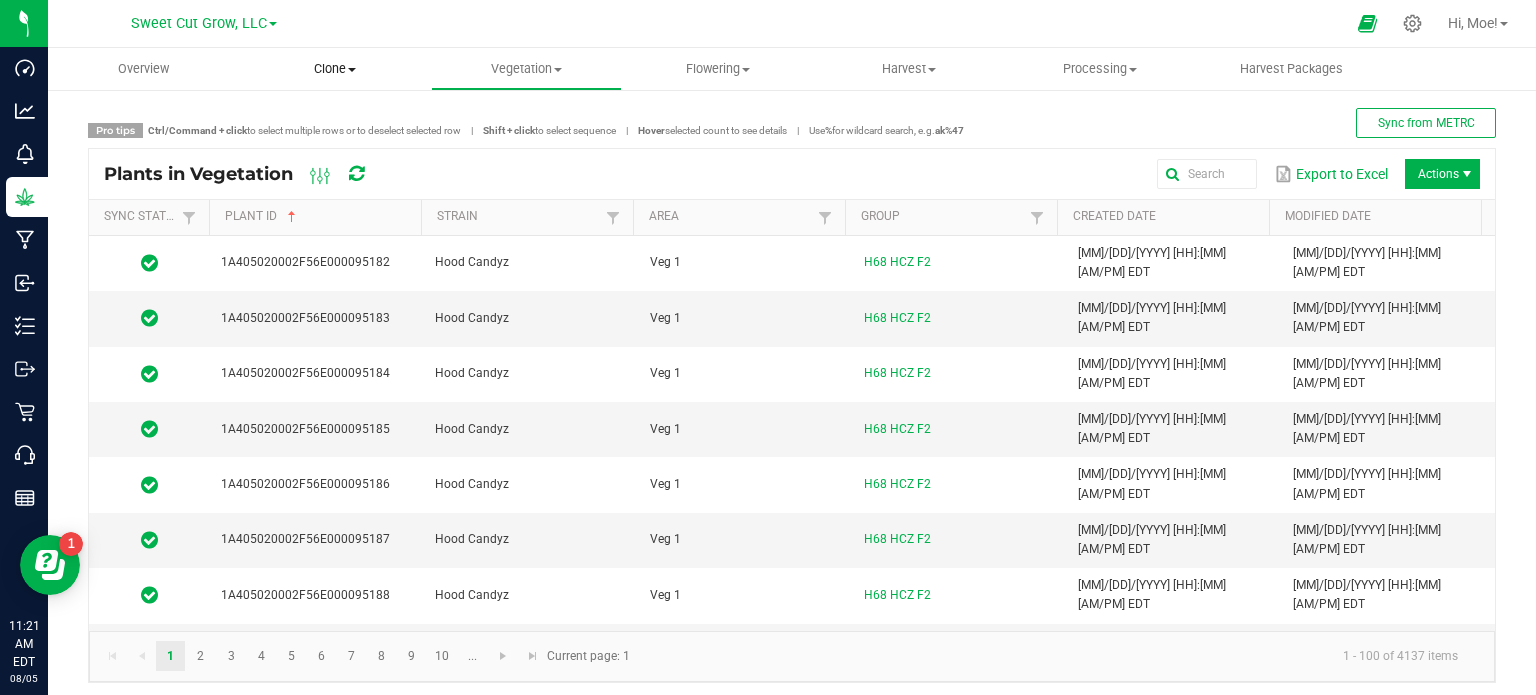 click at bounding box center (352, 70) 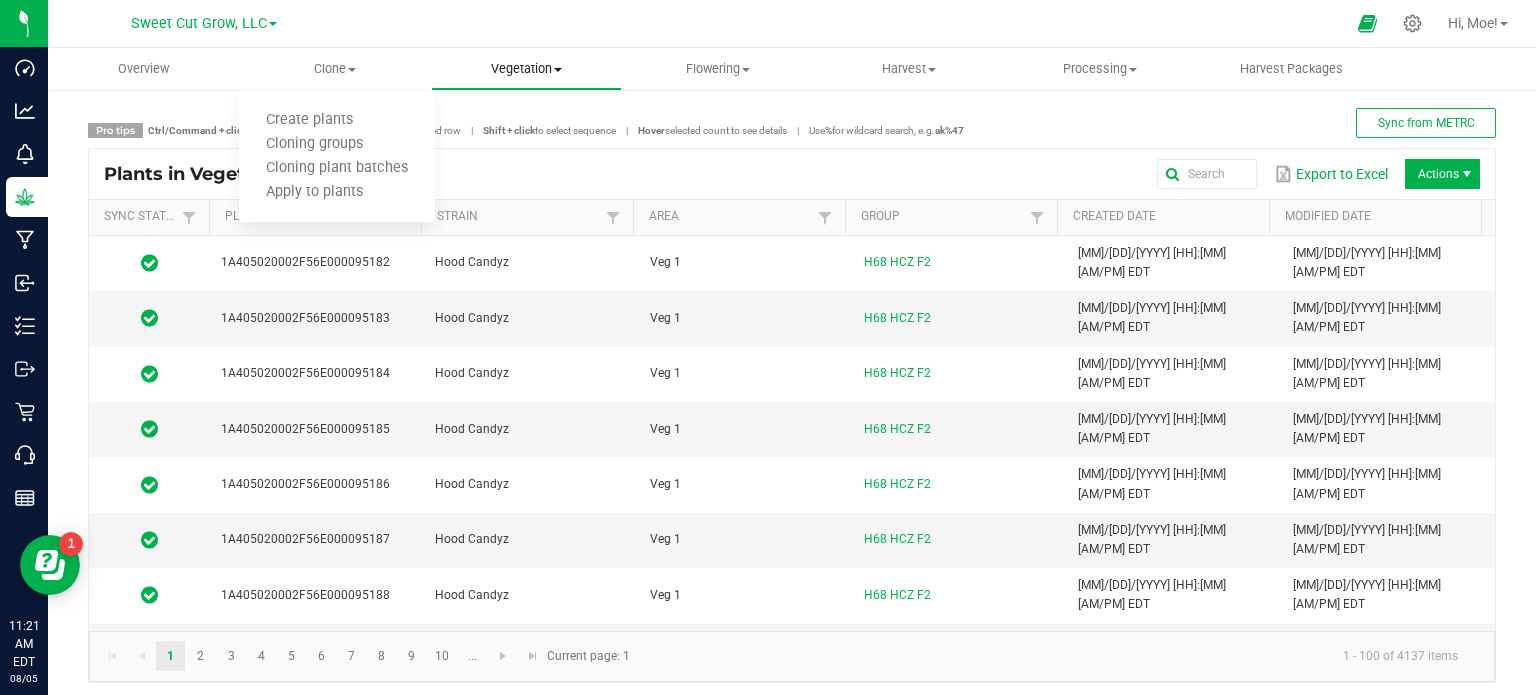 click on "Vegetation" at bounding box center (526, 69) 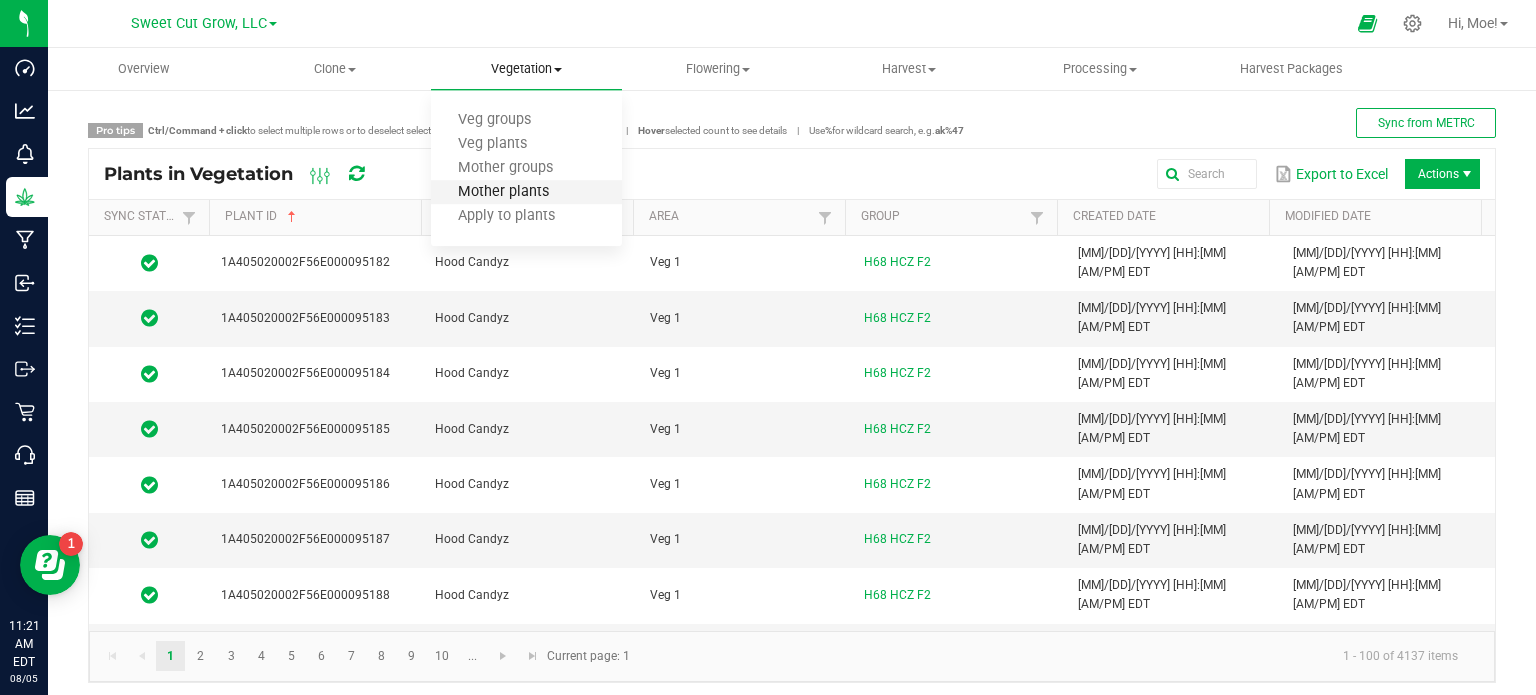 click on "Mother plants" at bounding box center [503, 192] 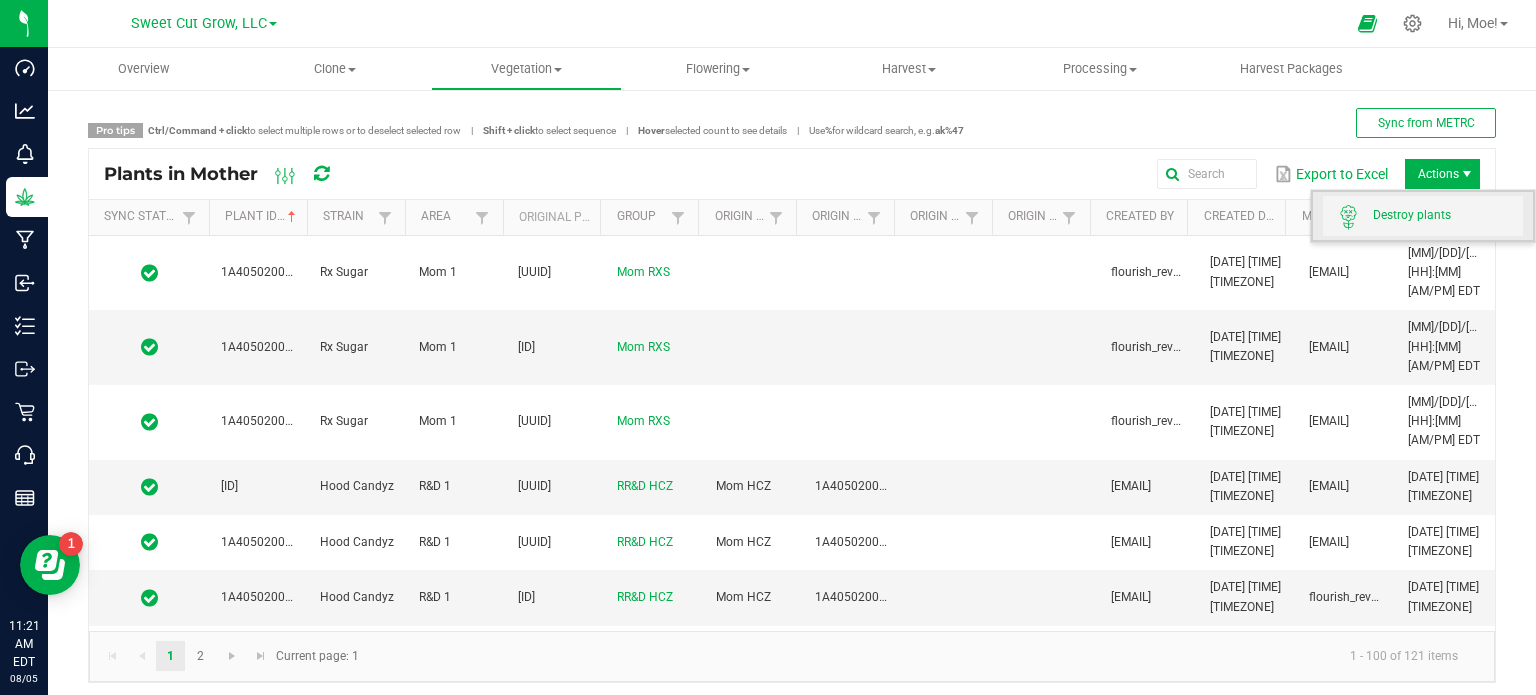 click on "Destroy plants" at bounding box center (1448, 215) 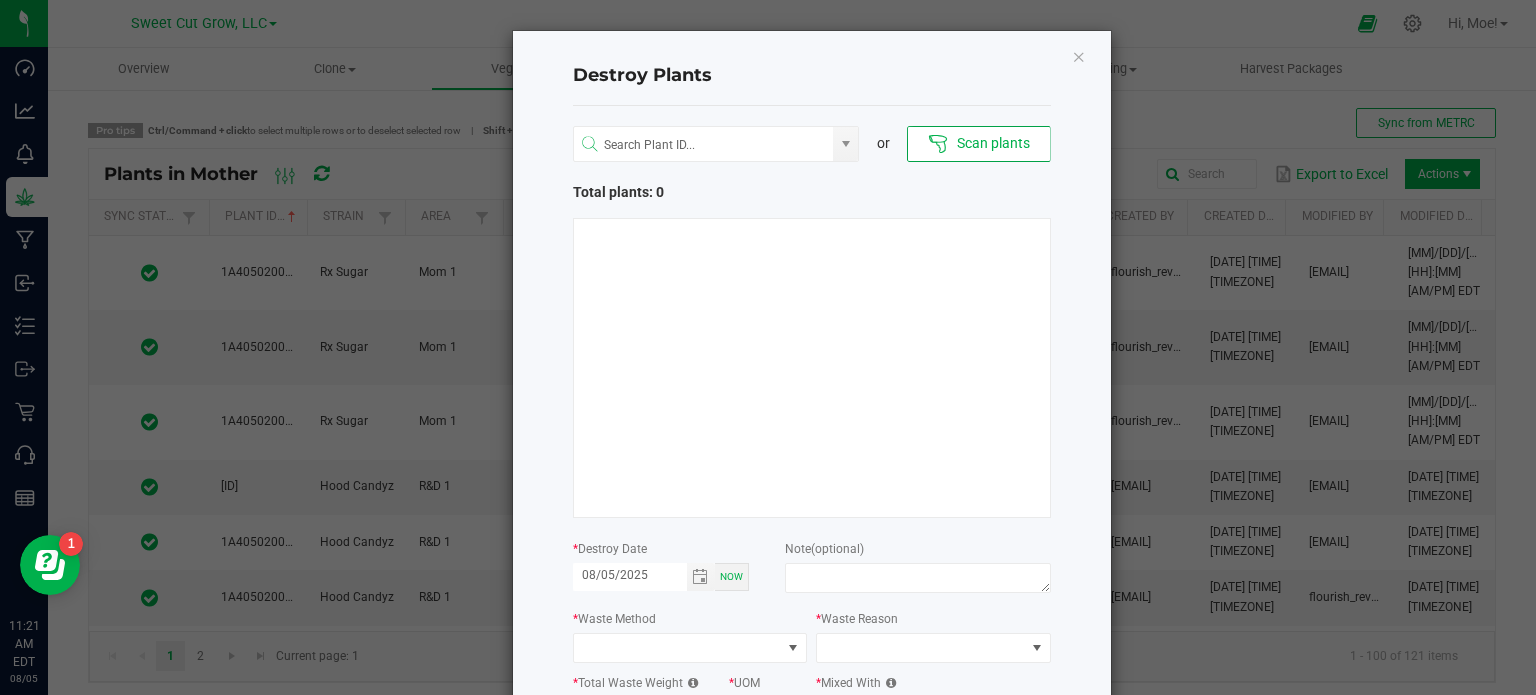 type 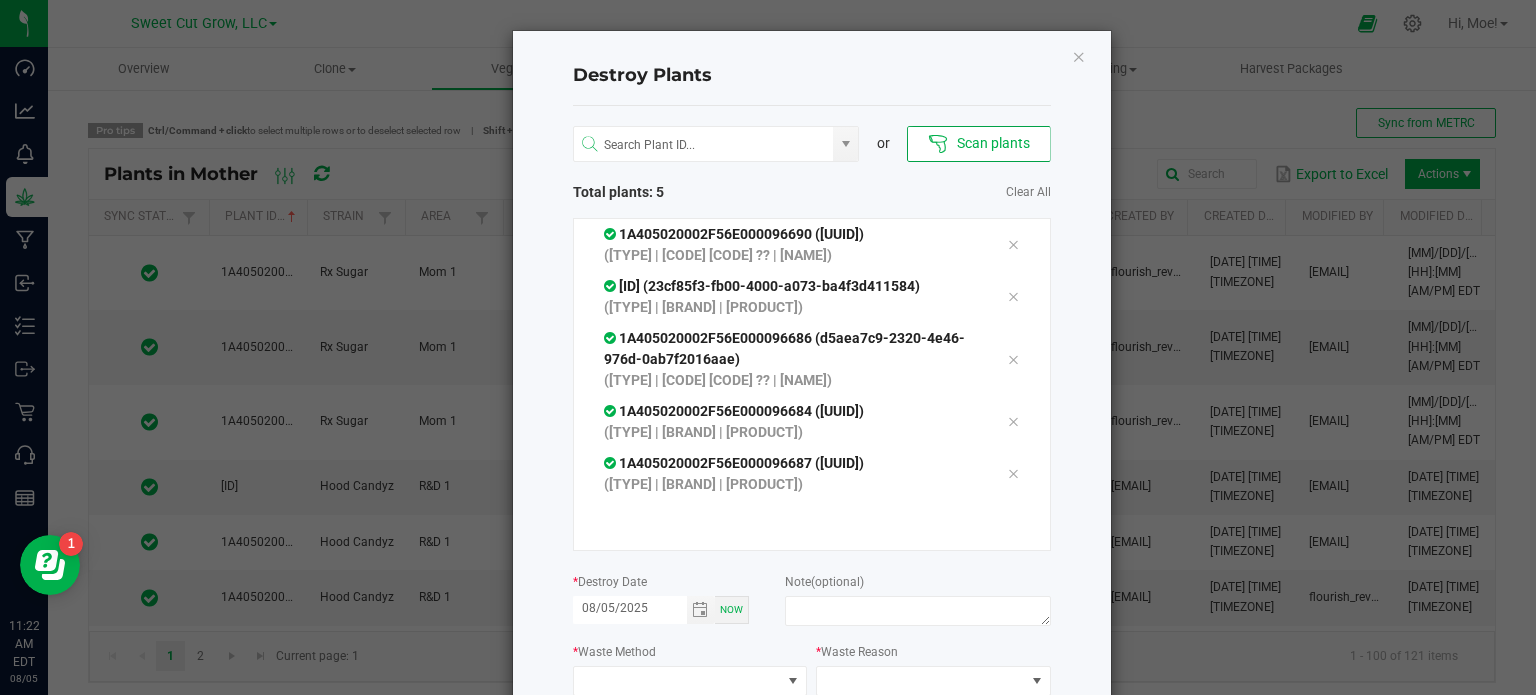 click on "Destroy Plants
or
Scan plants   Total plants: 5   Clear All
1A405020002F56E000096690 (83e66b79-2a39-46e2-8de8-706fca096123)  ([TYPE] | H68 SRL F1 ?? | [PRODUCT])
1A405020002F56E000096678 (23cf85f3-fb00-4000-a073-ba4f3d411584)  ([TYPE] | [BRAND] | [PRODUCT])
1A405020002F56E000096686 (d5aea7c9-2320-4e46-976d-0ab7f2016aae)  ([TYPE] | H68 SRL F1 ?? | [PRODUCT])
1A405020002F56E000096684 (e517ae42-0a05-456b-b970-bd8f4f6b4cee)  ([TYPE] | [BRAND] | [PRODUCT])
1A405020002F56E000096687 (c4567d60-17d1-4fdf-8d47-3a0d30b30ea7)  ([TYPE] | [BRAND] | [PRODUCT]) *  Destroy Date  [MM]/[DD]/[YYYY] Now  Note   (optional)  *  Waste Method  *  Waste Reason  * 0.0000 *  UOM" 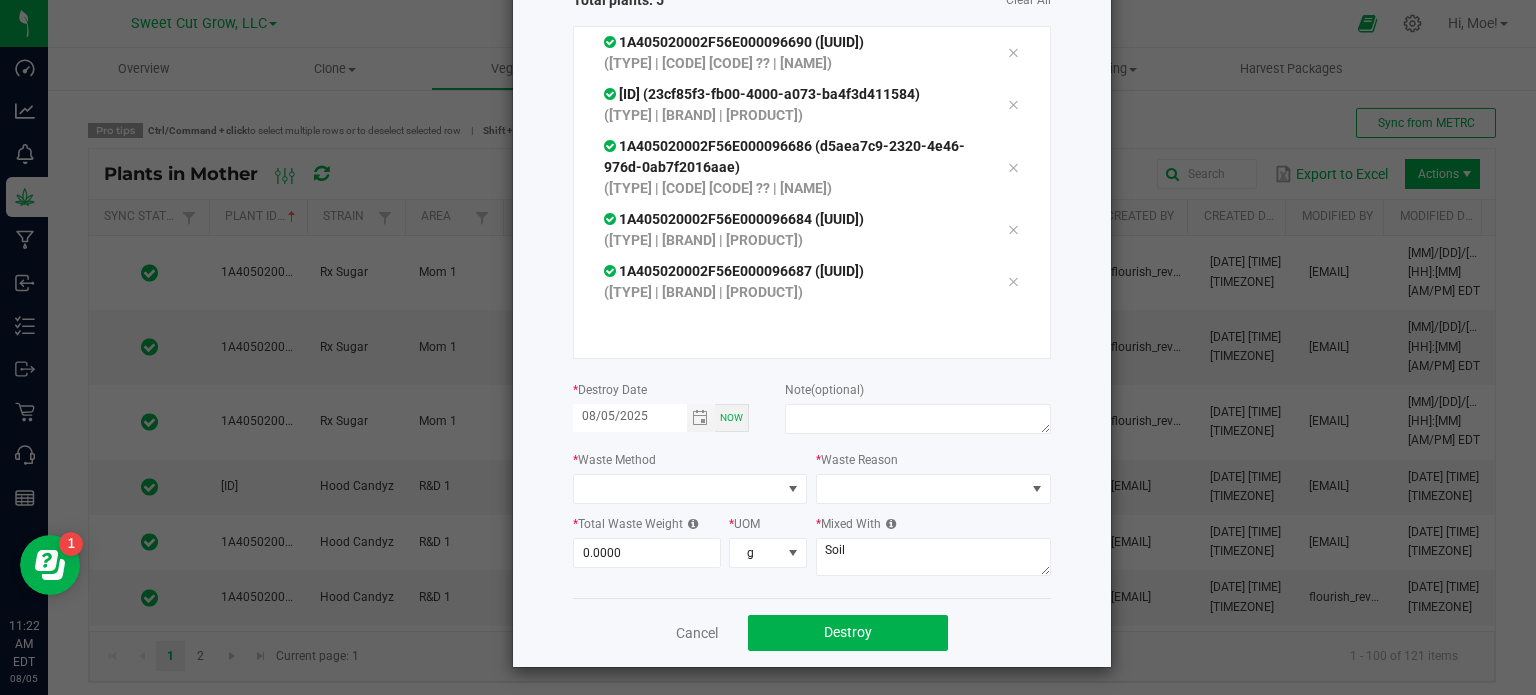 scroll, scrollTop: 200, scrollLeft: 0, axis: vertical 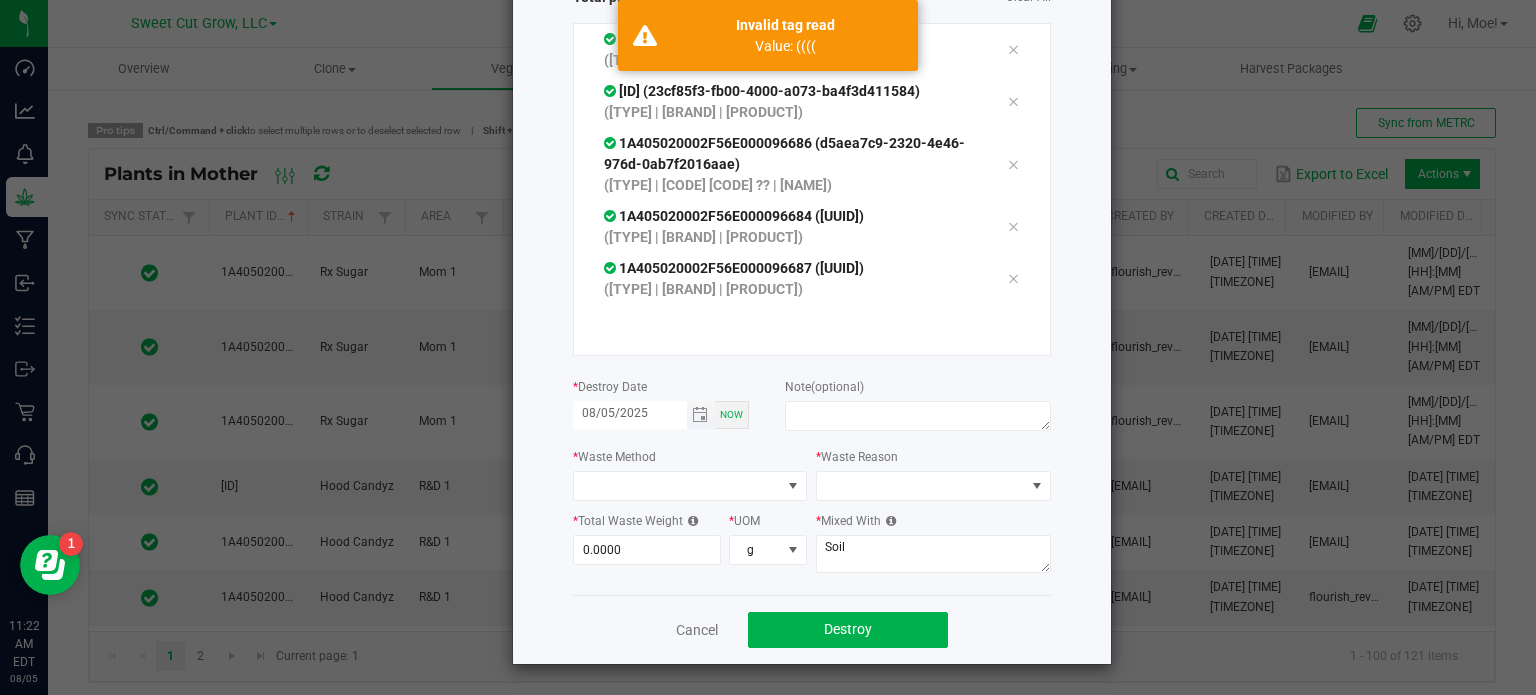 click on "08/05/2025" at bounding box center (630, 413) 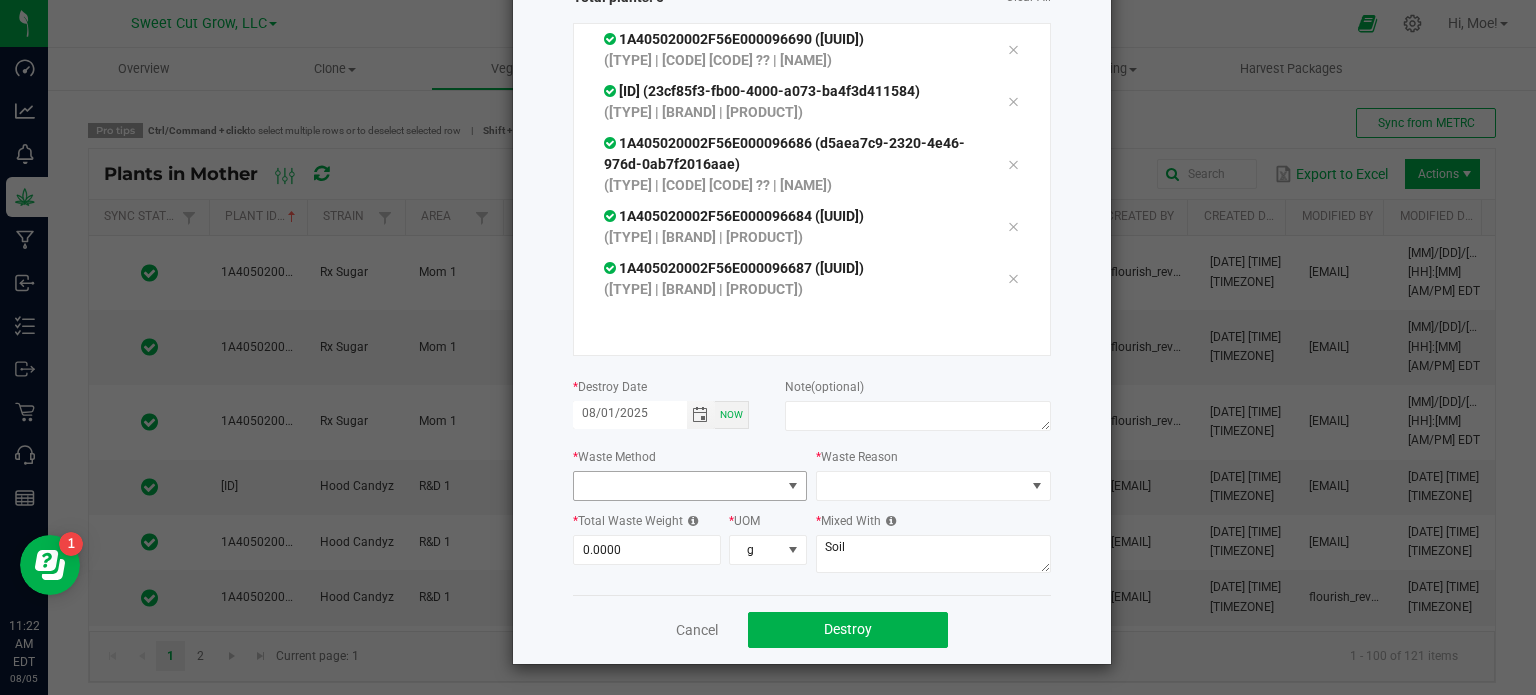 type on "08/01/2025" 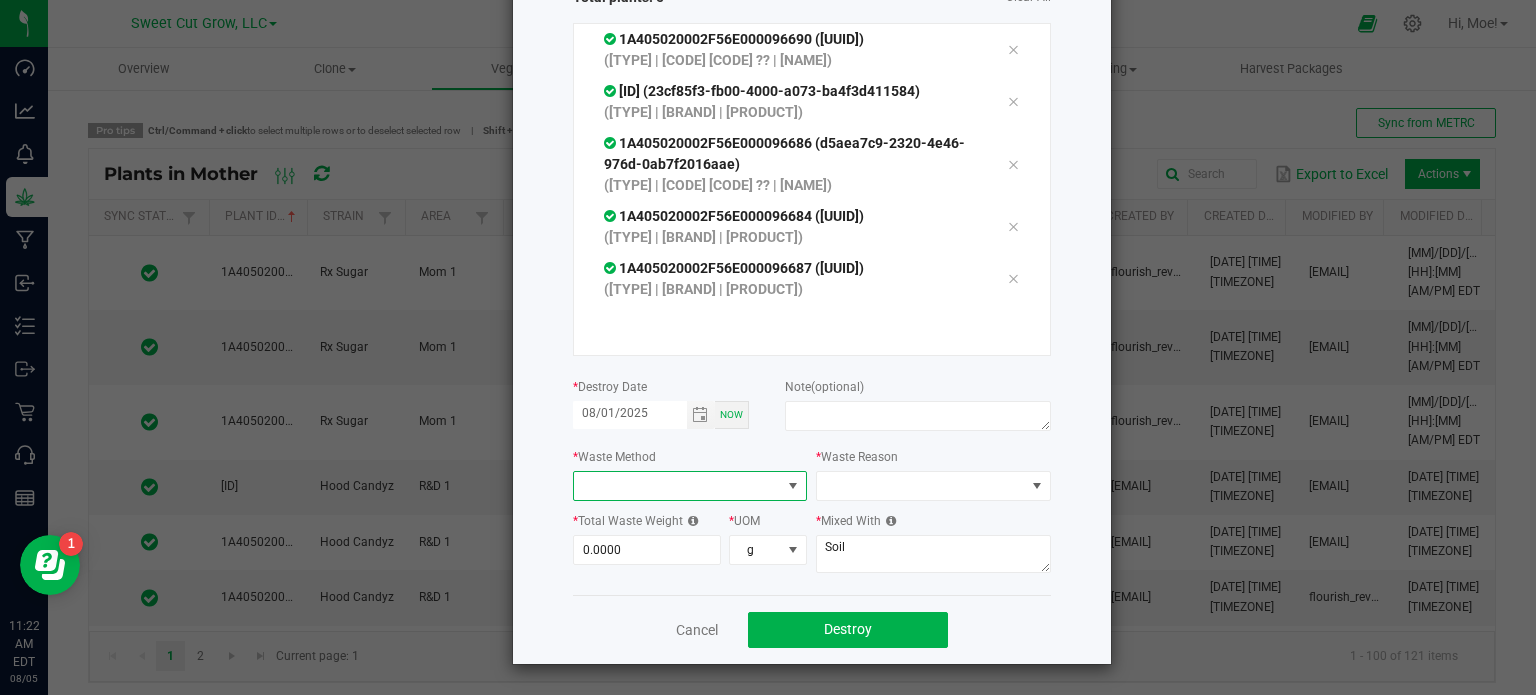 click at bounding box center (793, 486) 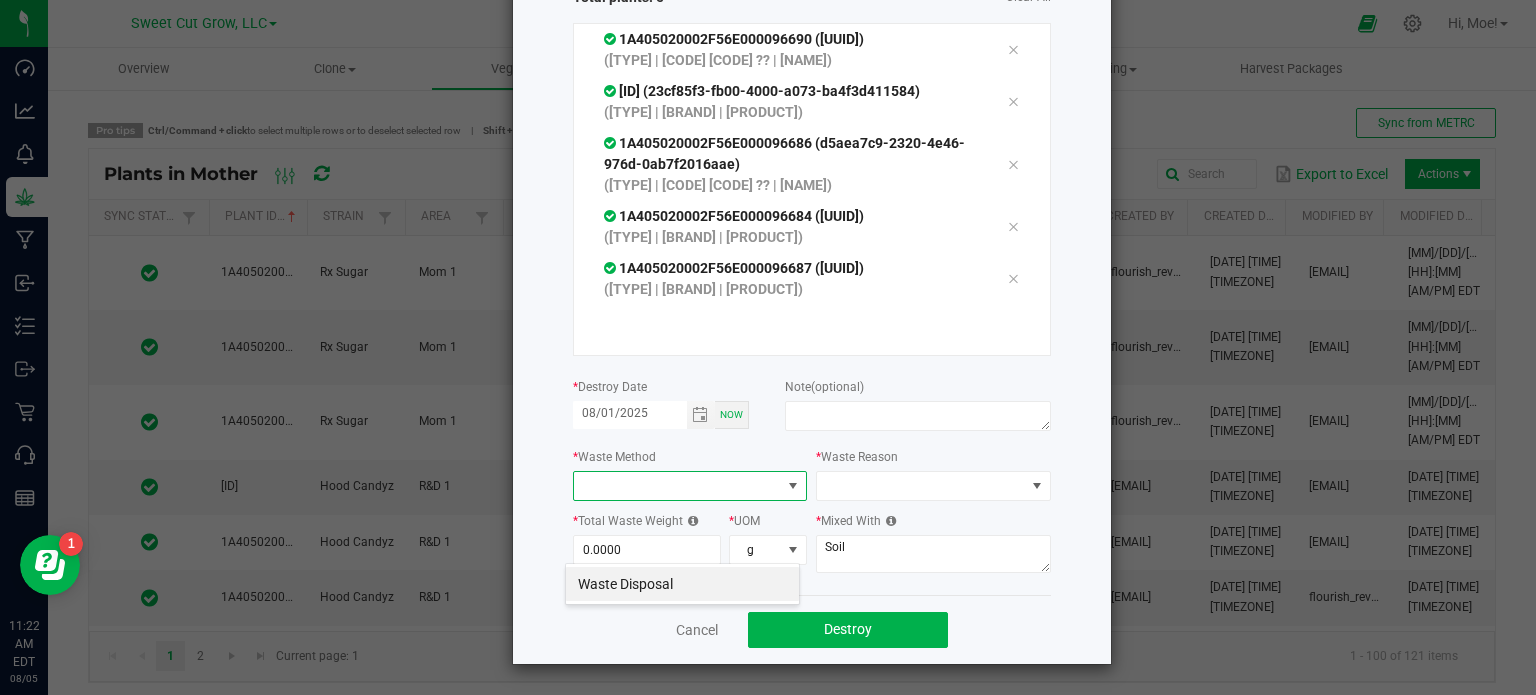 scroll, scrollTop: 99970, scrollLeft: 99765, axis: both 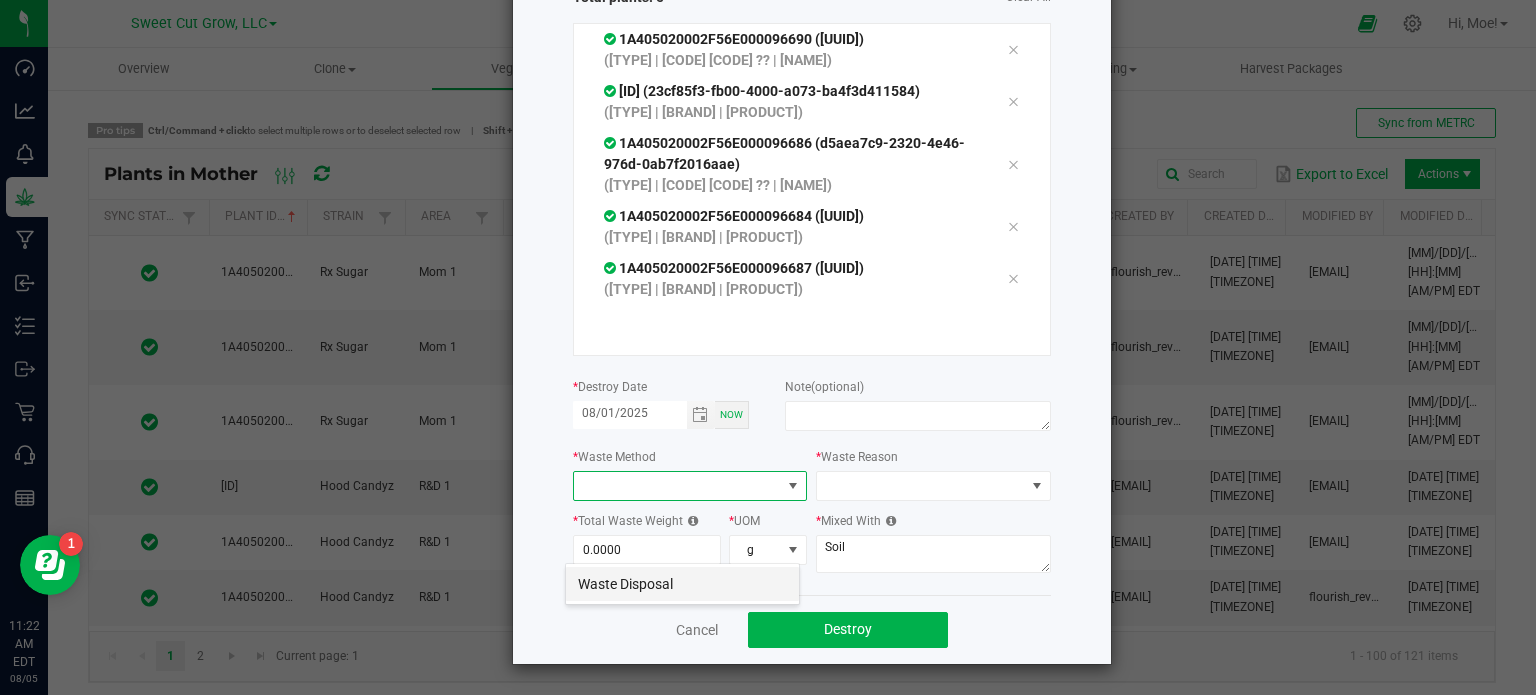 click on "Waste Disposal" at bounding box center (682, 584) 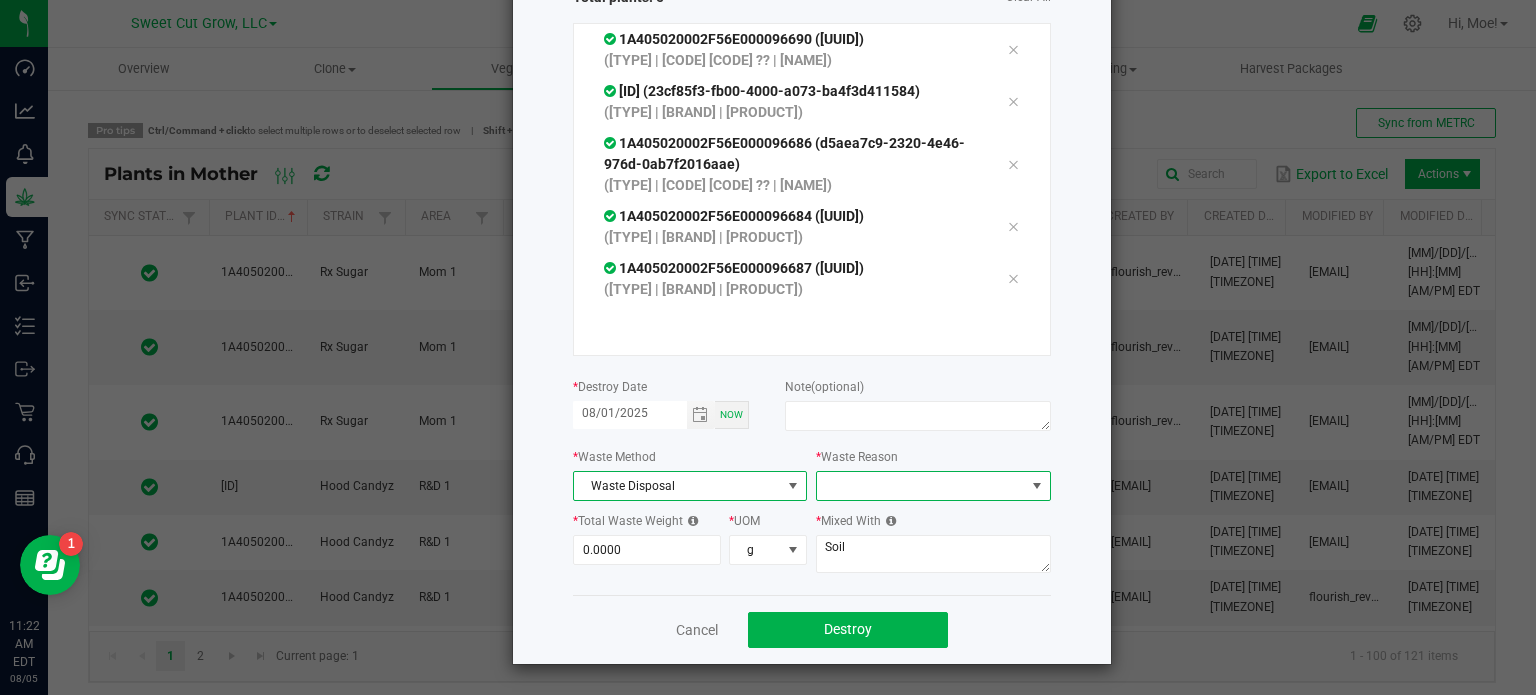 click at bounding box center (1037, 486) 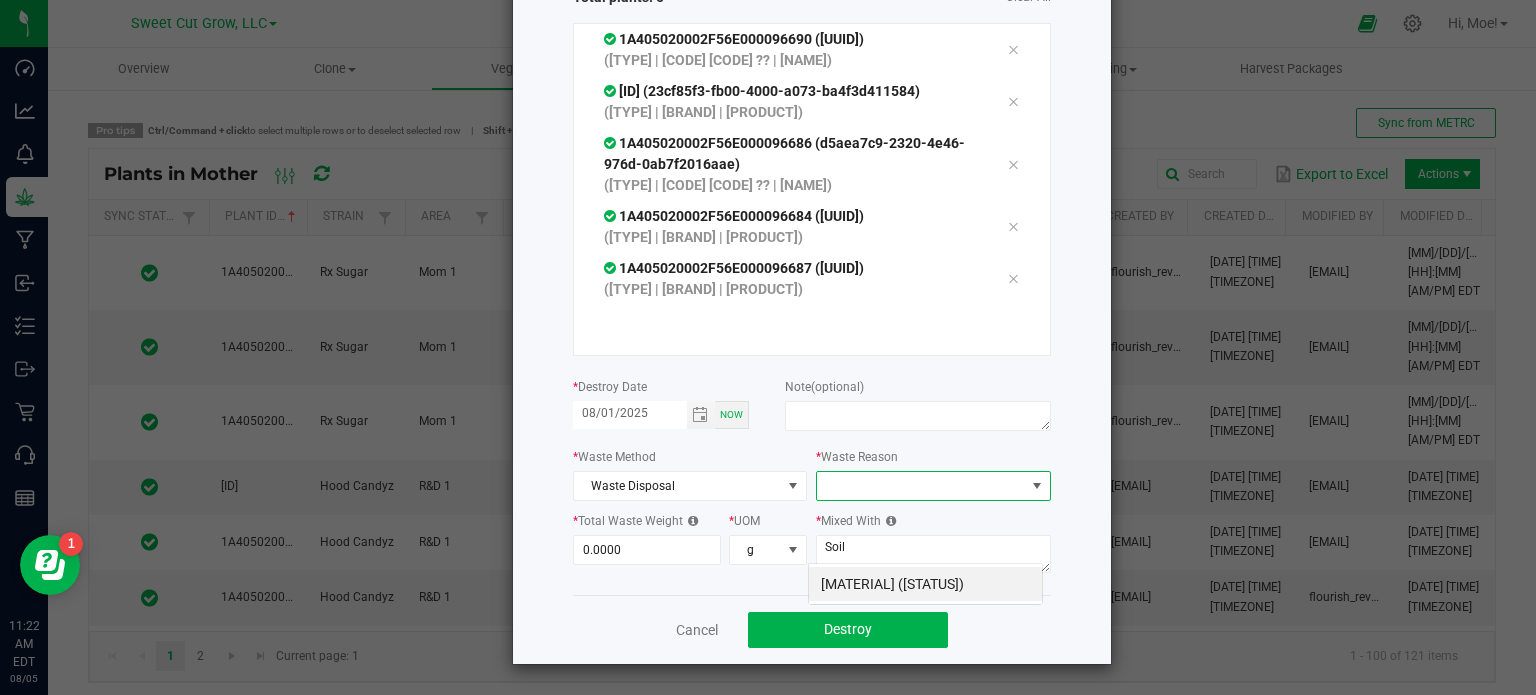 scroll, scrollTop: 99970, scrollLeft: 99765, axis: both 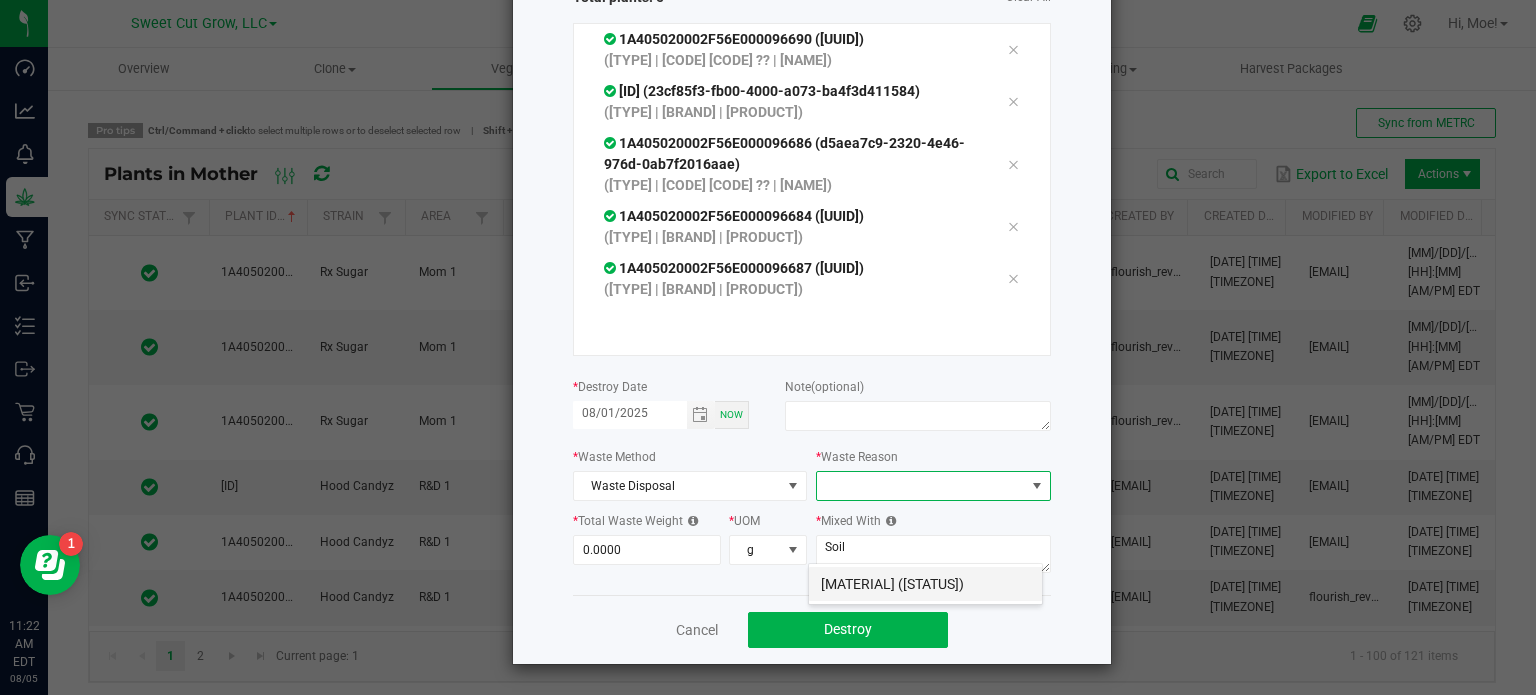 click on "[MATERIAL] ([STATUS])" at bounding box center (925, 584) 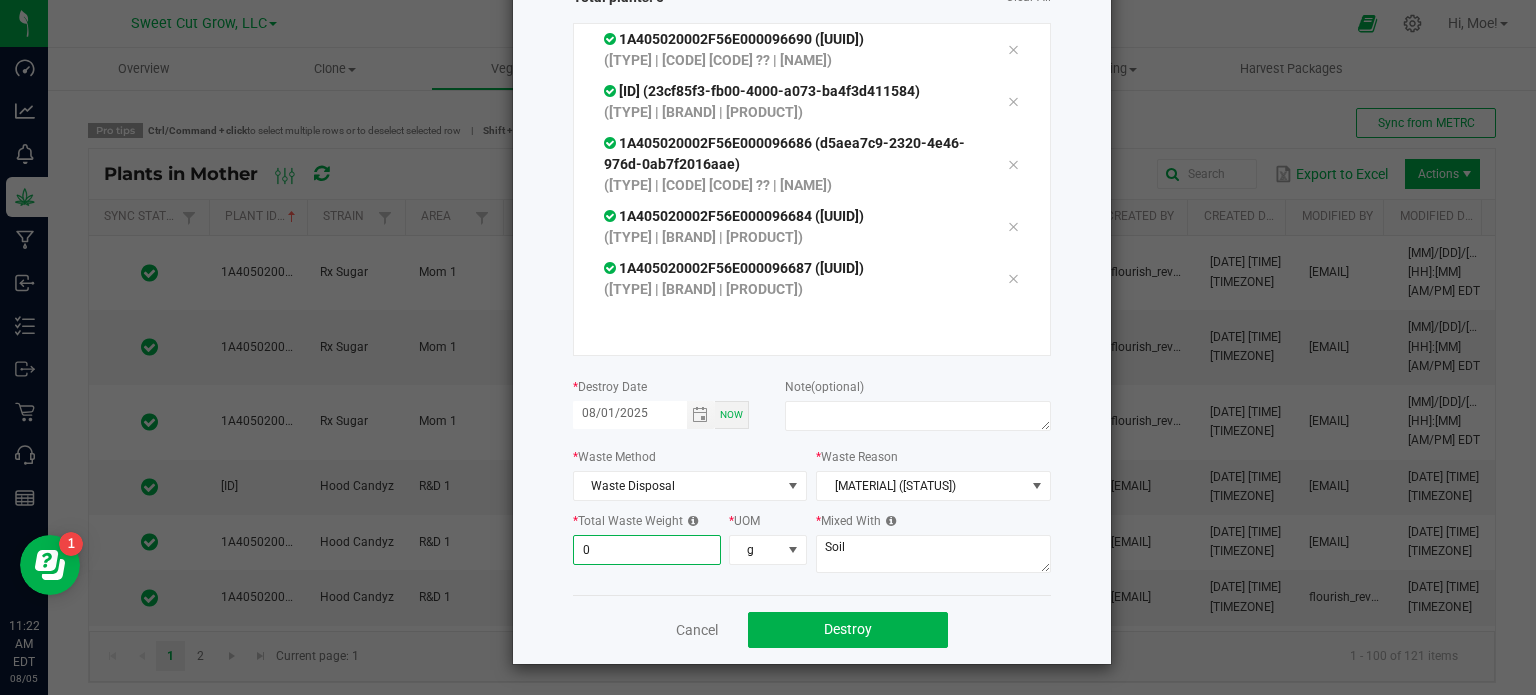 click on "0" at bounding box center (647, 550) 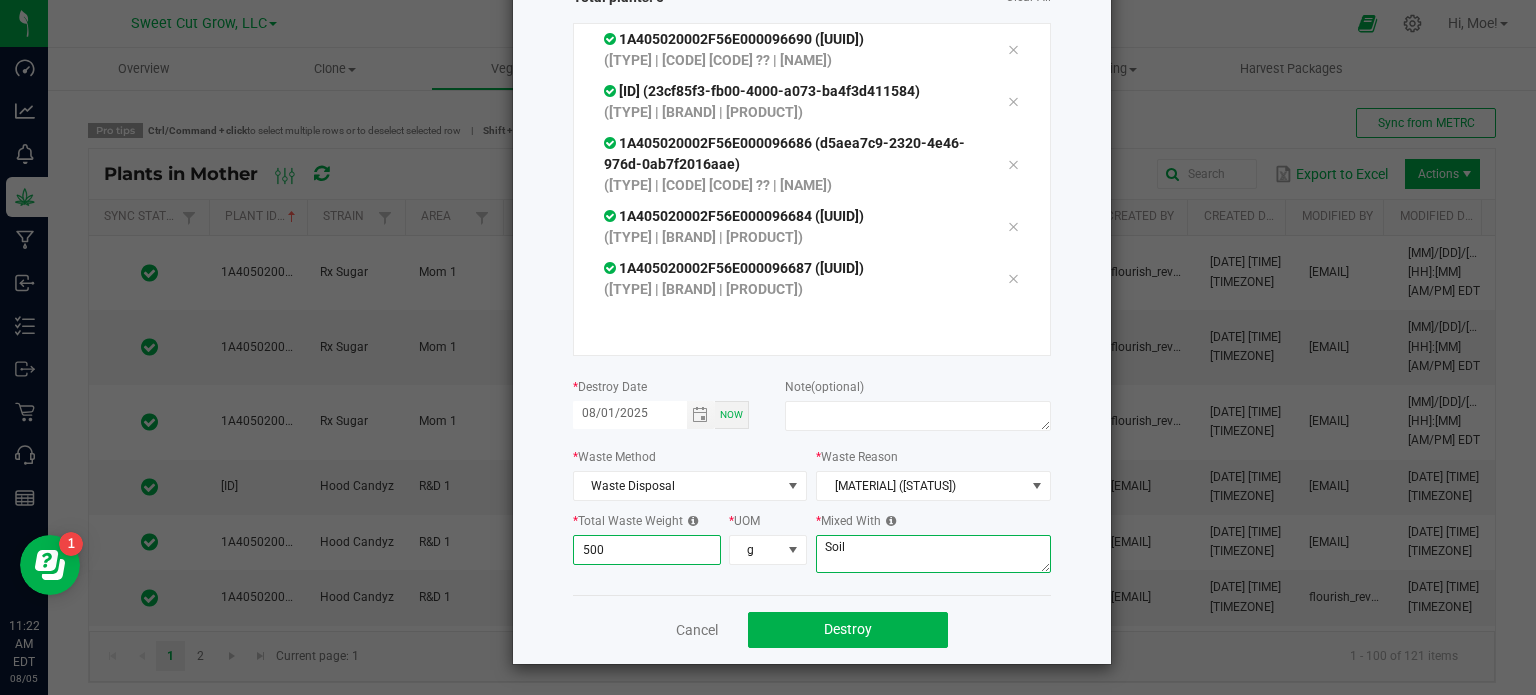 type on "500.0000" 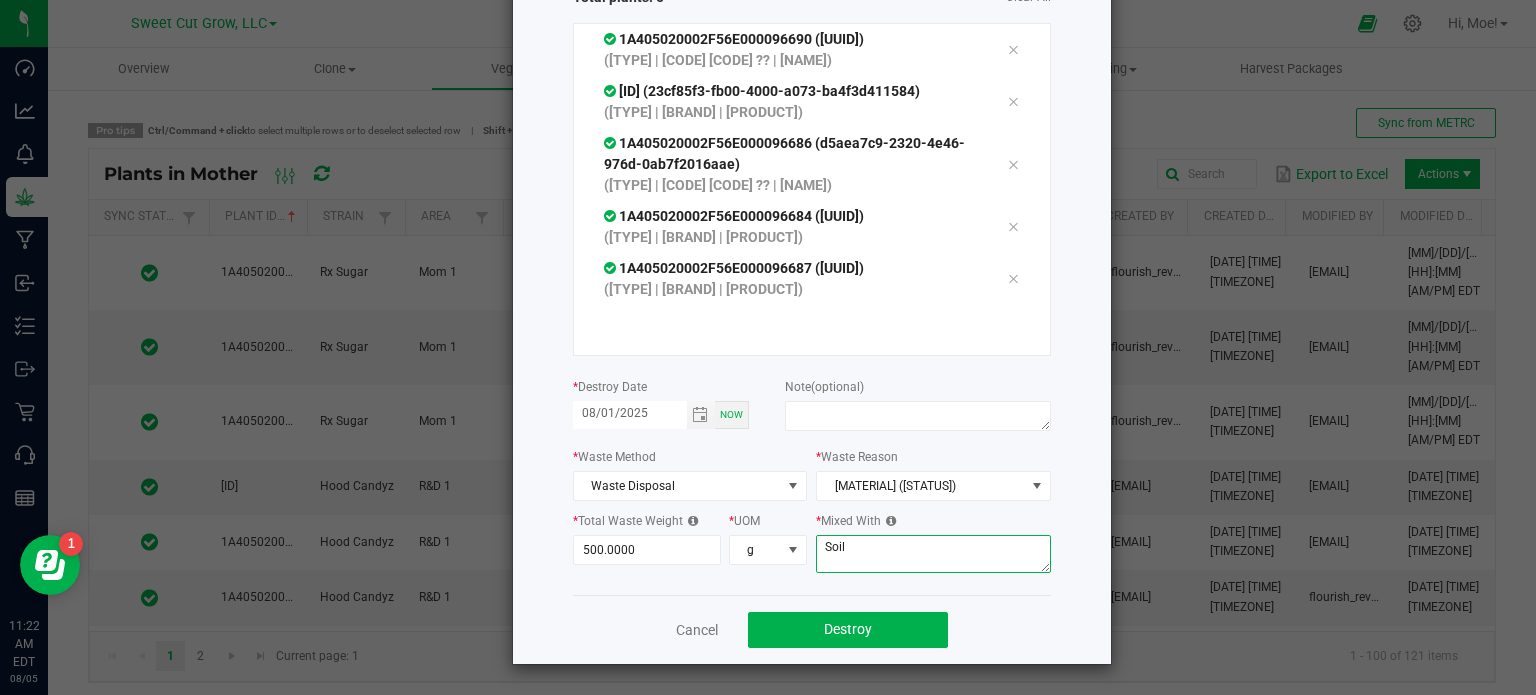 click on "Soil" at bounding box center [933, 554] 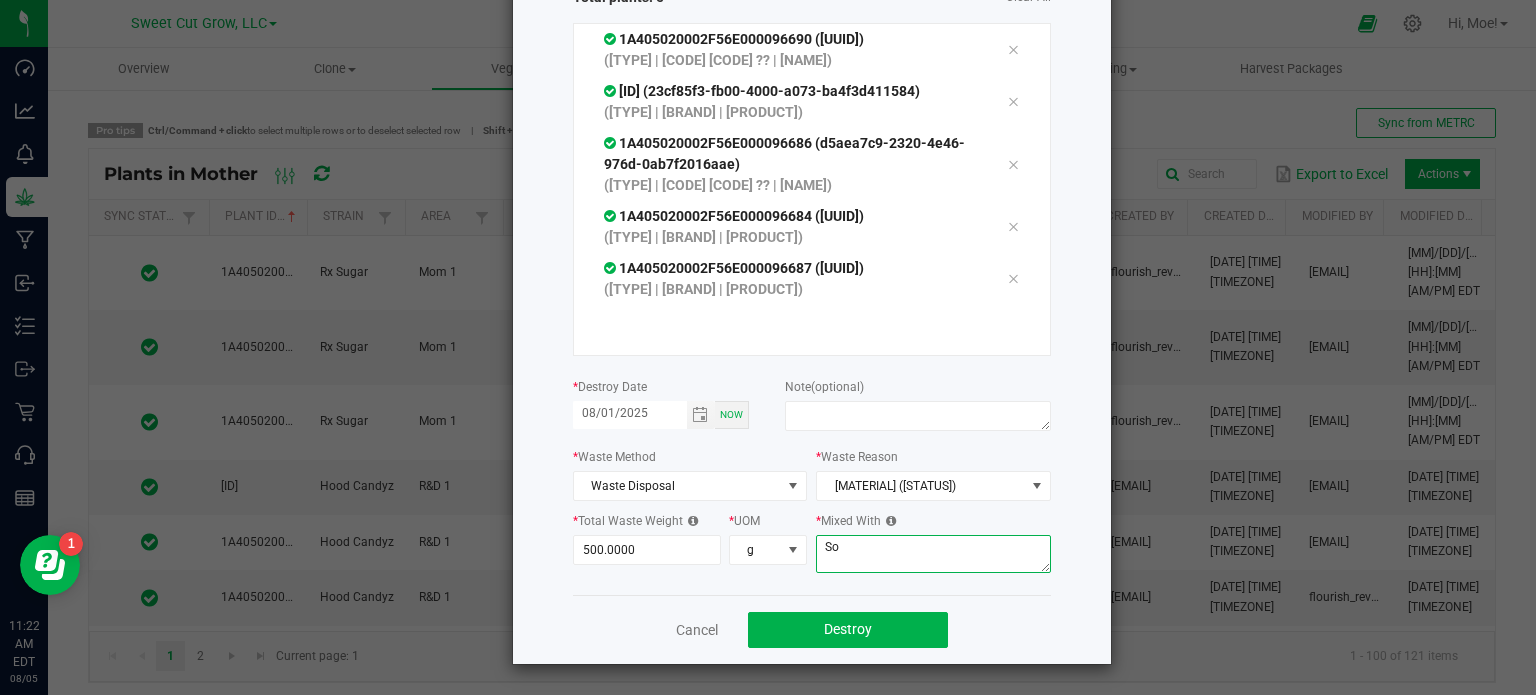 type on "S" 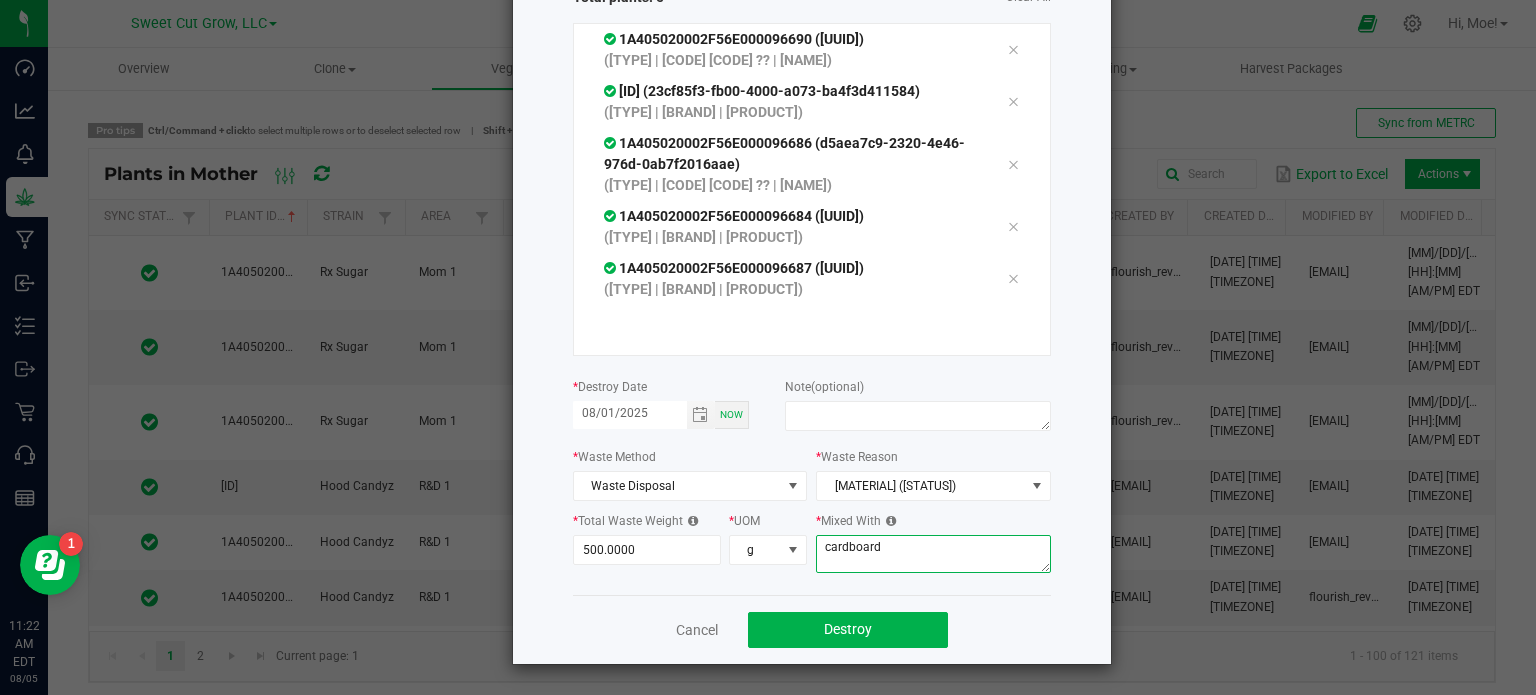type on "cardboard" 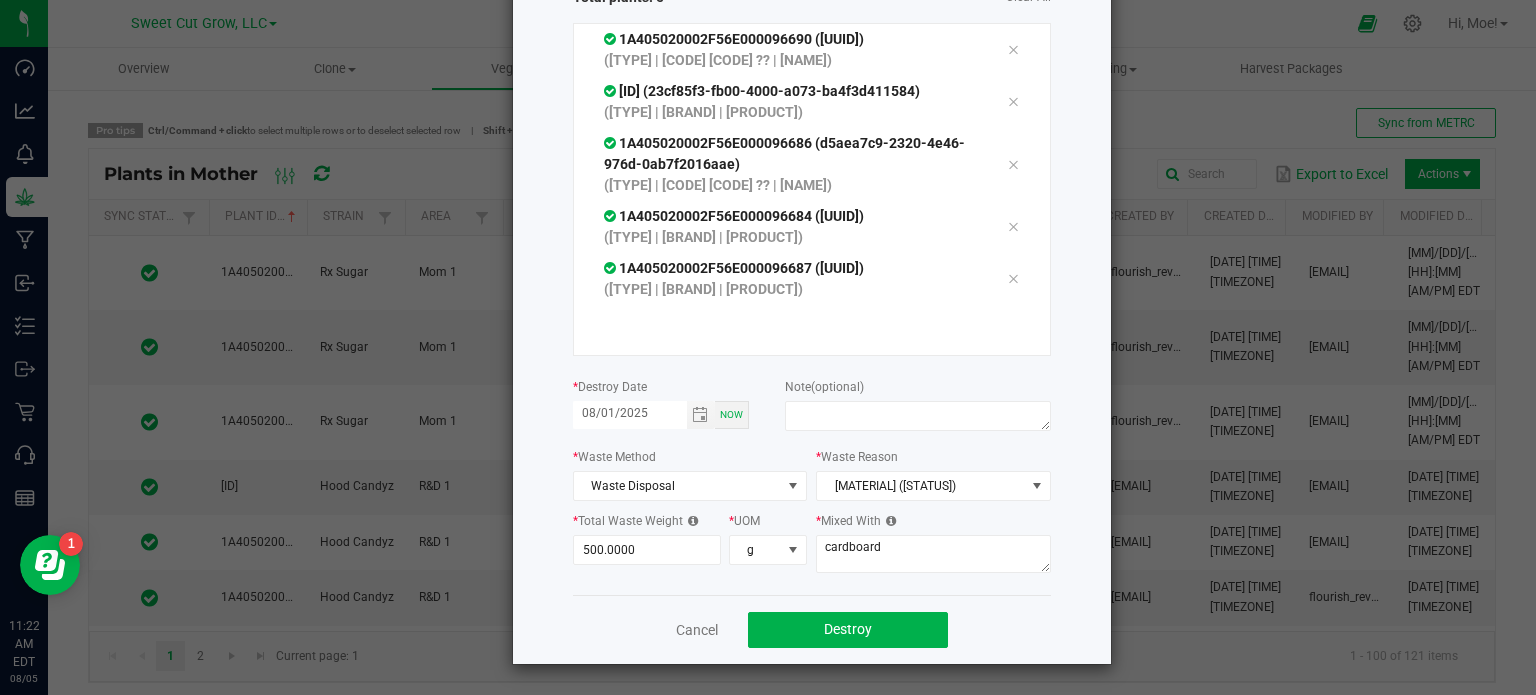 click on "Destroy Plants
or
Scan plants   Total plants: 5   Clear All
1A405020002F56E000096690 (83e66b79-2a39-46e2-8de8-706fca096123)  ([TYPE] | H68 SRL F1 ?? | [PRODUCT])
1A405020002F56E000096678 (23cf85f3-fb00-4000-a073-ba4f3d411584)  ([TYPE] | [BRAND] | [PRODUCT])
1A405020002F56E000096686 (d5aea7c9-2320-4e46-976d-0ab7f2016aae)  ([TYPE] | H68 SRL F1 ?? | [PRODUCT])
1A405020002F56E000096684 (e517ae42-0a05-456b-b970-bd8f4f6b4cee)  ([TYPE] | [BRAND] | [PRODUCT])
1A405020002F56E000096687 (c4567d60-17d1-4fdf-8d47-3a0d30b30ea7)  ([TYPE] | [BRAND] | [PRODUCT]) *  Destroy Date  [MM]/[DD]/[YYYY] Now  Note   (optional)  *  Waste Method  Waste Disposal *  Waste Reason  *" 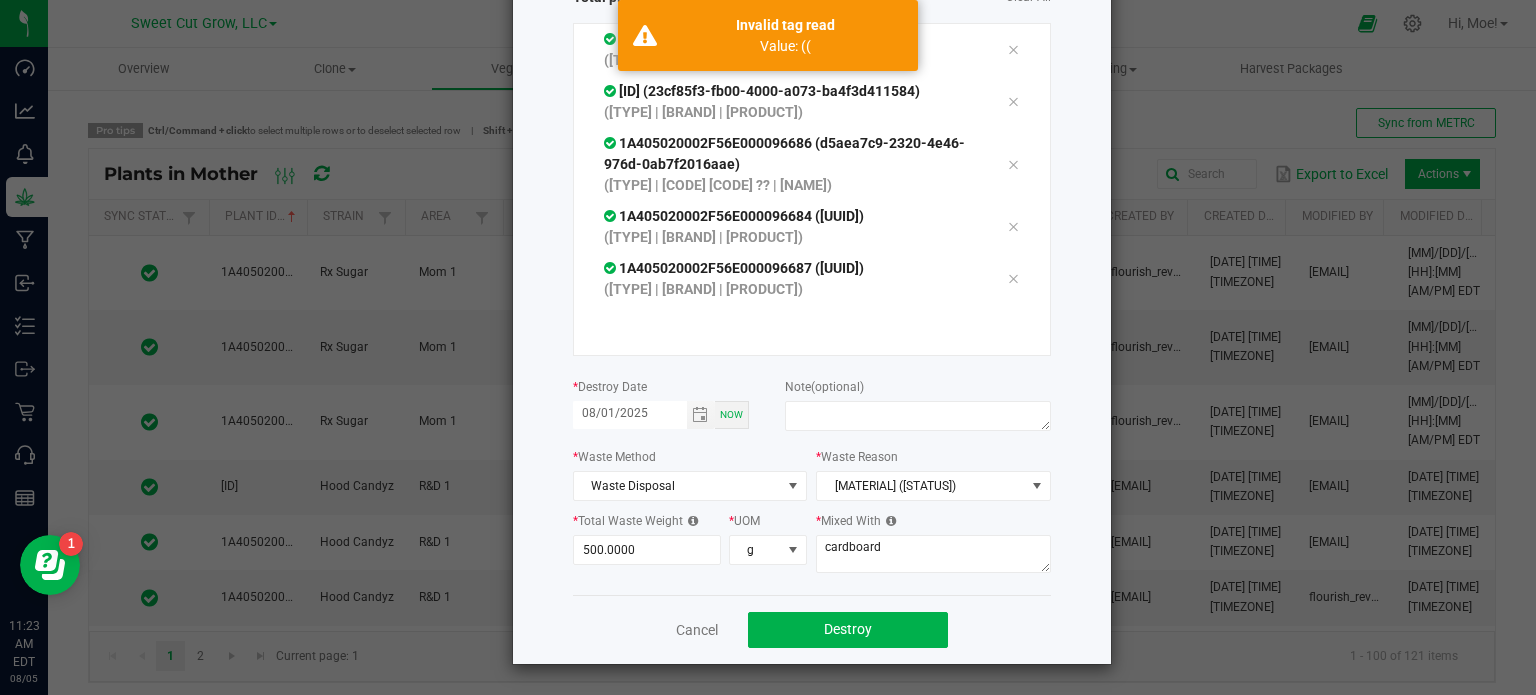 scroll, scrollTop: 261, scrollLeft: 0, axis: vertical 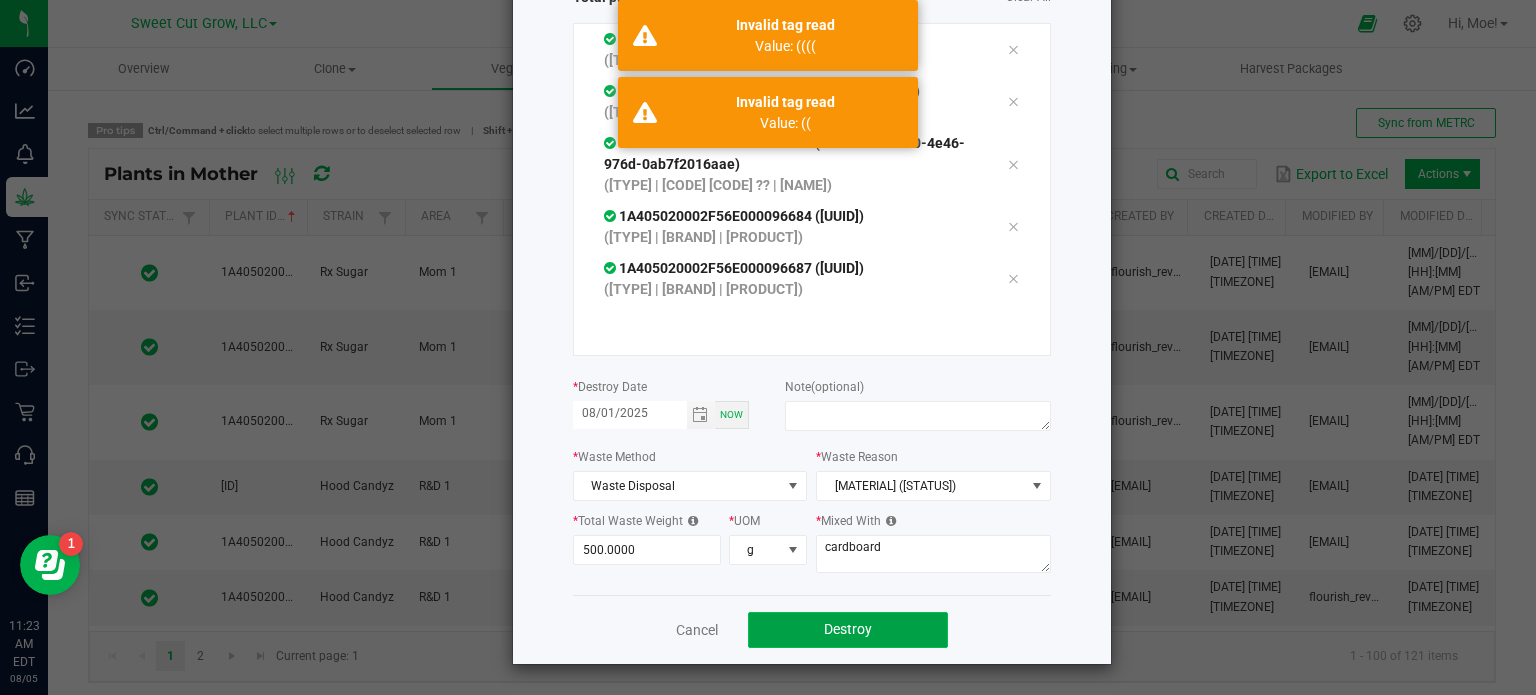 click on "Destroy" 